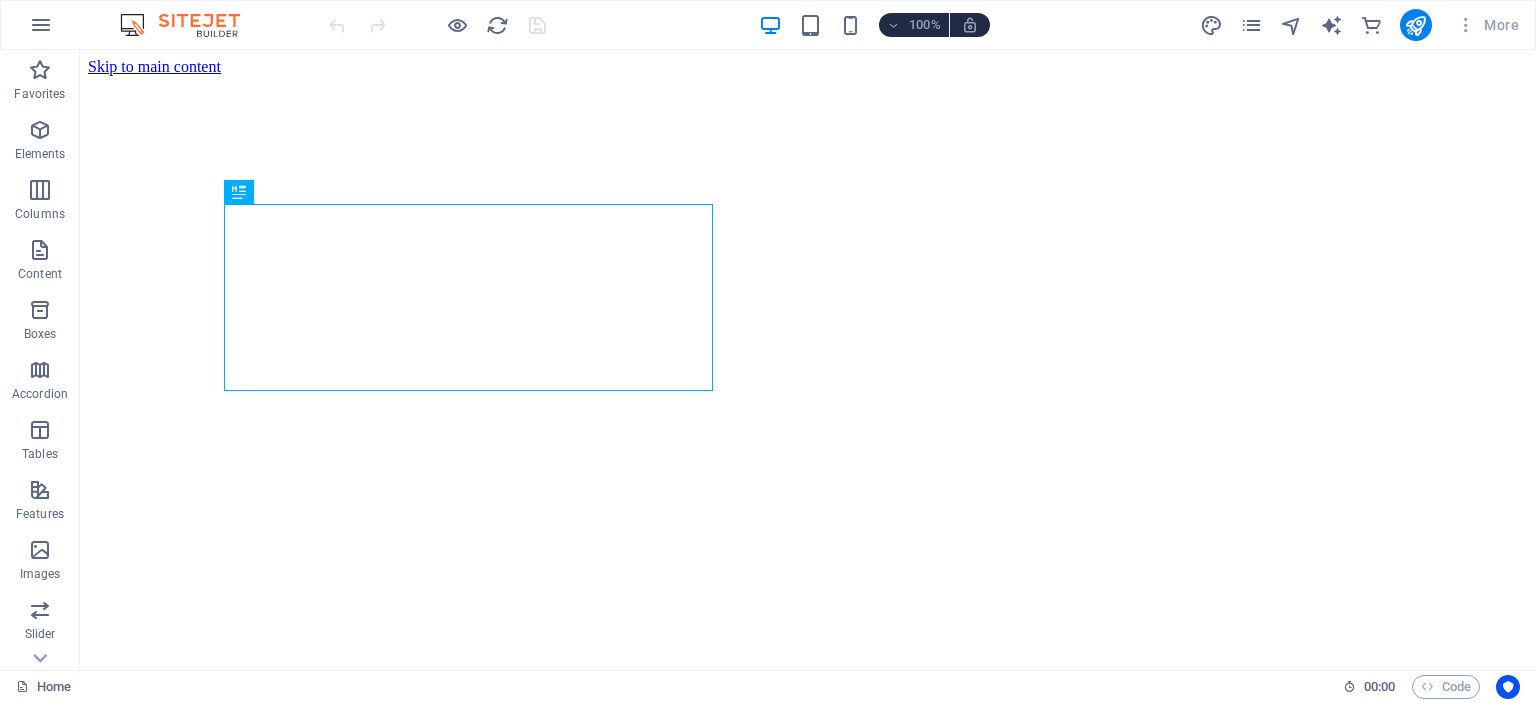 scroll, scrollTop: 0, scrollLeft: 0, axis: both 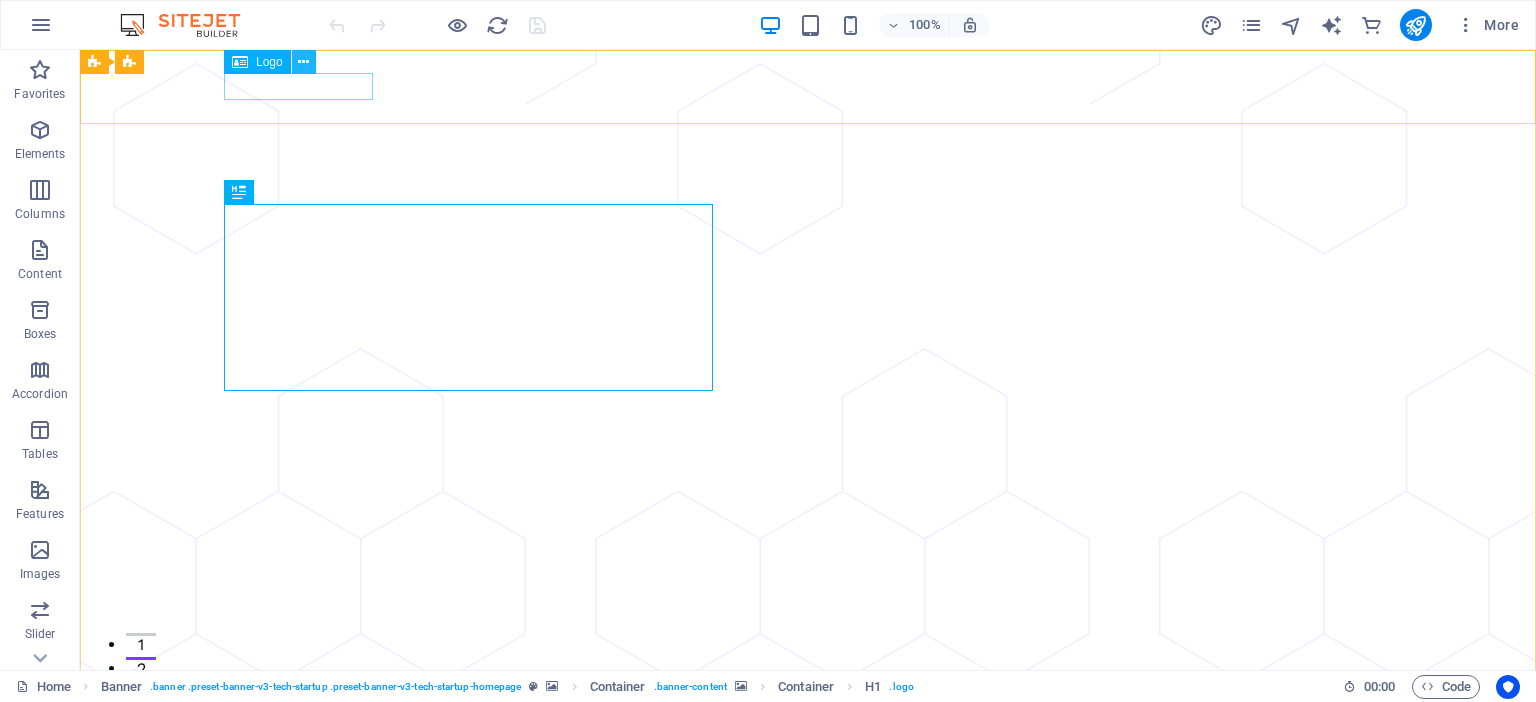 click at bounding box center (303, 62) 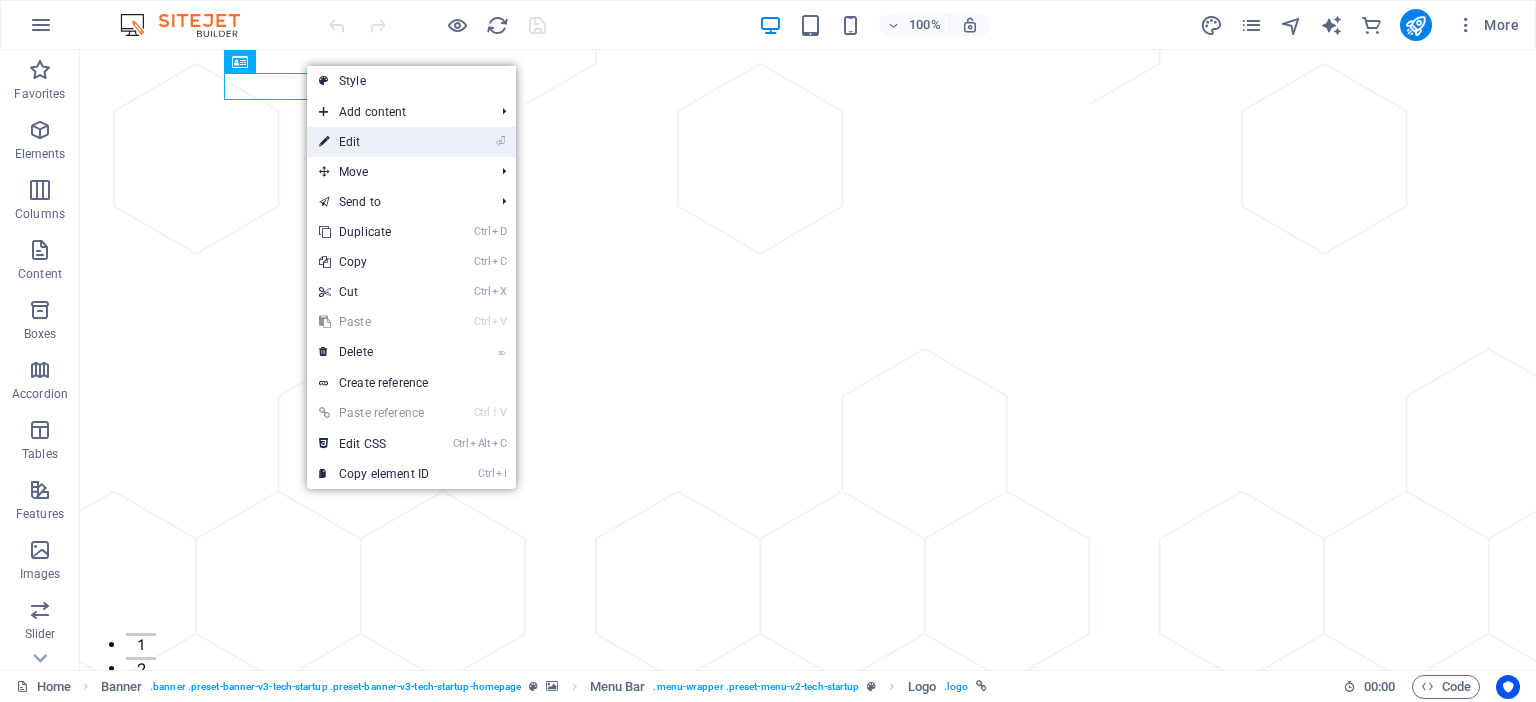 click on "⏎  Edit" at bounding box center [374, 142] 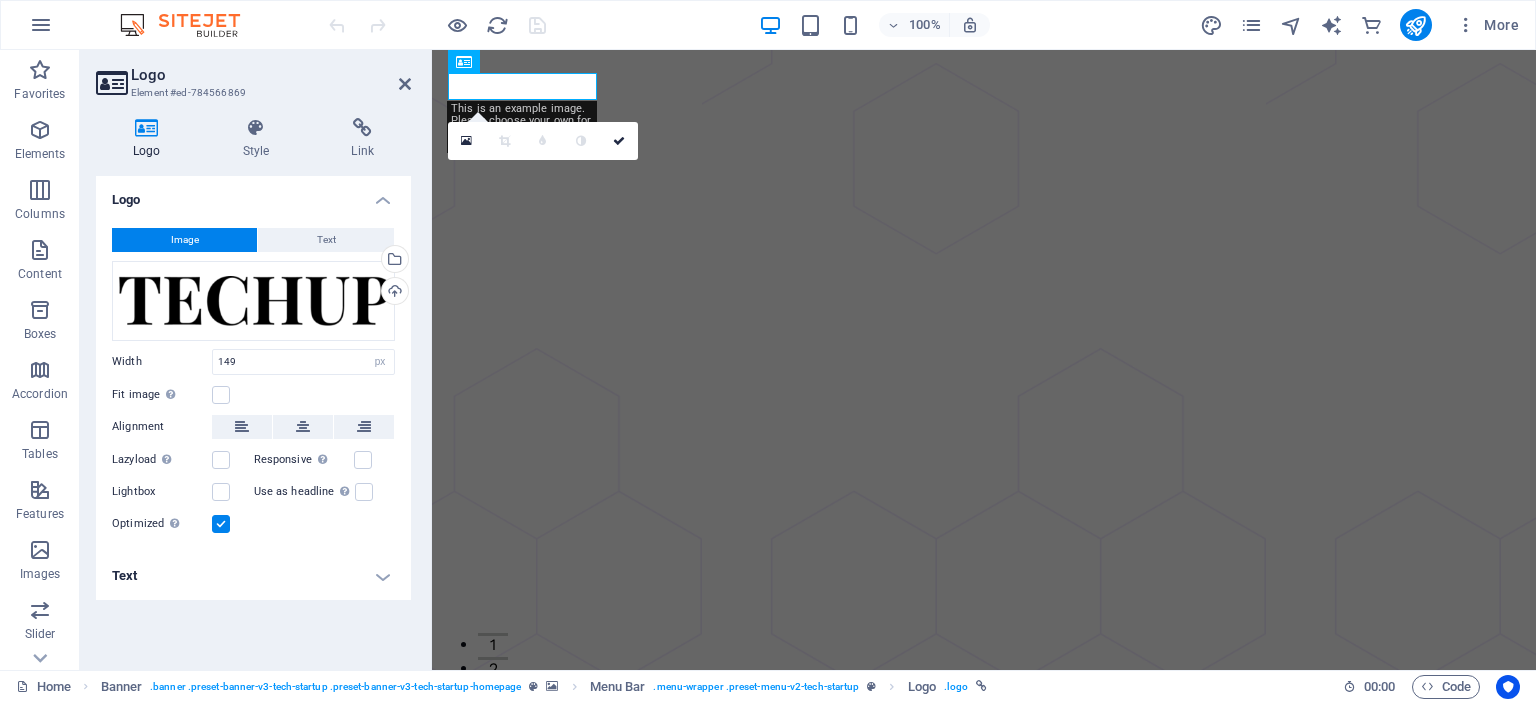 click on "Image" at bounding box center (185, 240) 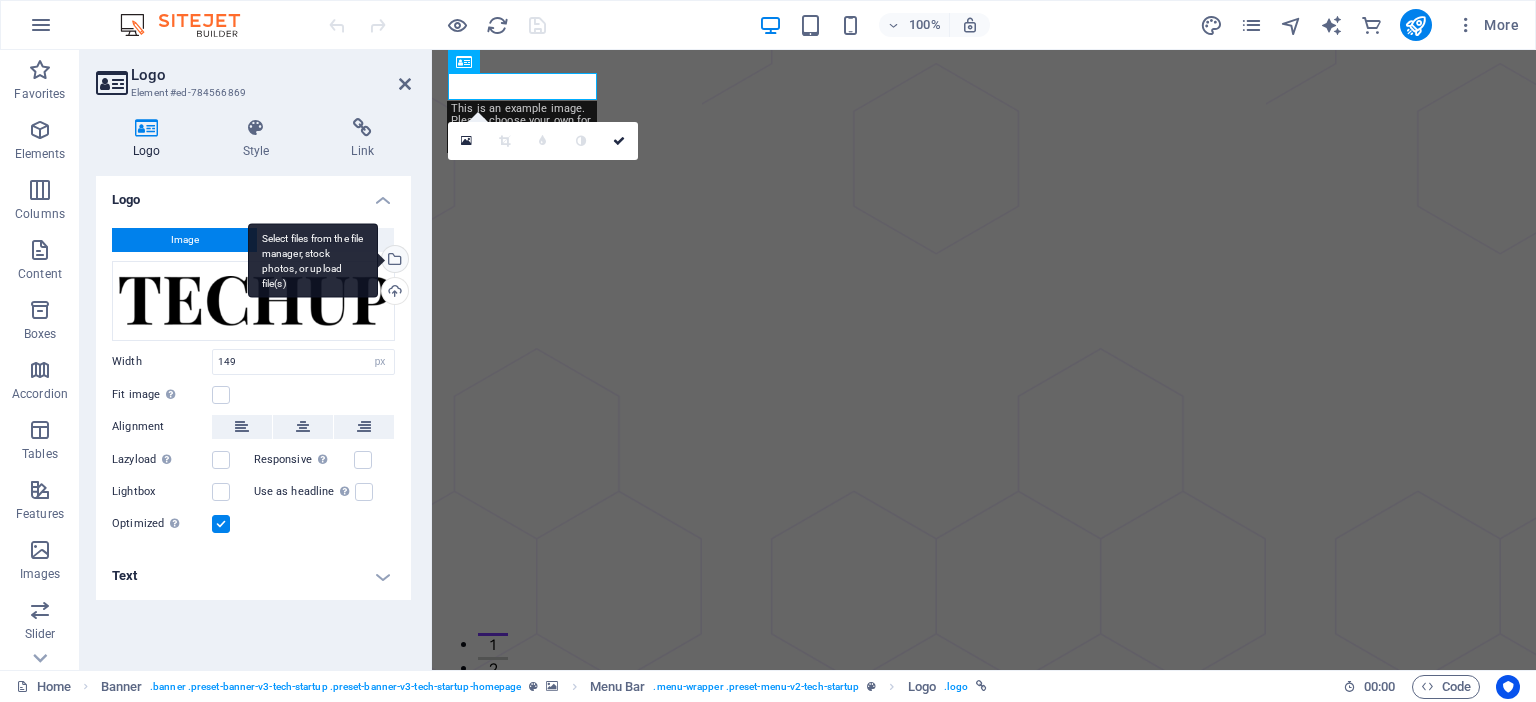 click on "Select files from the file manager, stock photos, or upload file(s)" at bounding box center [313, 260] 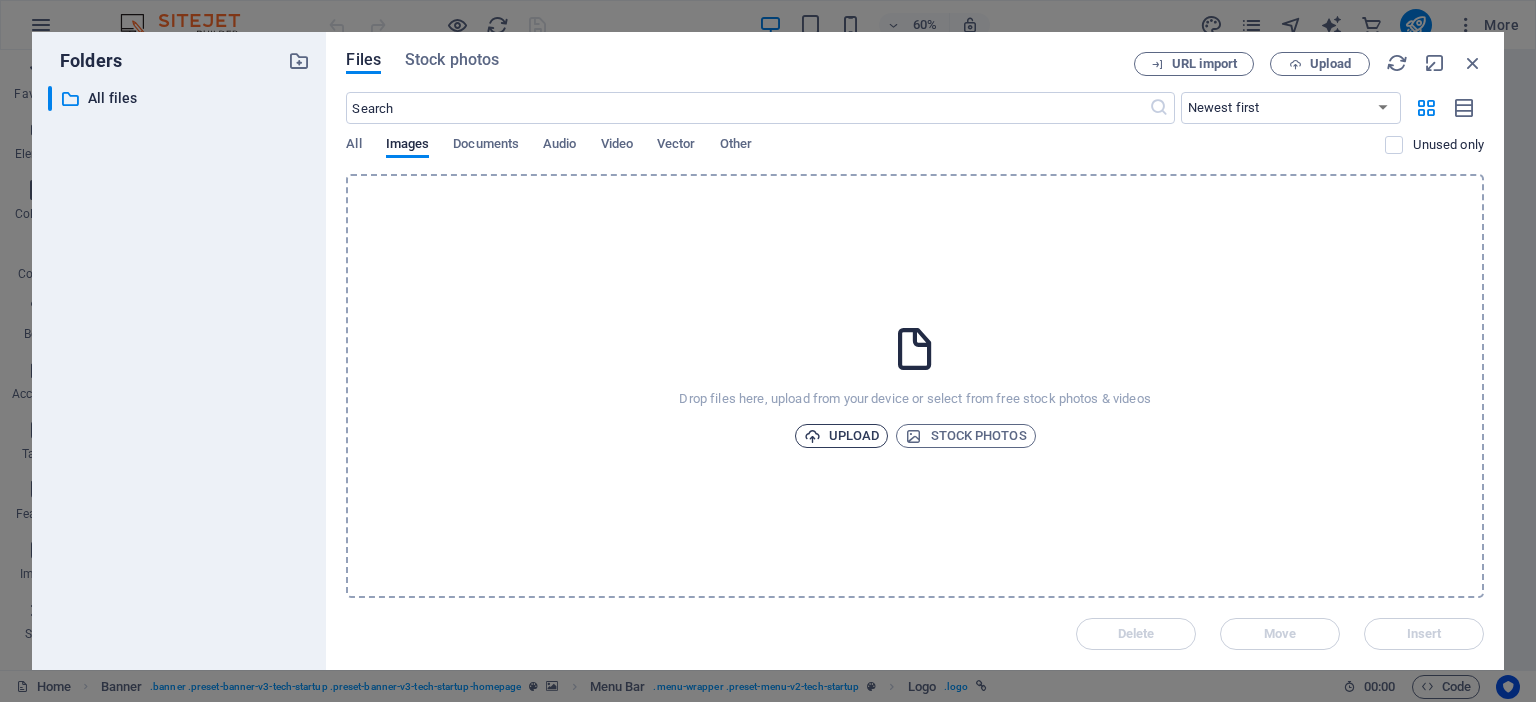 click on "Upload" at bounding box center [842, 436] 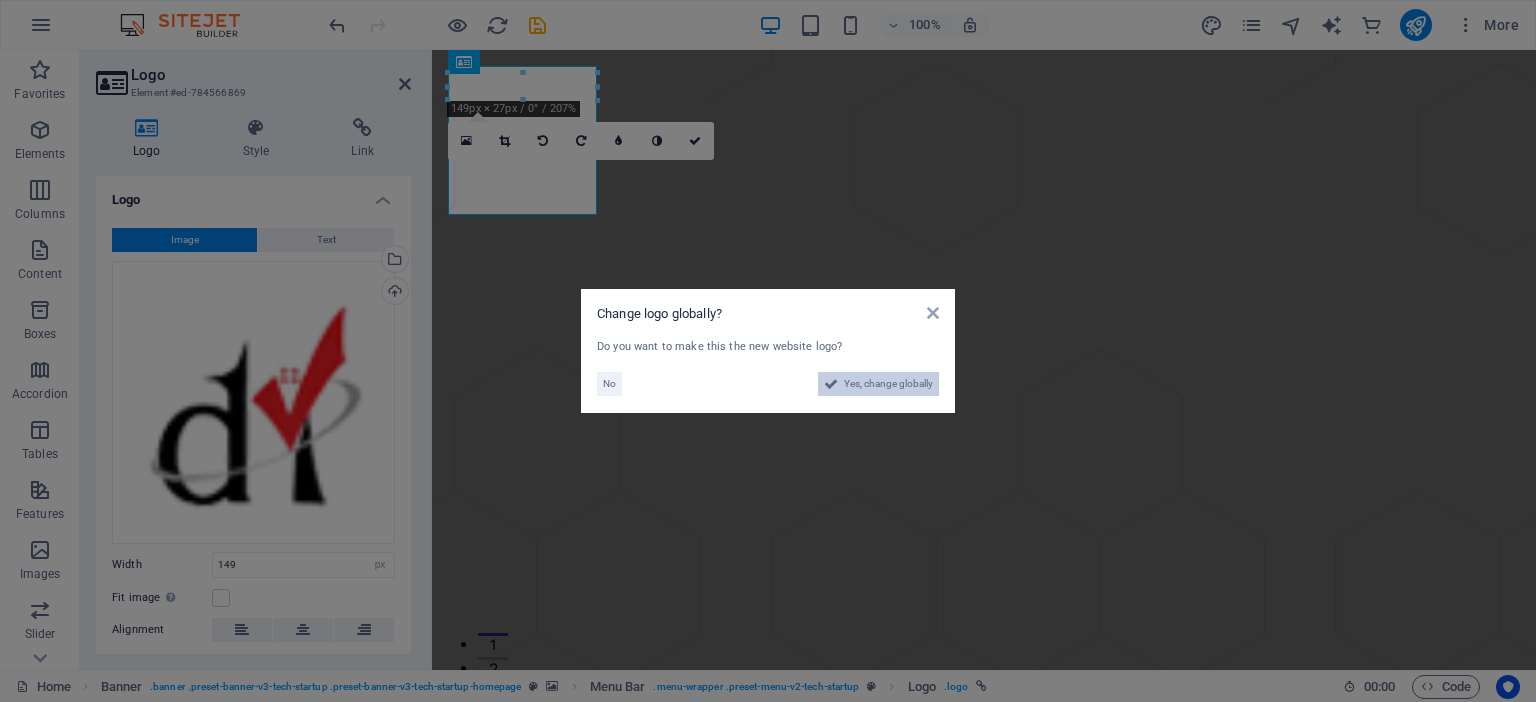 click on "Yes, change globally" at bounding box center [888, 384] 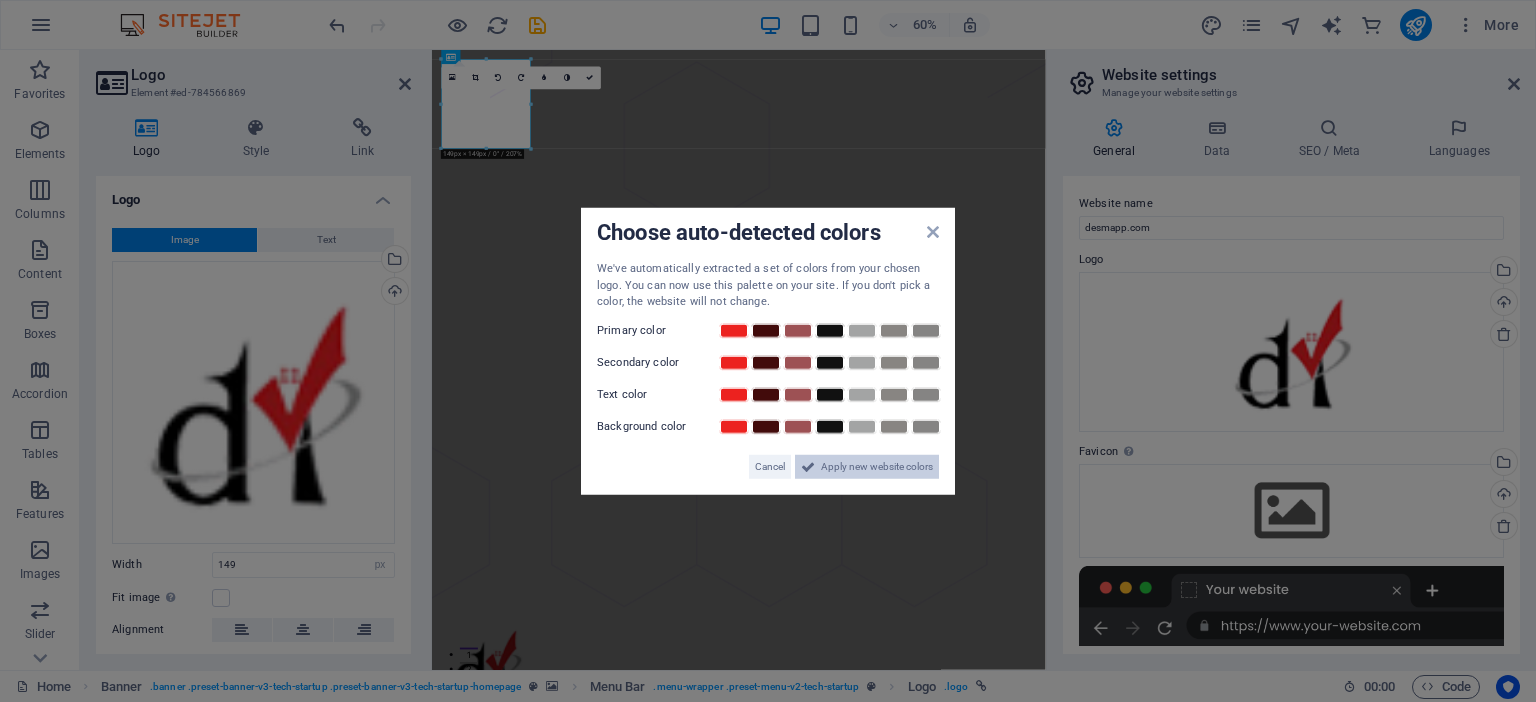 click on "Apply new website colors" at bounding box center [877, 466] 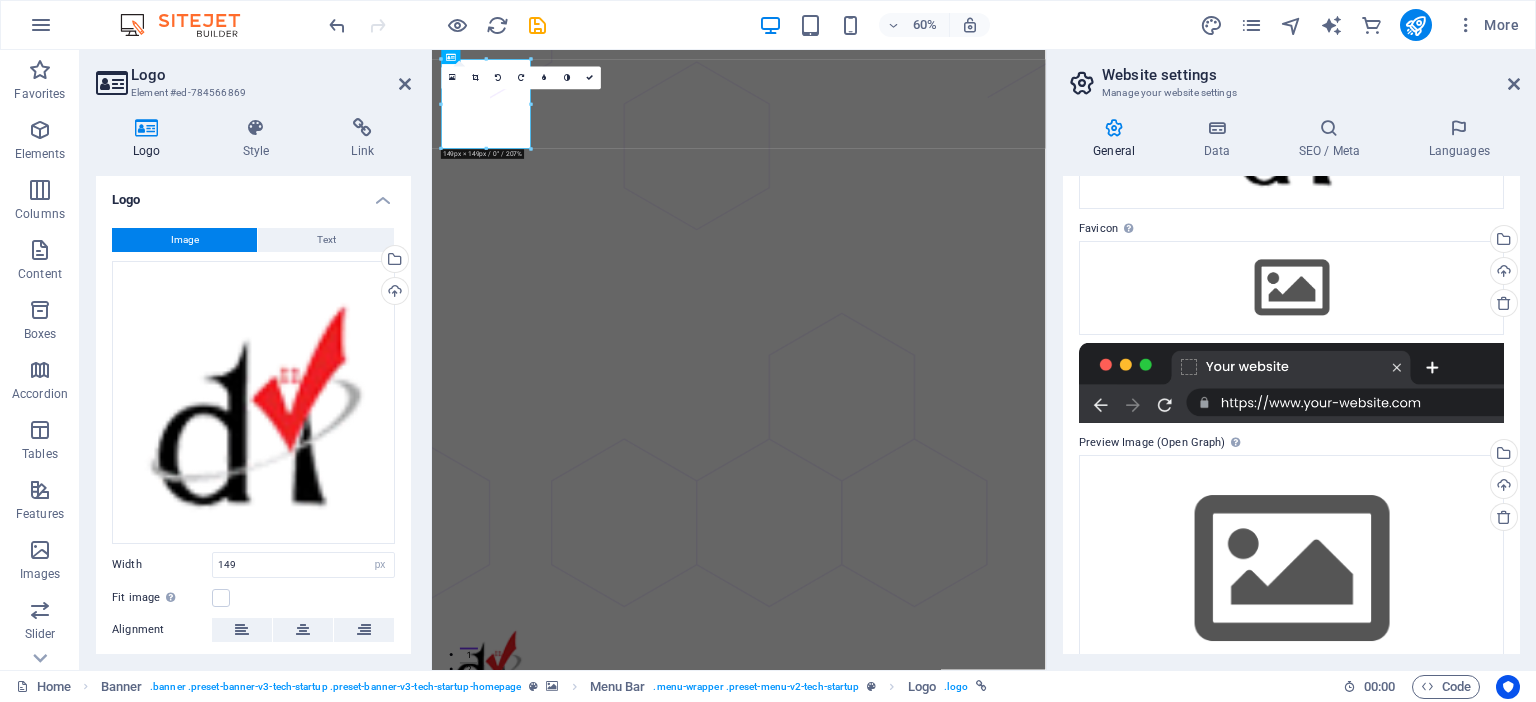 scroll, scrollTop: 224, scrollLeft: 0, axis: vertical 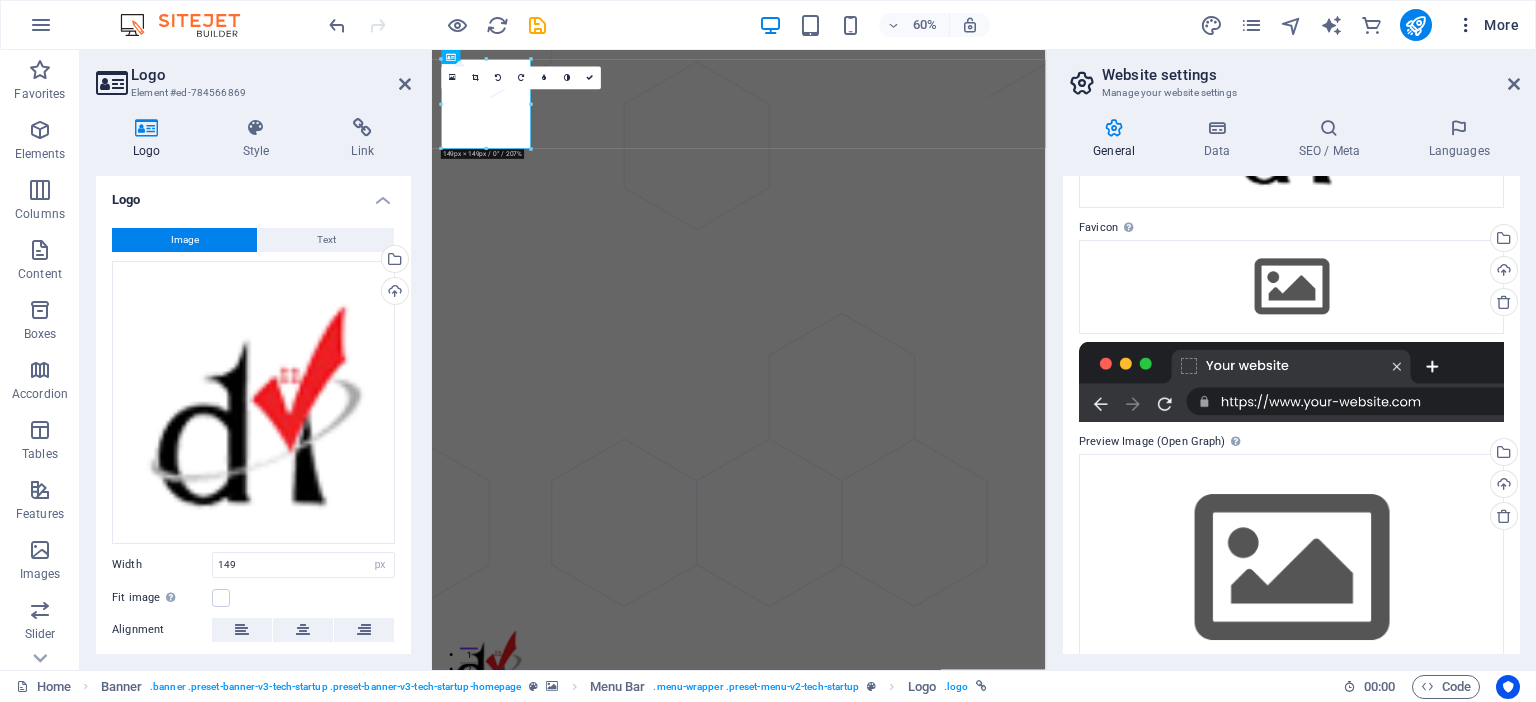 click at bounding box center [1466, 25] 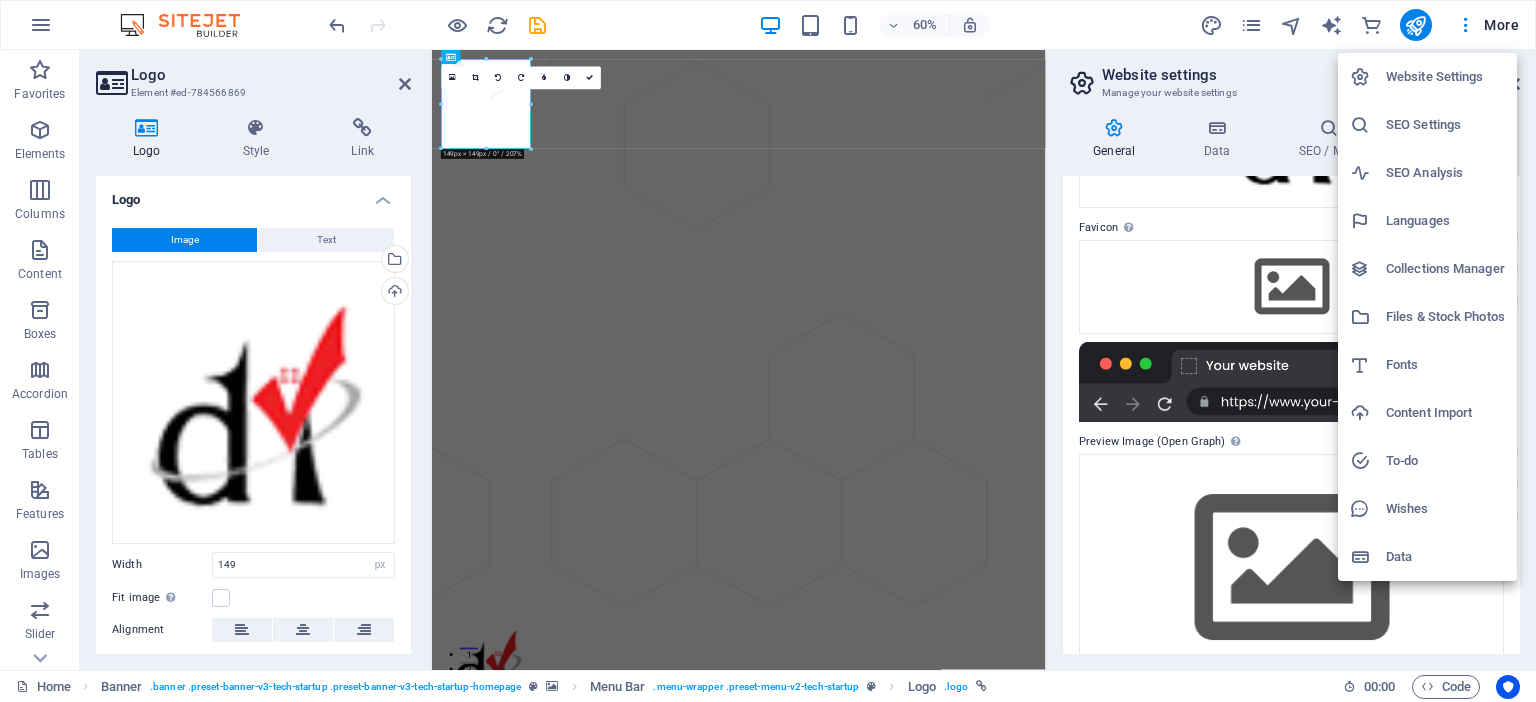 click at bounding box center [768, 351] 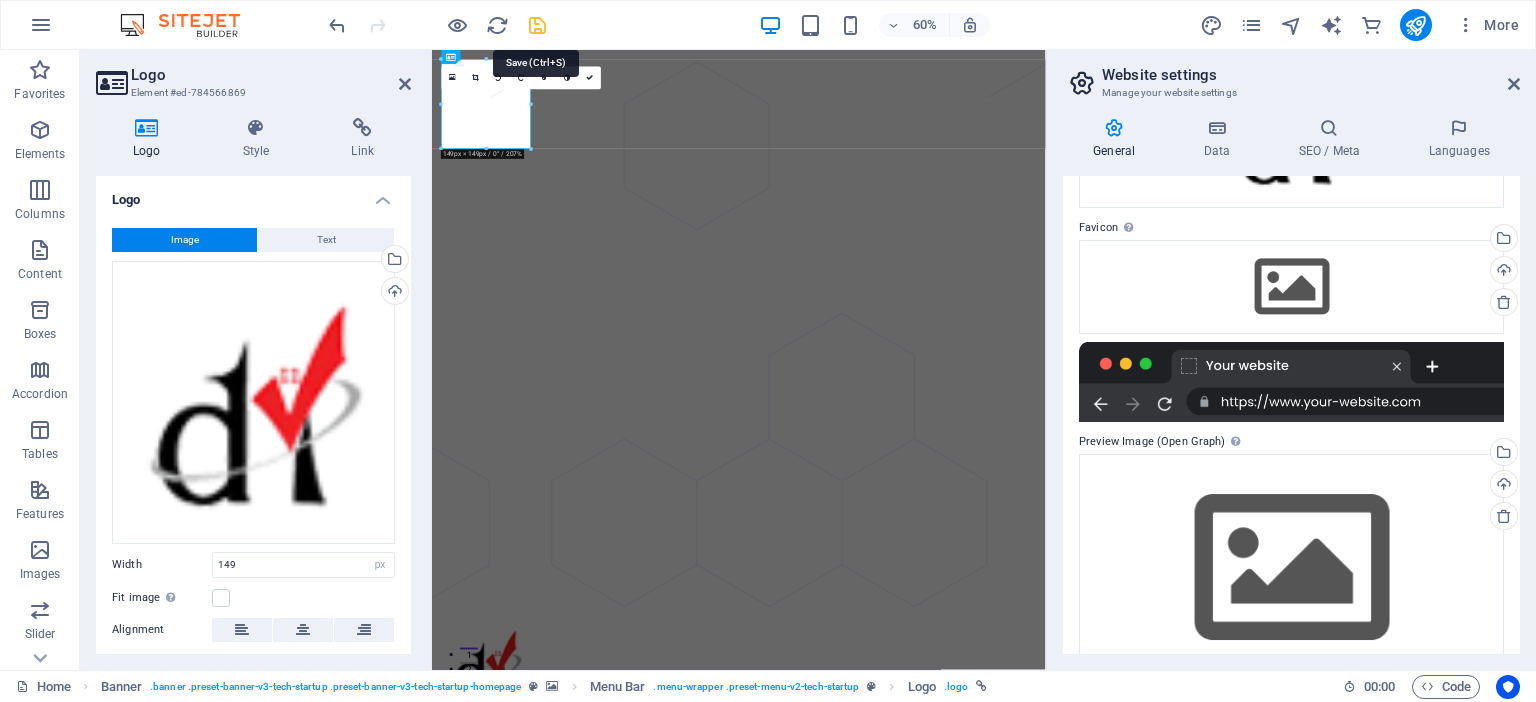 click at bounding box center [537, 25] 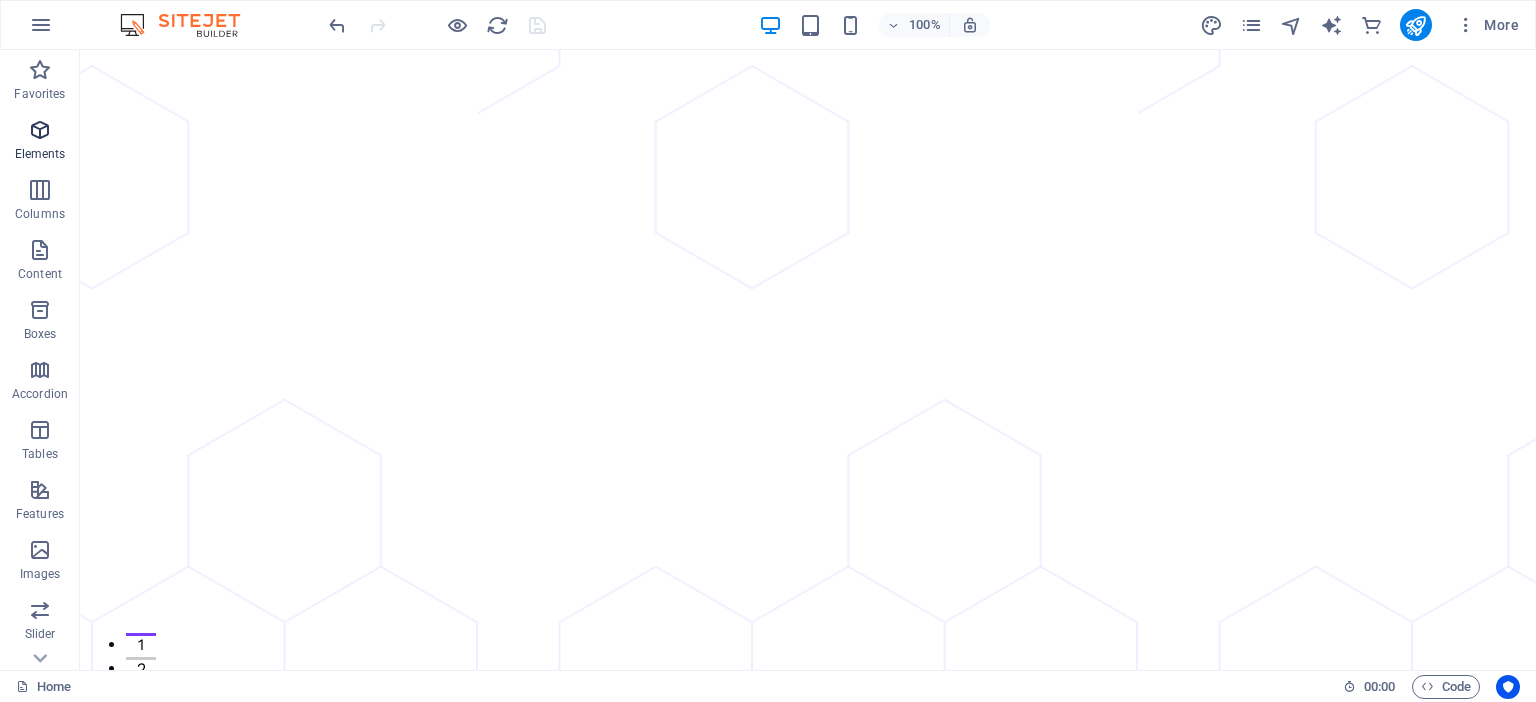 click on "Elements" at bounding box center (40, 142) 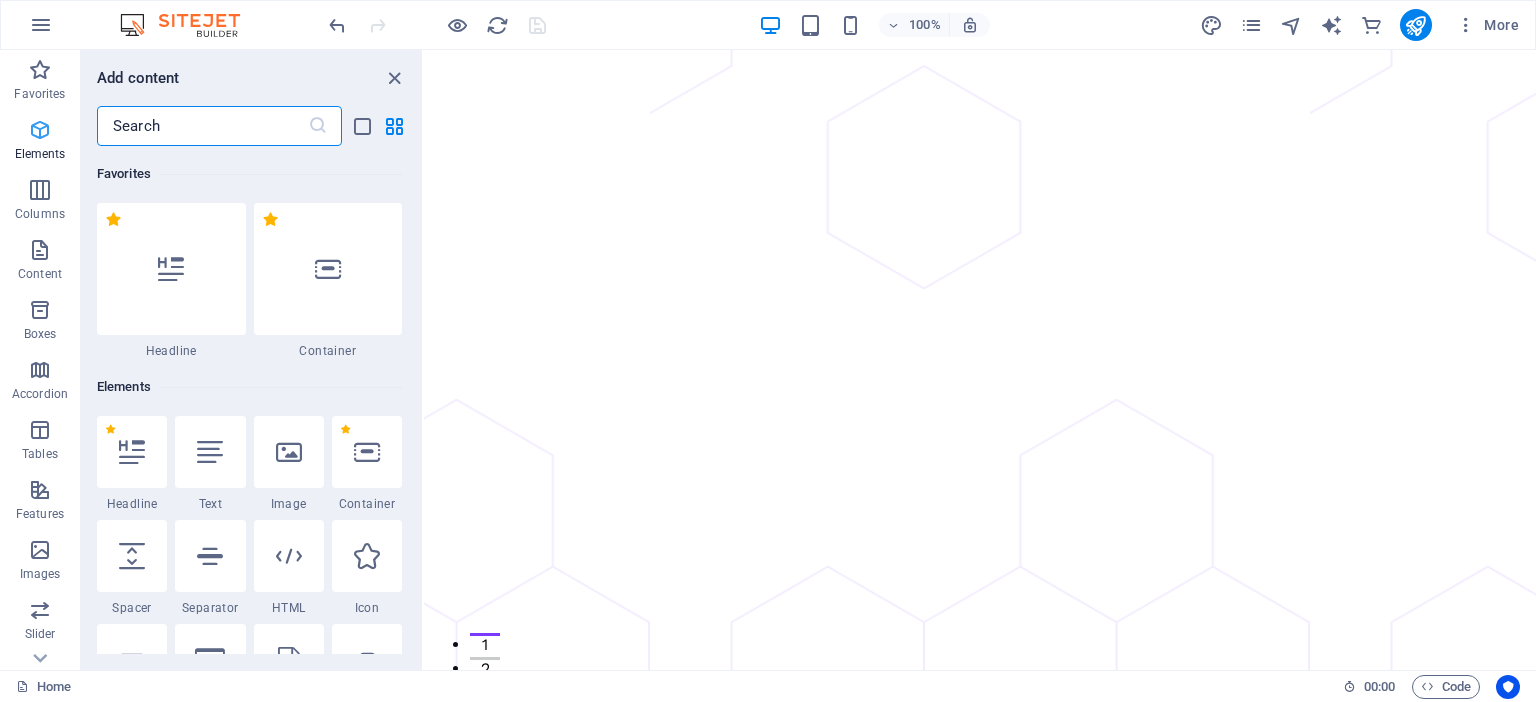 scroll, scrollTop: 212, scrollLeft: 0, axis: vertical 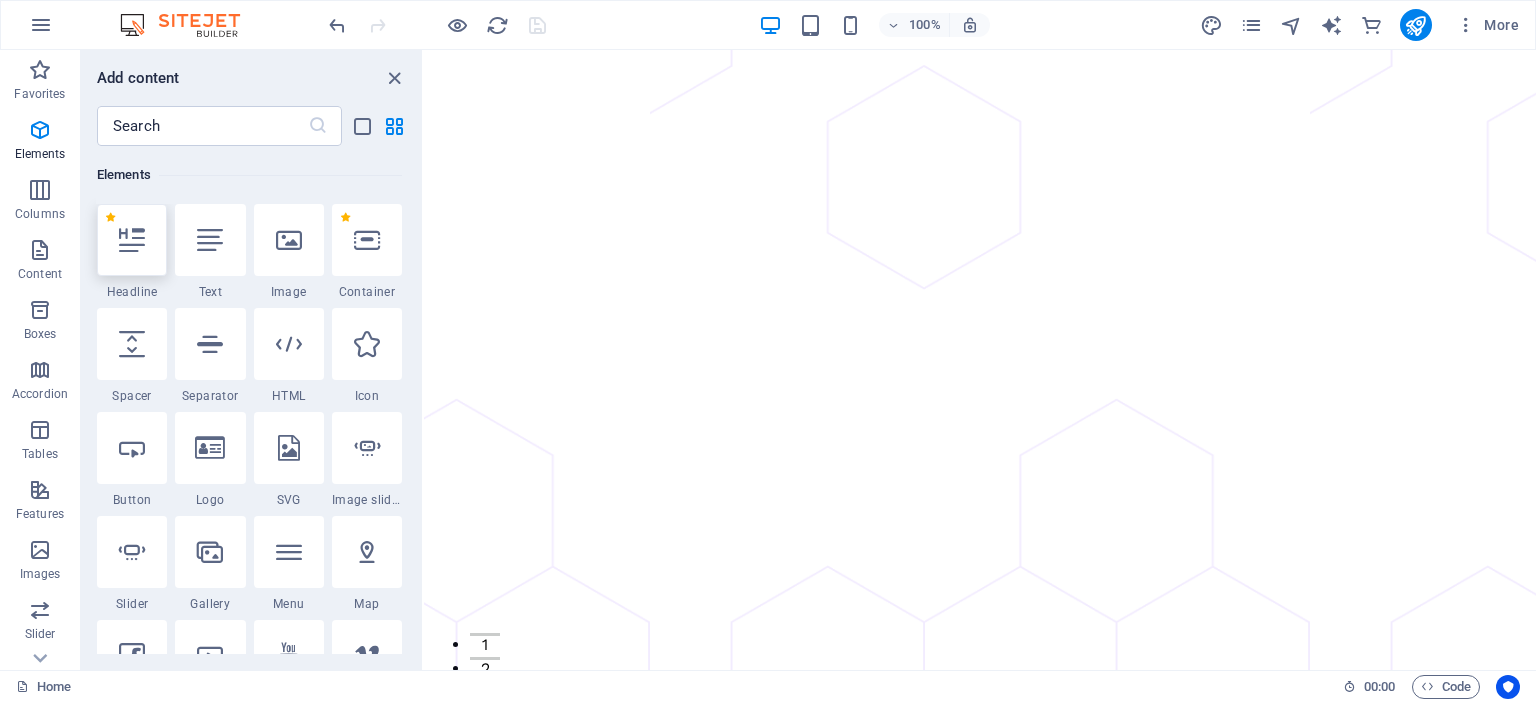 click at bounding box center [132, 240] 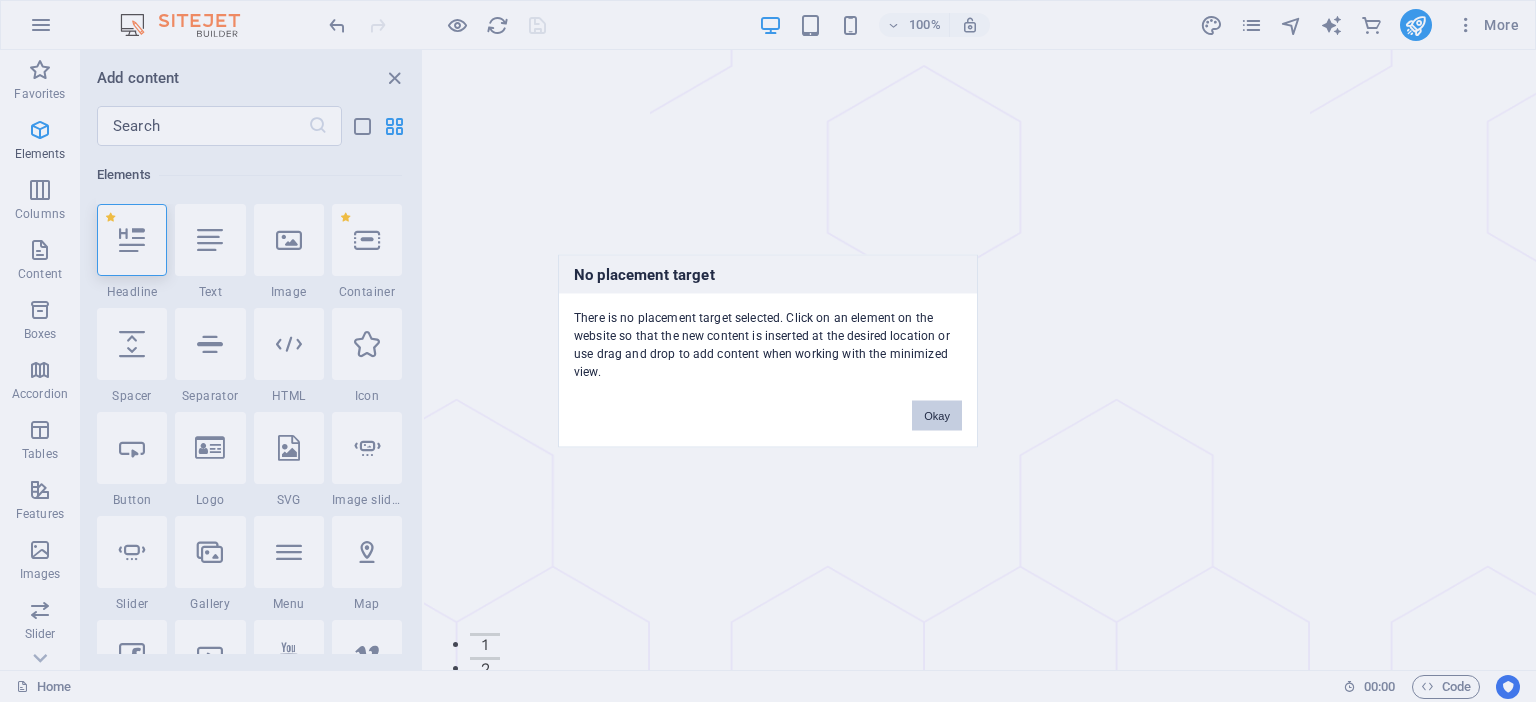 click on "Okay" at bounding box center (937, 416) 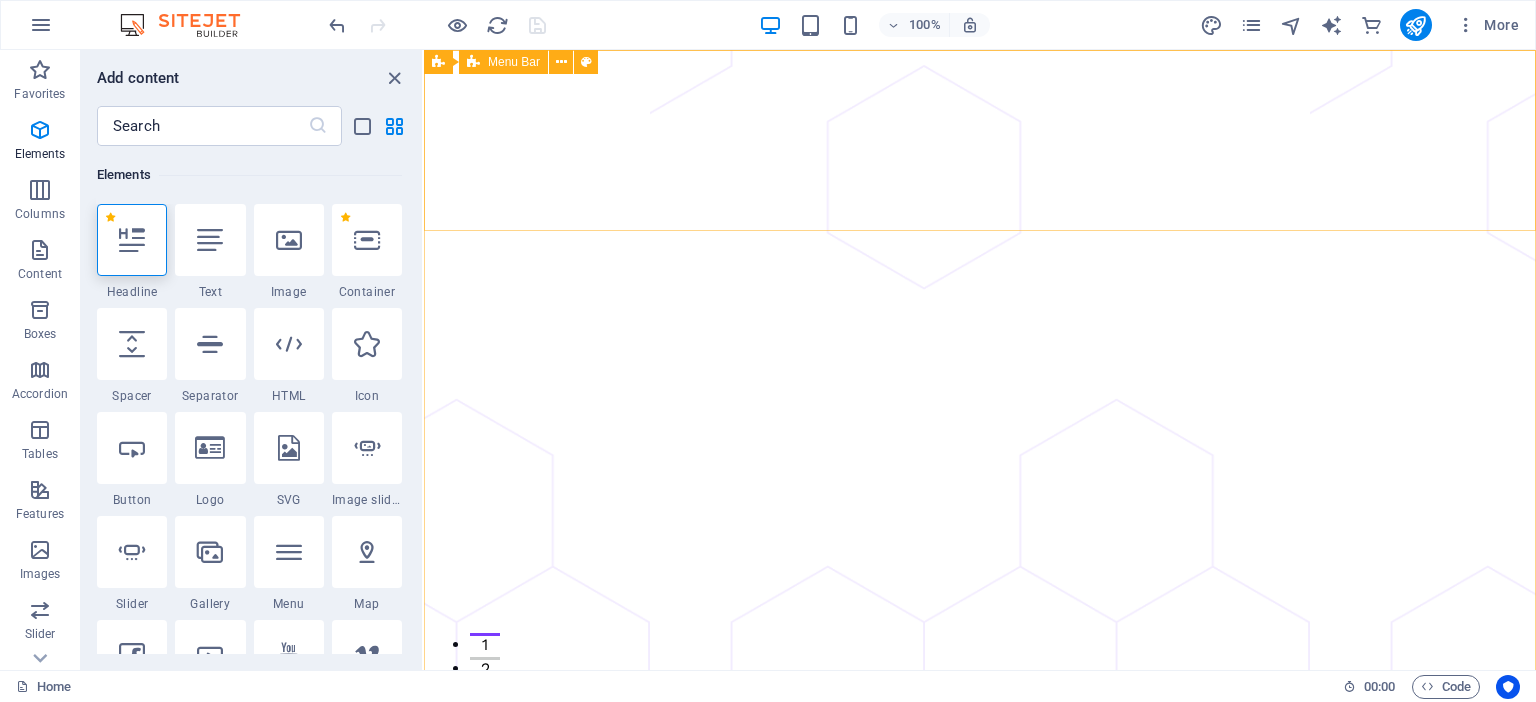 click on "Menu Bar" at bounding box center [514, 62] 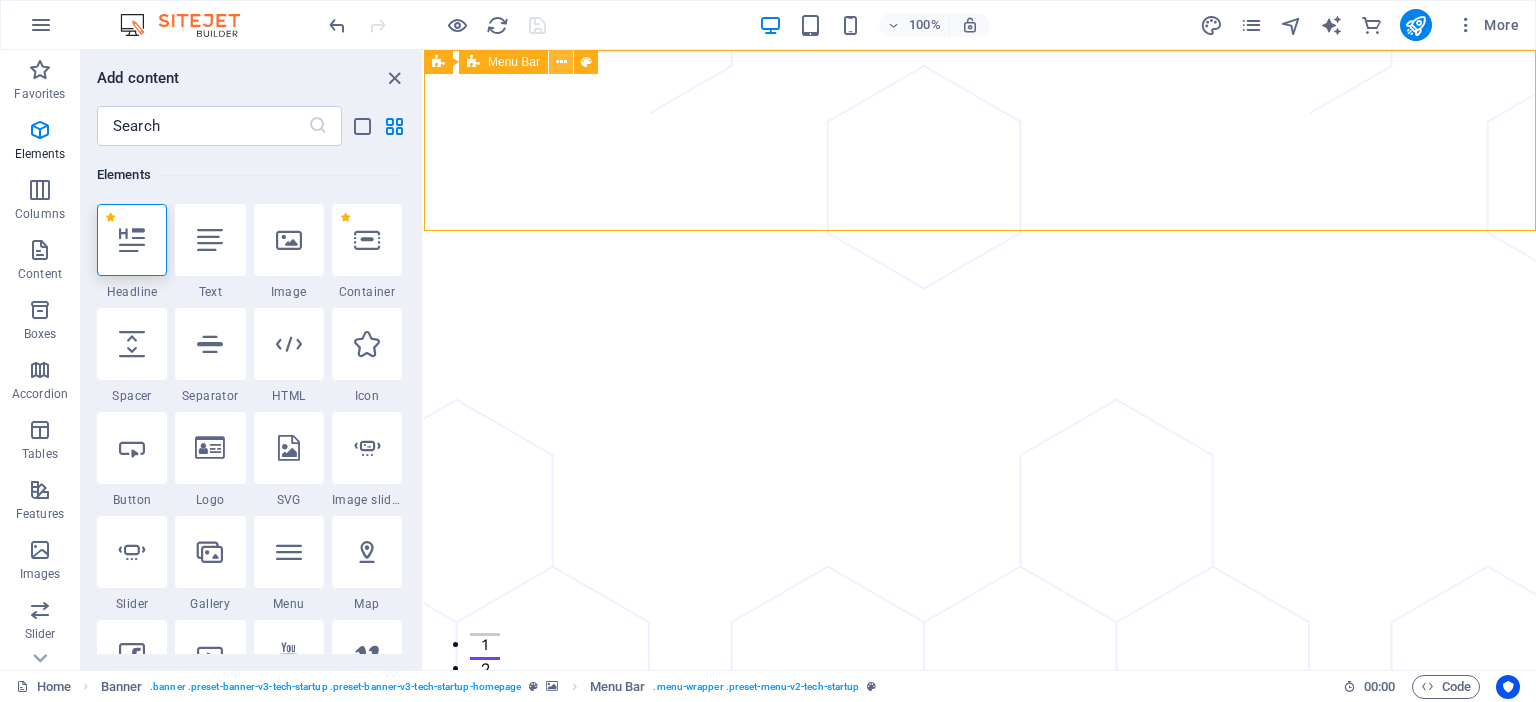 click at bounding box center (561, 62) 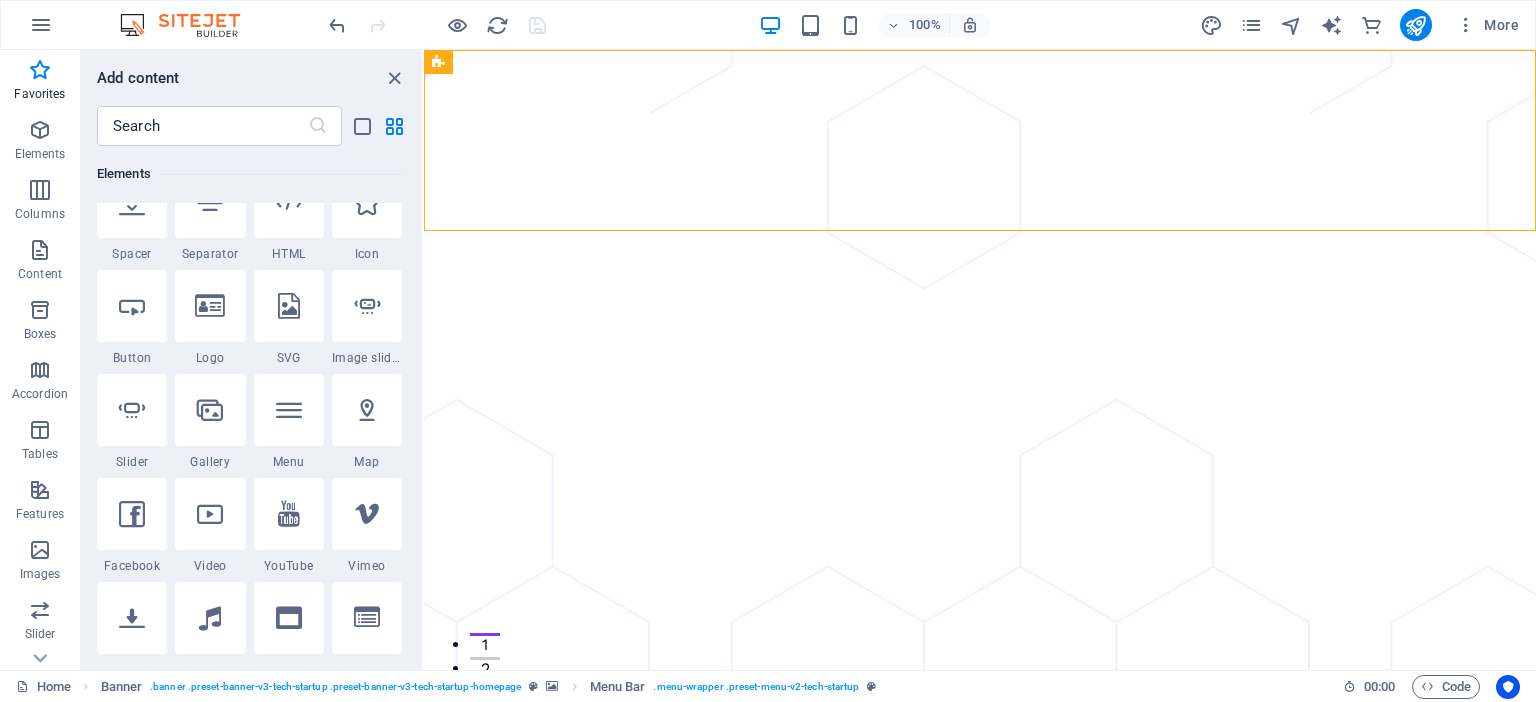 scroll, scrollTop: 0, scrollLeft: 0, axis: both 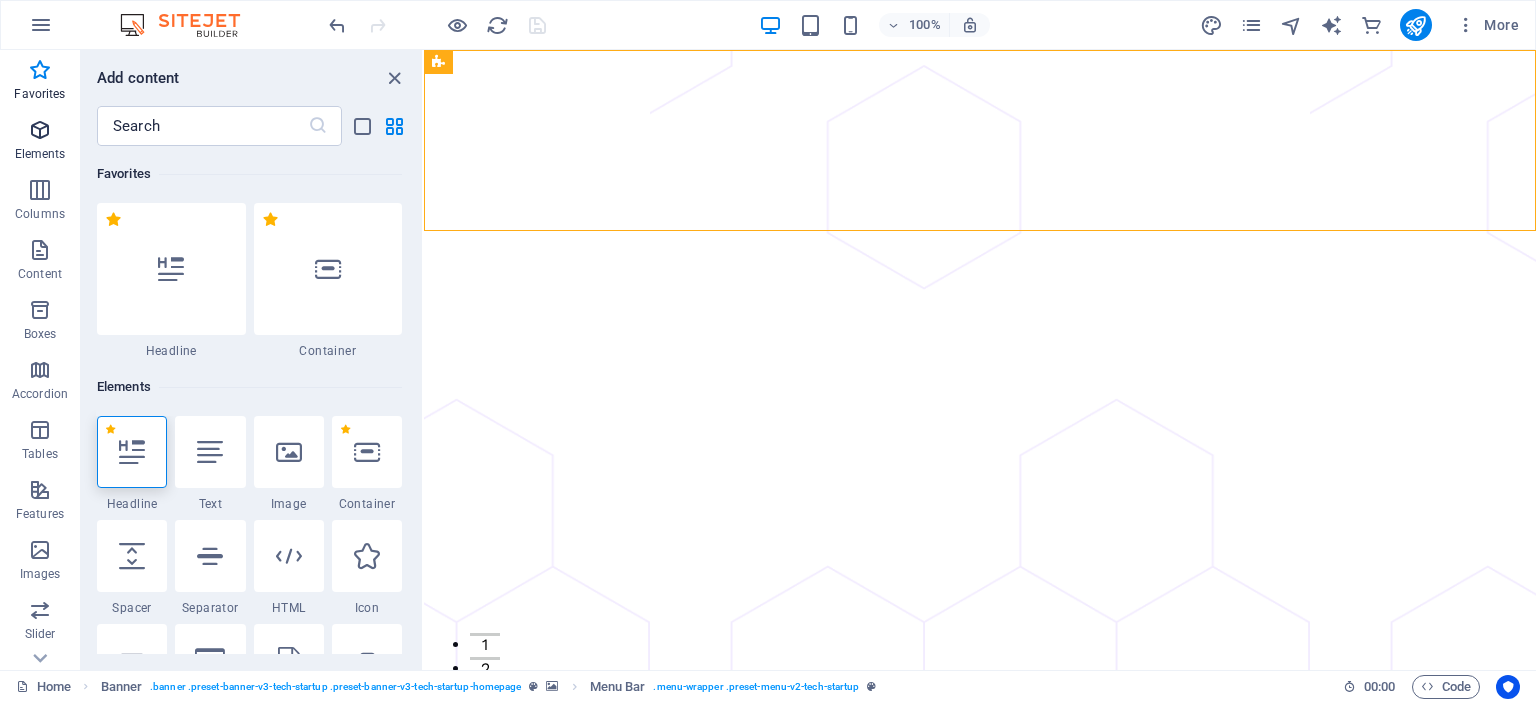 click at bounding box center (40, 130) 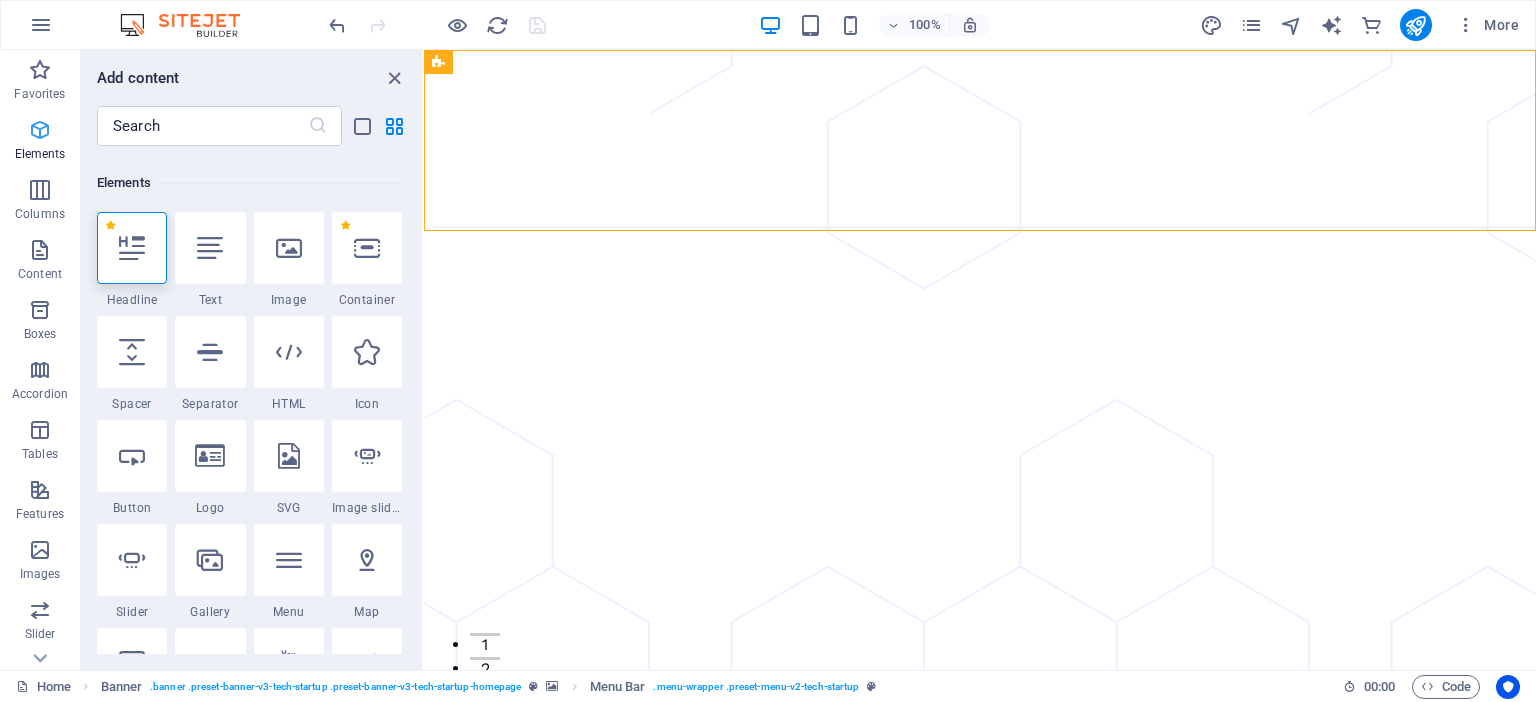 scroll, scrollTop: 212, scrollLeft: 0, axis: vertical 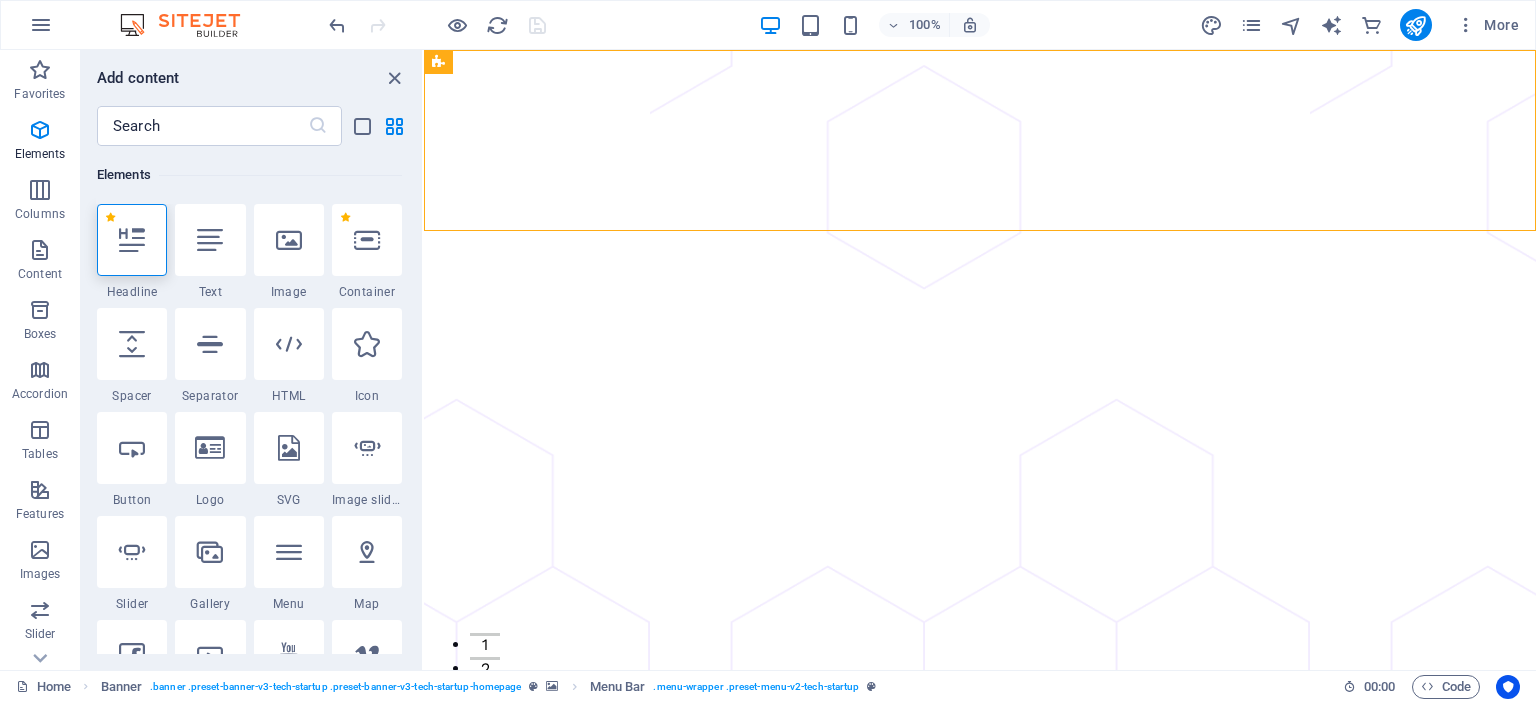 click at bounding box center [132, 240] 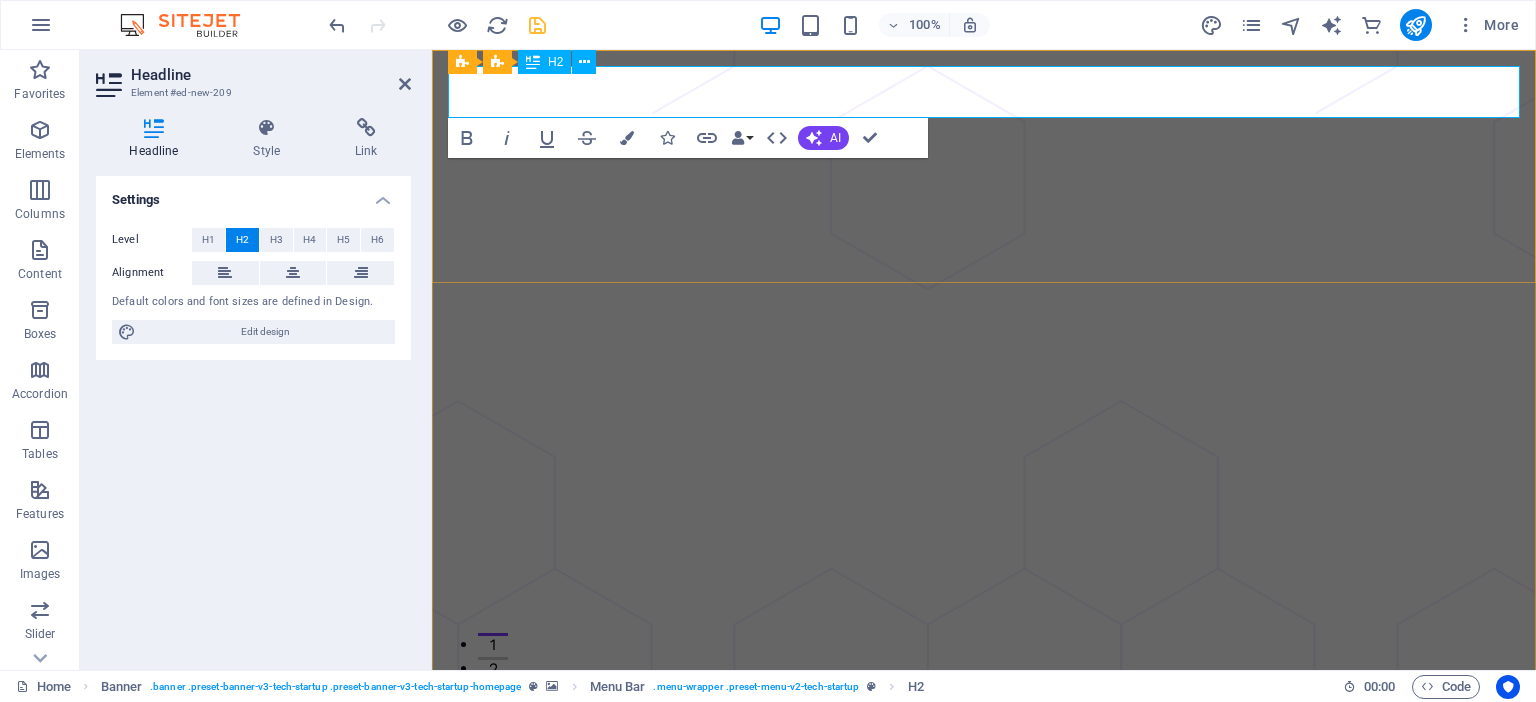 click on "New headline" at bounding box center [984, 836] 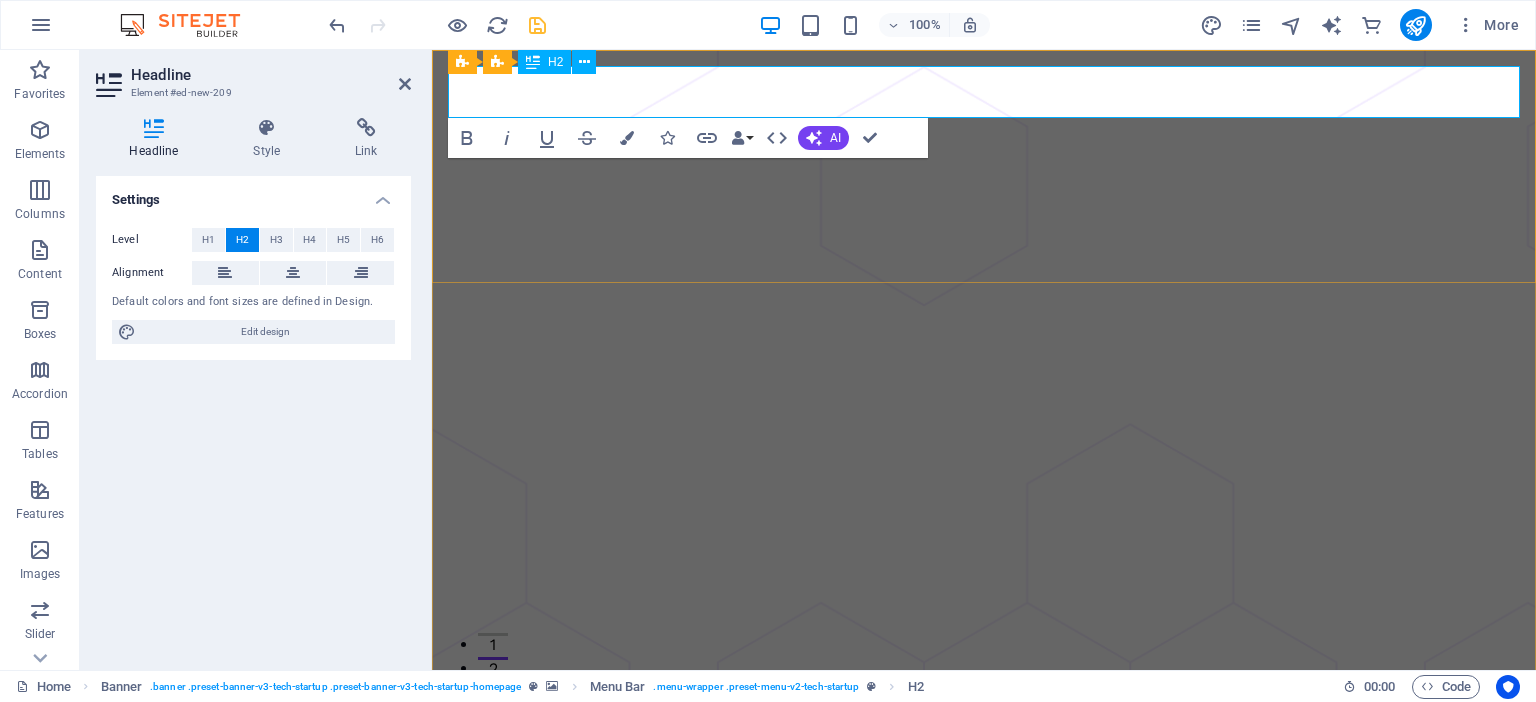 type 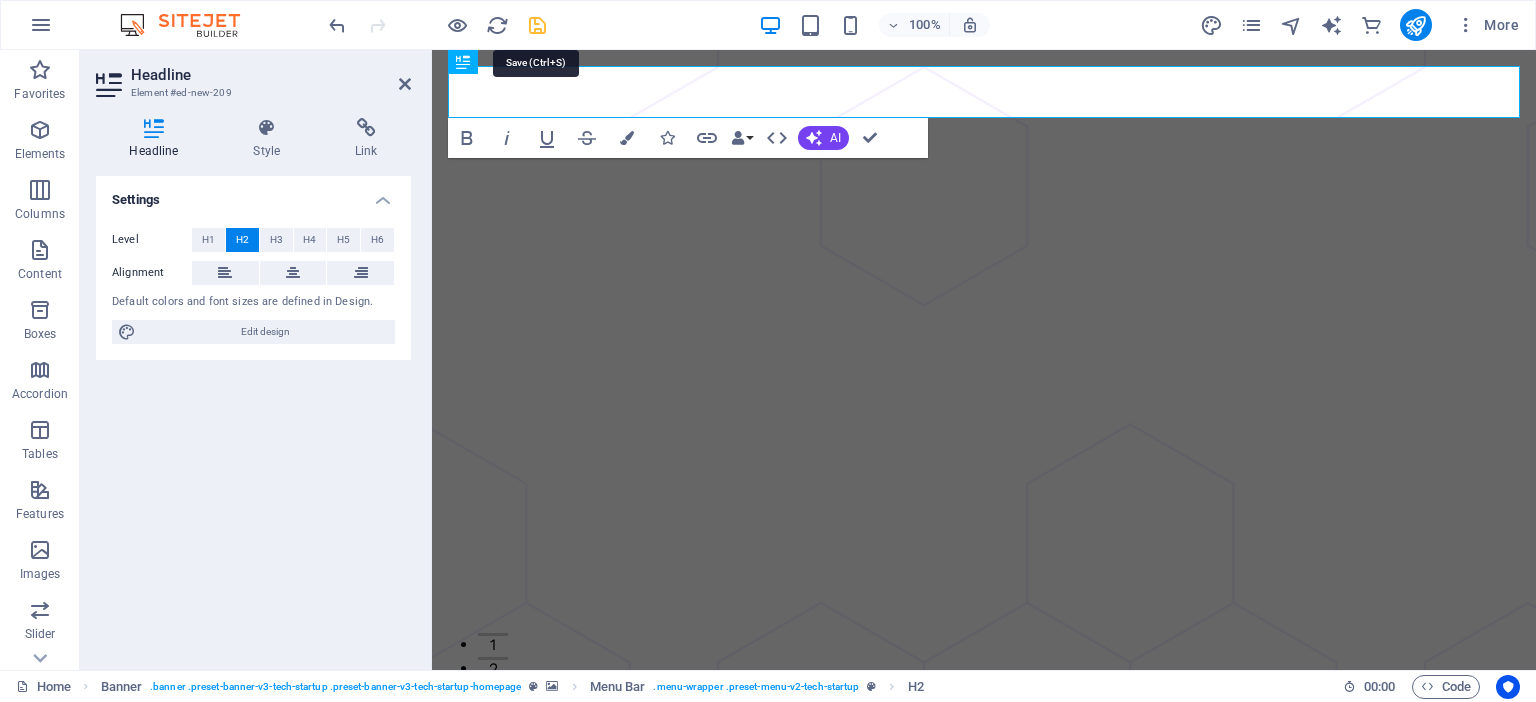 click at bounding box center [537, 25] 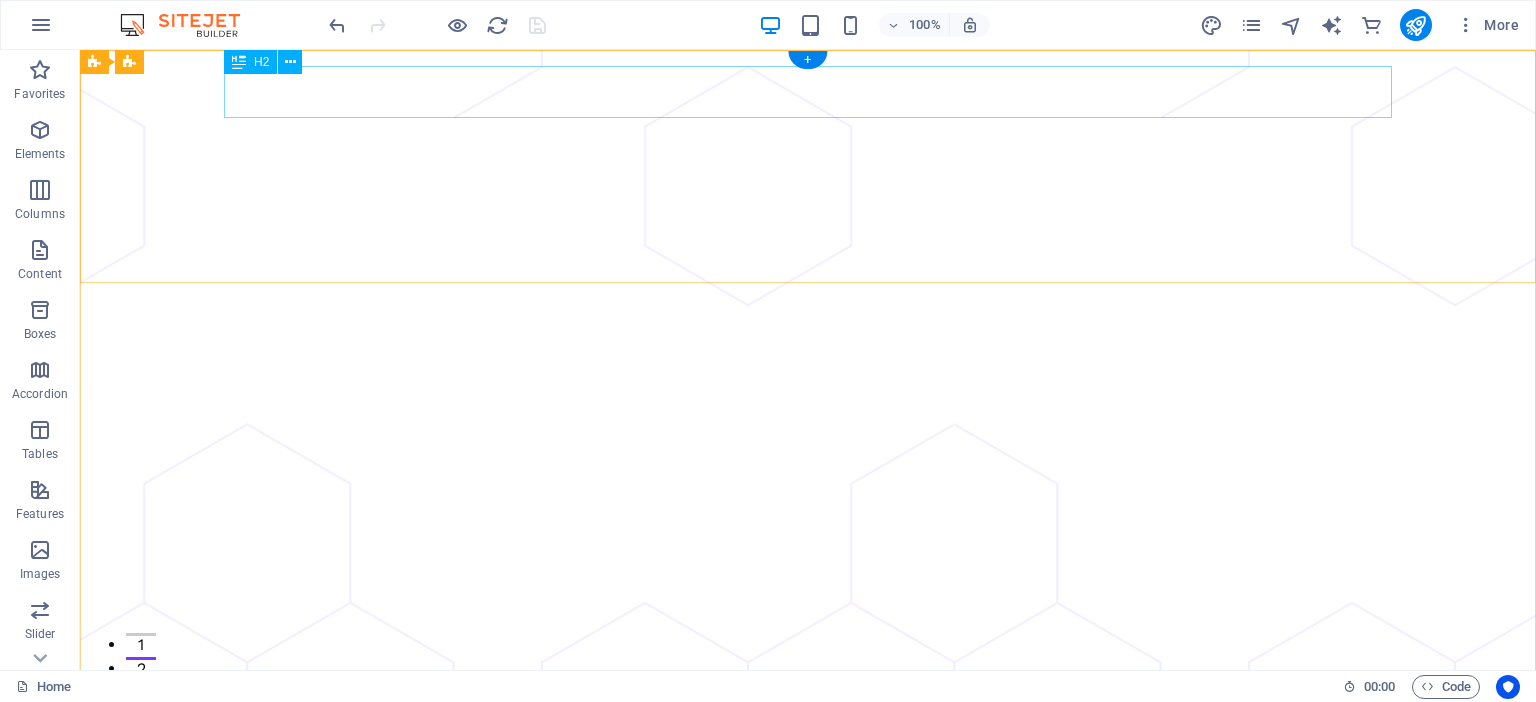 click on "Desire Mapping Technologies" at bounding box center [808, 885] 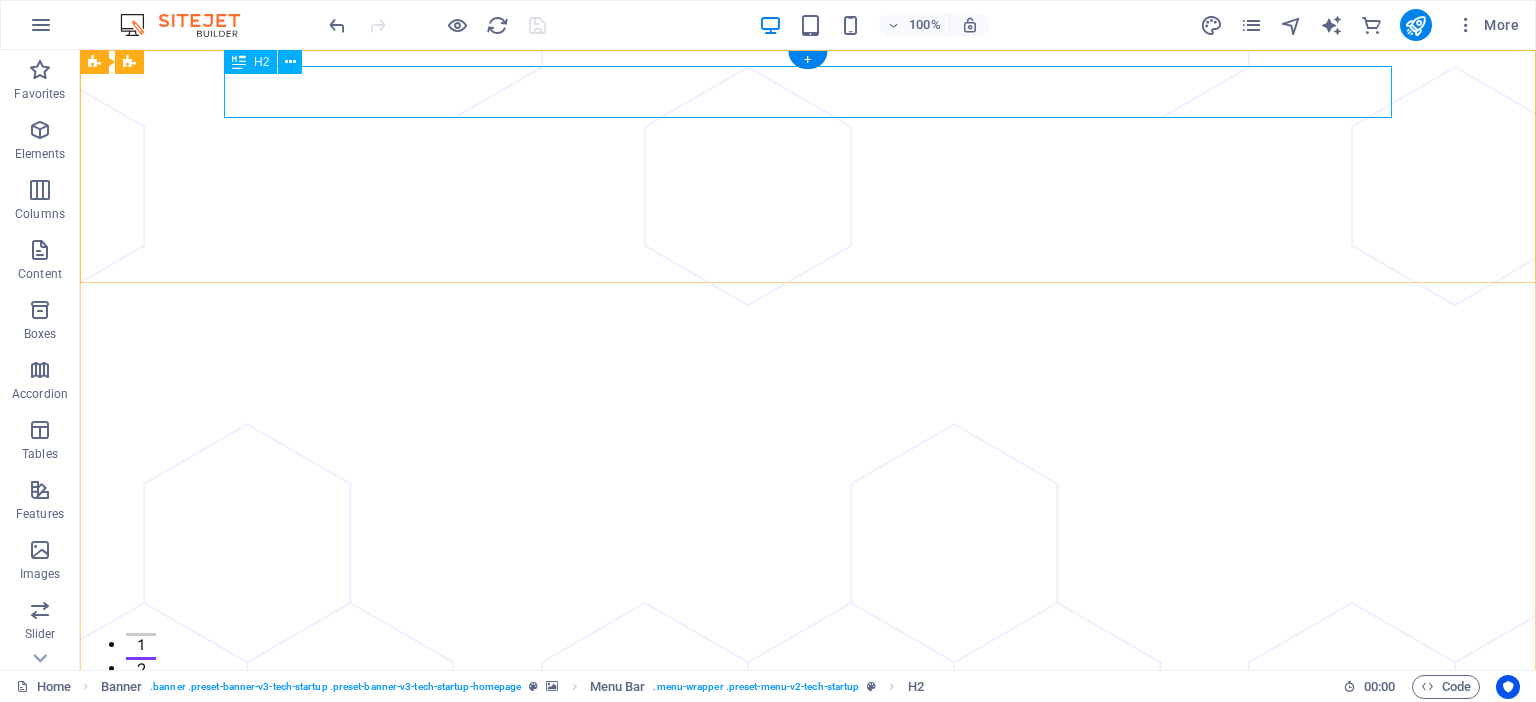click on "Desire Mapping Technologies" at bounding box center [808, 885] 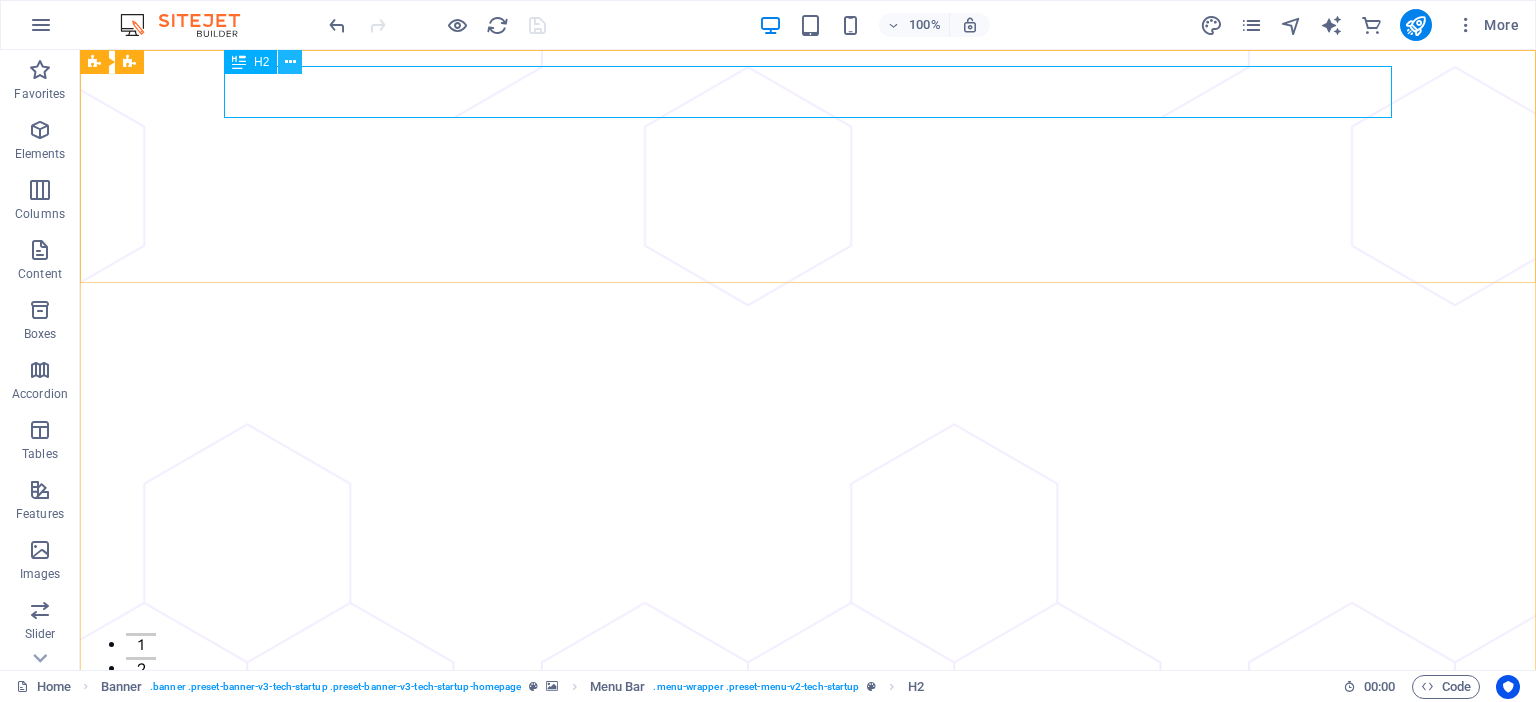 click at bounding box center (290, 62) 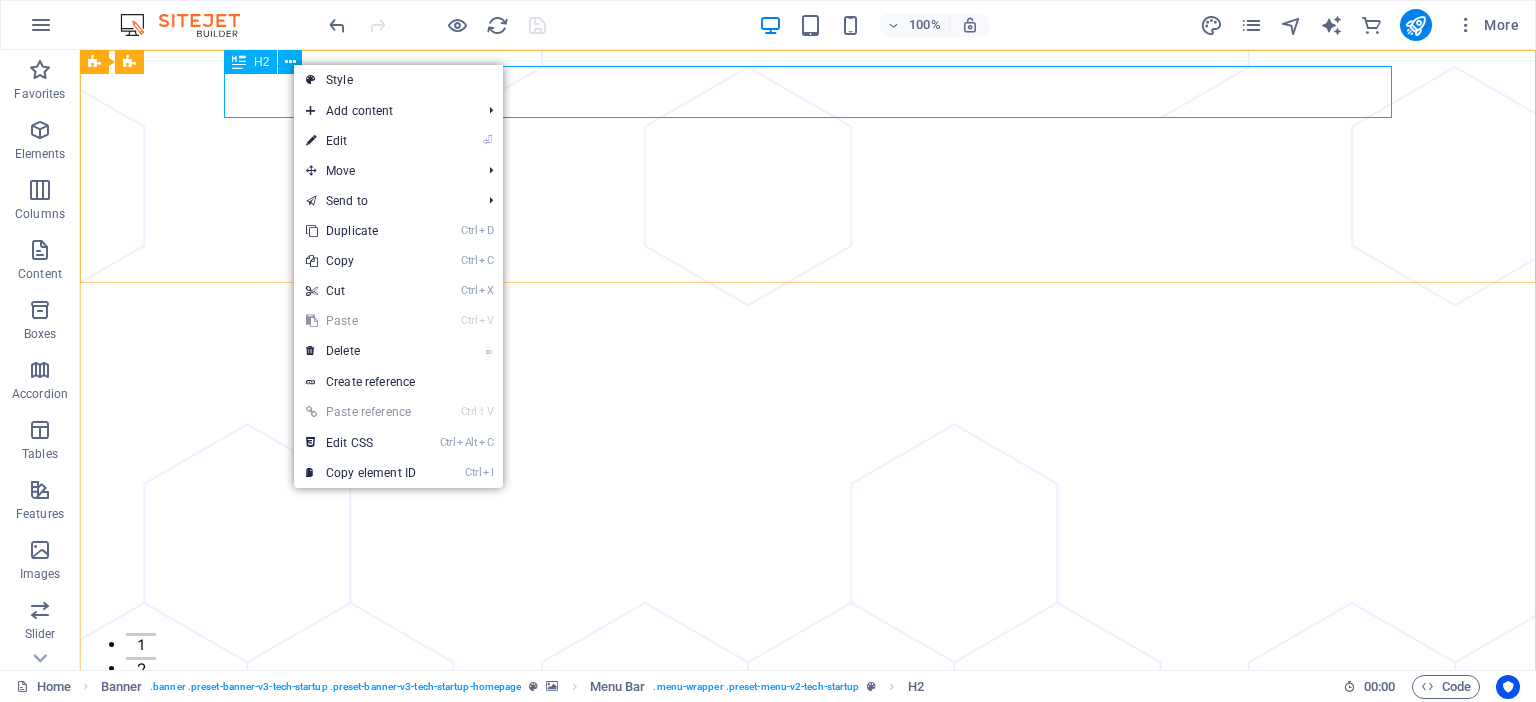 click on "H2" at bounding box center [250, 62] 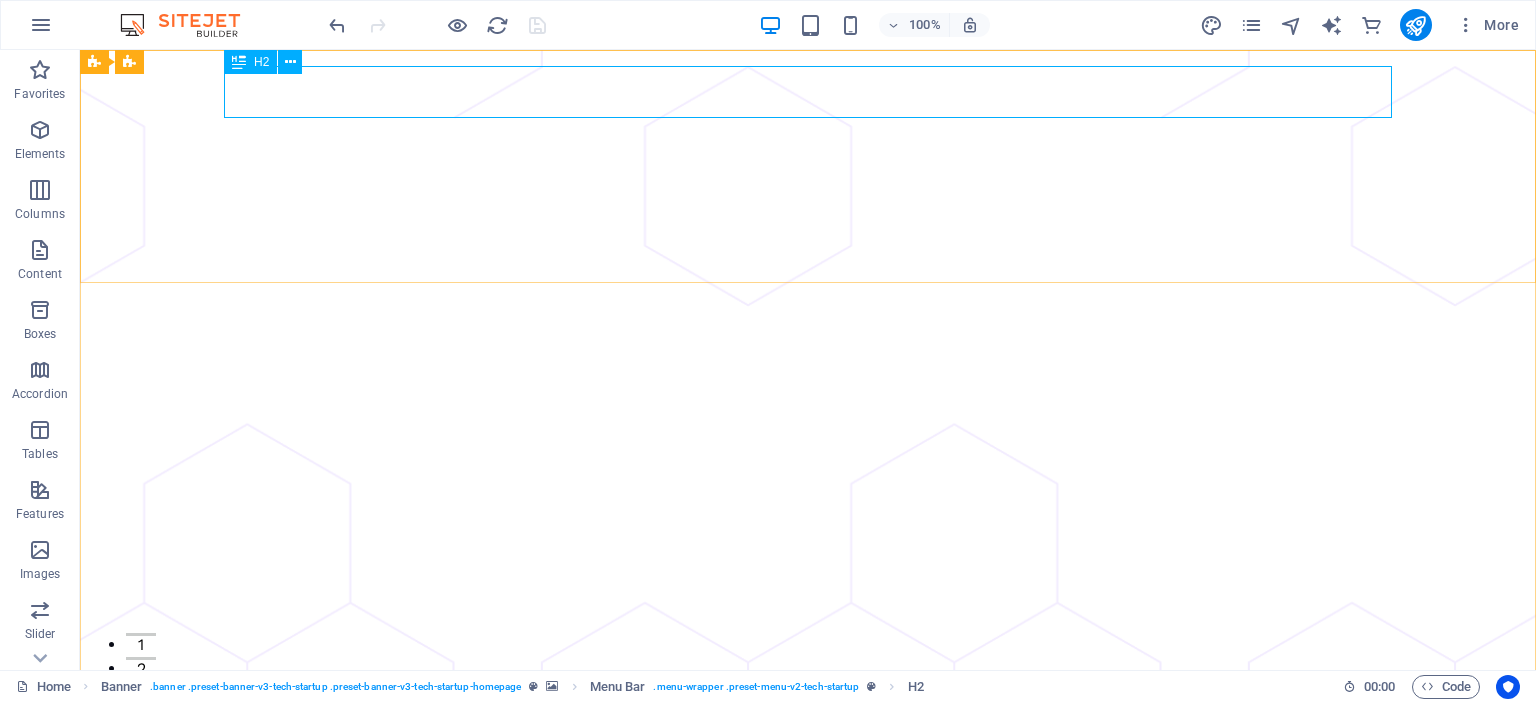 click on "H2" at bounding box center (250, 62) 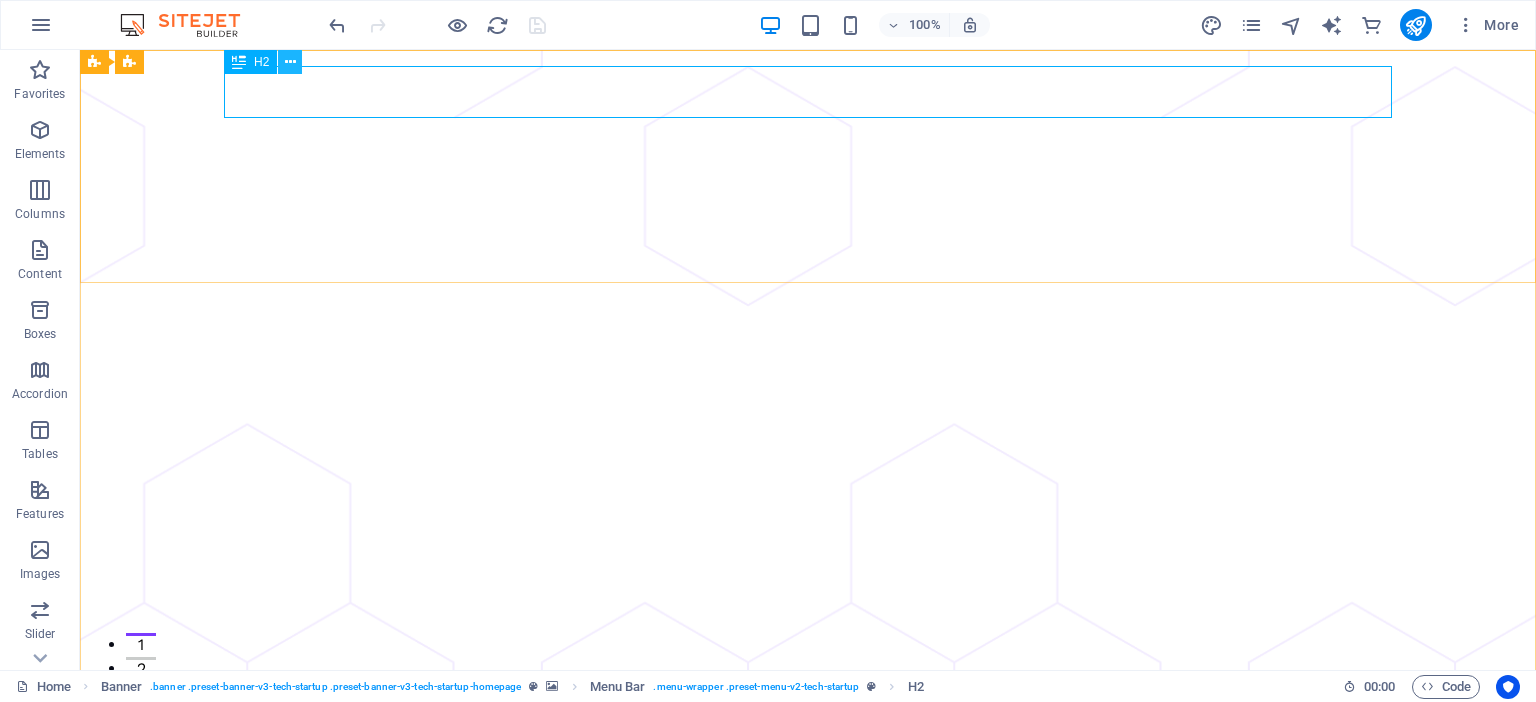 click at bounding box center [290, 62] 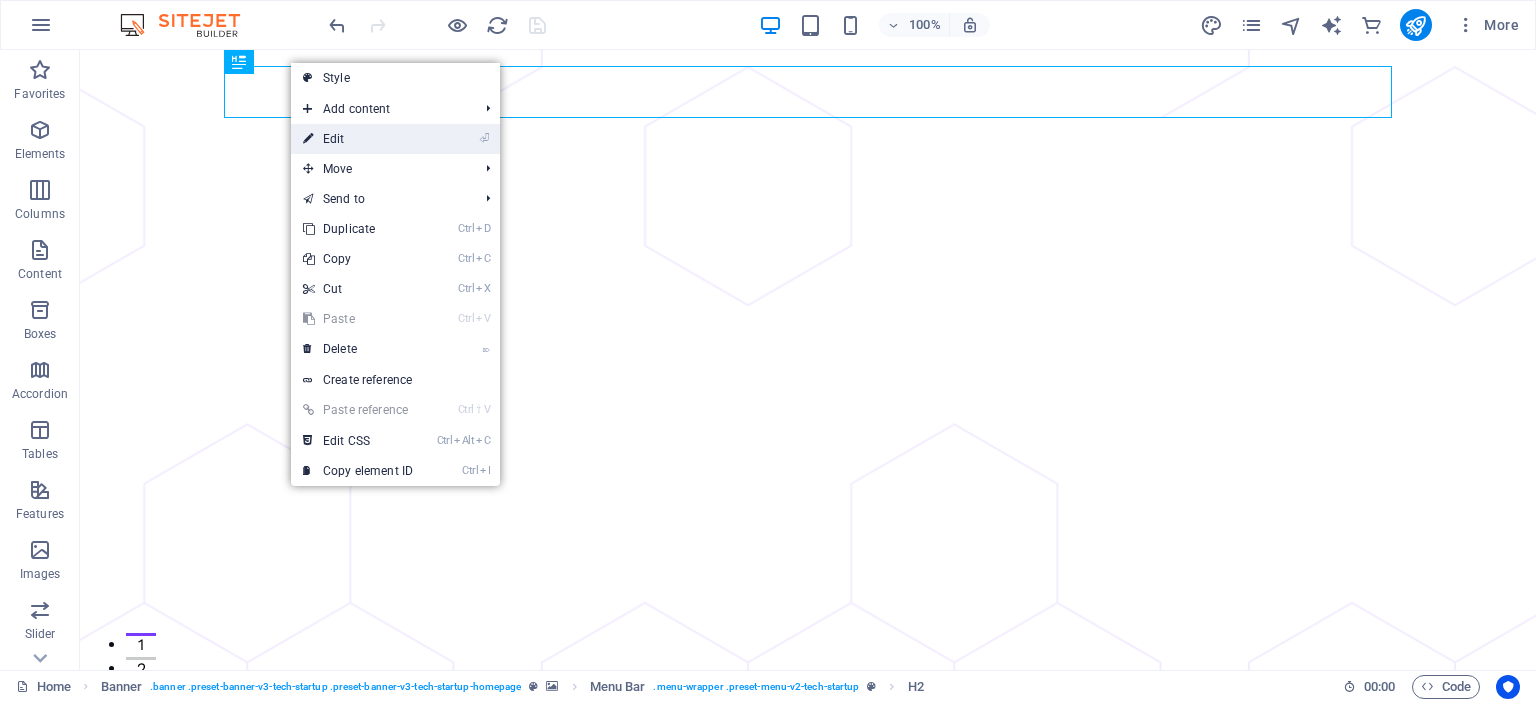 click on "⏎  Edit" at bounding box center (358, 139) 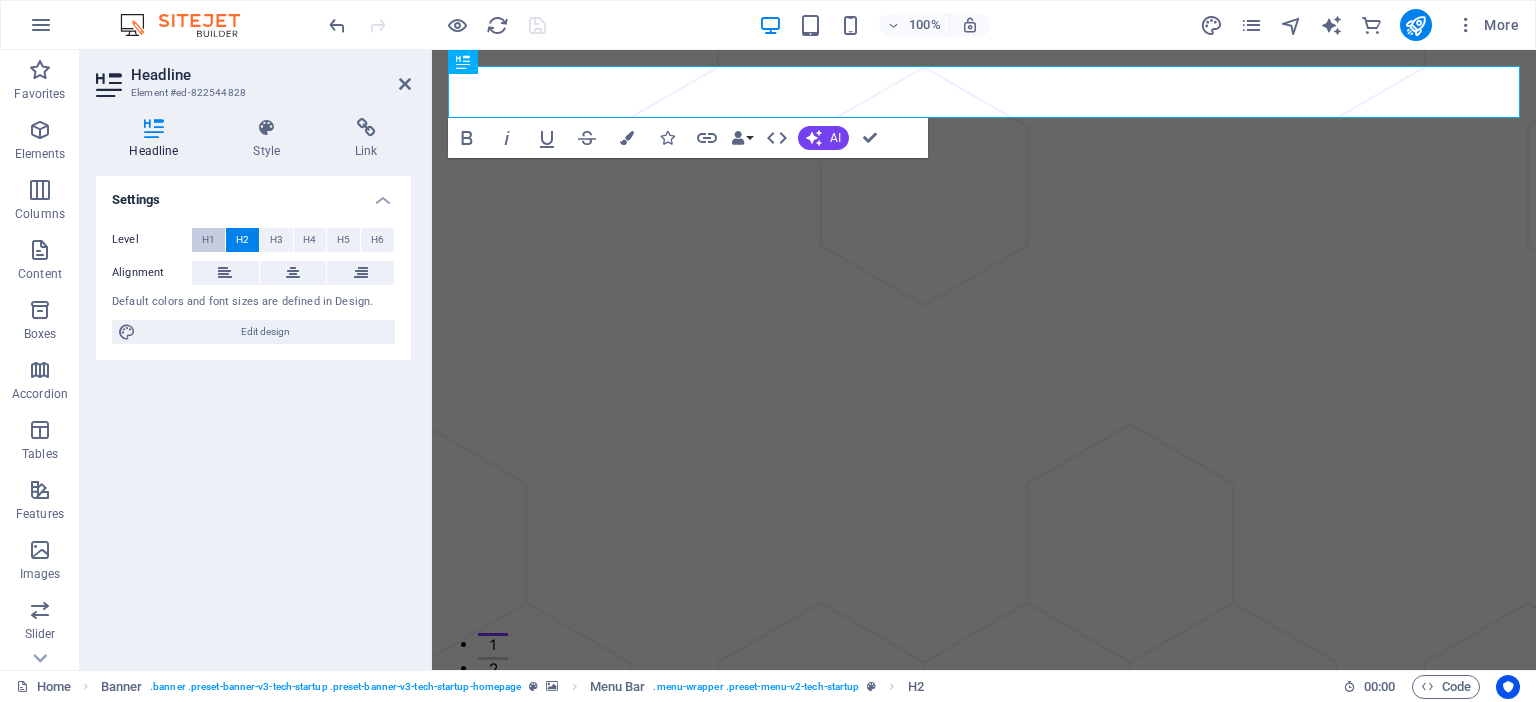 click on "H1" at bounding box center (208, 240) 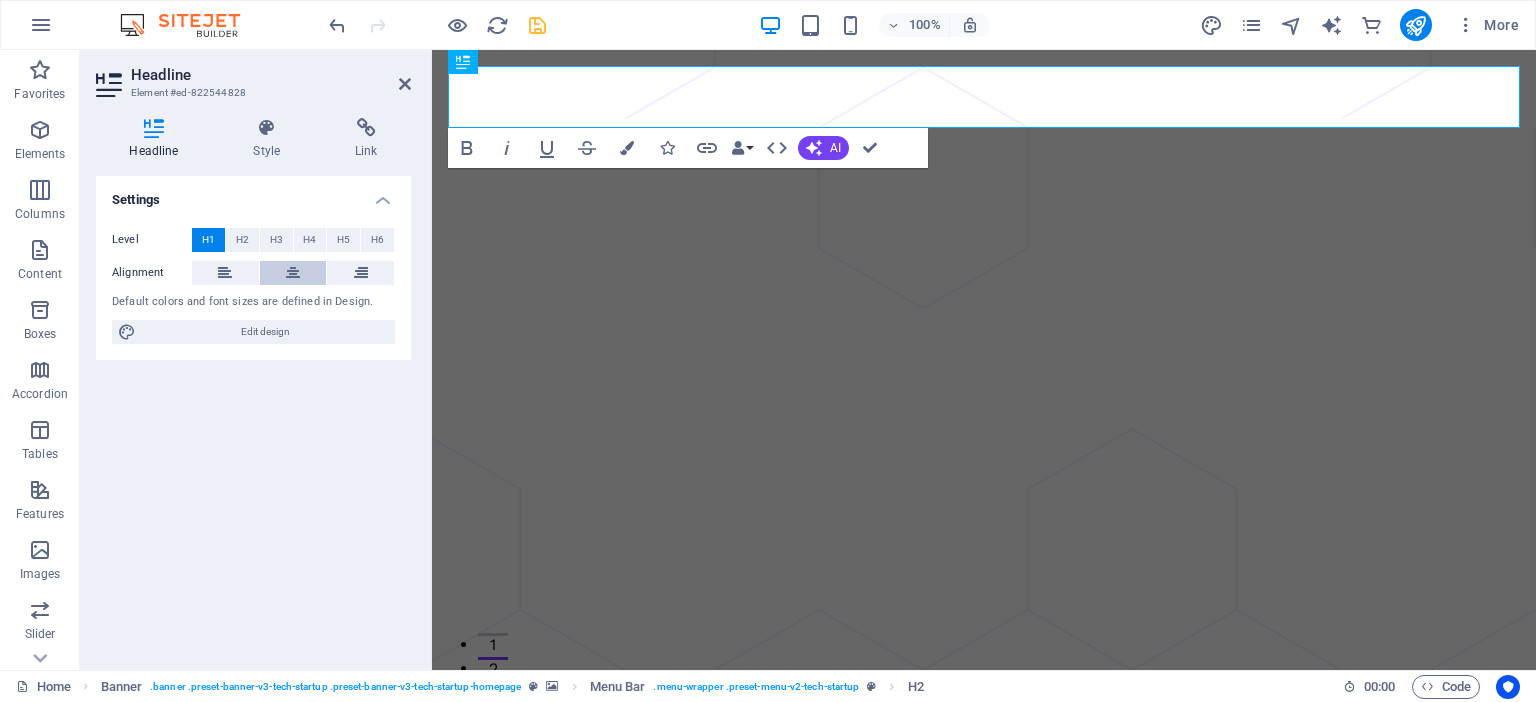 click at bounding box center [293, 273] 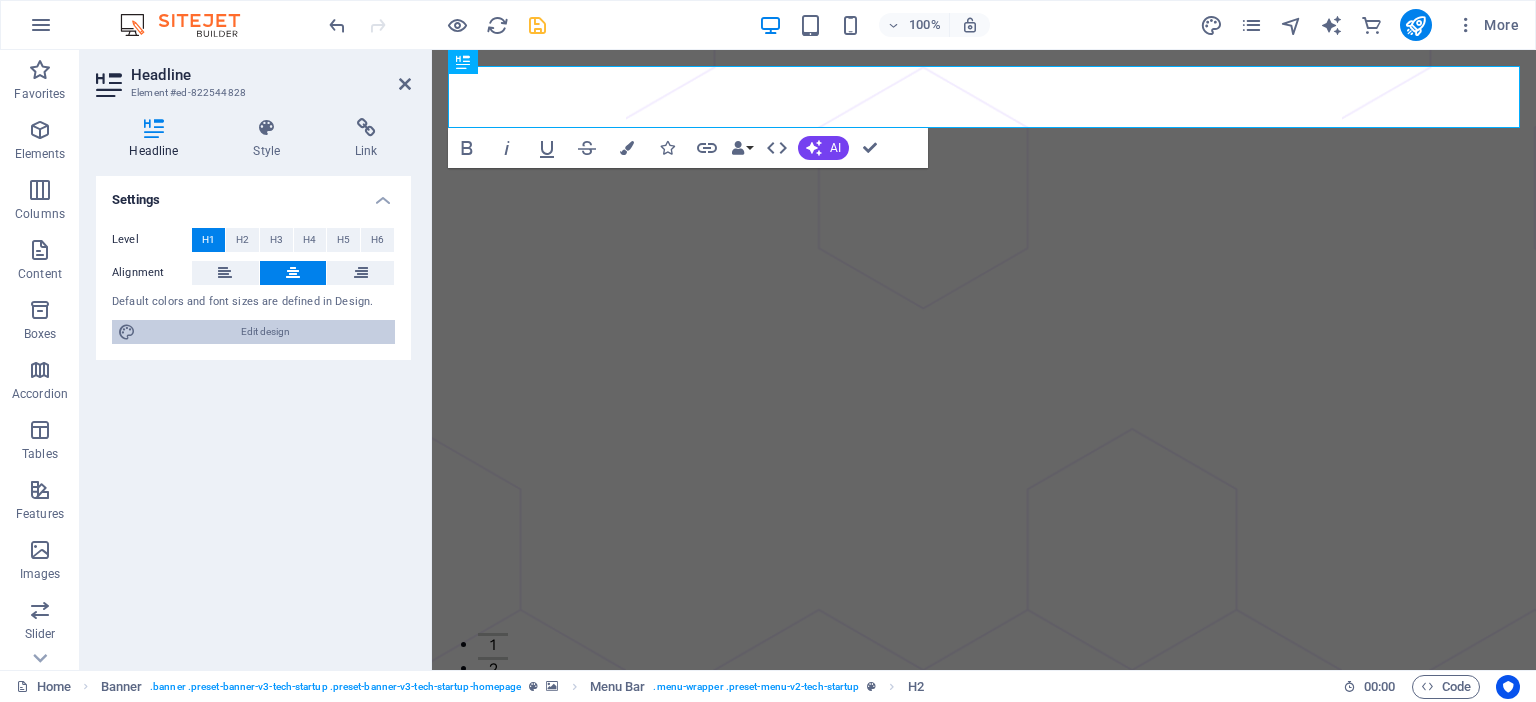 drag, startPoint x: 288, startPoint y: 339, endPoint x: 627, endPoint y: 321, distance: 339.47754 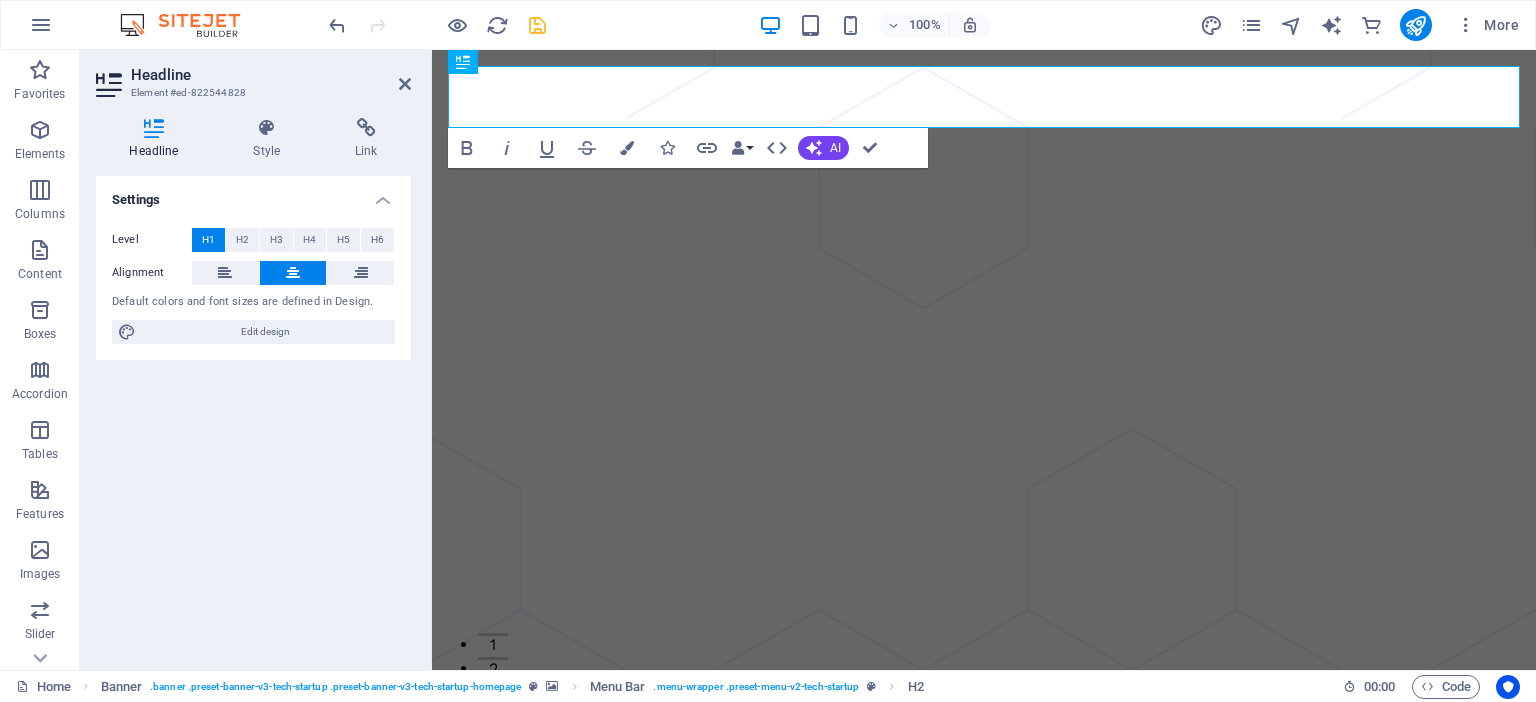 select on "px" 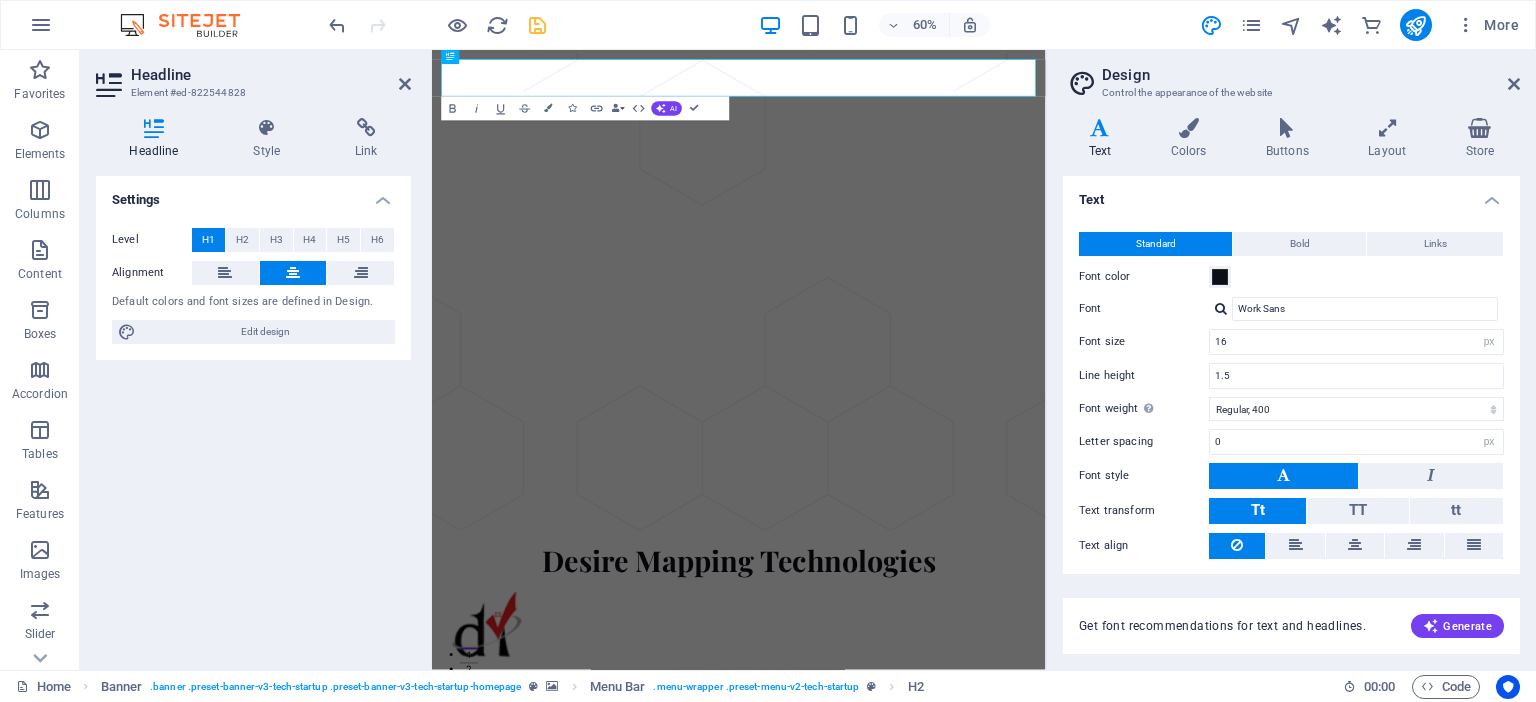 click at bounding box center [1100, 128] 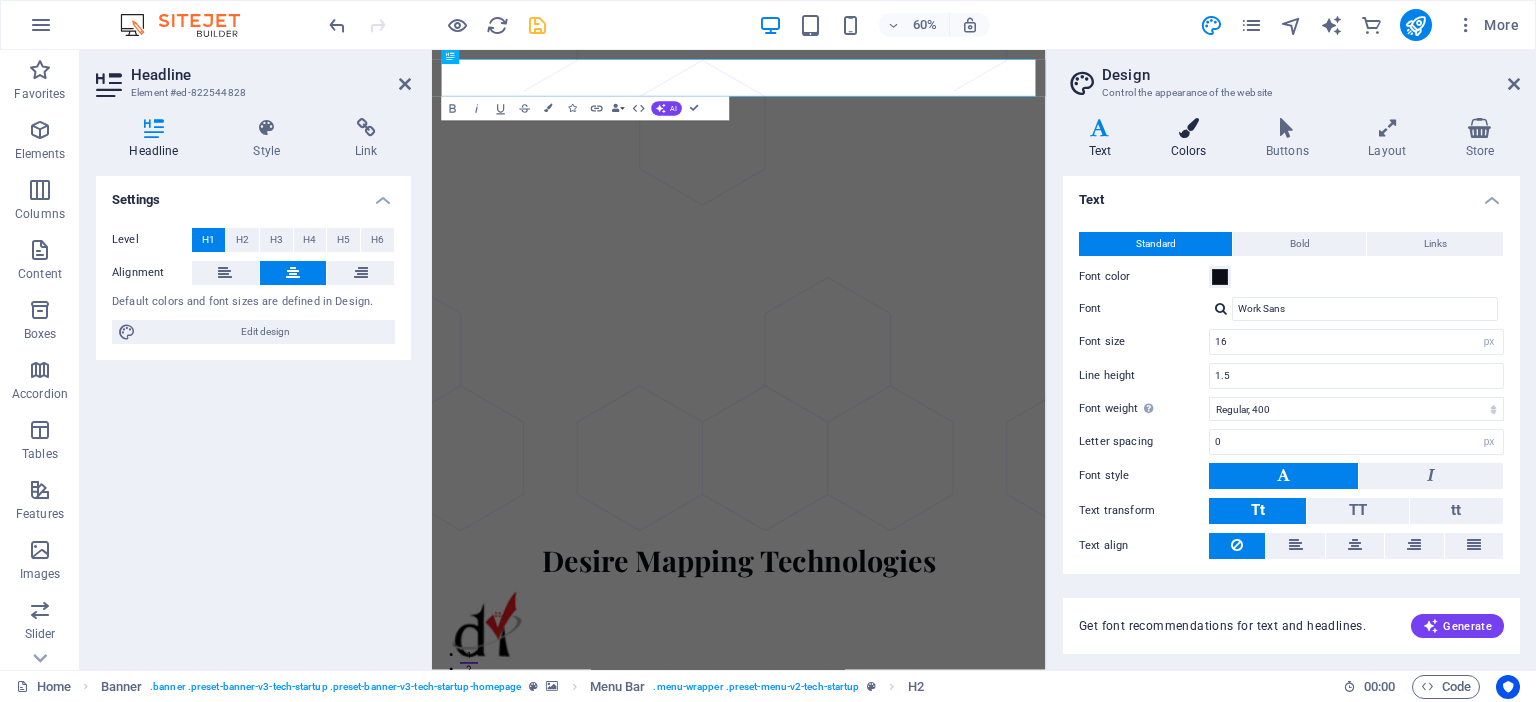 click at bounding box center [1188, 128] 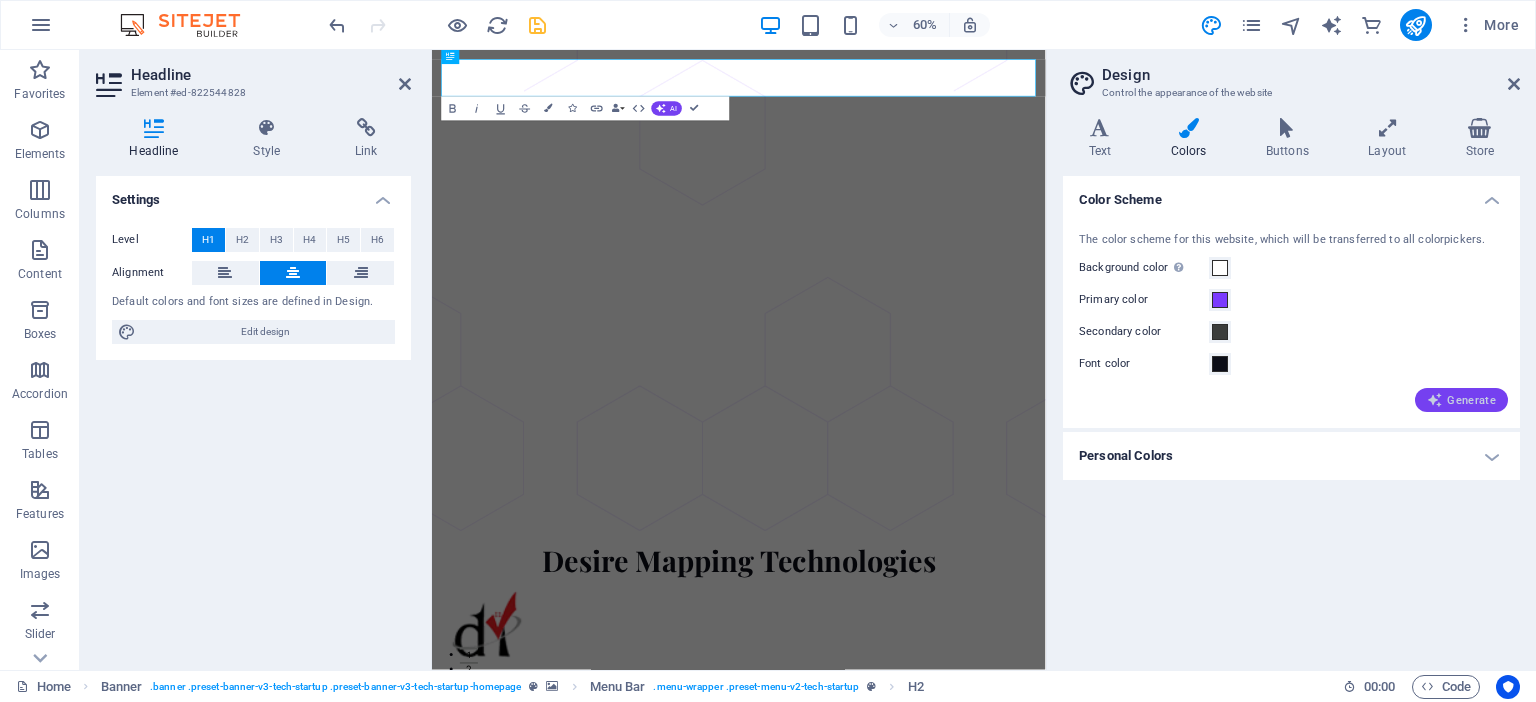click on "Generate" at bounding box center [1461, 400] 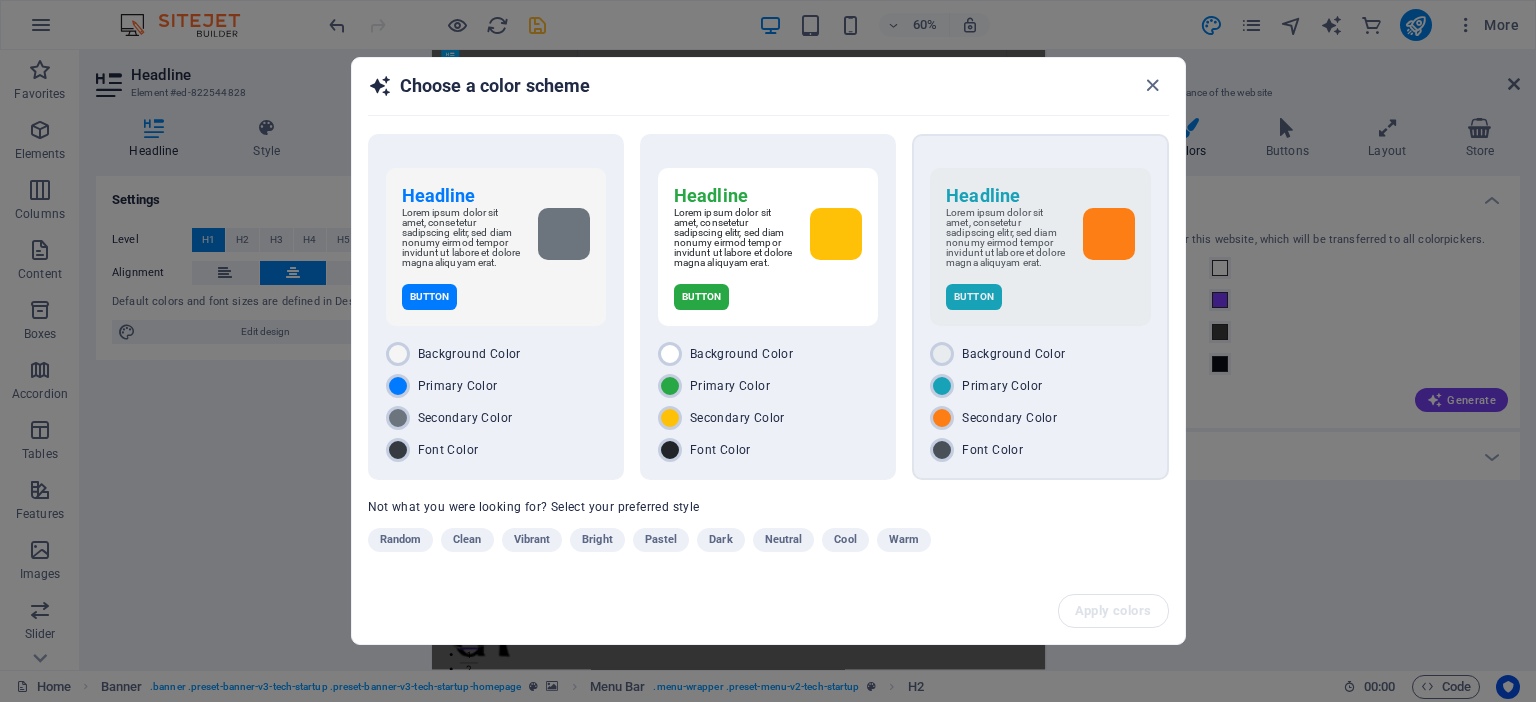 click on "Lorem ipsum dolor sit amet, consetetur sadipscing elitr, sed diam nonumy eirmod tempor invidunt ut labore et dolore magna aliquyam erat." at bounding box center [1006, 238] 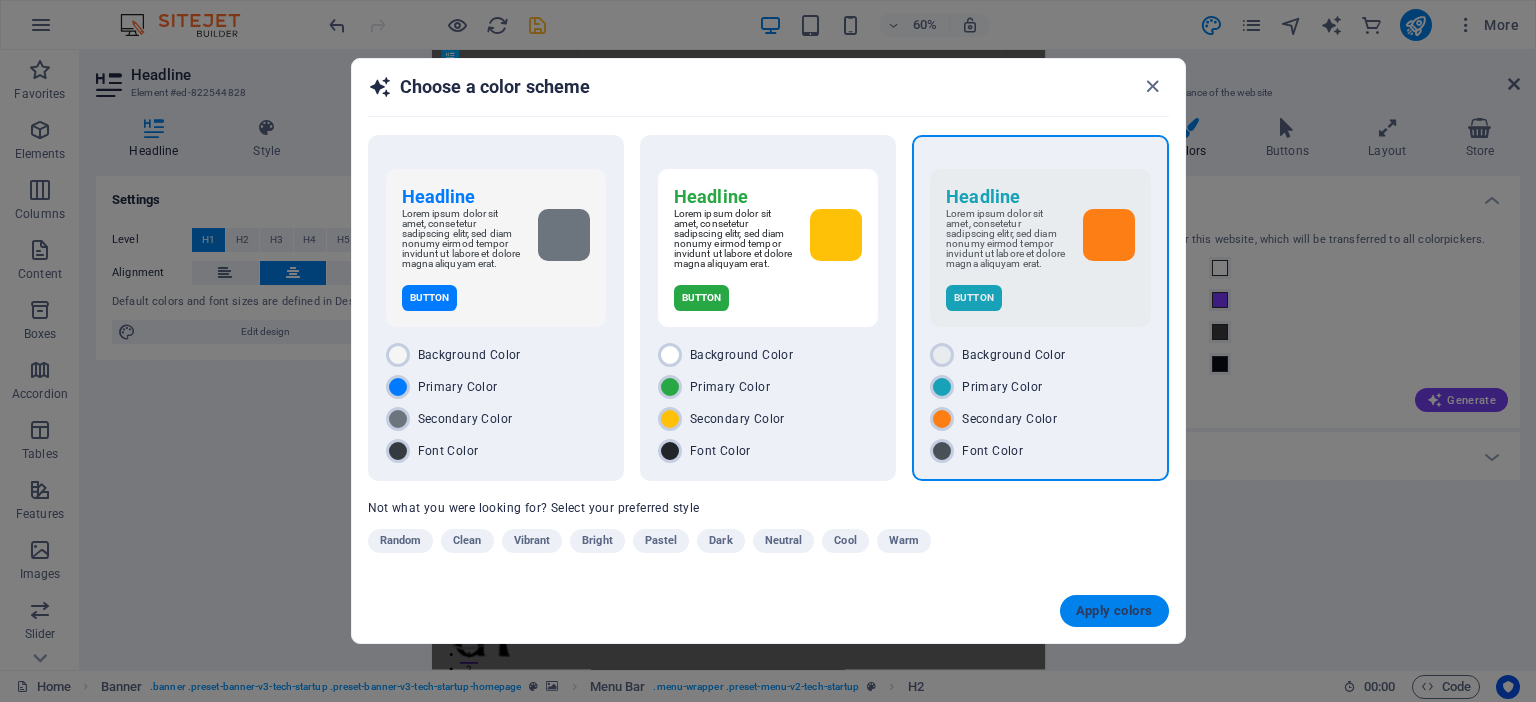 click on "Apply colors" at bounding box center (1114, 611) 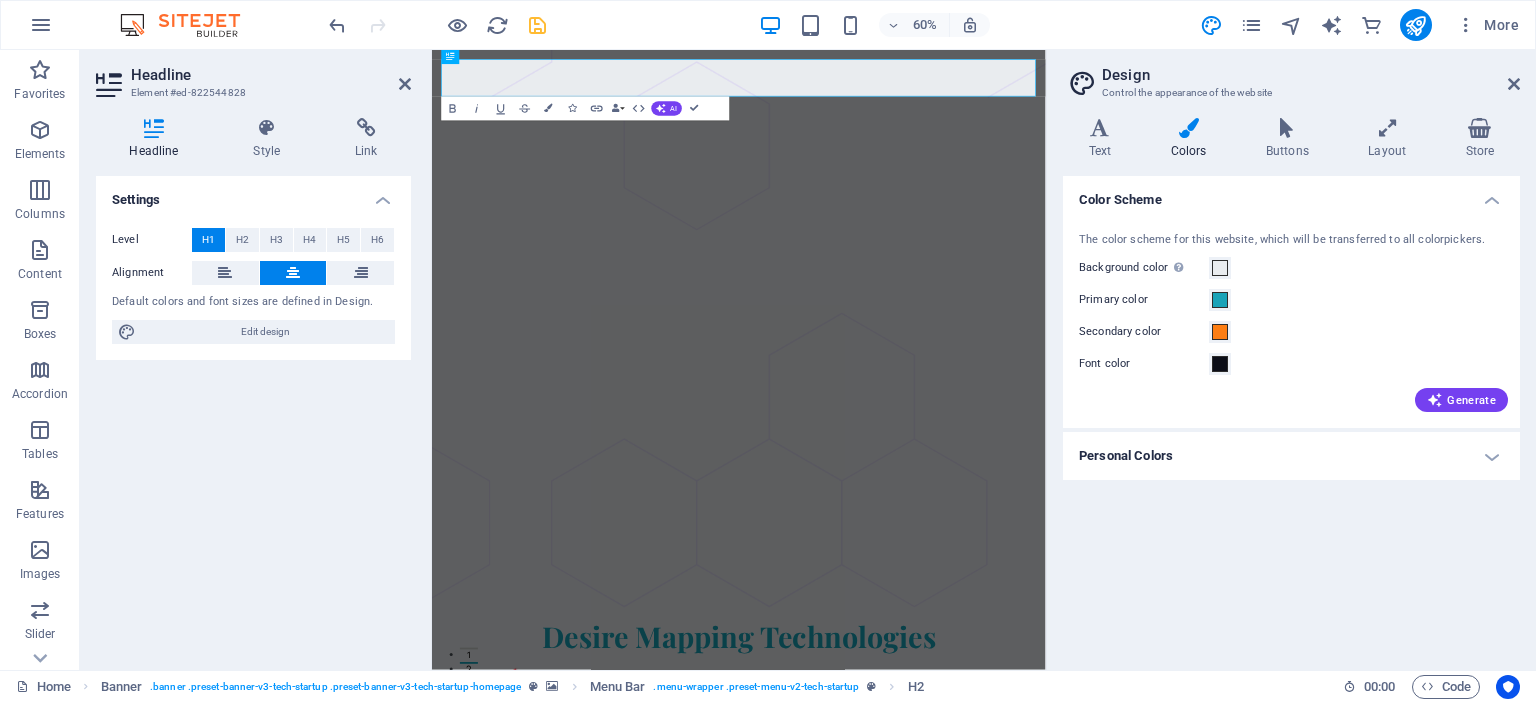 click on "Color Scheme The color scheme for this website, which will be transferred to all colorpickers. Background color Only visible if it is not covered by other backgrounds. Primary color Secondary color Font color Generate Personal Colors Custom color 1 Custom color 2 Custom color 3 Custom color 4 Custom color 5" at bounding box center (1291, 415) 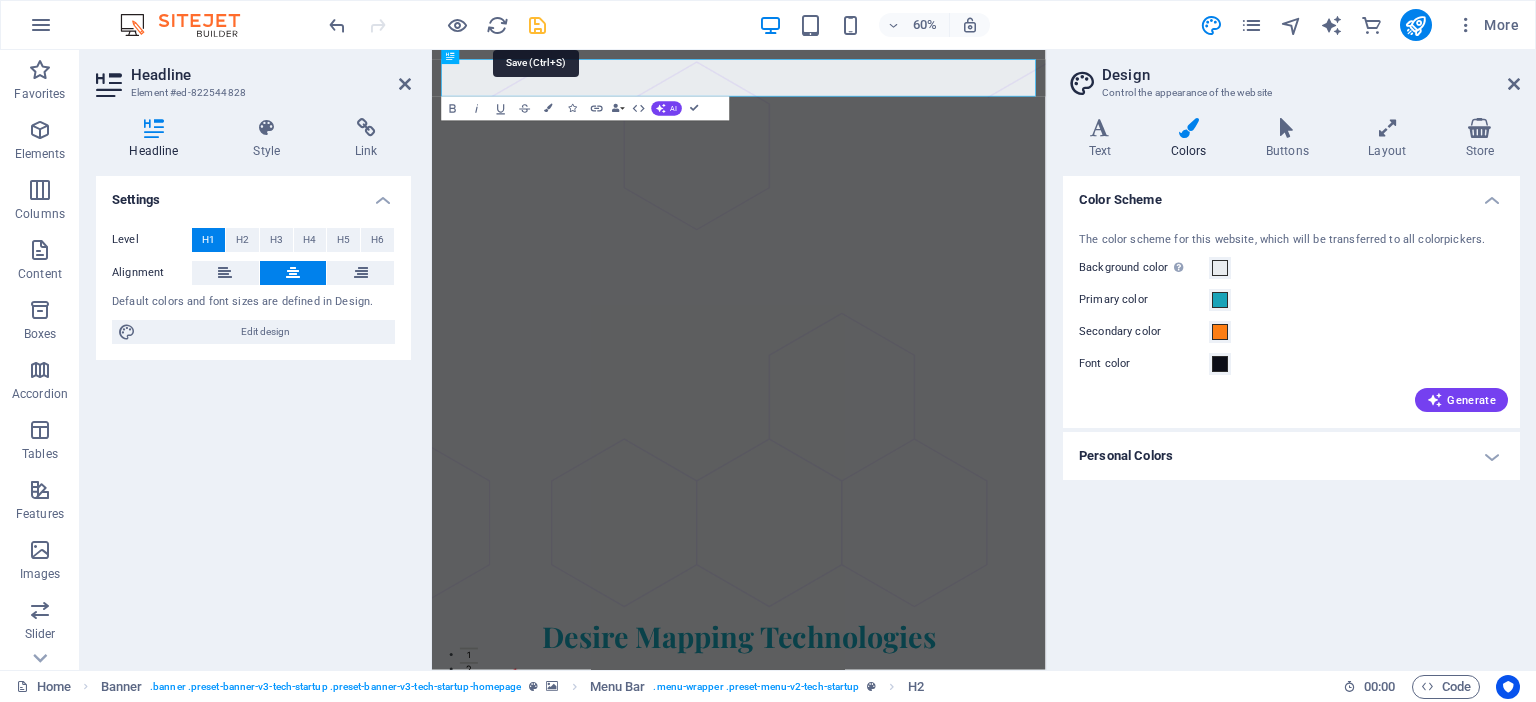 click at bounding box center (537, 25) 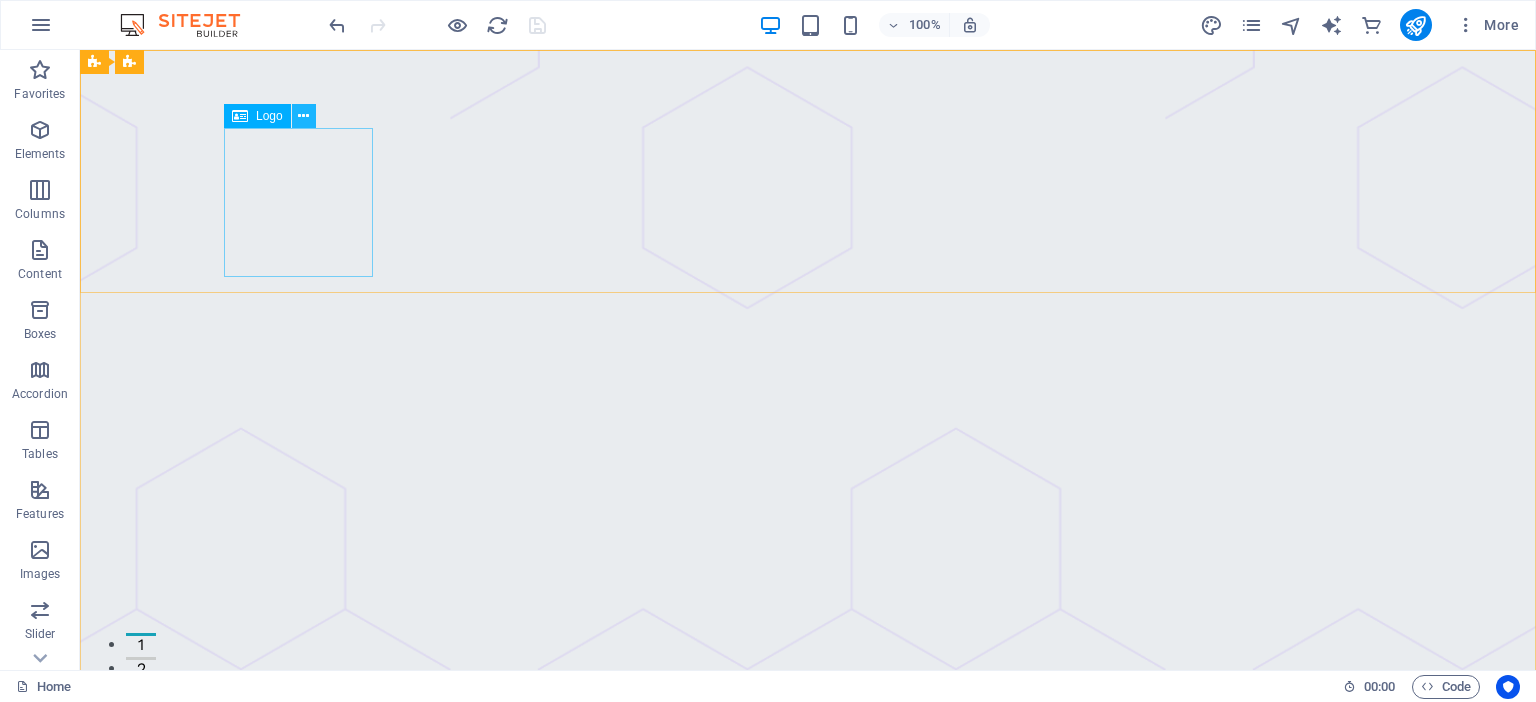 click at bounding box center (303, 116) 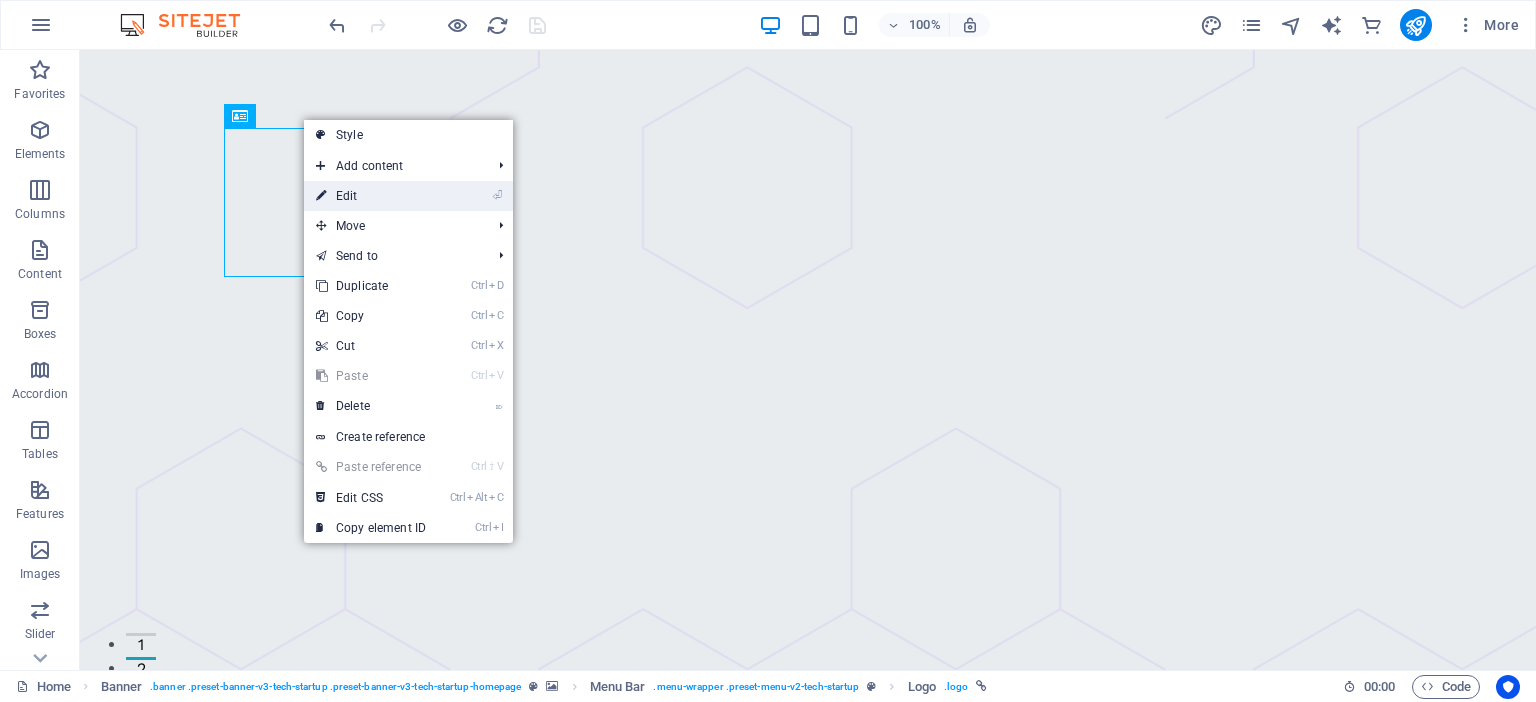 click on "⏎  Edit" at bounding box center [371, 196] 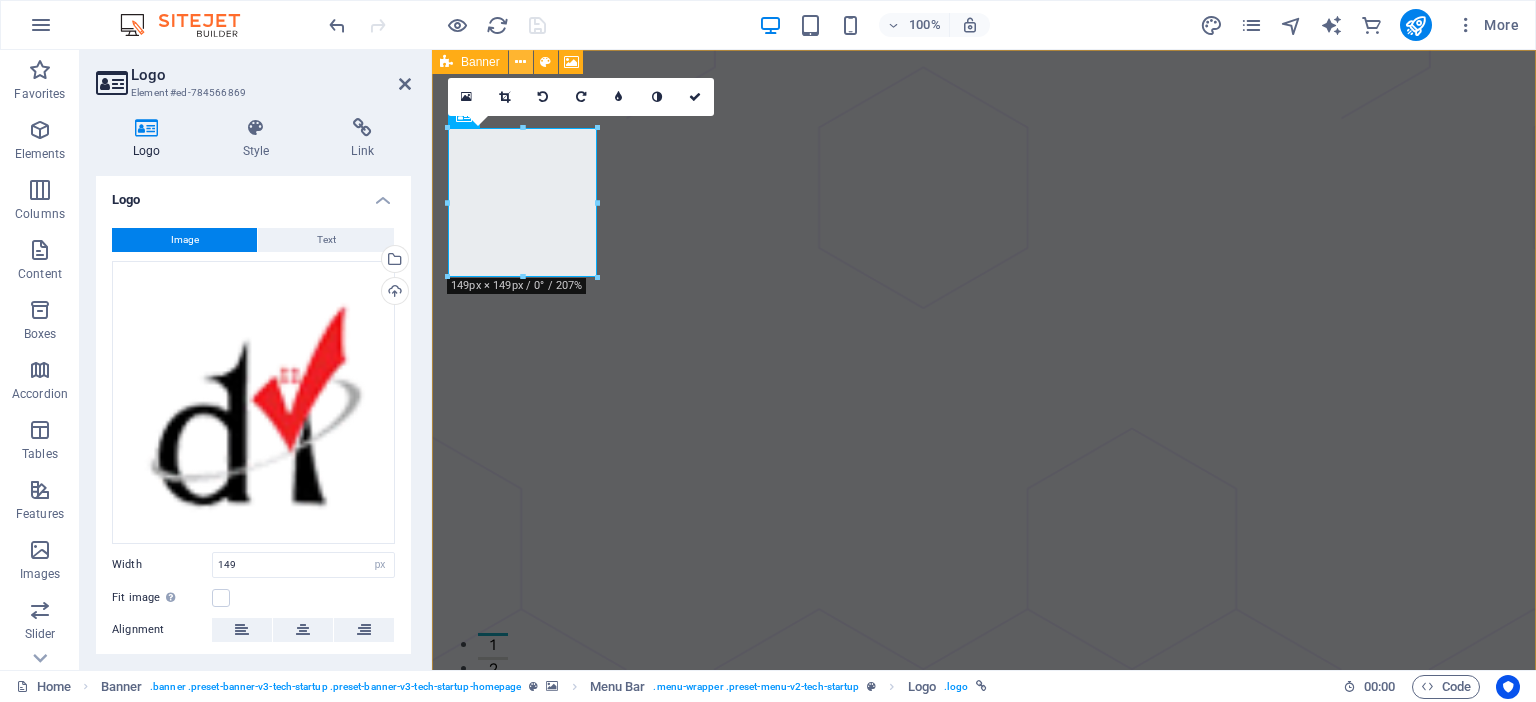 click at bounding box center [520, 62] 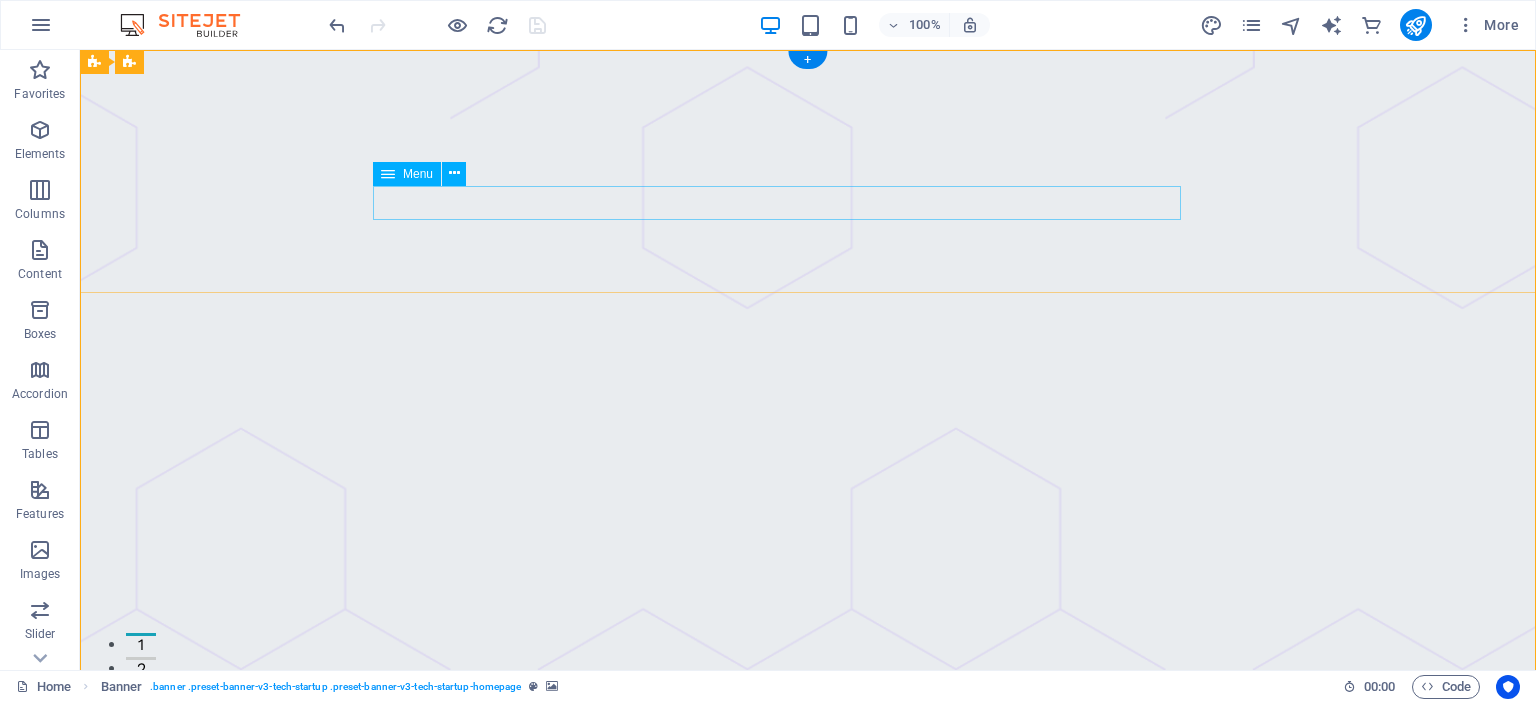 click on "About Pricing Contact Blog" at bounding box center (808, 1096) 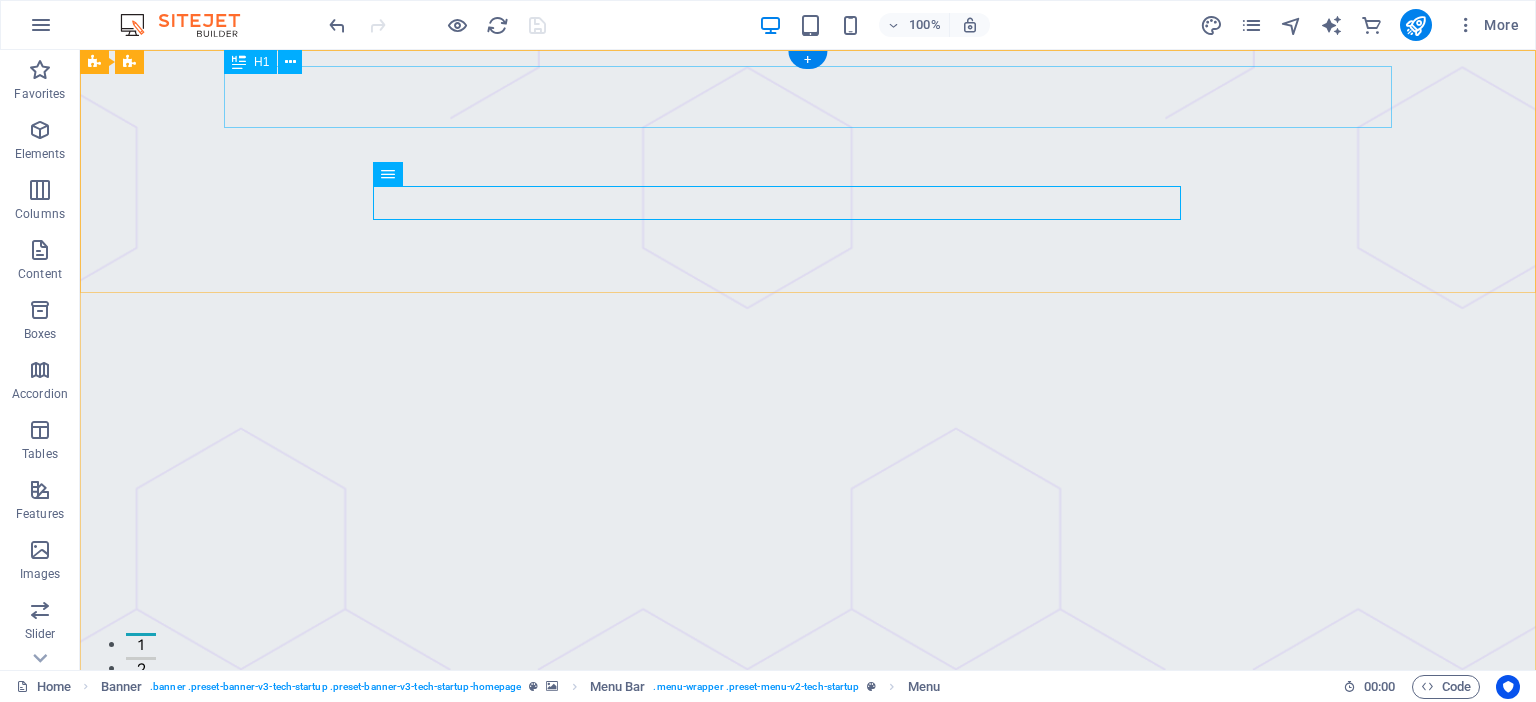 click on "Desire Mapping Technologies" at bounding box center [808, 899] 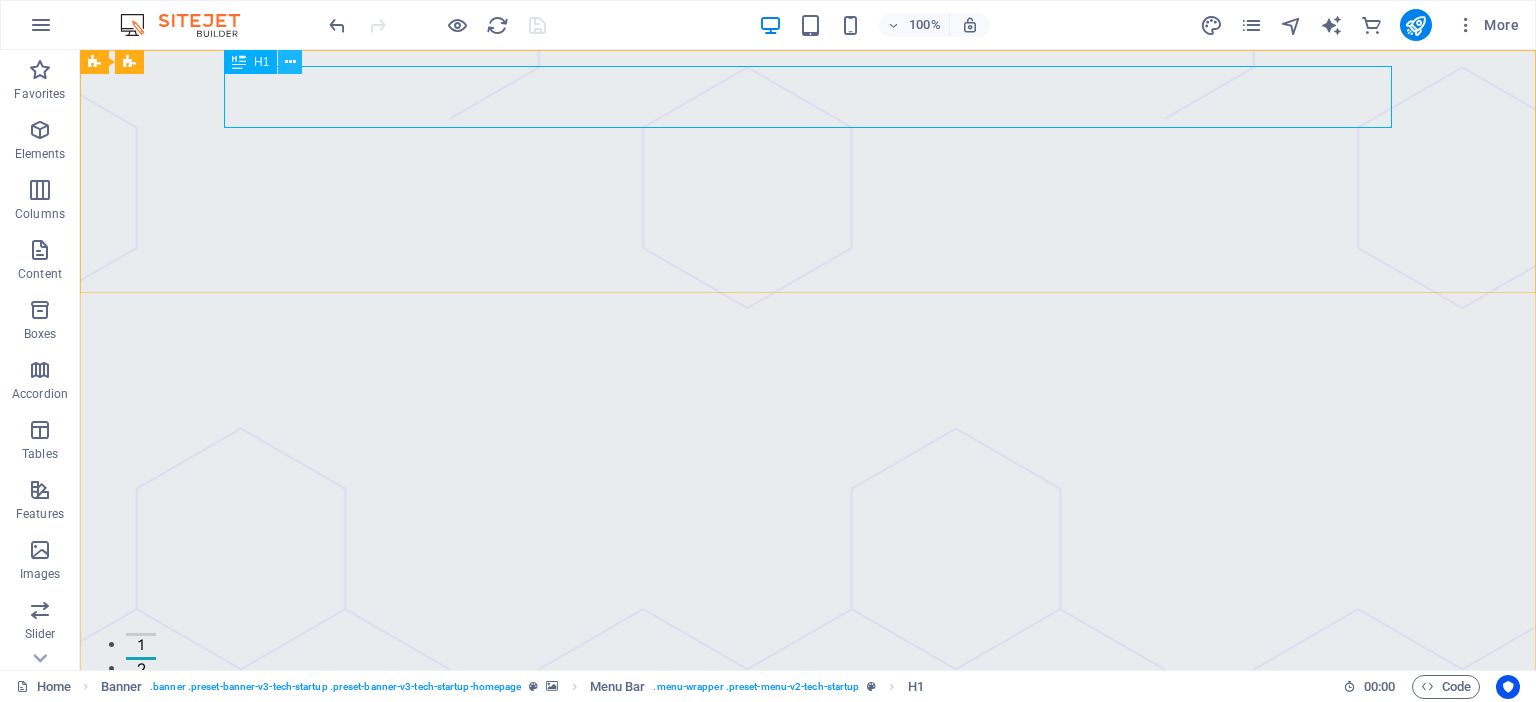 click at bounding box center (290, 62) 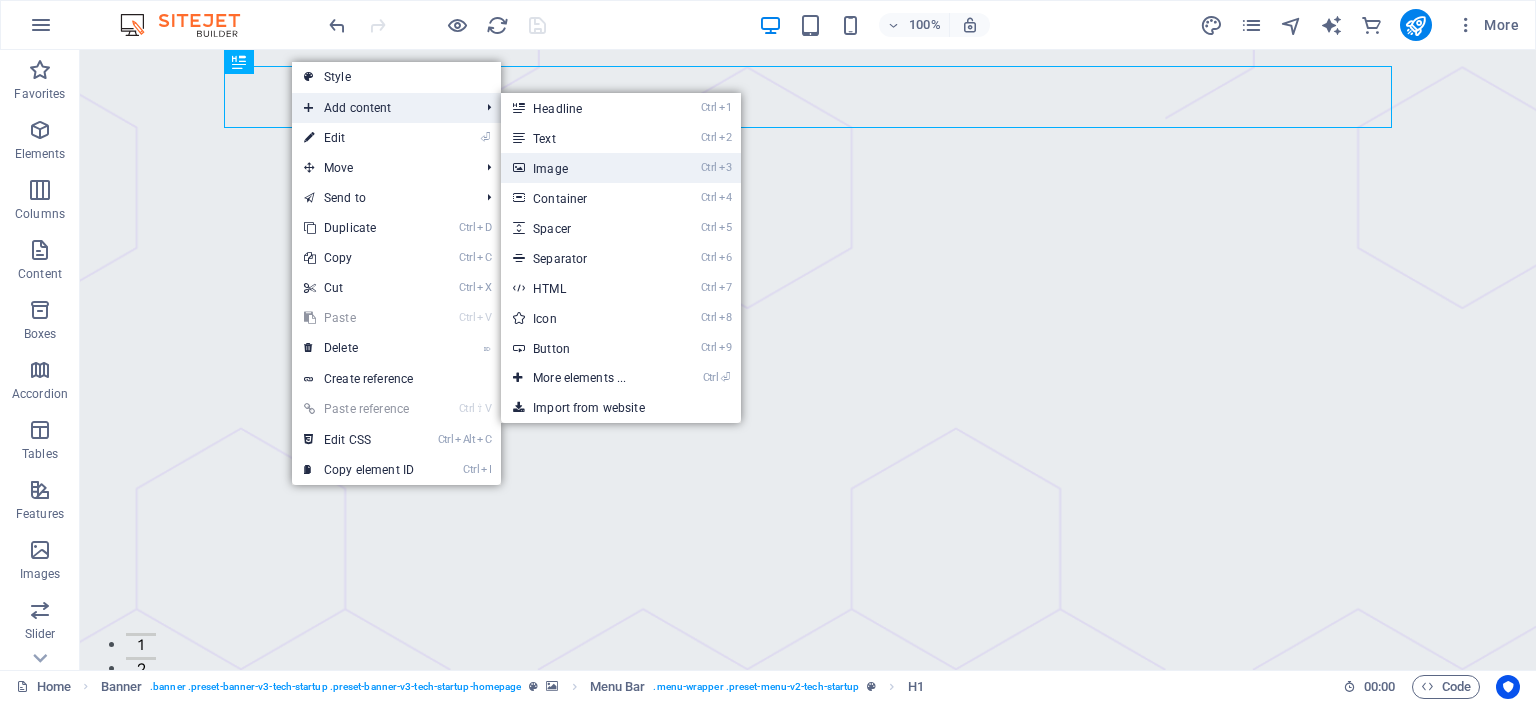 click on "Ctrl 3  Image" at bounding box center (583, 168) 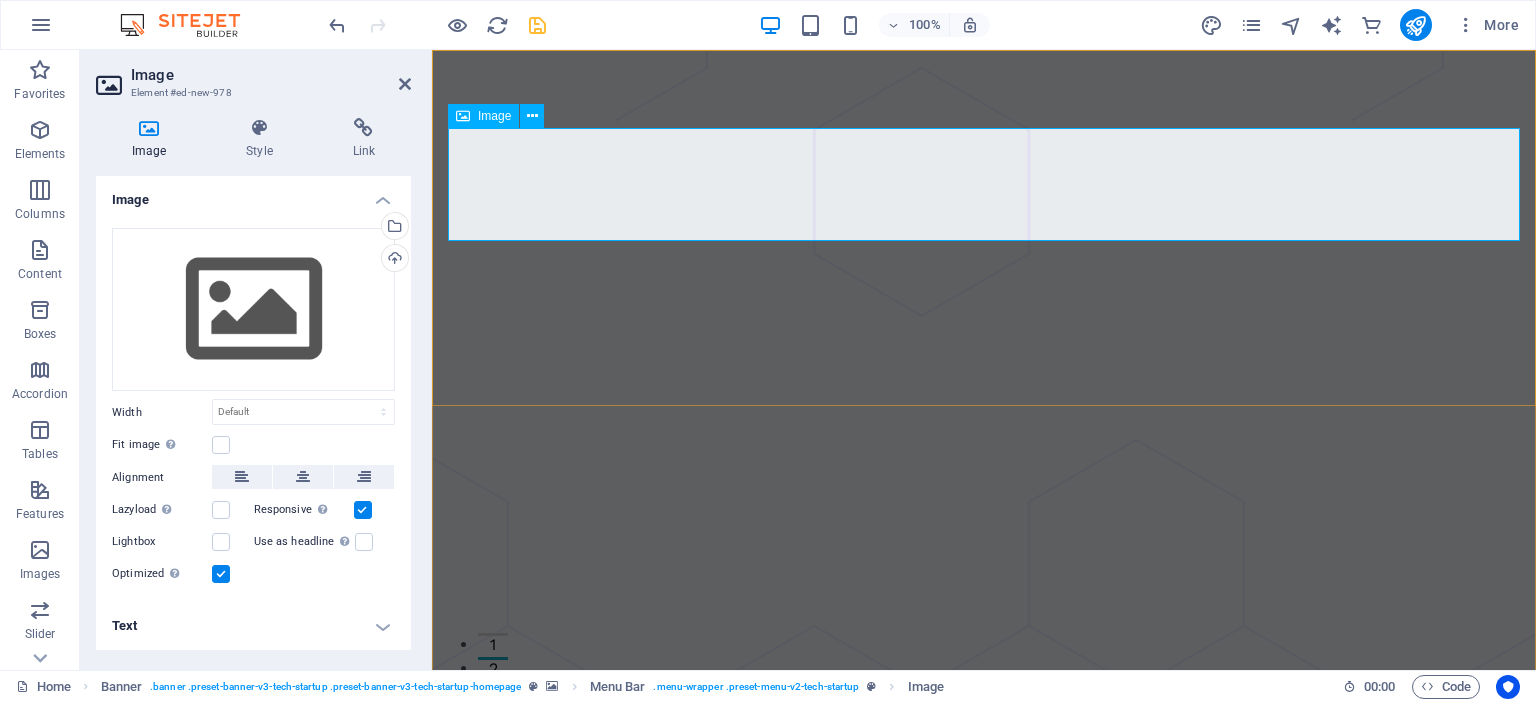 click at bounding box center [984, 1066] 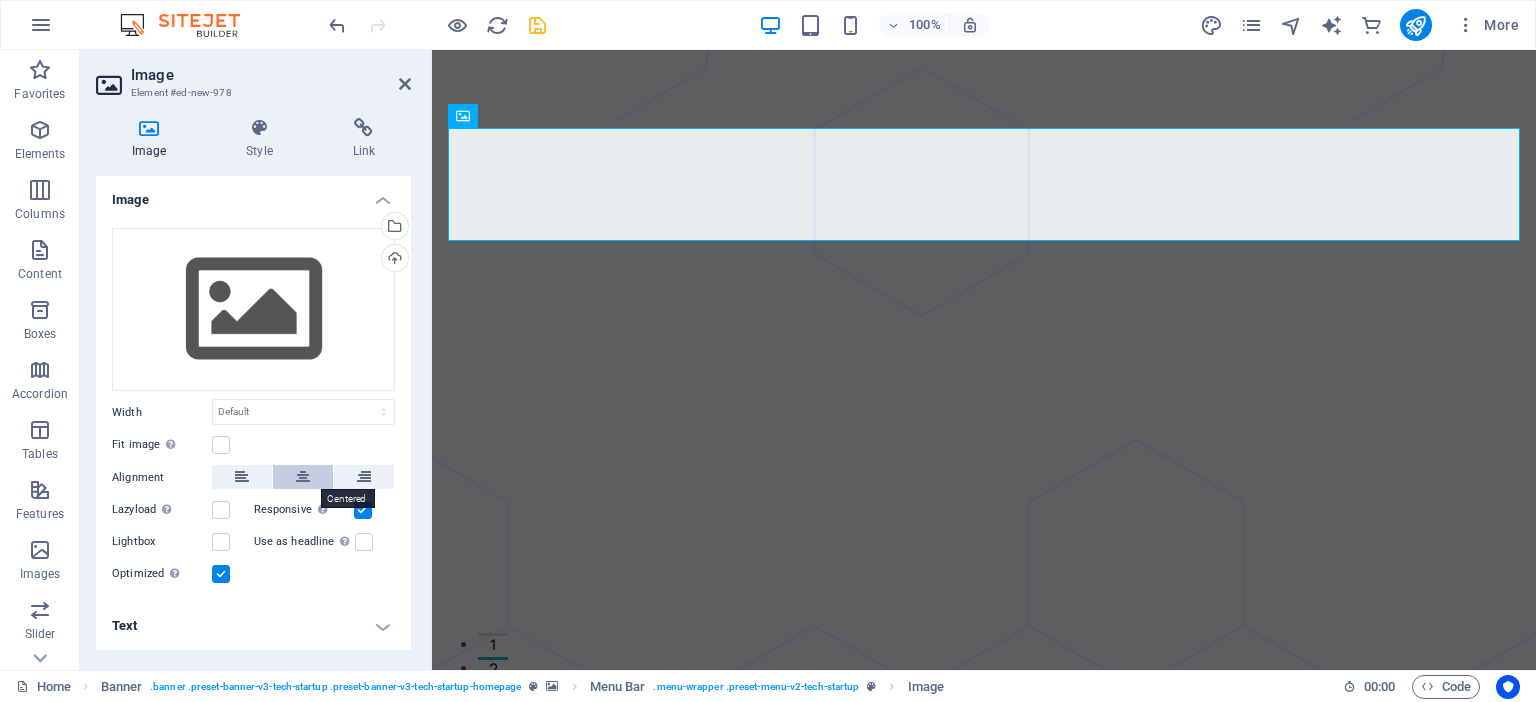 click at bounding box center [303, 477] 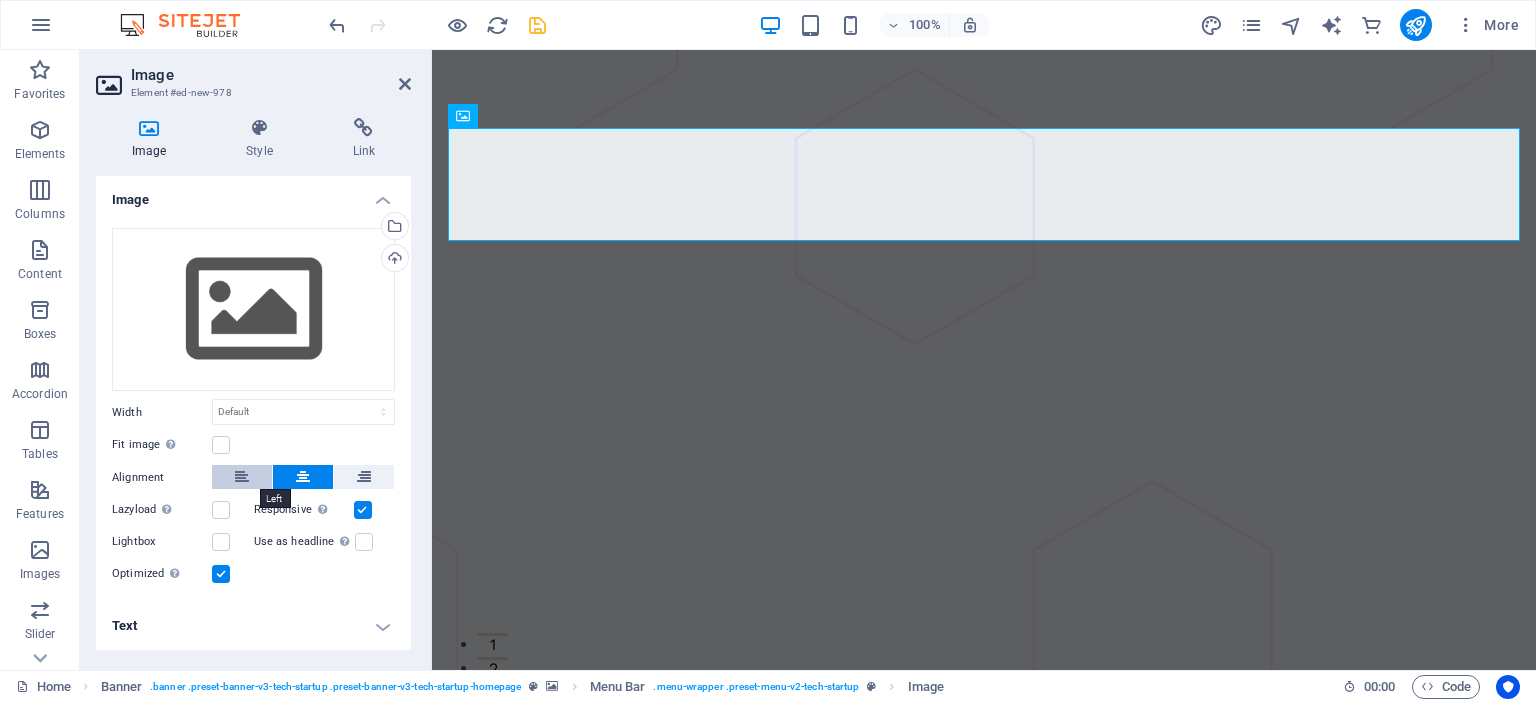 click at bounding box center [242, 477] 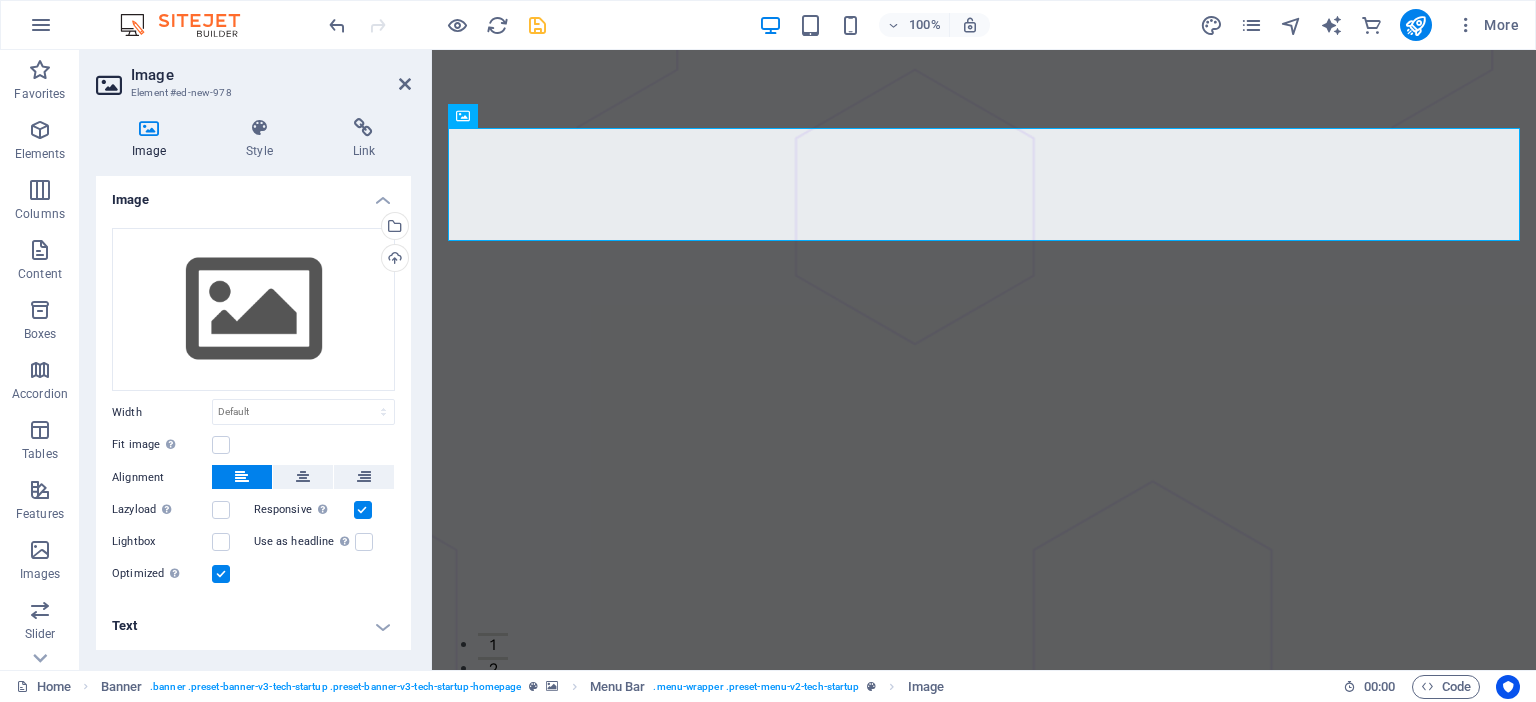 click at bounding box center (984, 1809) 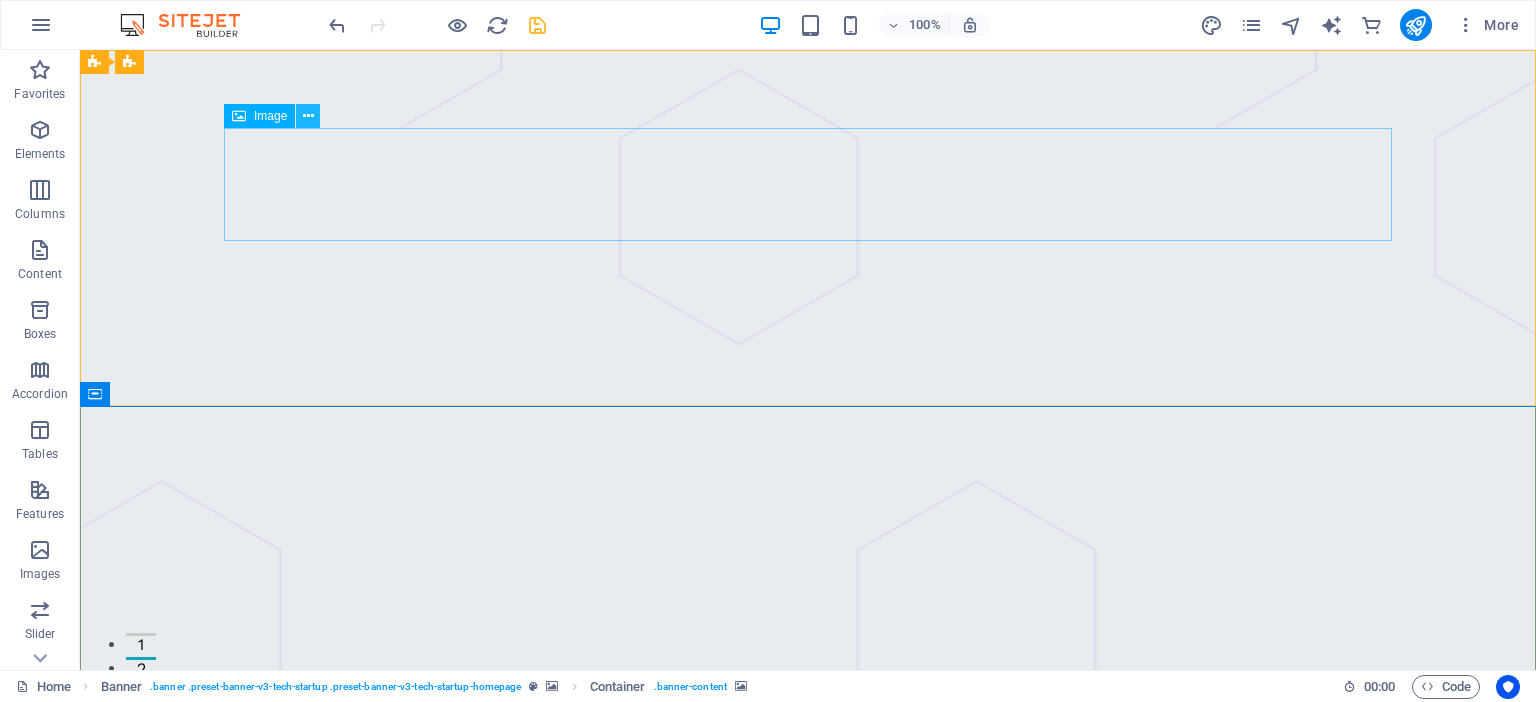 click at bounding box center (308, 116) 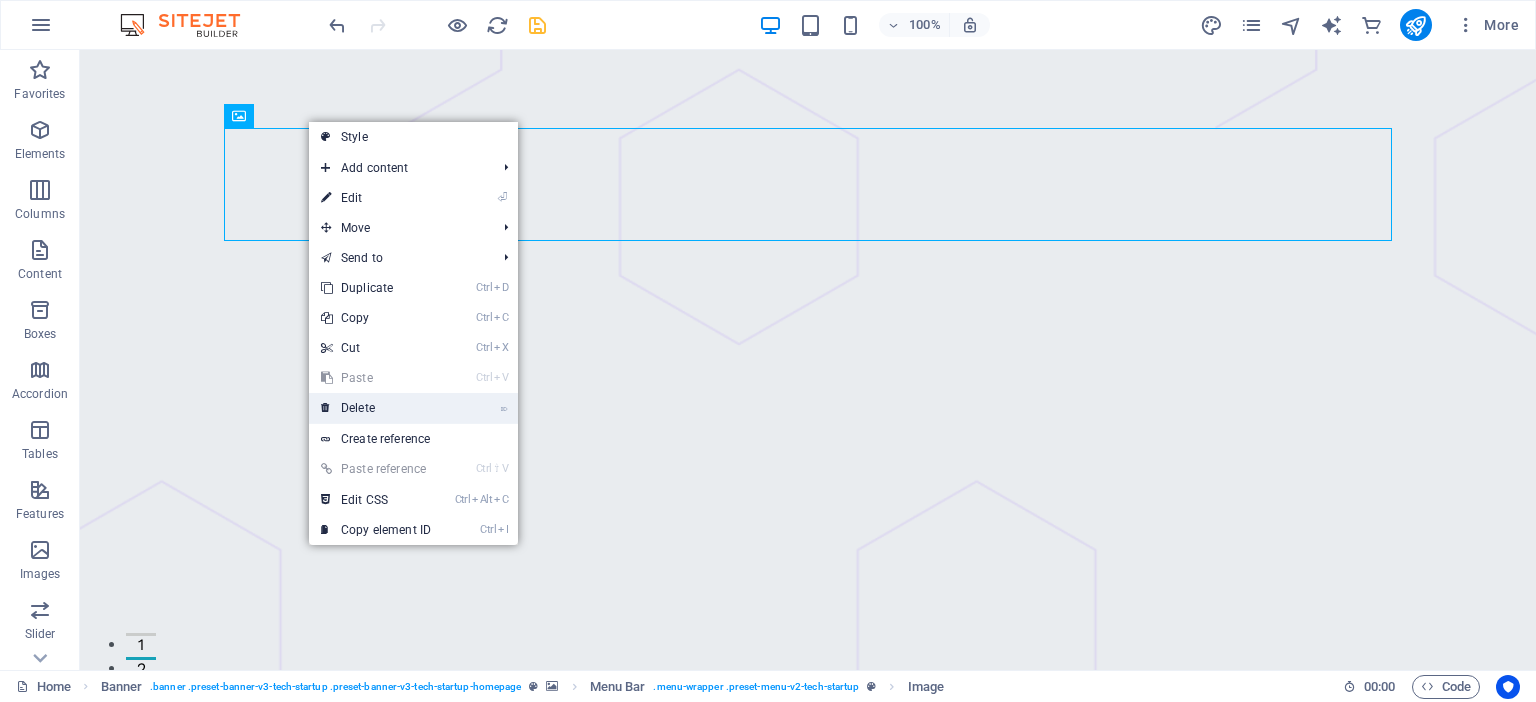 click on "⌦  Delete" at bounding box center (376, 408) 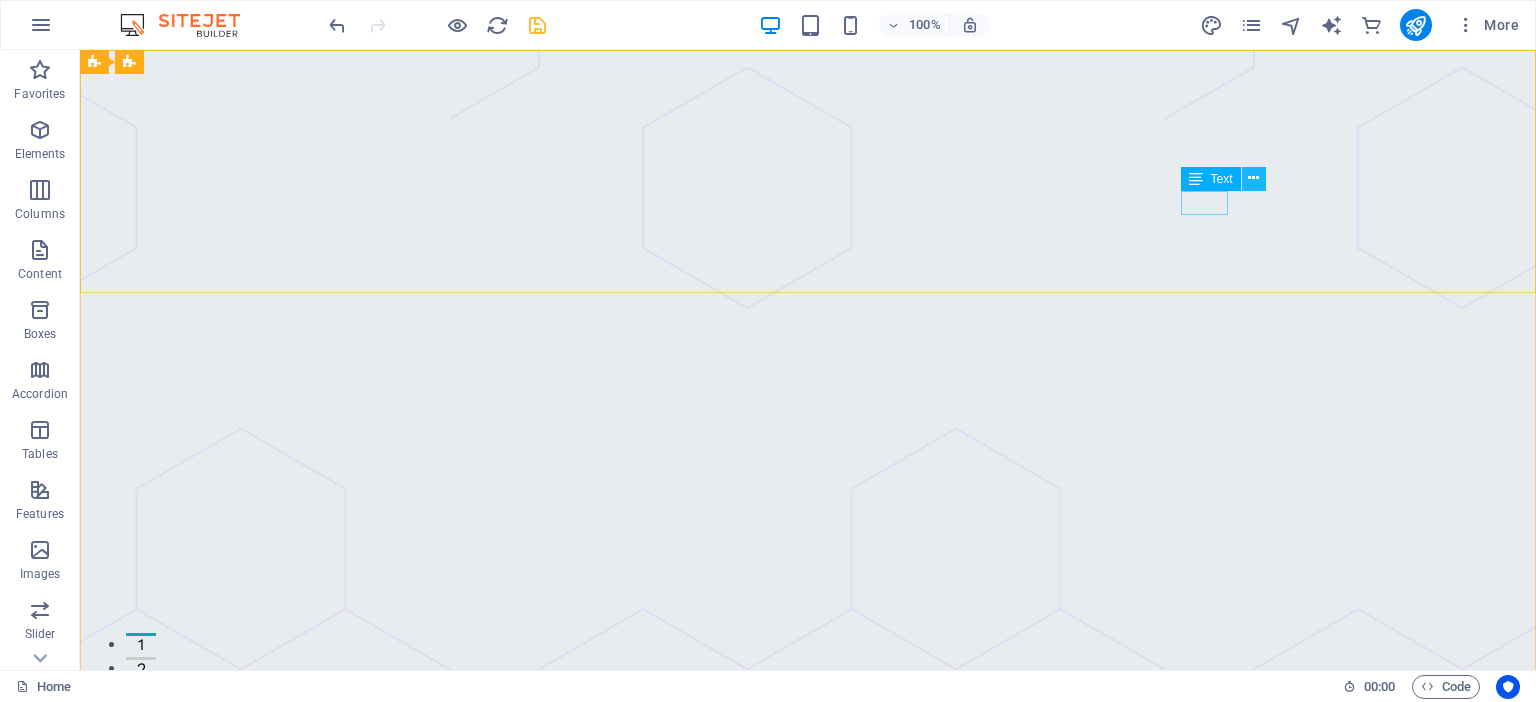 click at bounding box center [1253, 178] 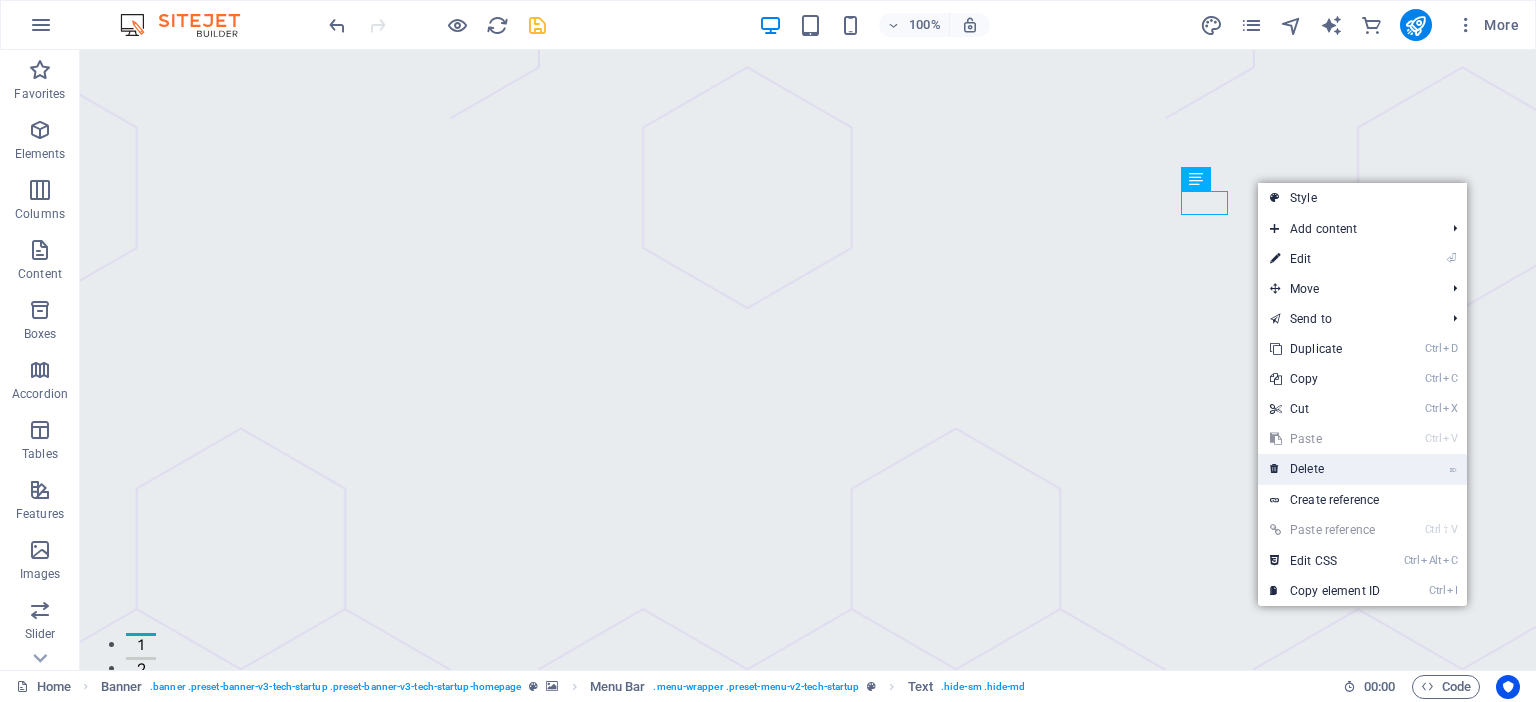 click on "⌦  Delete" at bounding box center [1325, 469] 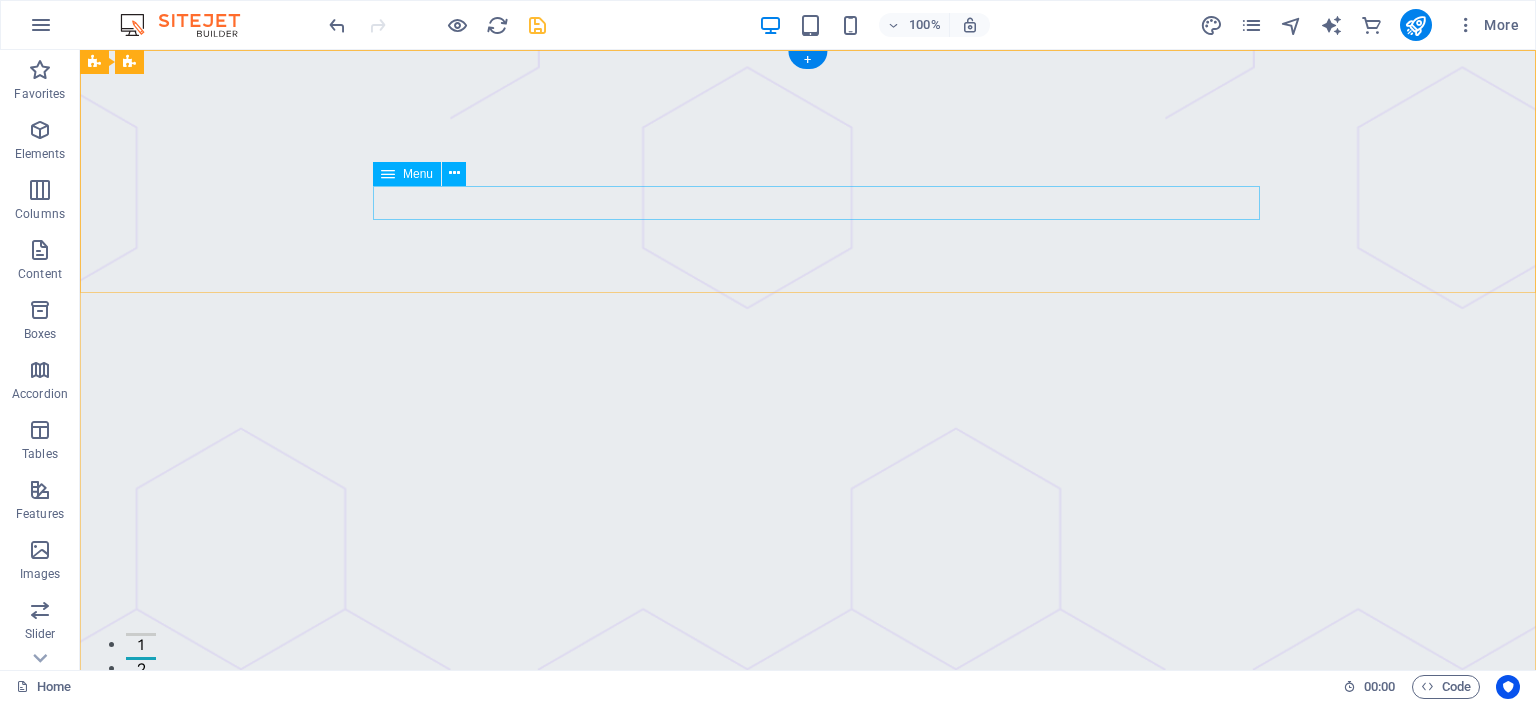 click on "About Pricing Contact Blog" at bounding box center [808, 1096] 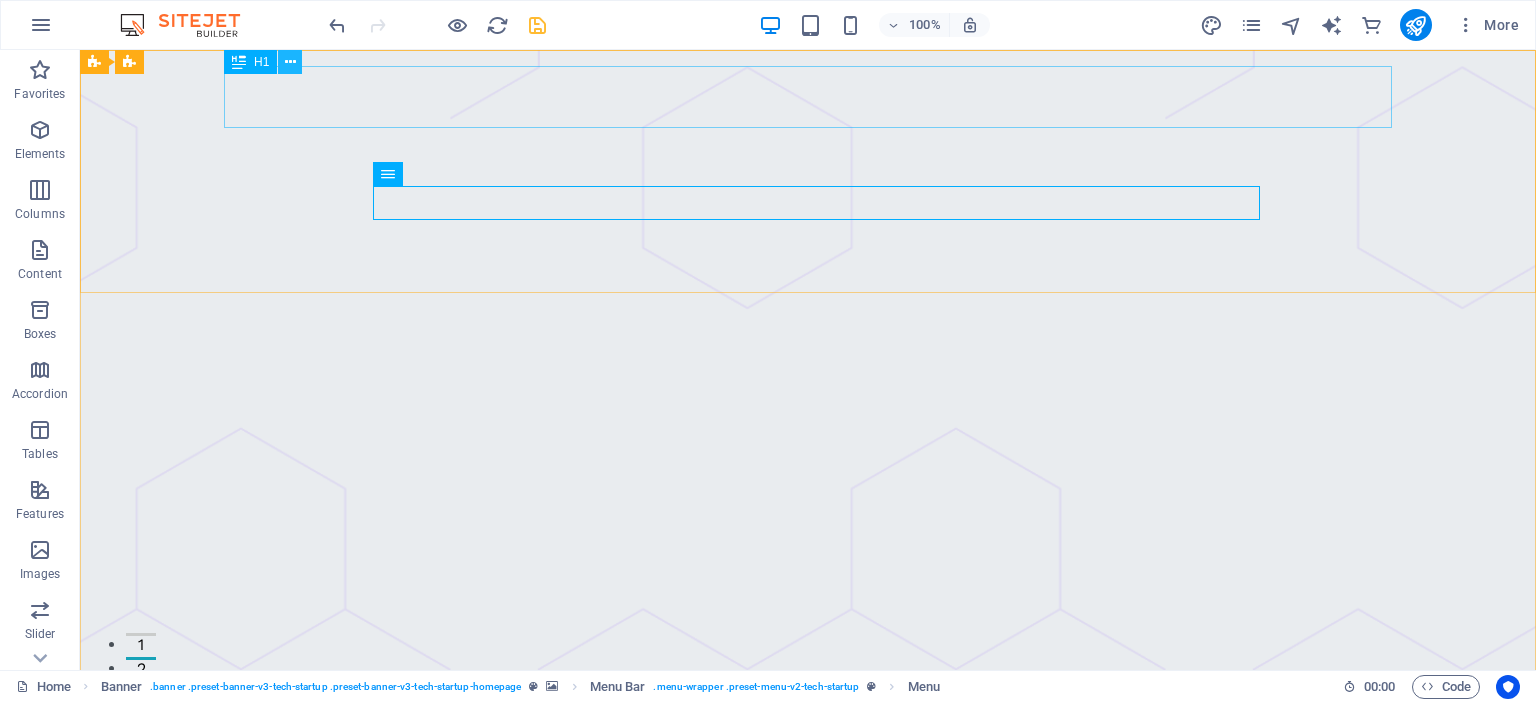 click at bounding box center [290, 62] 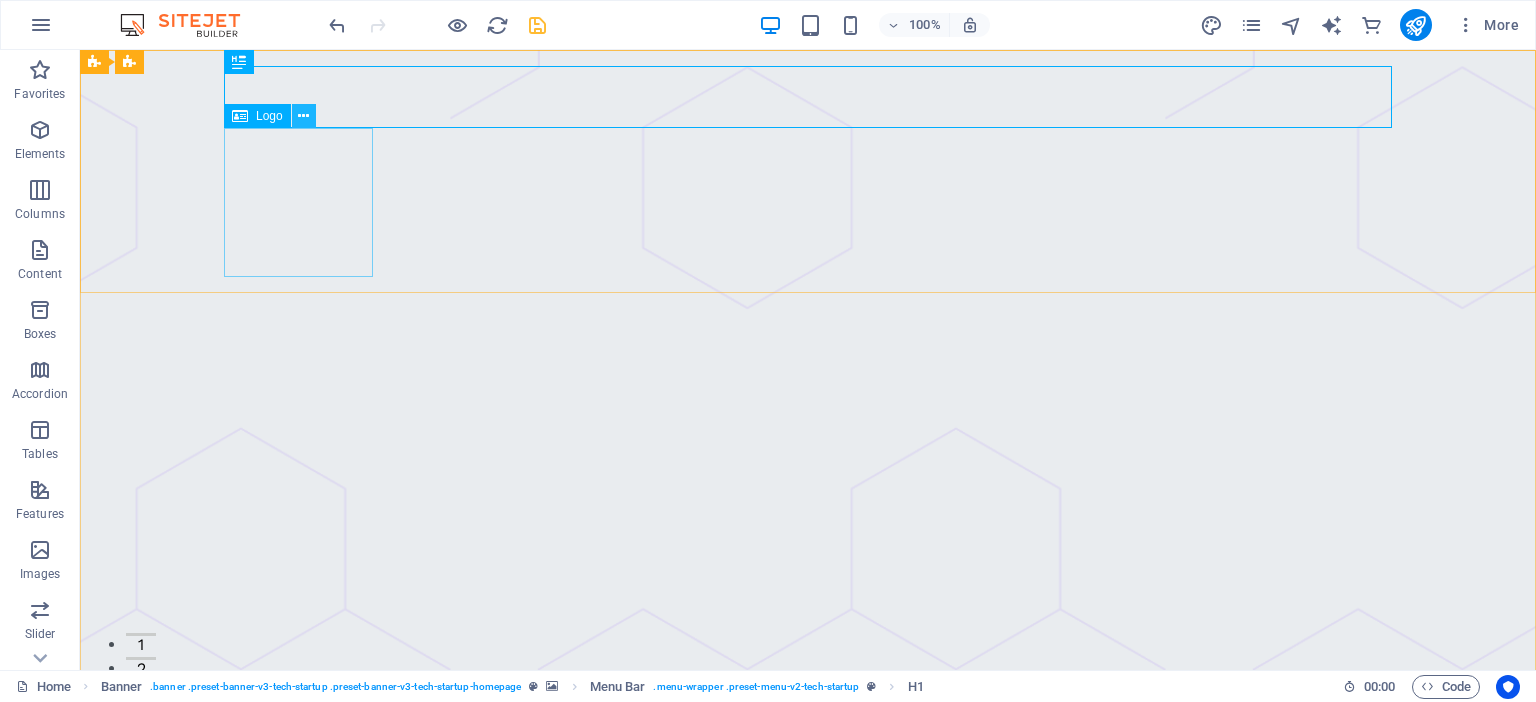 click at bounding box center (303, 116) 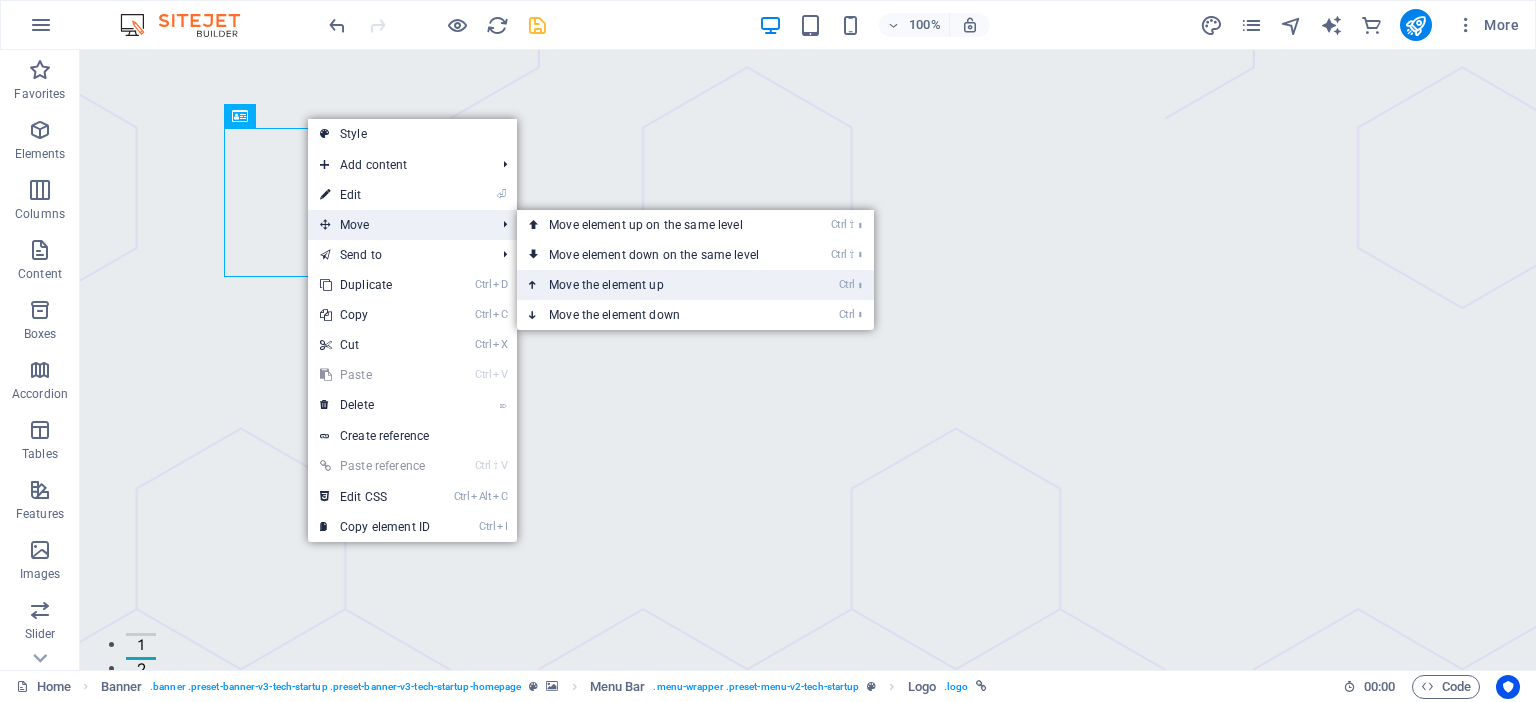 click on "Ctrl ⬆  Move the element up" at bounding box center (658, 285) 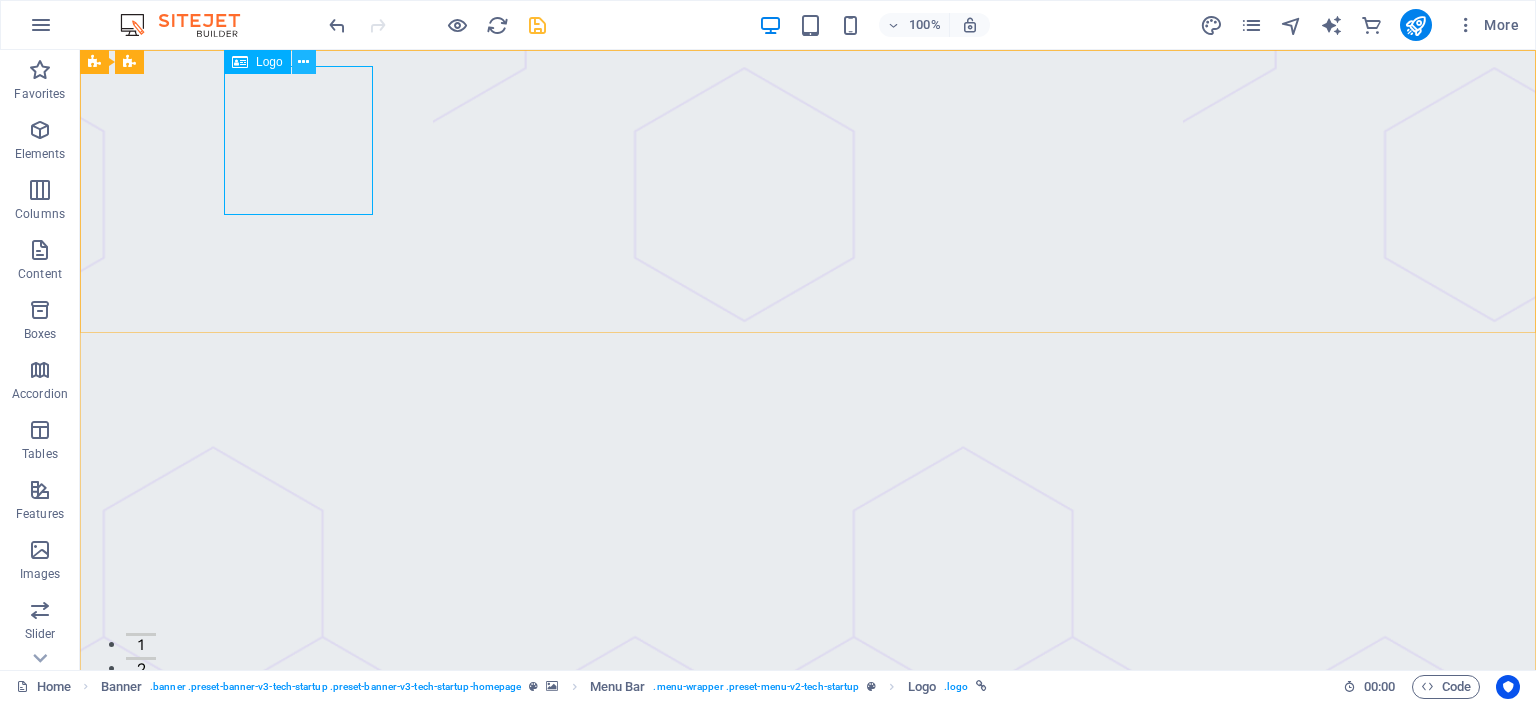 click at bounding box center [303, 62] 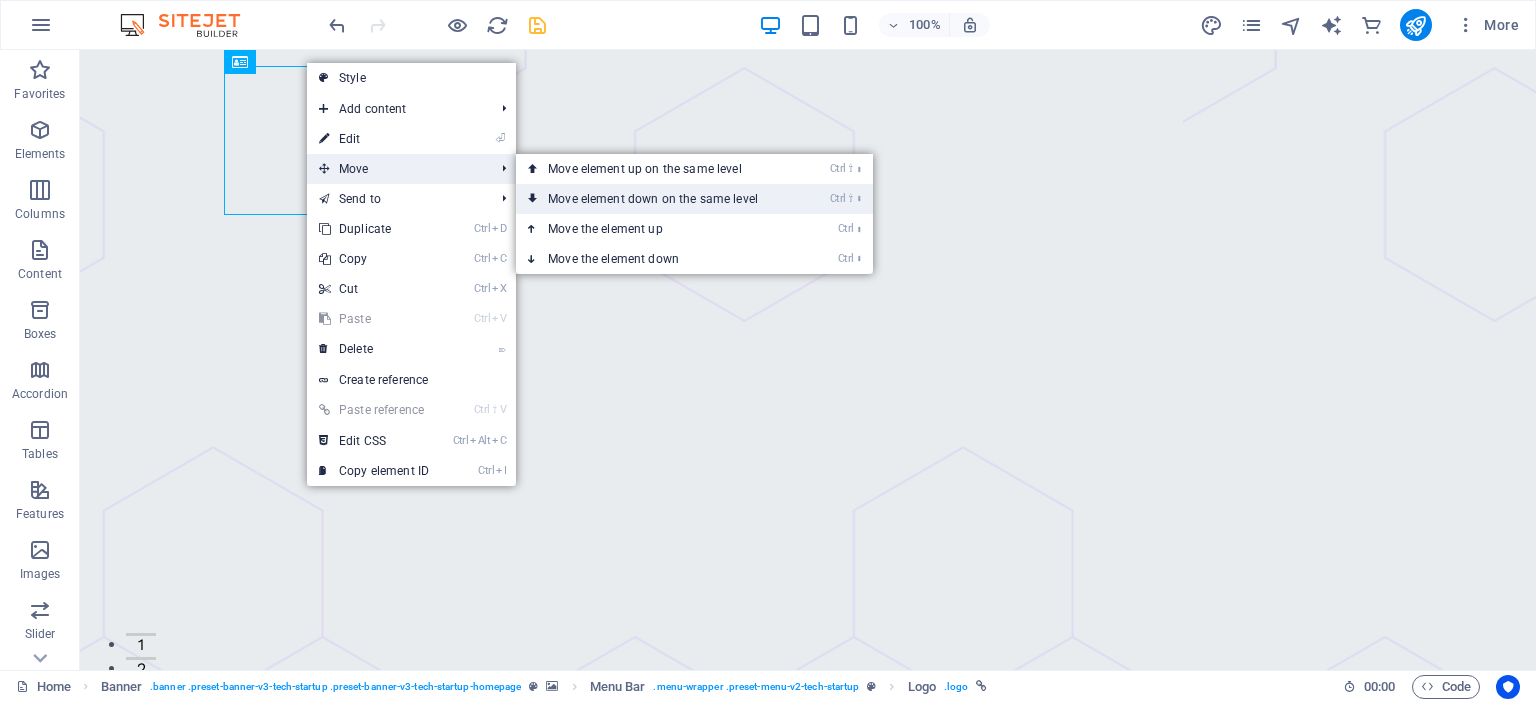 click on "Ctrl ⇧ ⬇  Move element down on the same level" at bounding box center [657, 199] 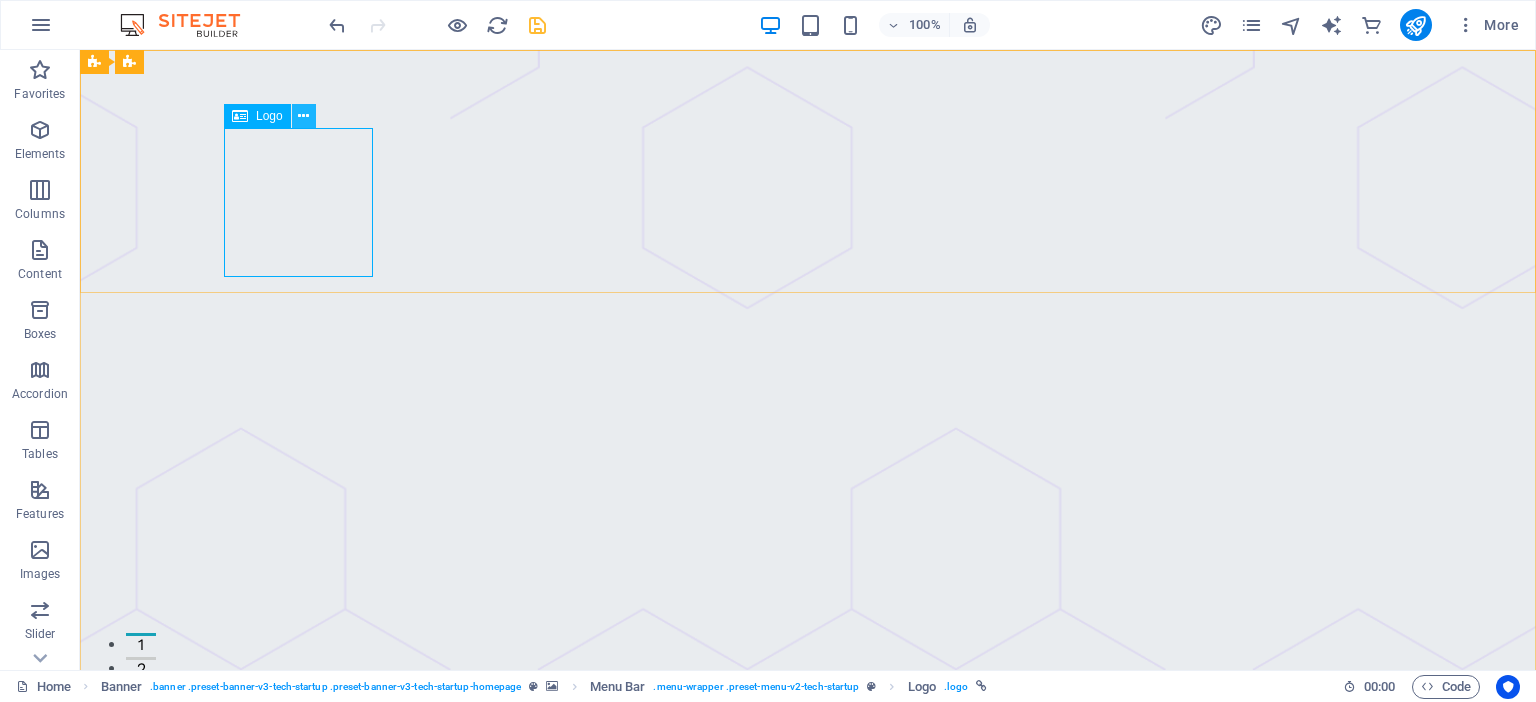 click at bounding box center (303, 116) 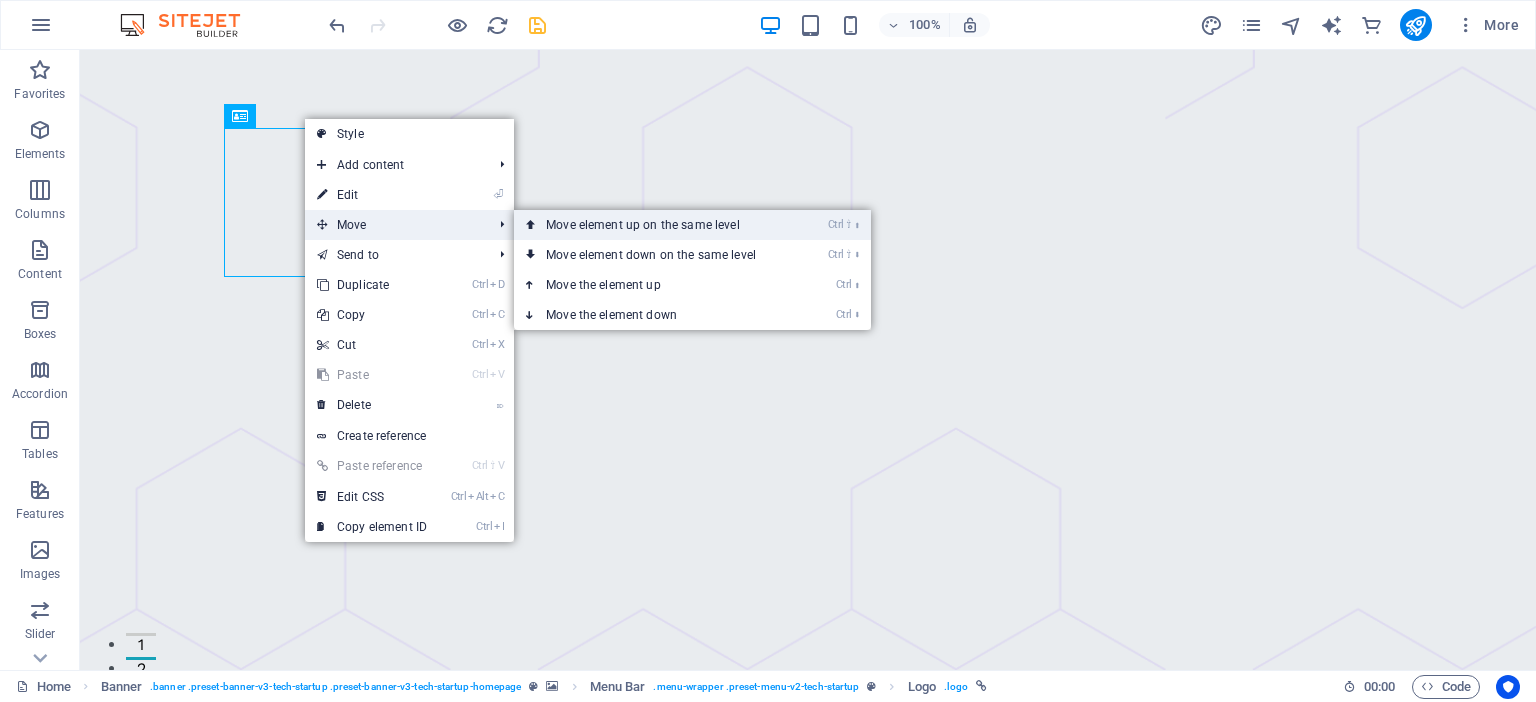 click on "Ctrl ⇧ ⬆  Move element up on the same level" at bounding box center [655, 225] 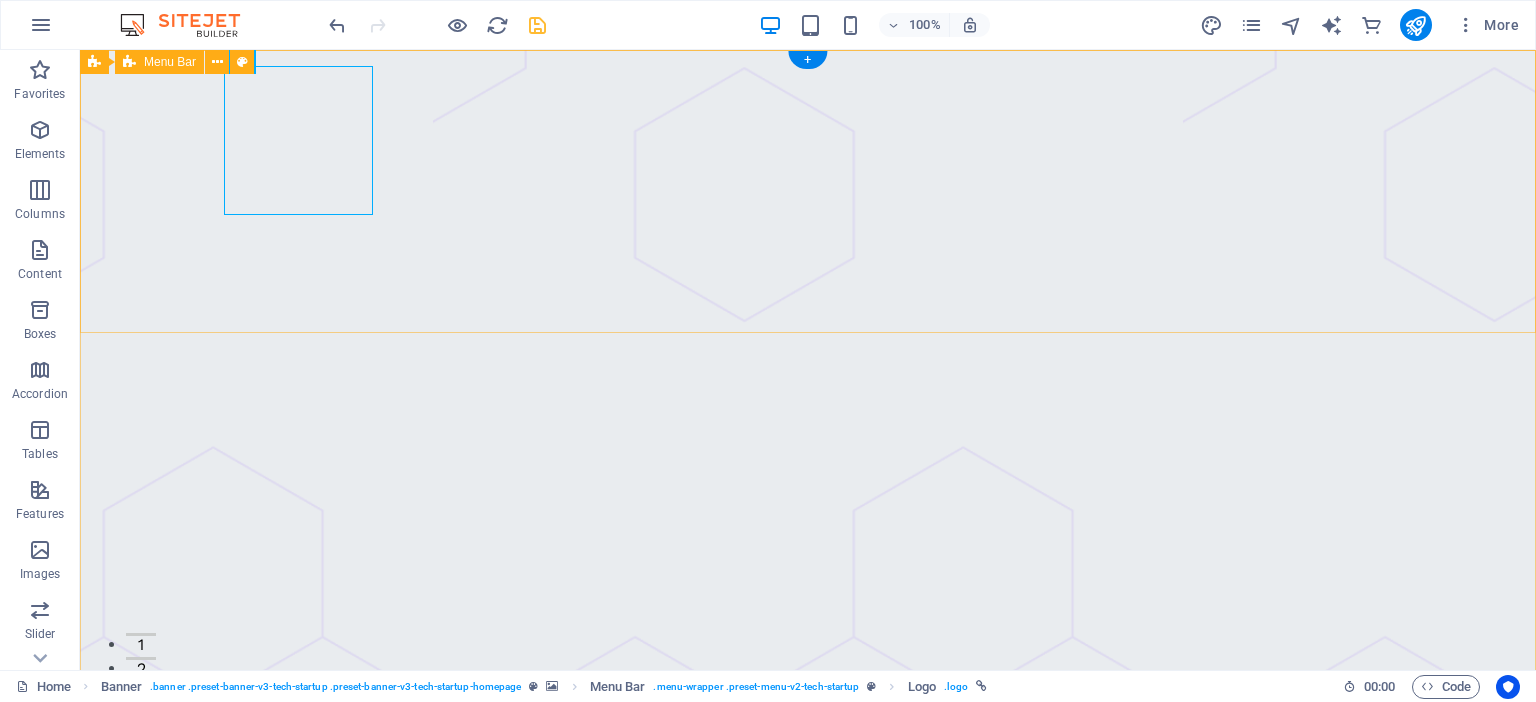 click on "Desire Mapping Technologies About Pricing Contact Blog Sign Up" at bounding box center [808, 1050] 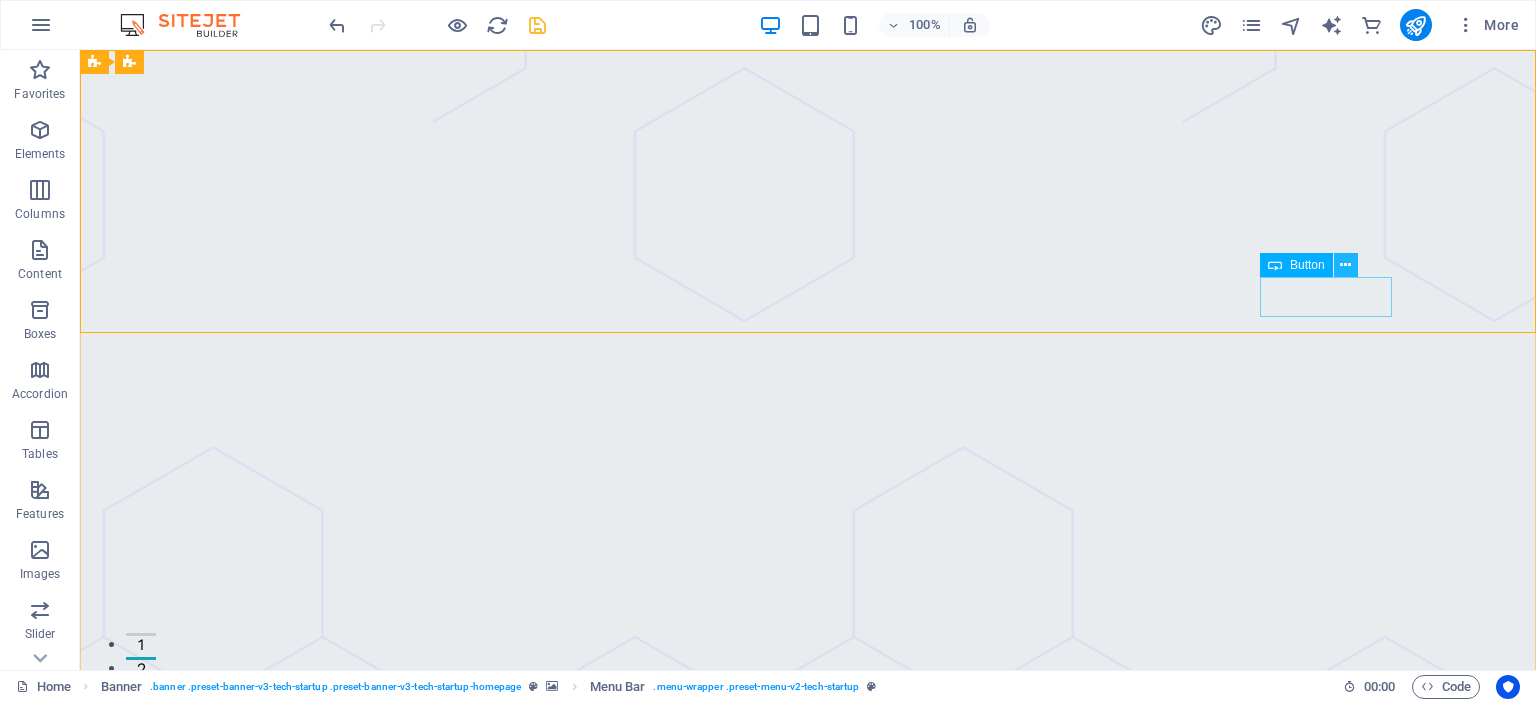 click at bounding box center [1346, 265] 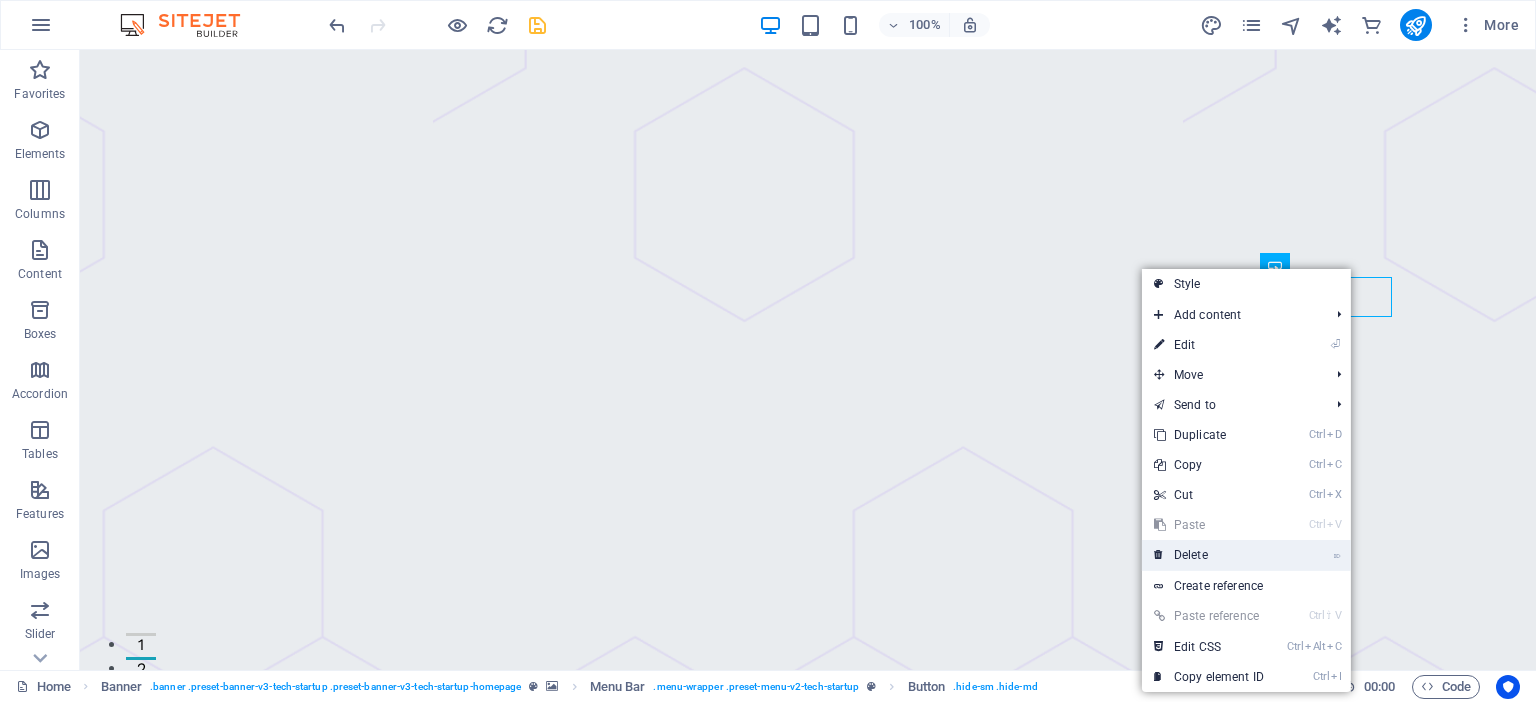 click on "⌦  Delete" at bounding box center [1209, 555] 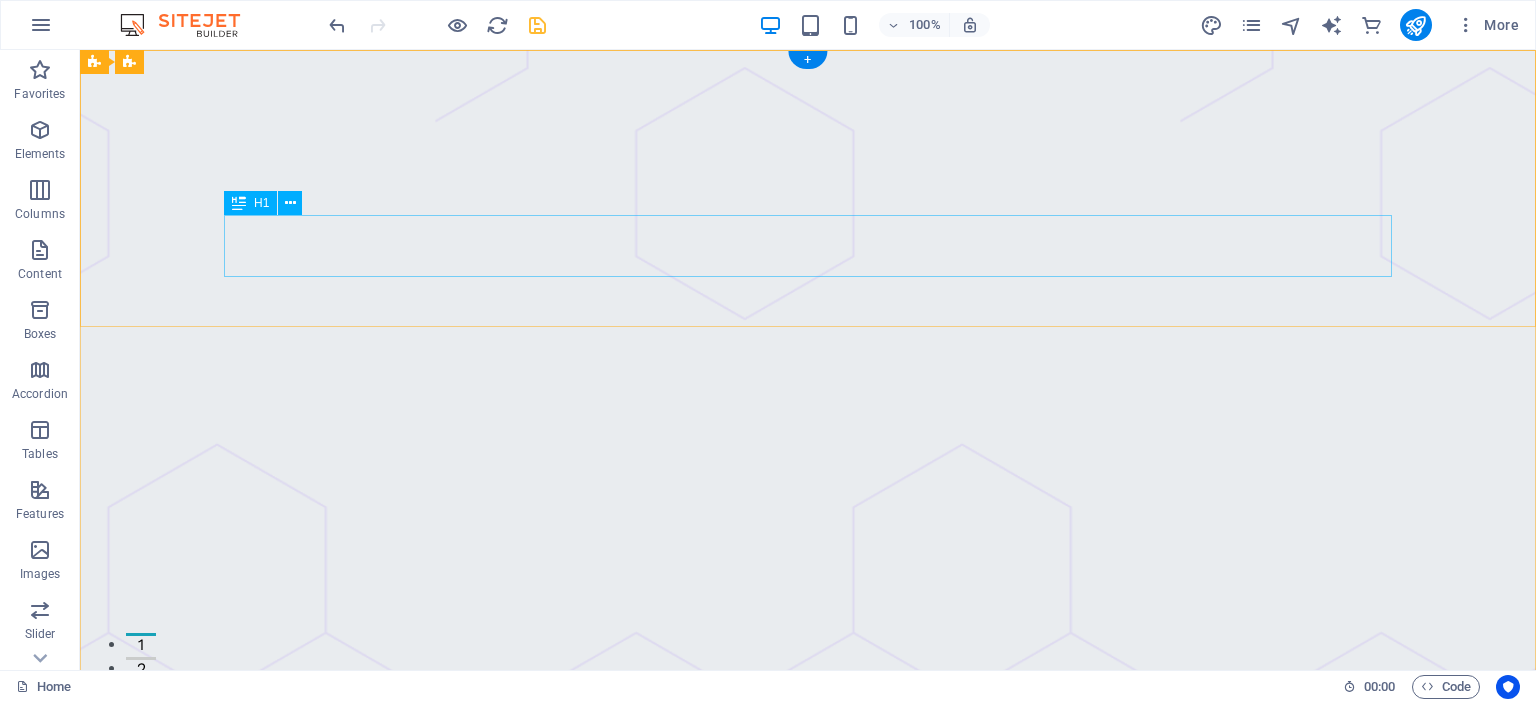 click on "Desire Mapping Technologies" at bounding box center (808, 1082) 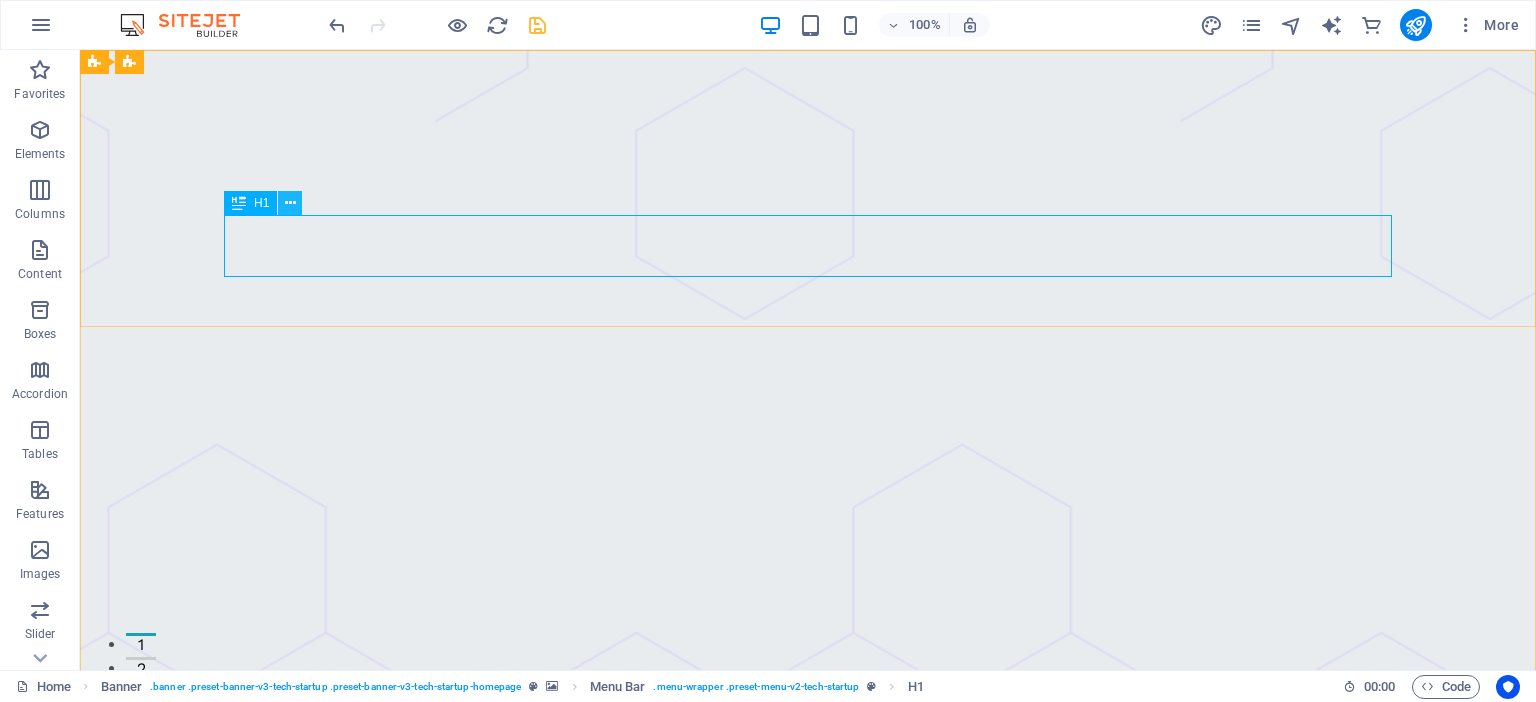 click at bounding box center (290, 203) 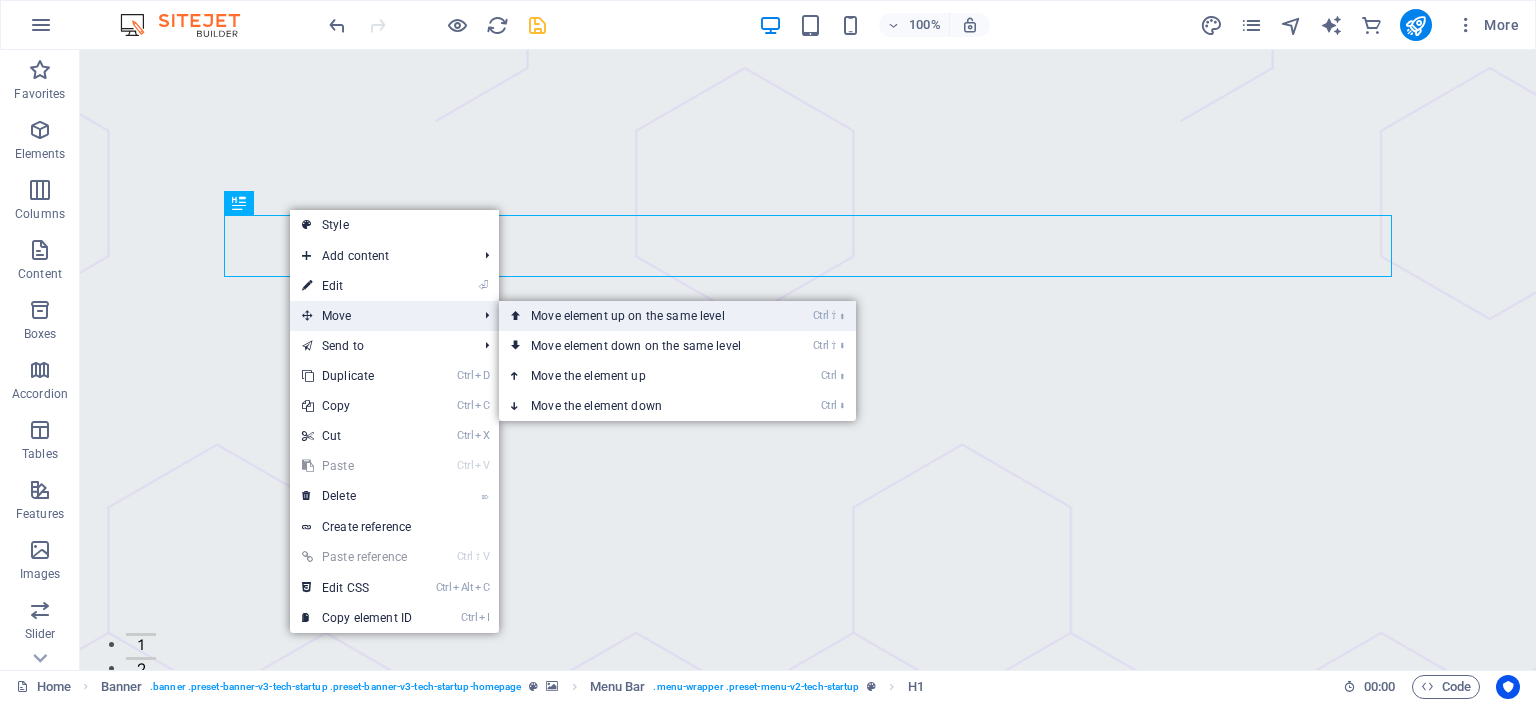 click on "Ctrl ⇧ ⬆  Move element up on the same level" at bounding box center [640, 316] 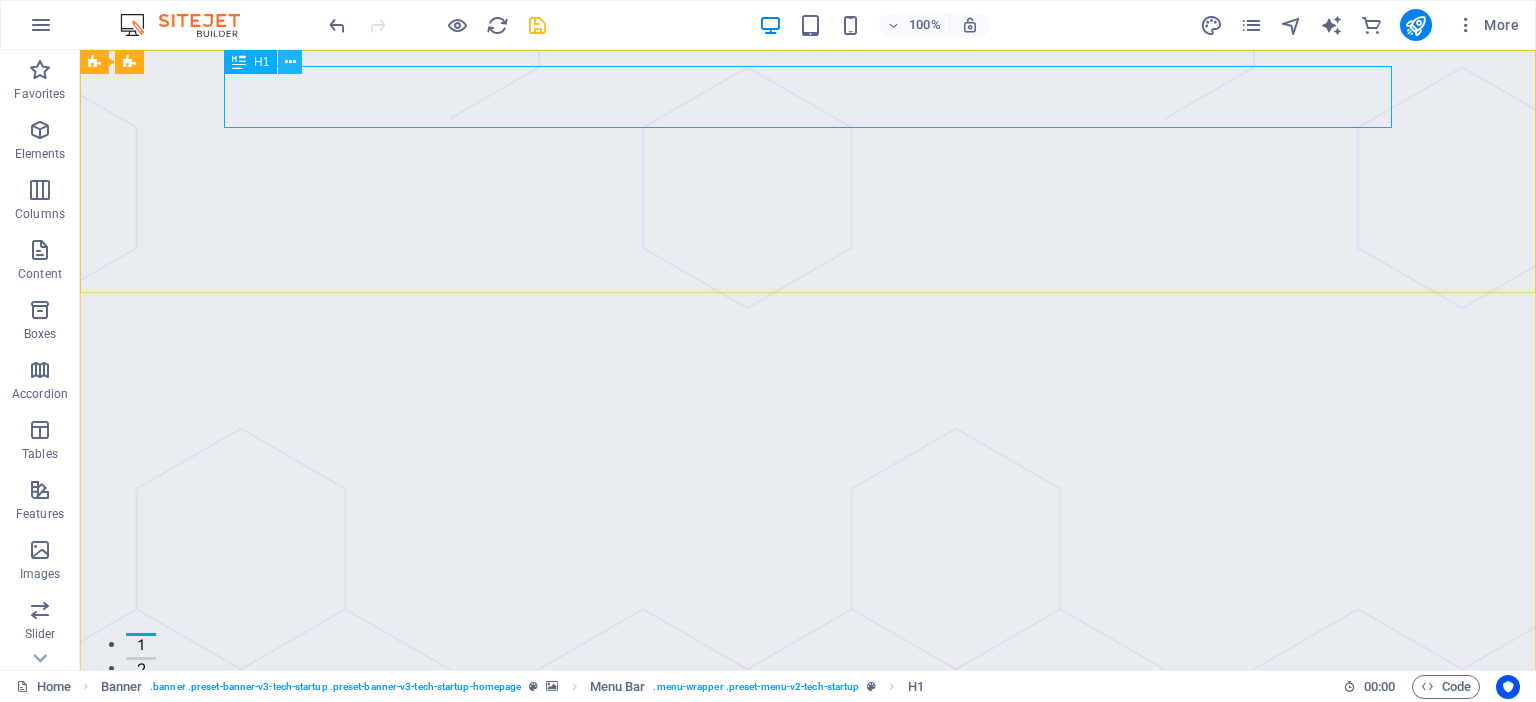 click at bounding box center (290, 62) 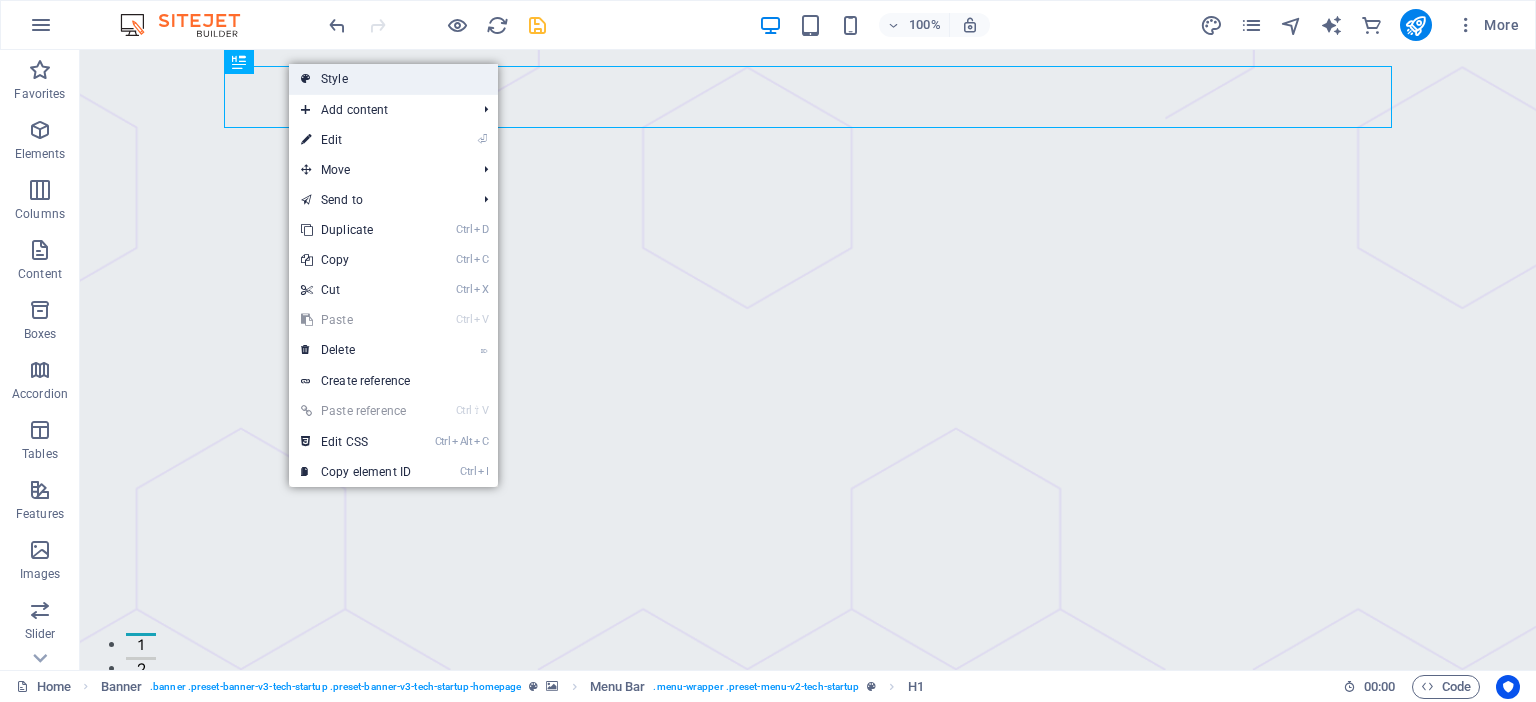 drag, startPoint x: 354, startPoint y: 82, endPoint x: 181, endPoint y: 186, distance: 201.85391 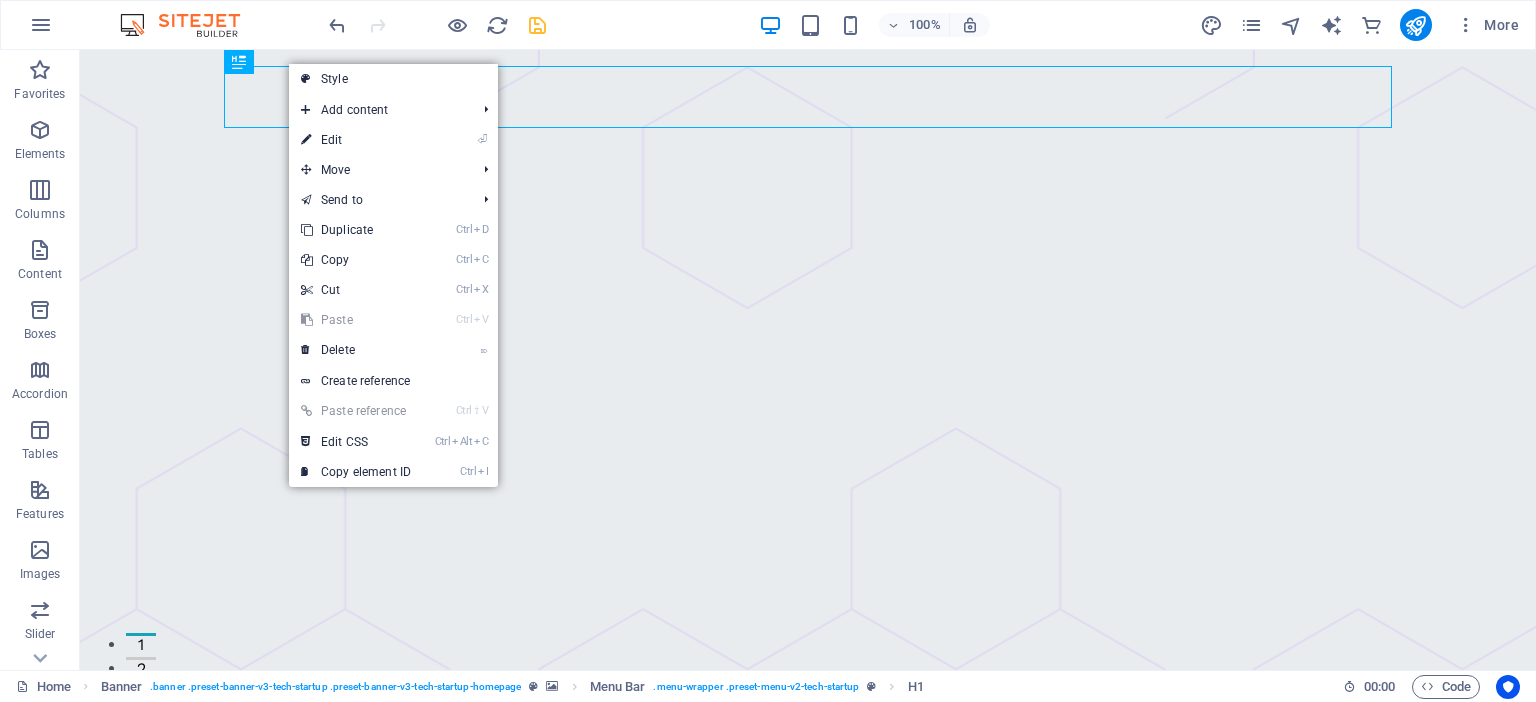select on "rem" 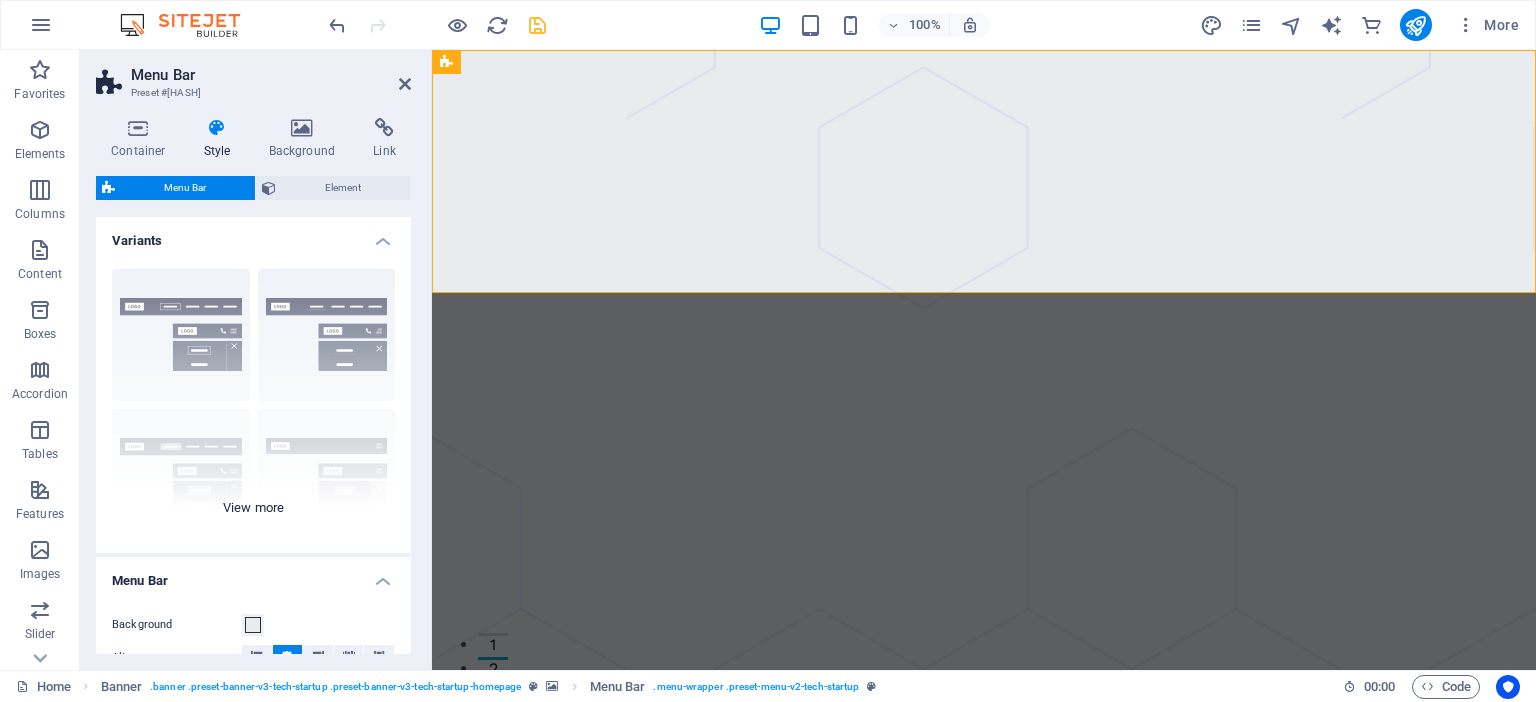 click on "Border Centered Default Fixed Loki Trigger Wide XXL" at bounding box center [253, 403] 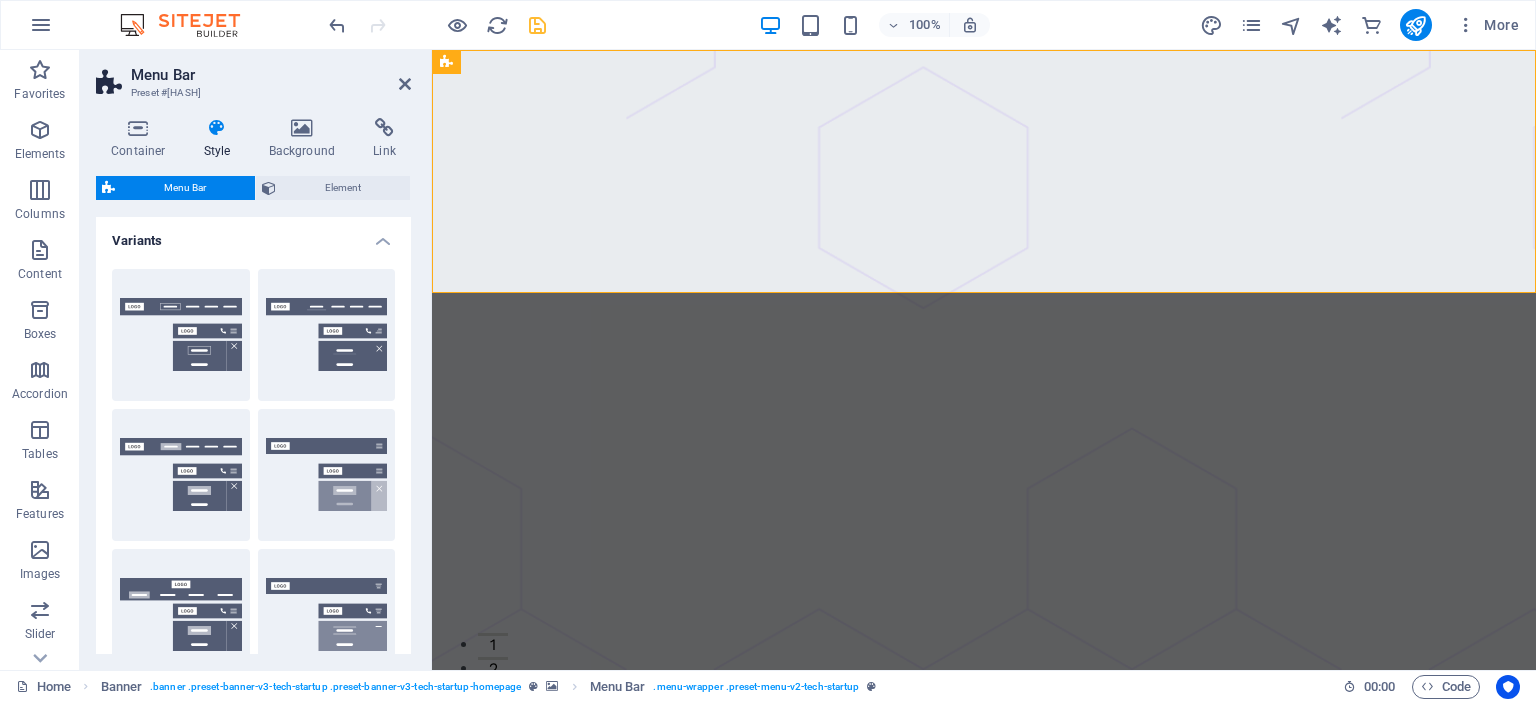 click on "Border" at bounding box center [181, 335] 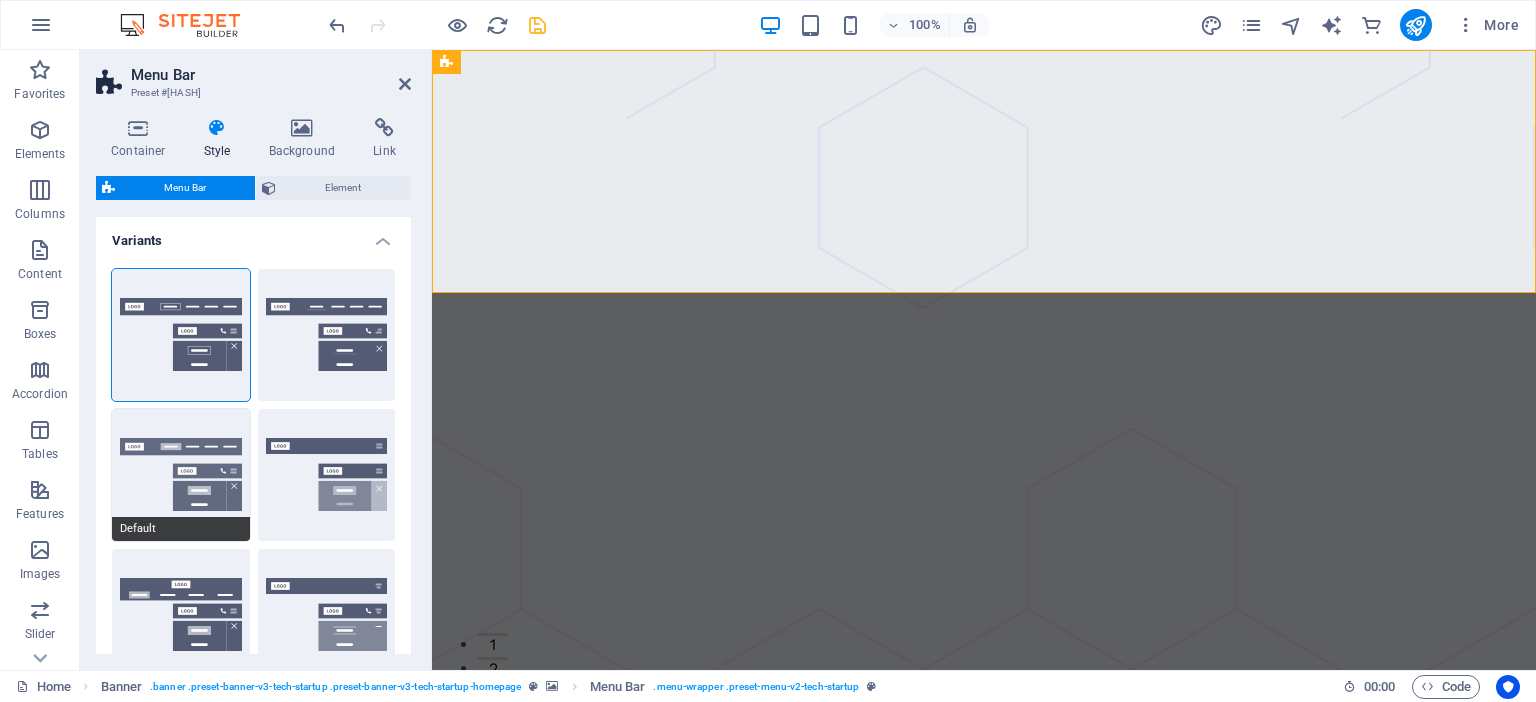 click on "Default" at bounding box center [181, 475] 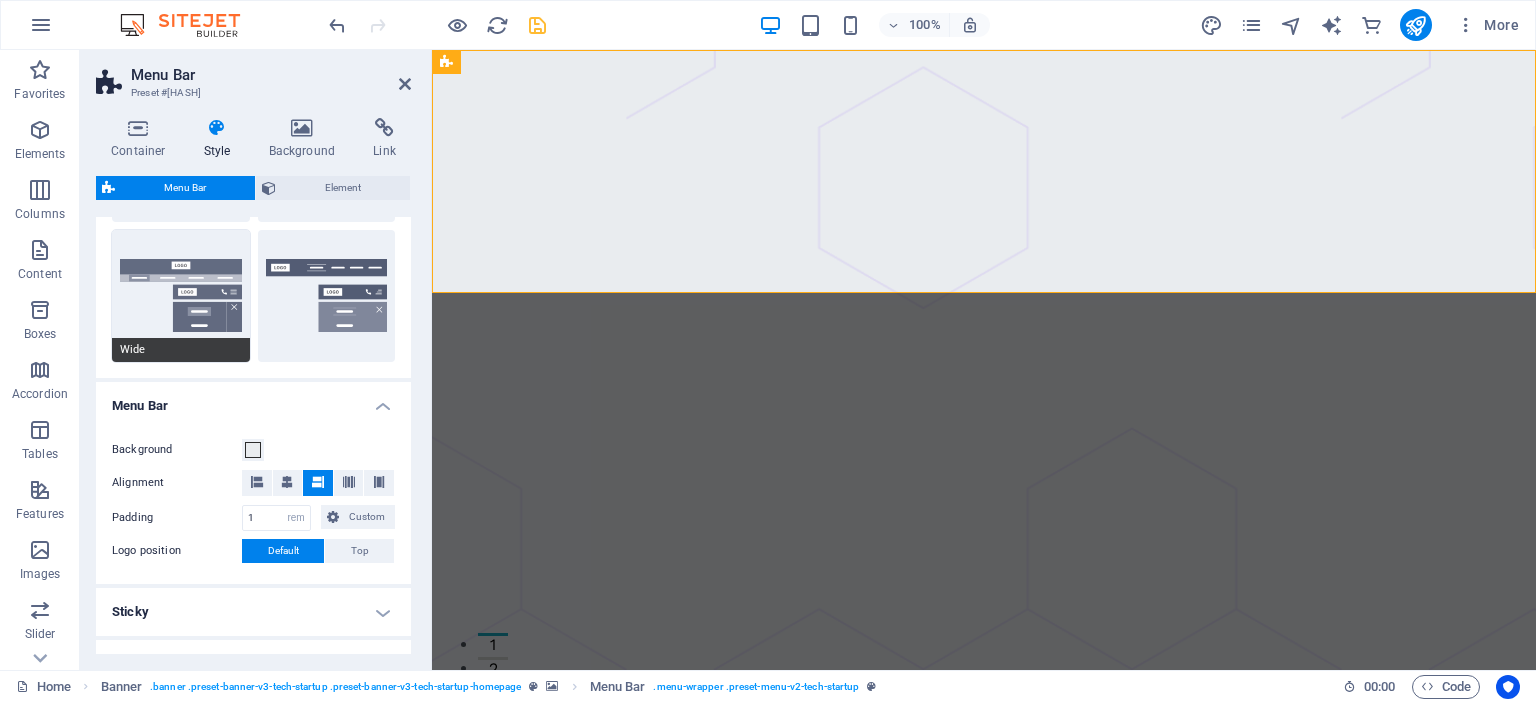 scroll, scrollTop: 529, scrollLeft: 0, axis: vertical 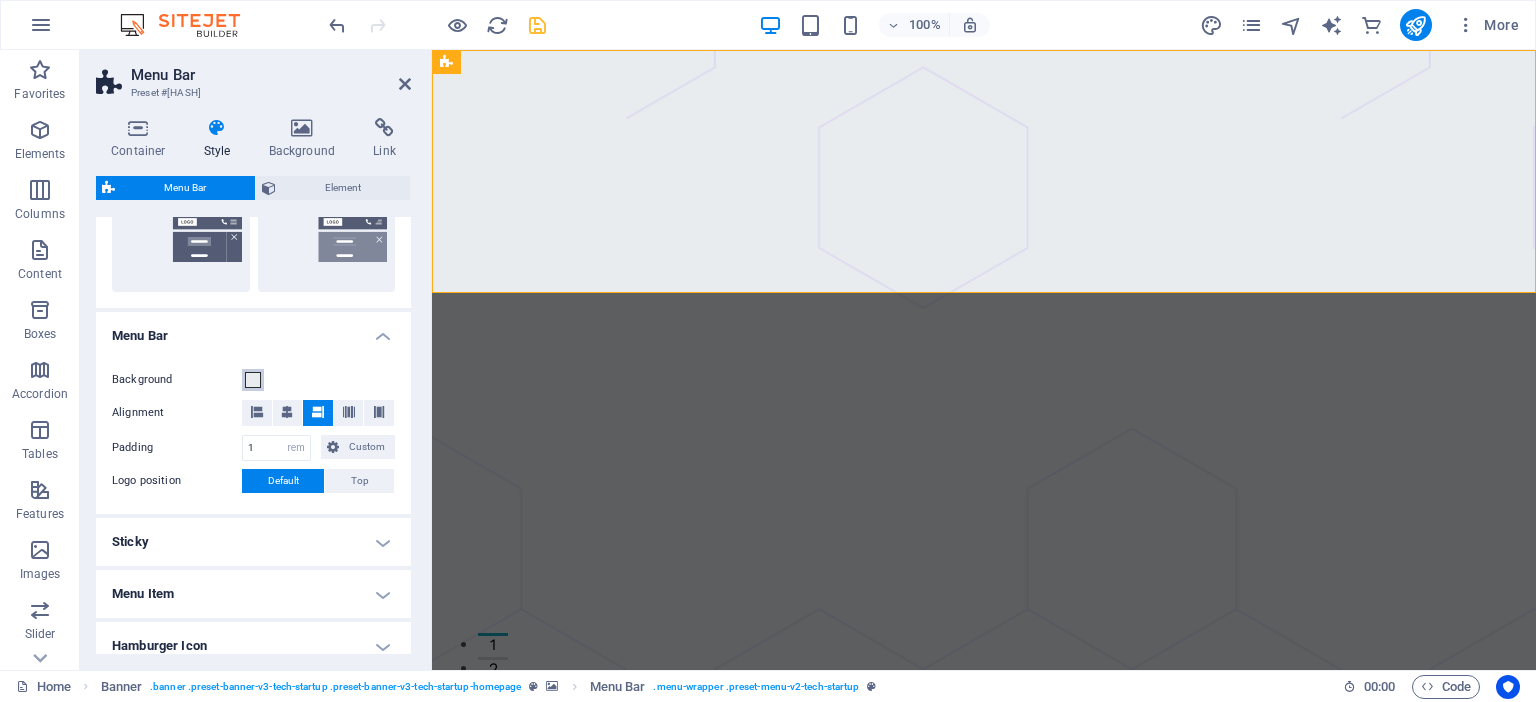 click at bounding box center [253, 380] 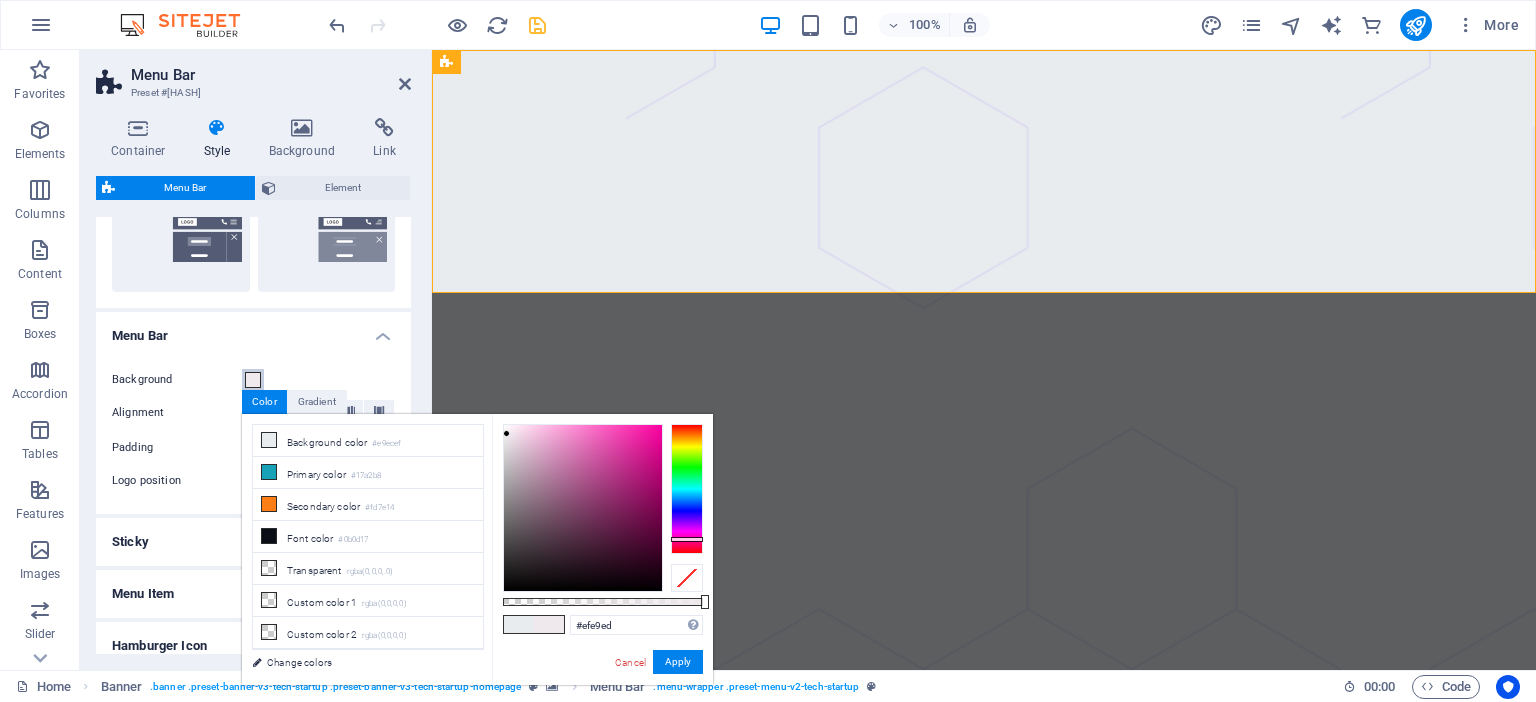 click at bounding box center [687, 489] 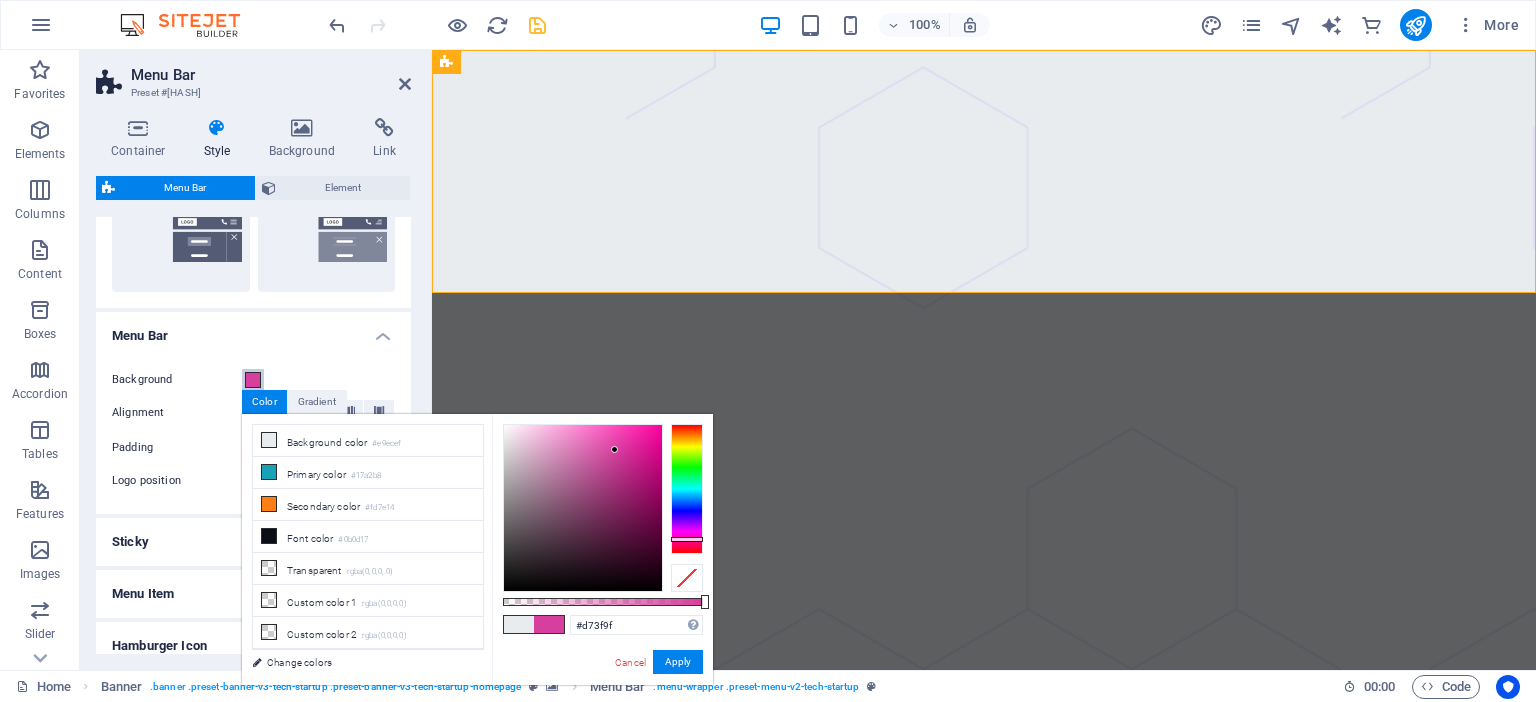 click at bounding box center (583, 508) 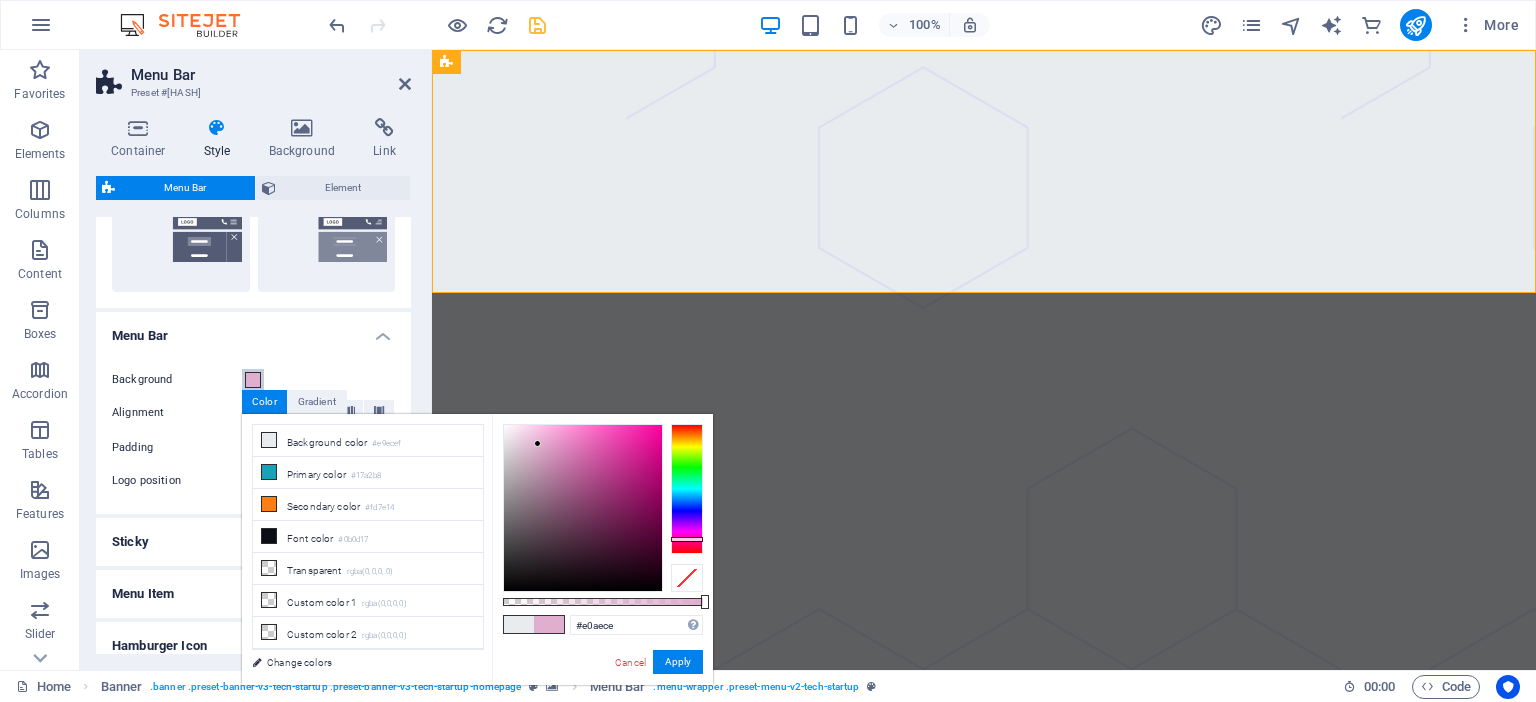 click at bounding box center (583, 508) 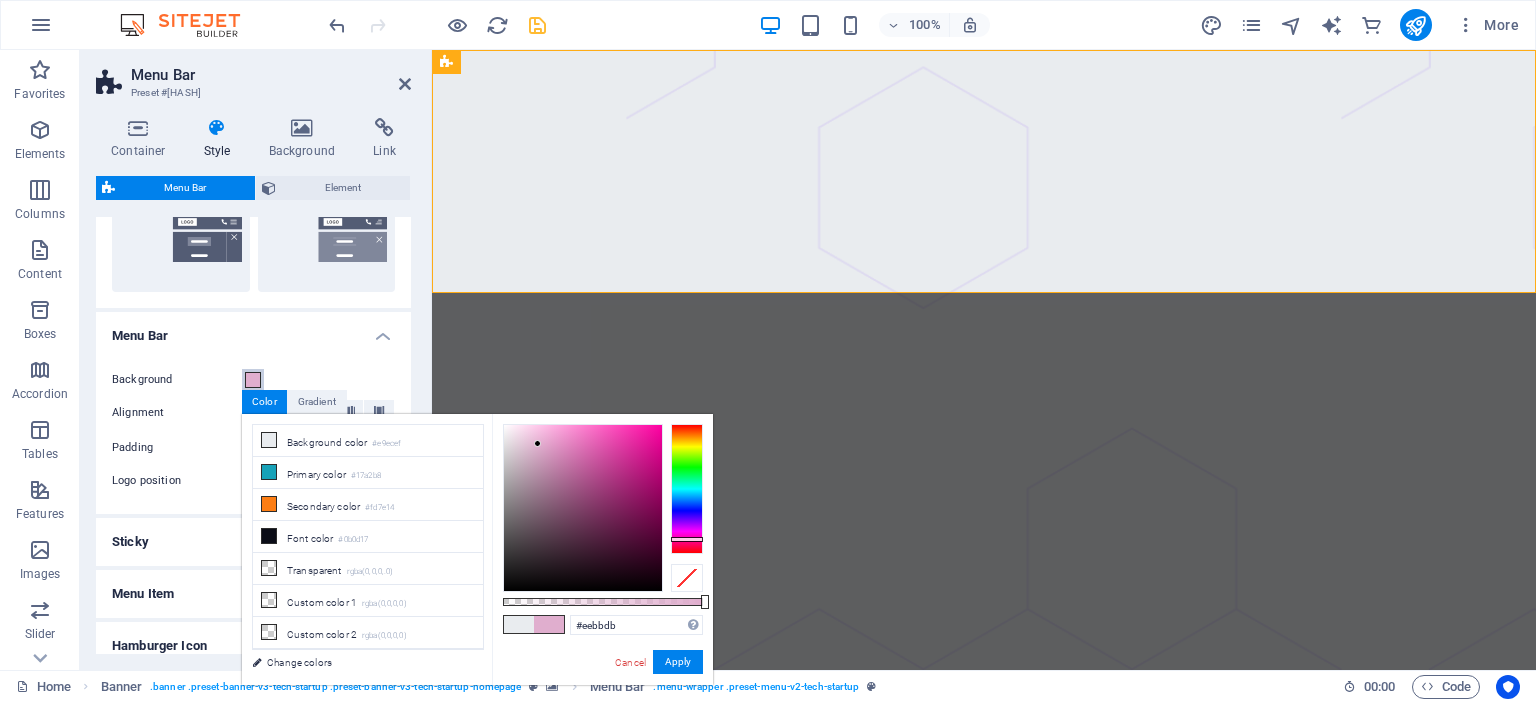 click at bounding box center (583, 508) 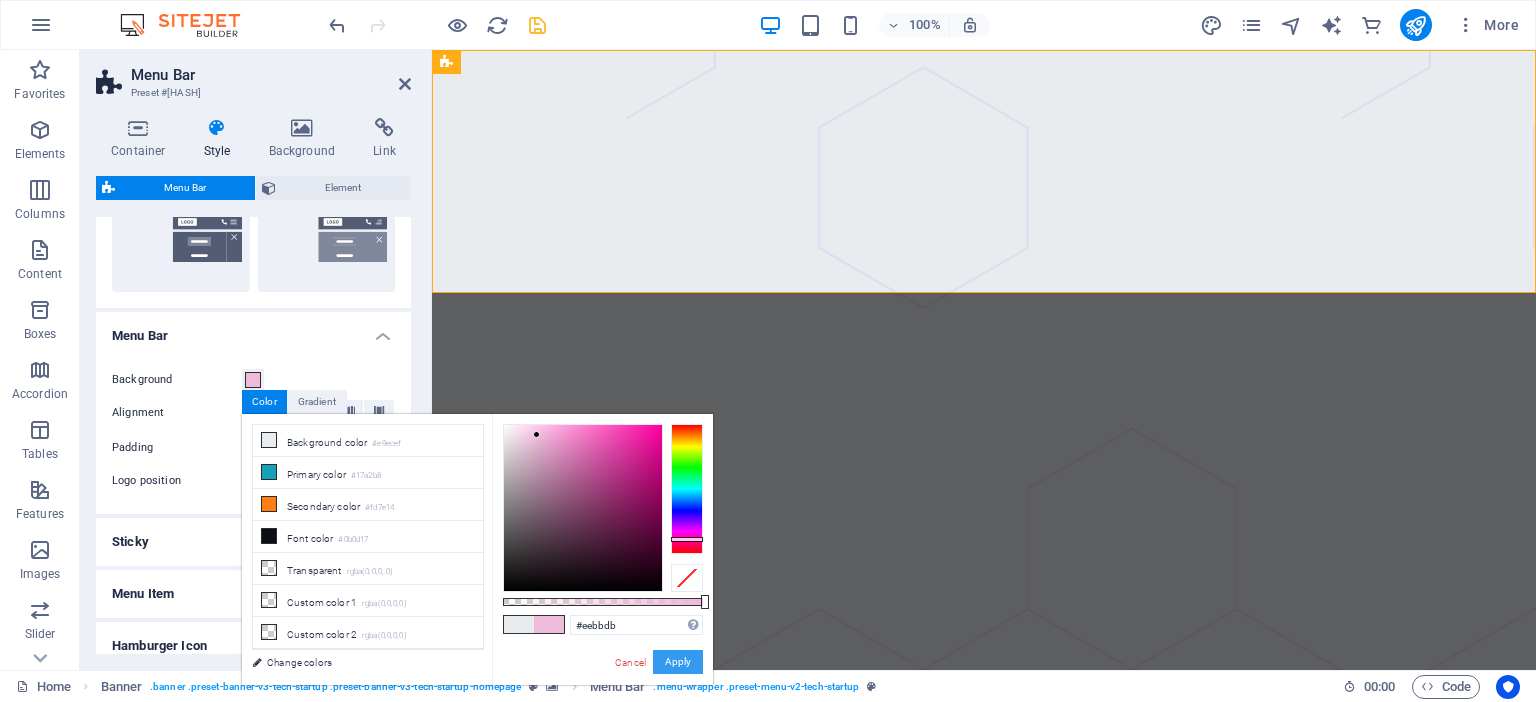 click on "Apply" at bounding box center [678, 662] 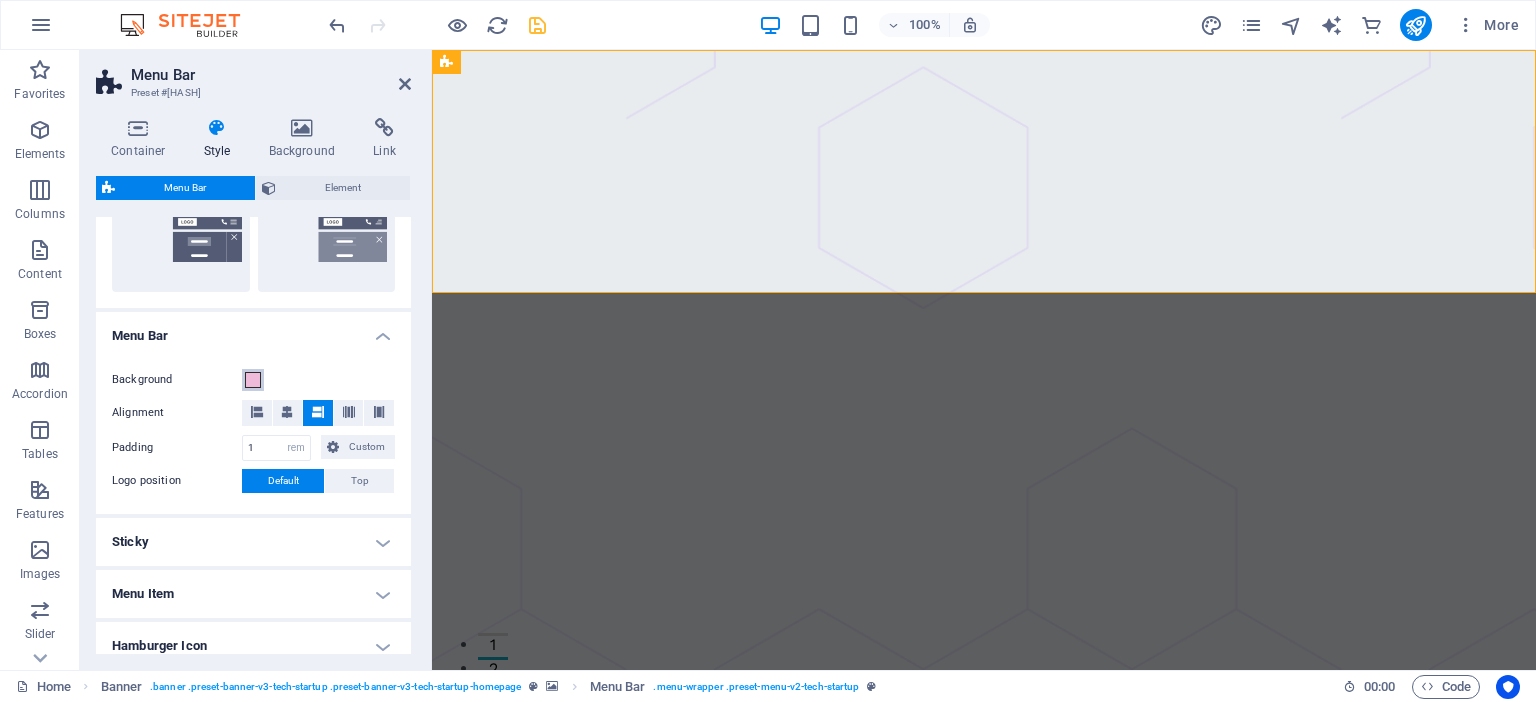 click at bounding box center (253, 380) 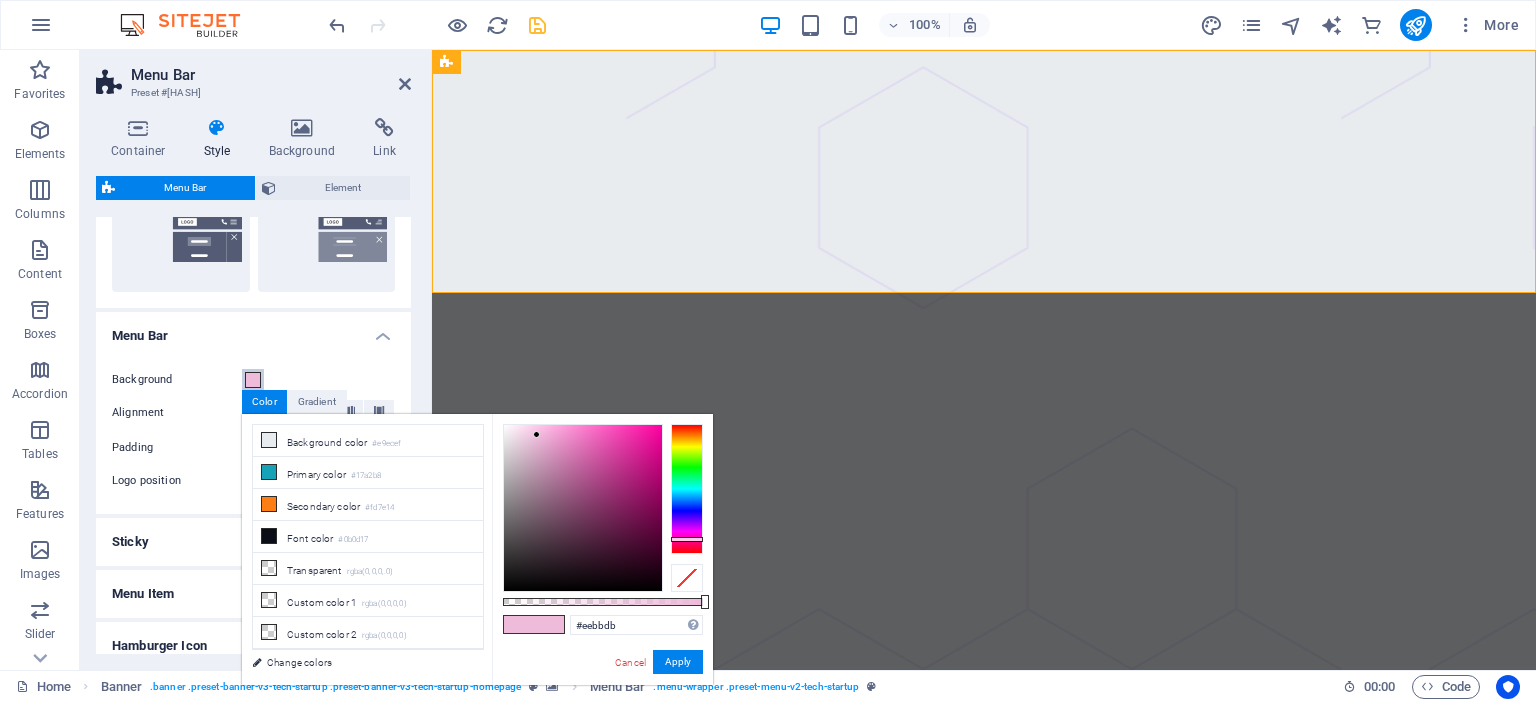 type on "#ceb6c5" 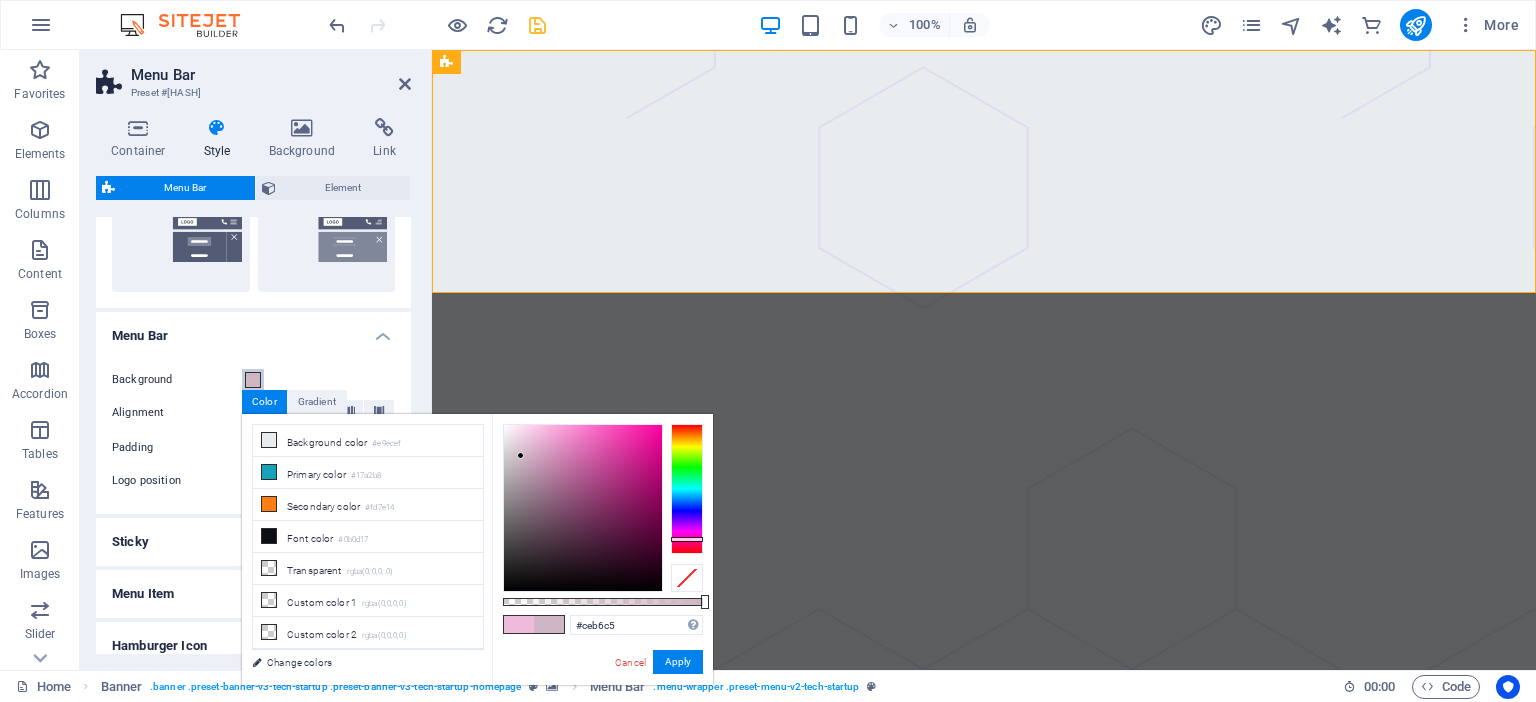 click at bounding box center (583, 508) 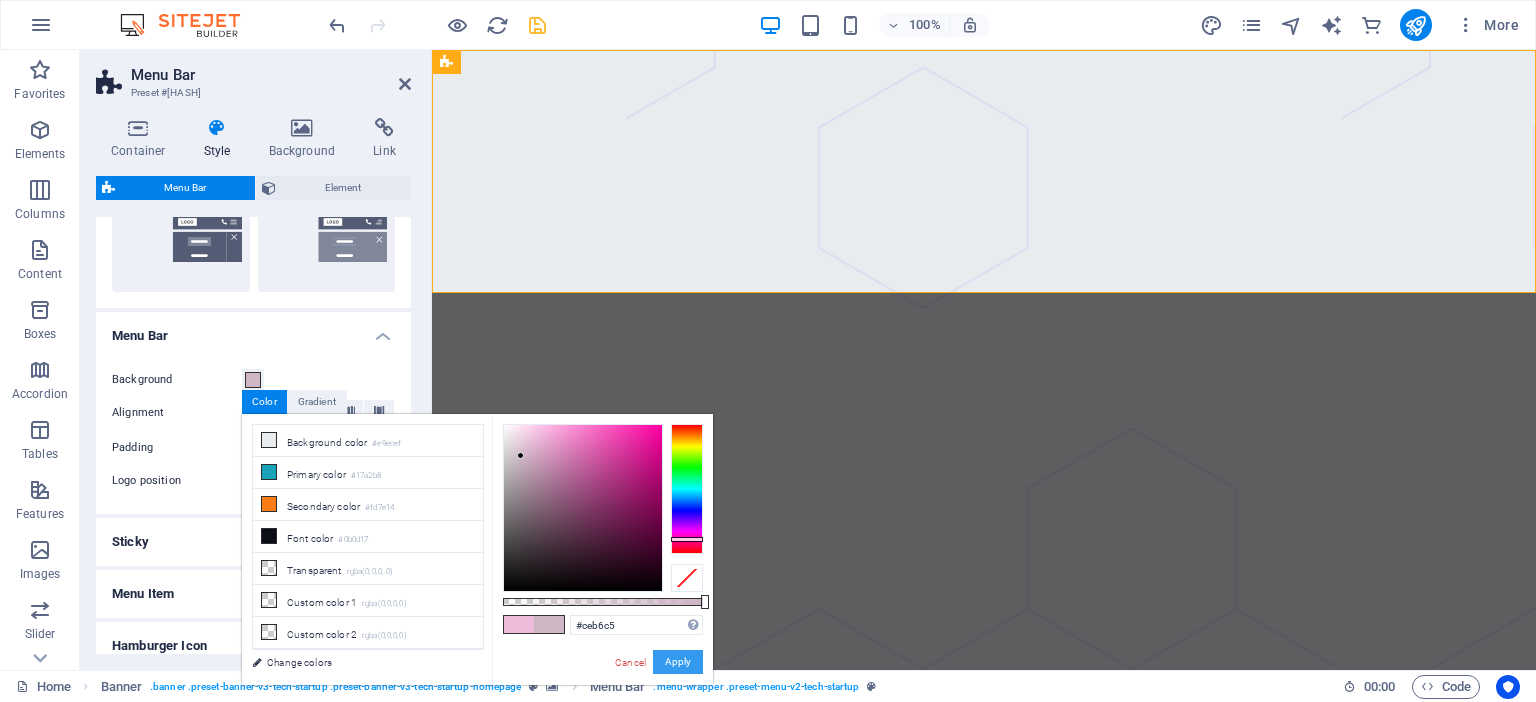 click on "Apply" at bounding box center (678, 662) 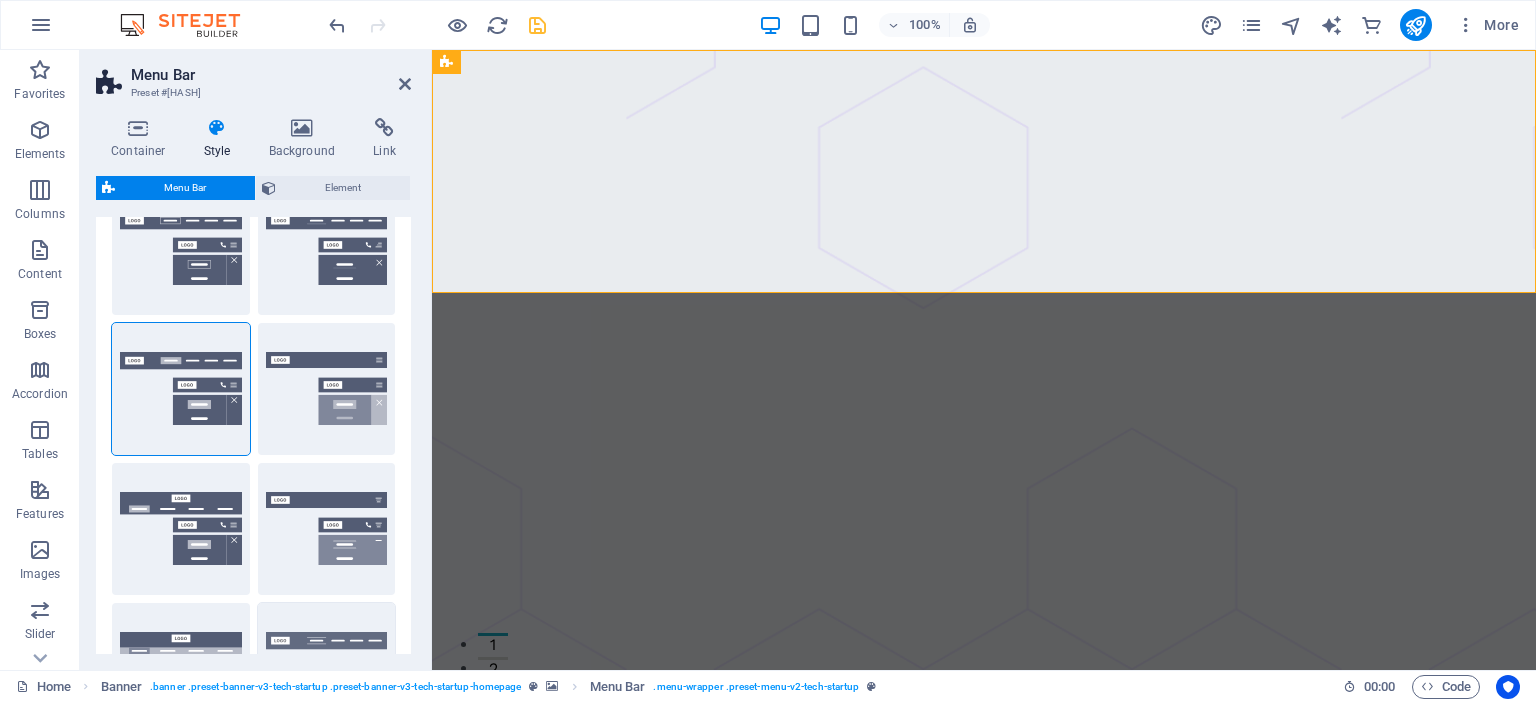 scroll, scrollTop: 84, scrollLeft: 0, axis: vertical 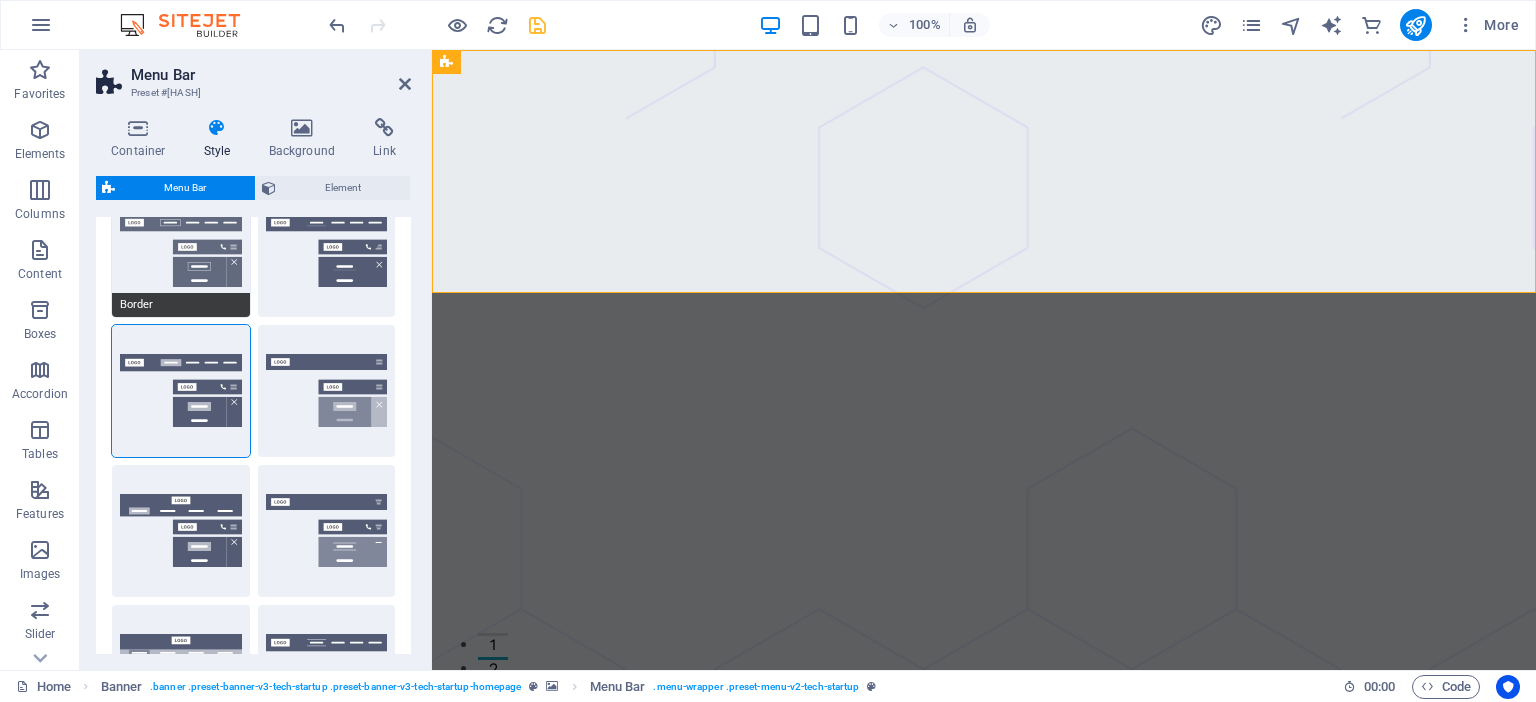 click on "Border" at bounding box center [181, 251] 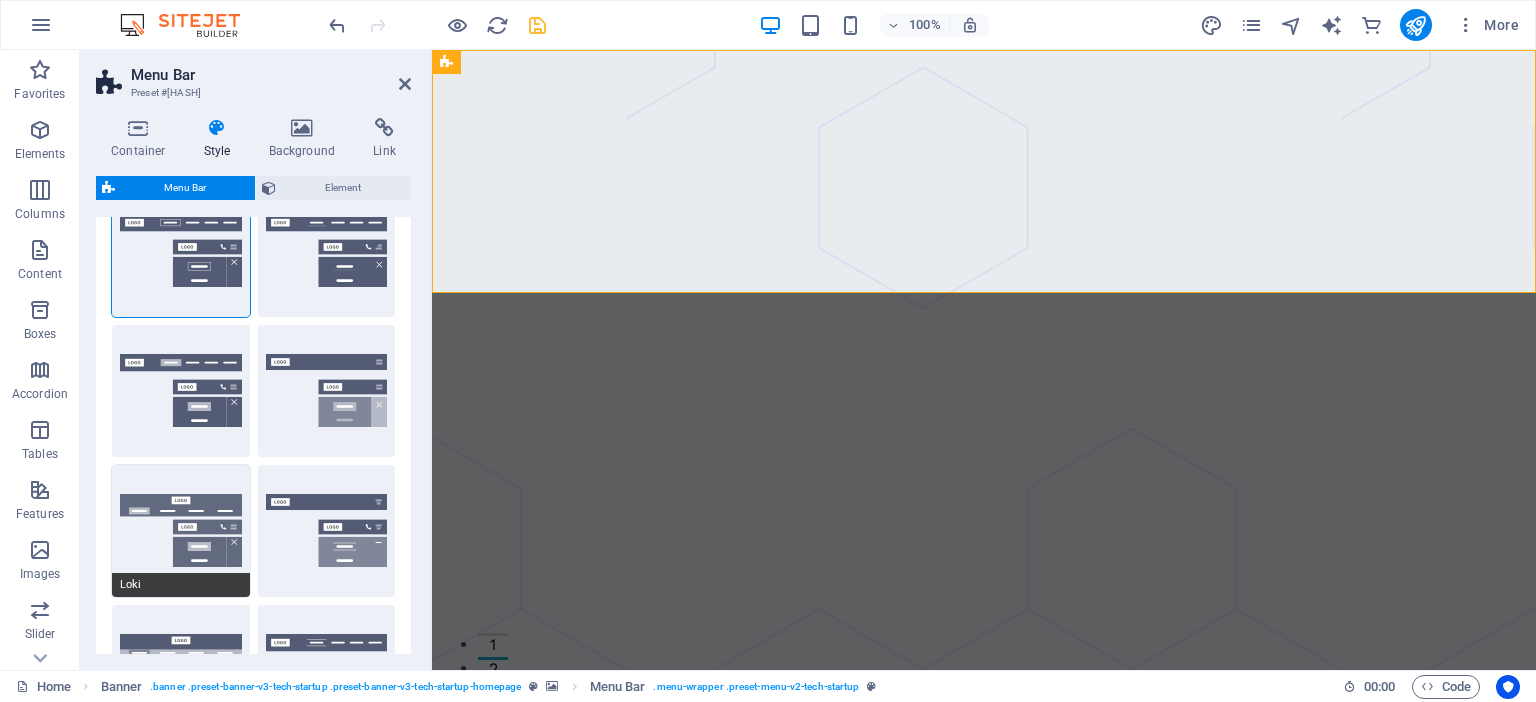 click on "Loki" at bounding box center (181, 531) 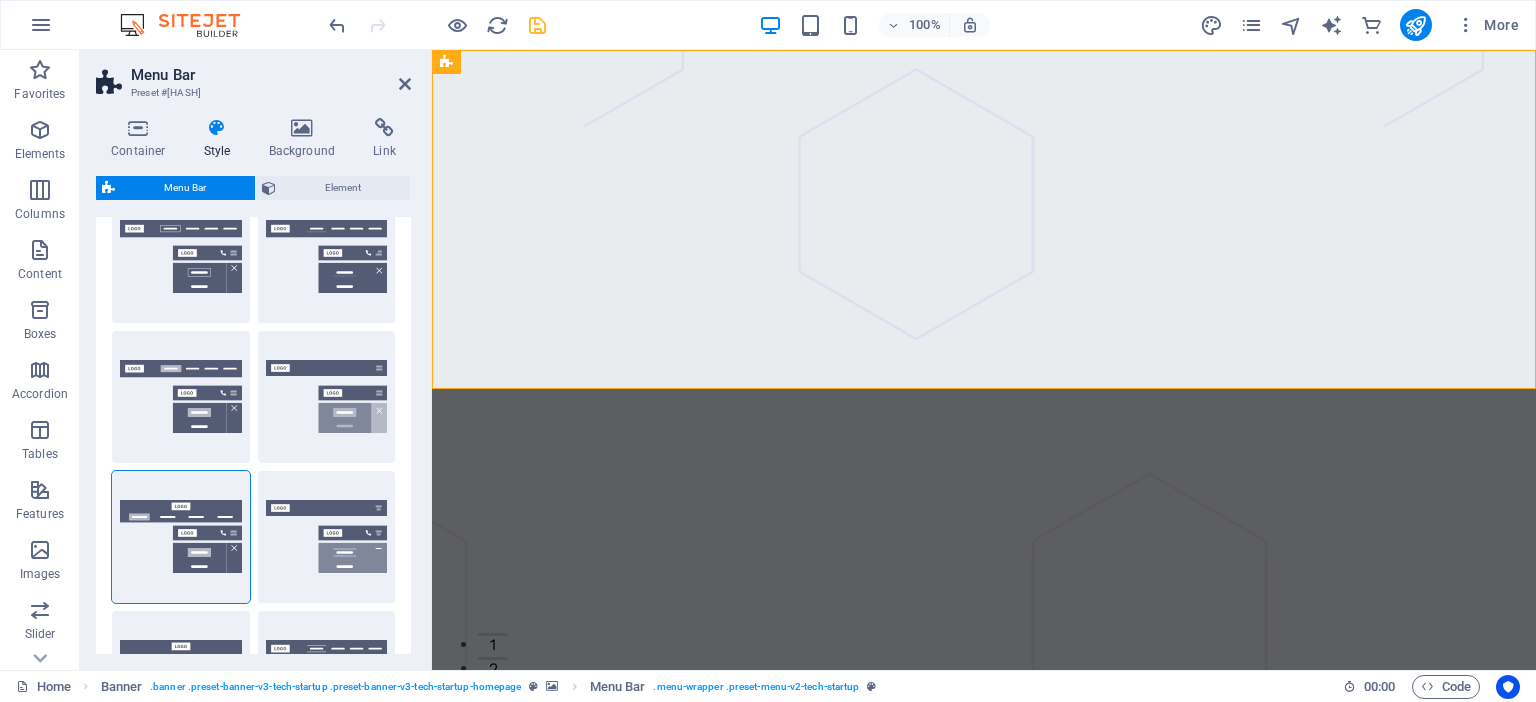 scroll, scrollTop: 76, scrollLeft: 0, axis: vertical 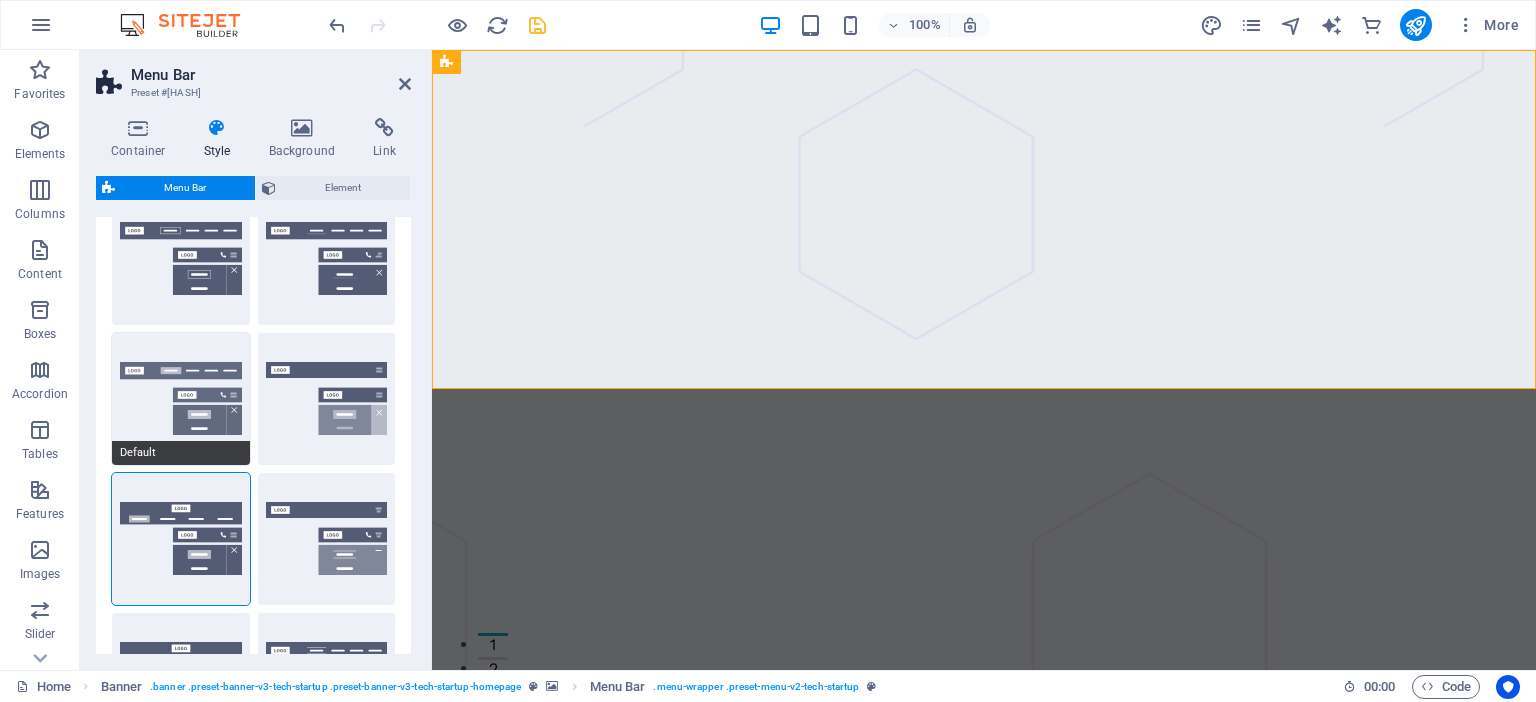 click on "Default" at bounding box center [181, 399] 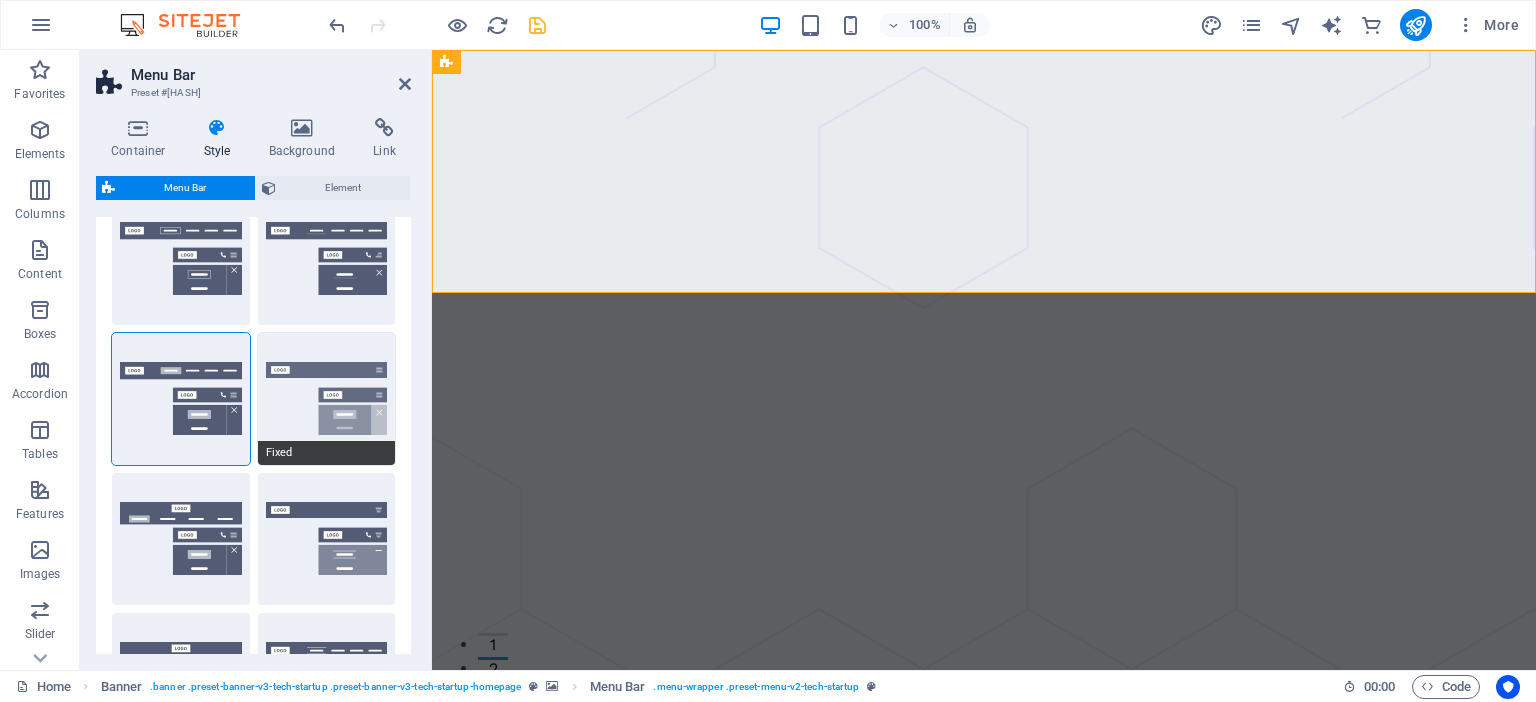 click on "Fixed" at bounding box center (327, 399) 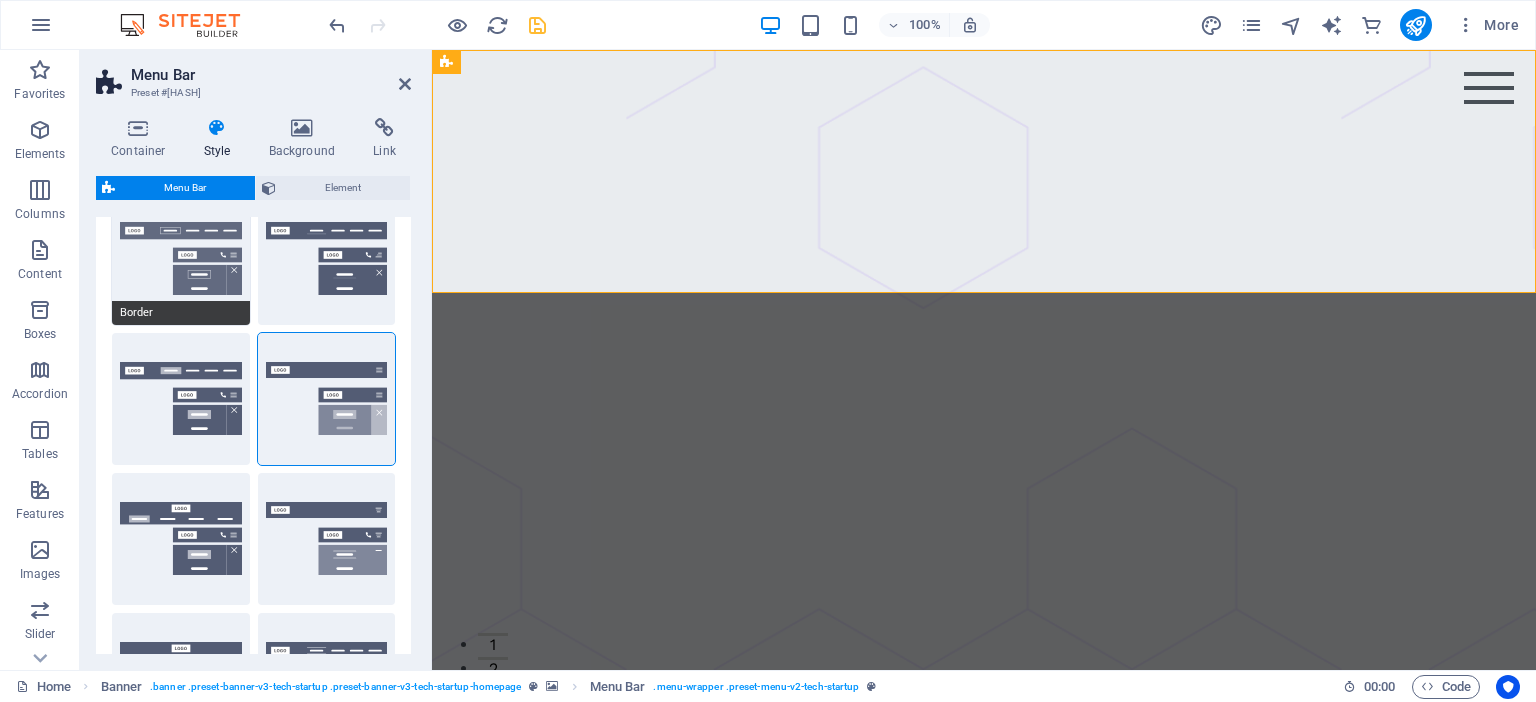 click on "Border" at bounding box center (181, 259) 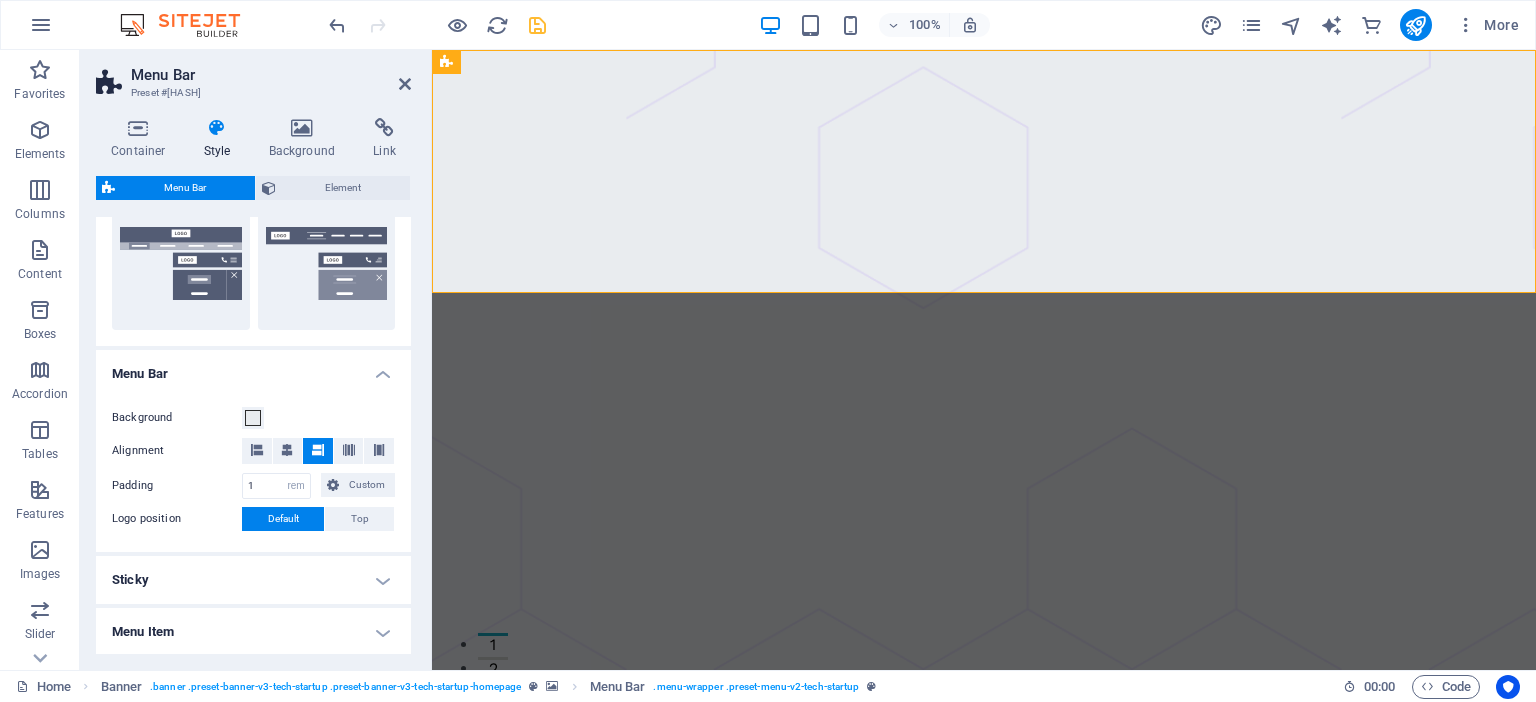 scroll, scrollTop: 493, scrollLeft: 0, axis: vertical 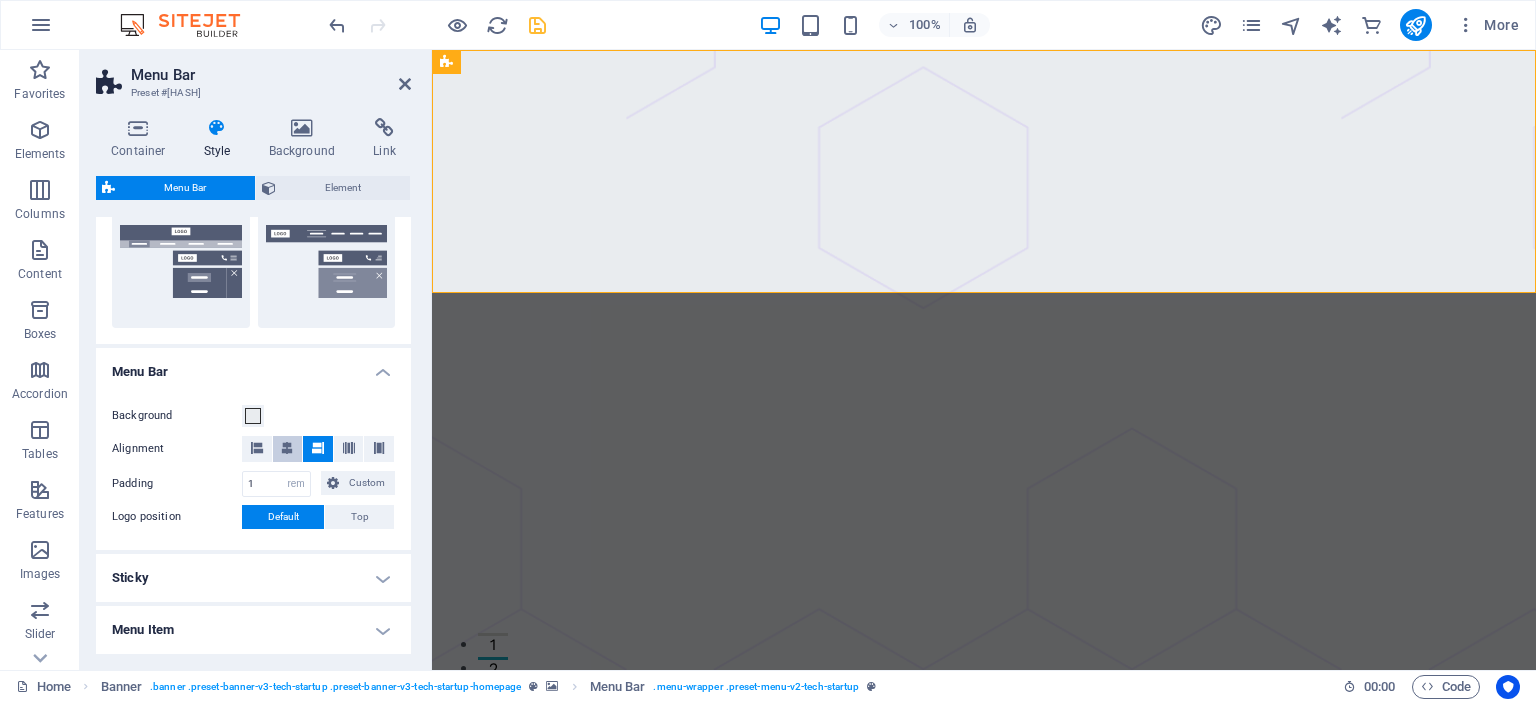 click at bounding box center (287, 448) 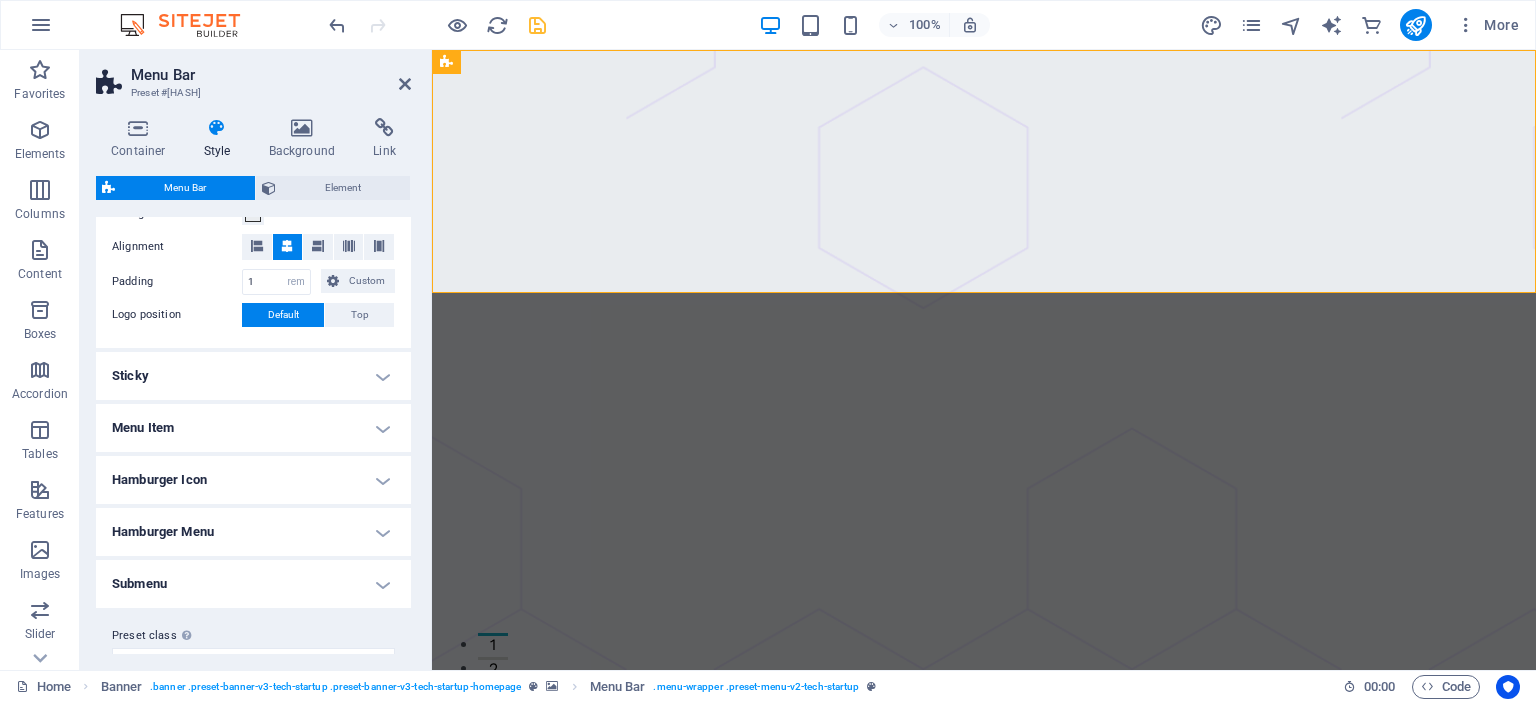 scroll, scrollTop: 728, scrollLeft: 0, axis: vertical 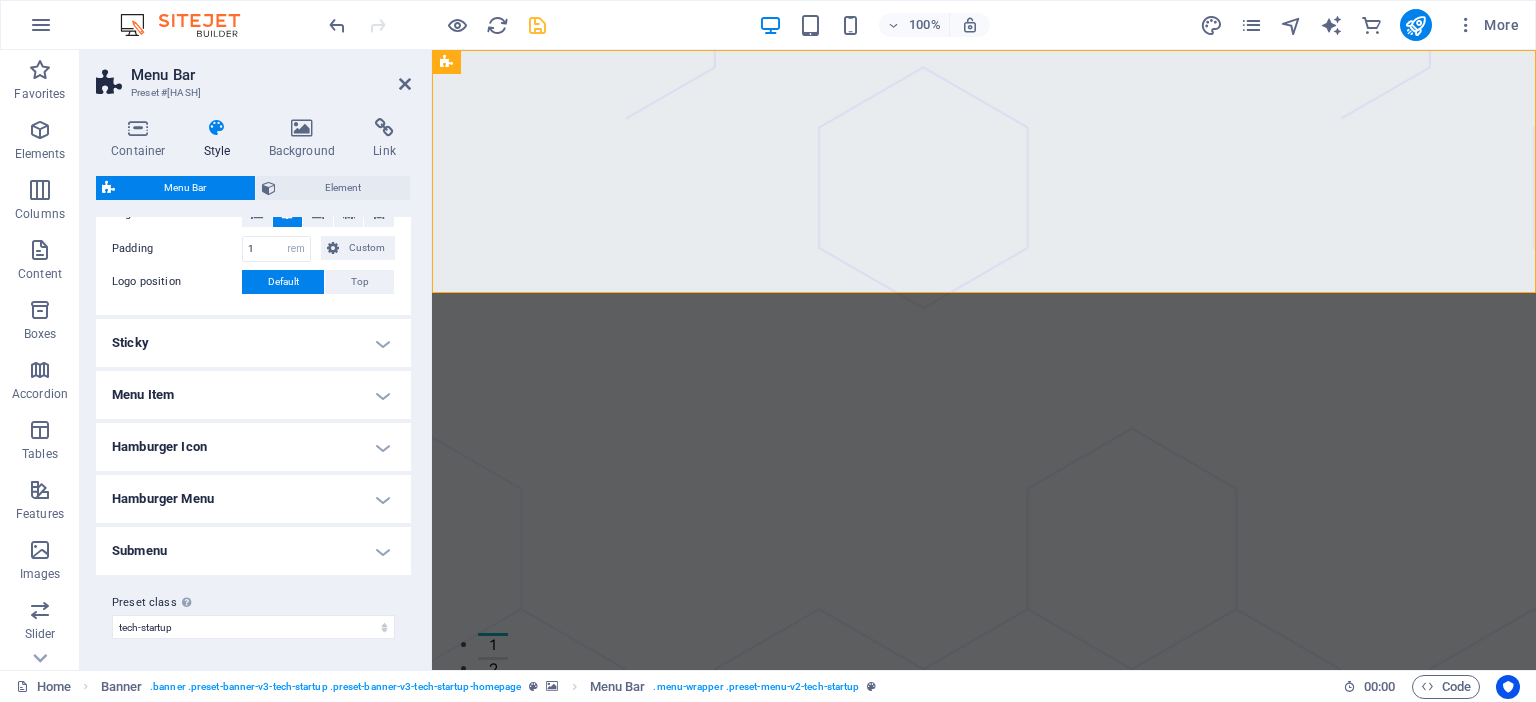 click on "Menu Item" at bounding box center [253, 395] 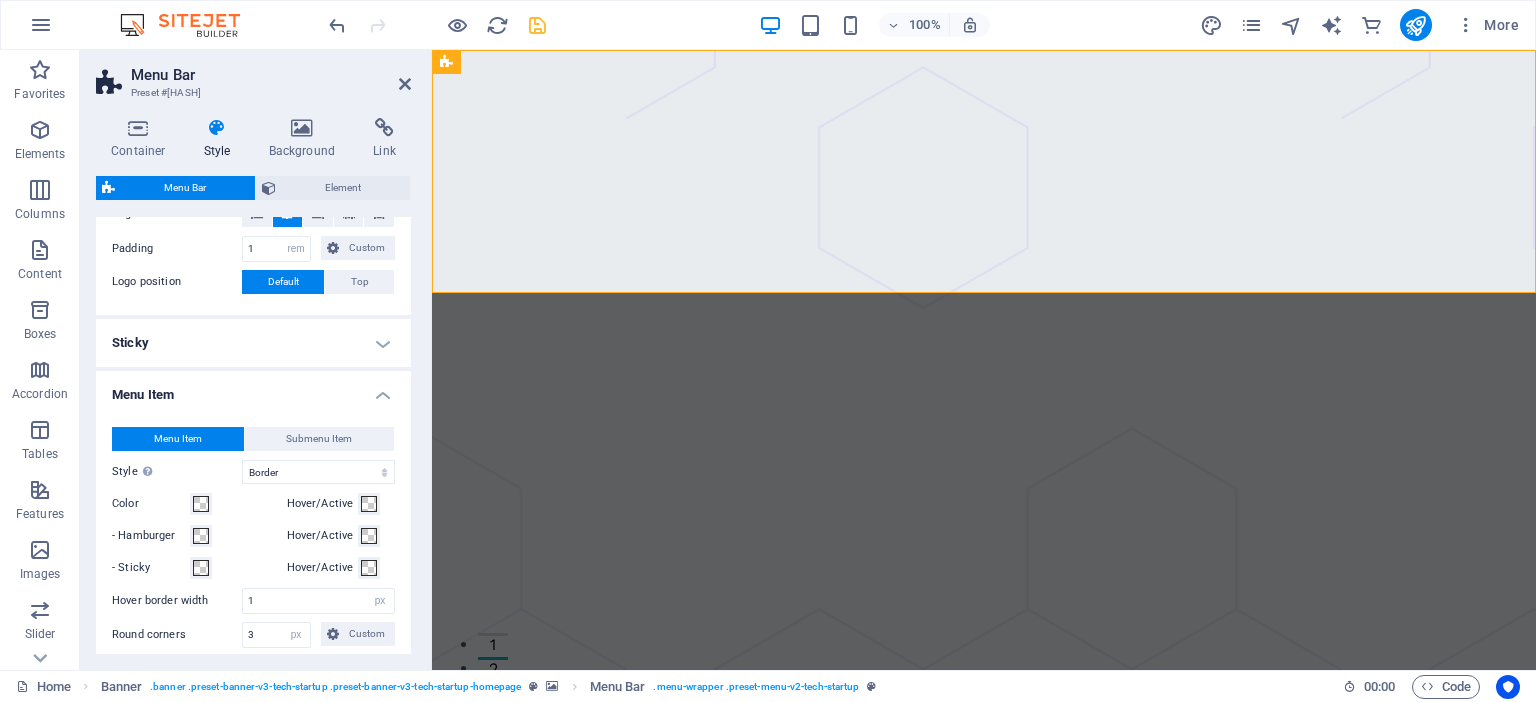 click on "Menu Item" at bounding box center [253, 389] 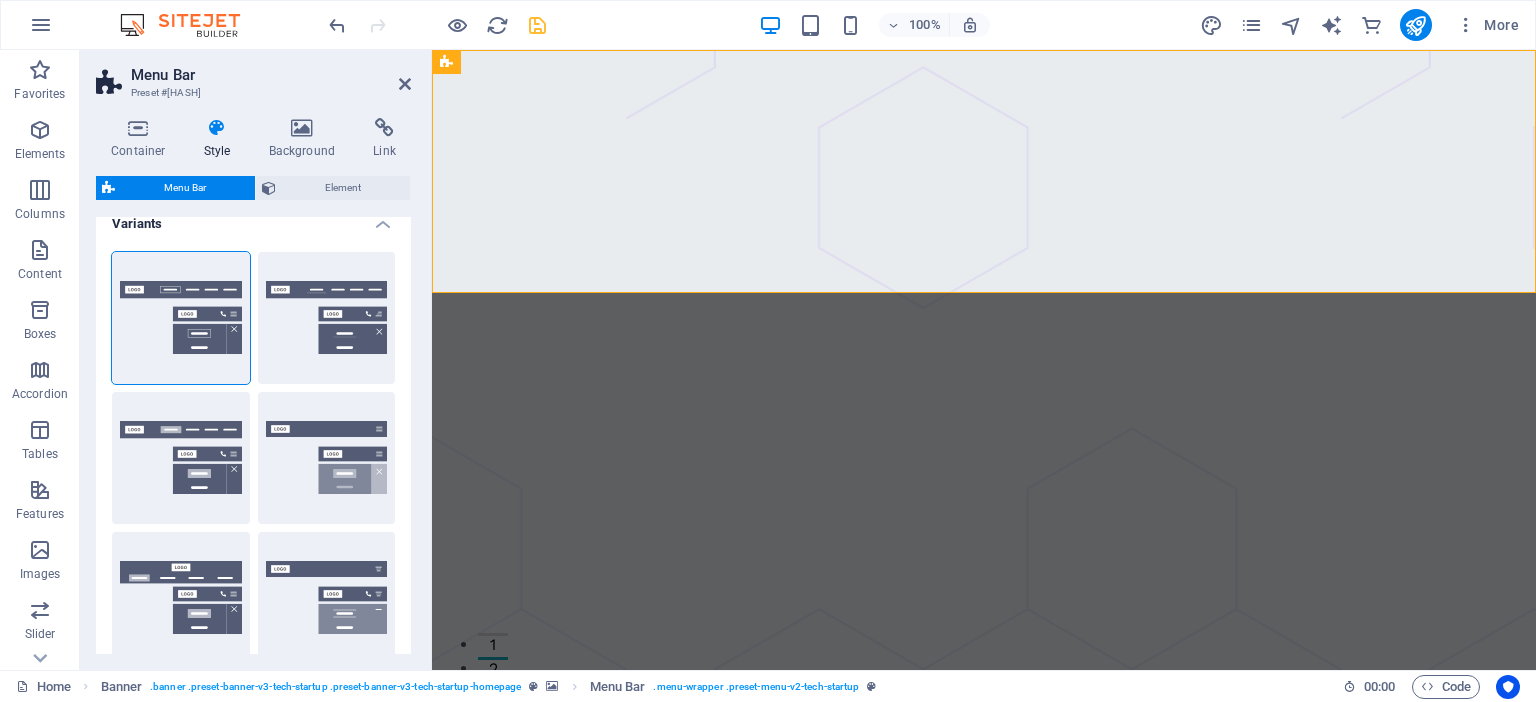 scroll, scrollTop: 0, scrollLeft: 0, axis: both 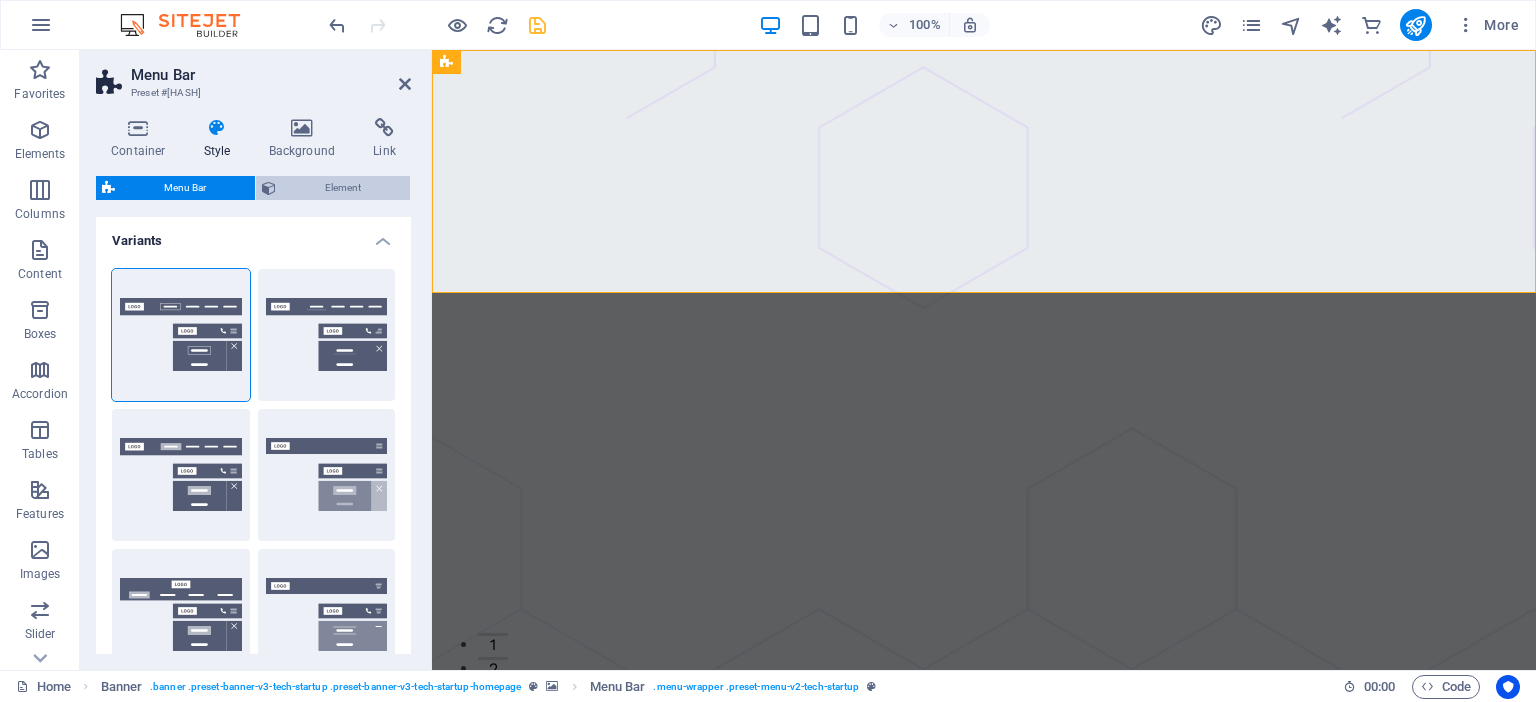 click on "Element" at bounding box center [343, 188] 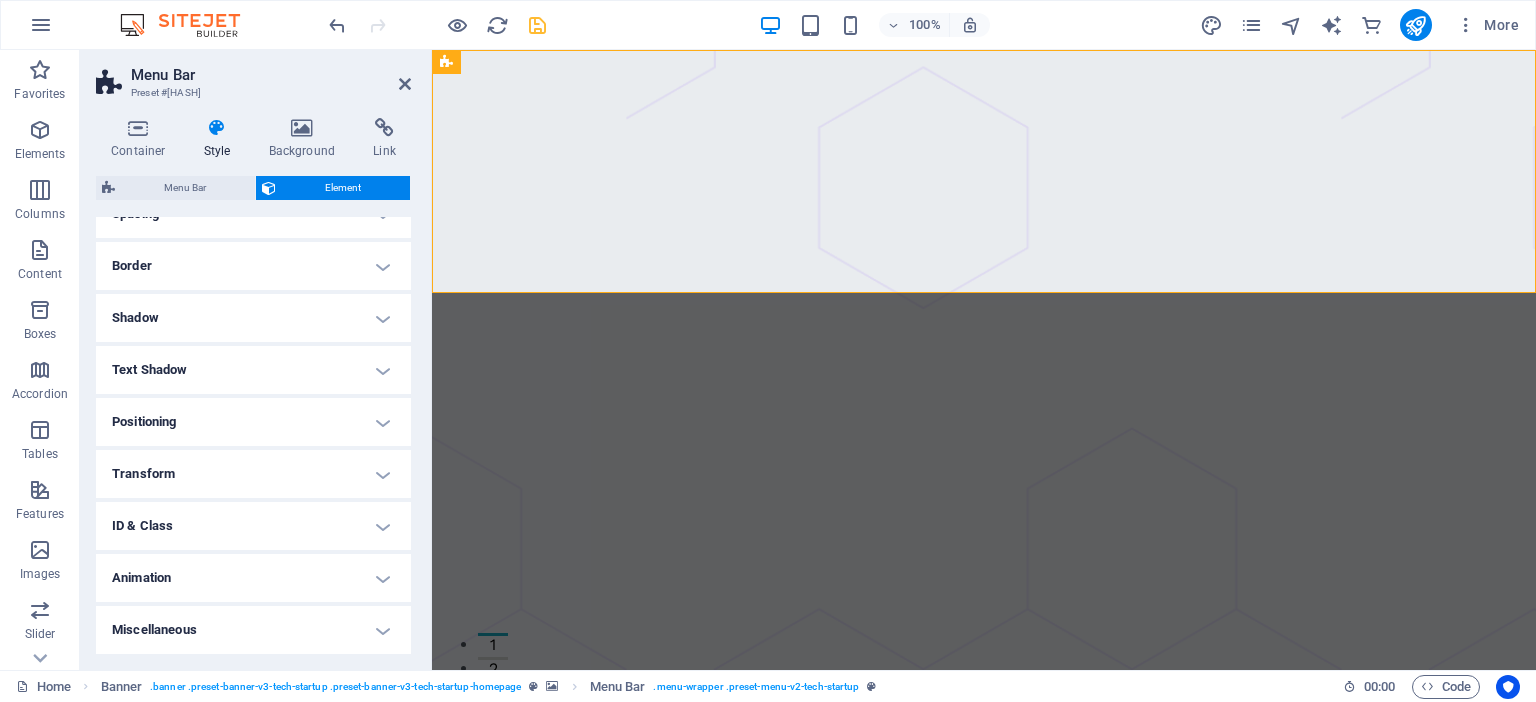scroll, scrollTop: 0, scrollLeft: 0, axis: both 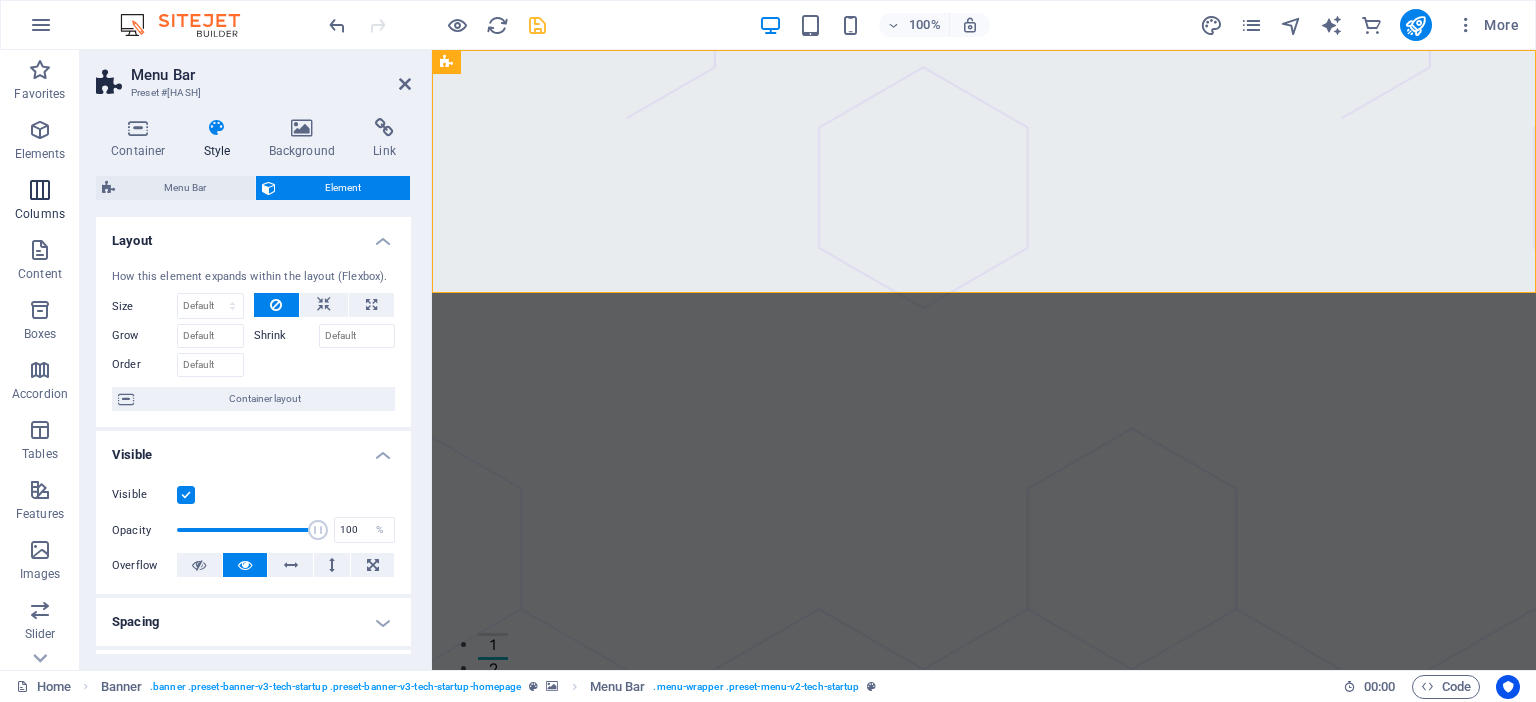 click at bounding box center [40, 190] 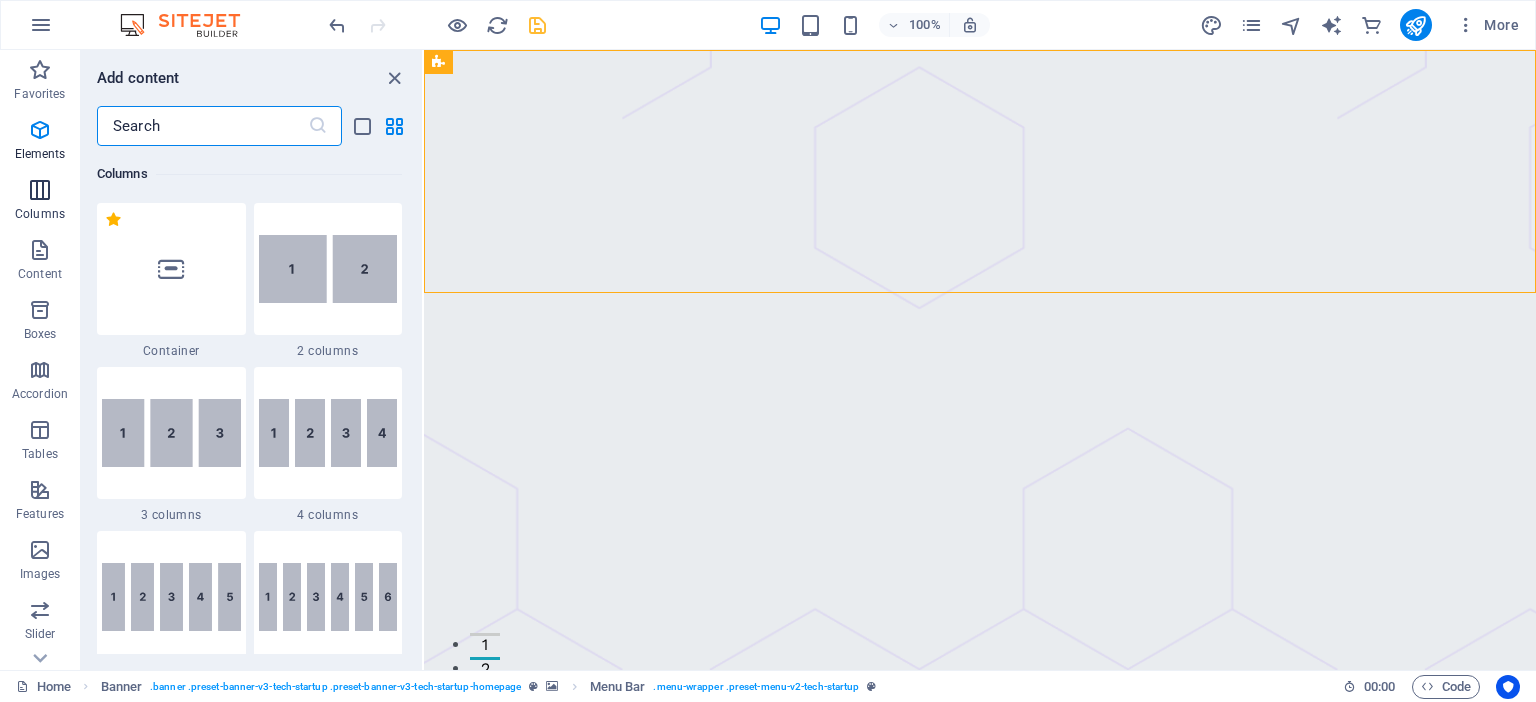 scroll, scrollTop: 990, scrollLeft: 0, axis: vertical 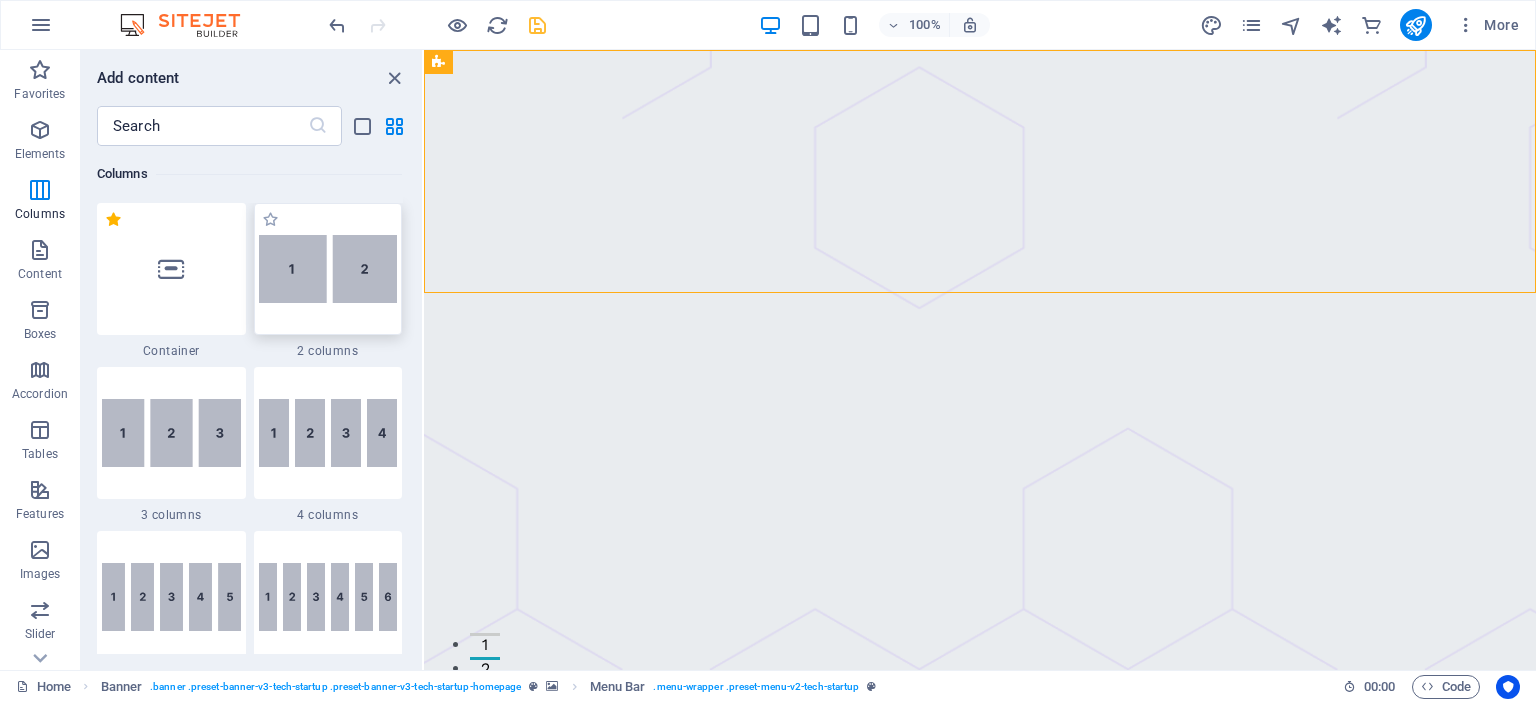 click at bounding box center (328, 269) 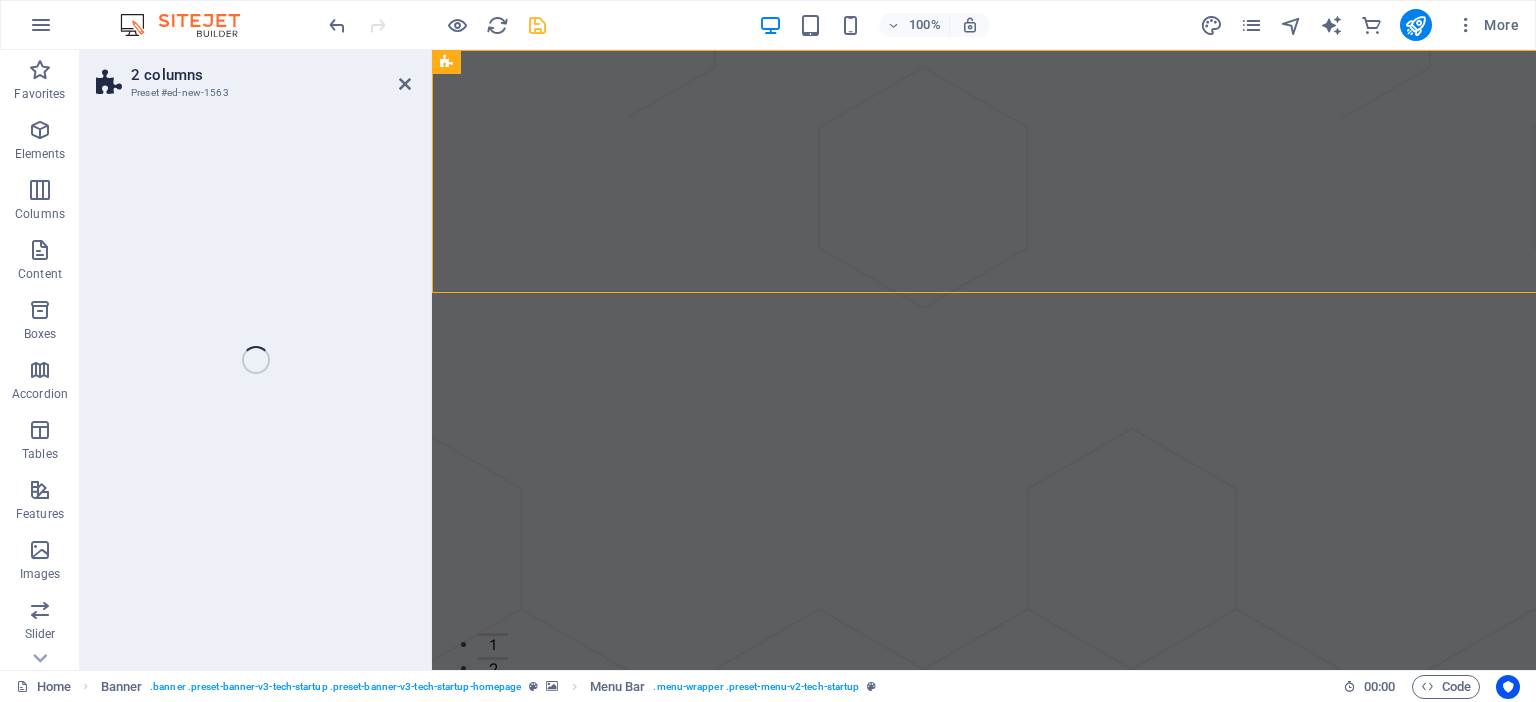 scroll, scrollTop: 712, scrollLeft: 0, axis: vertical 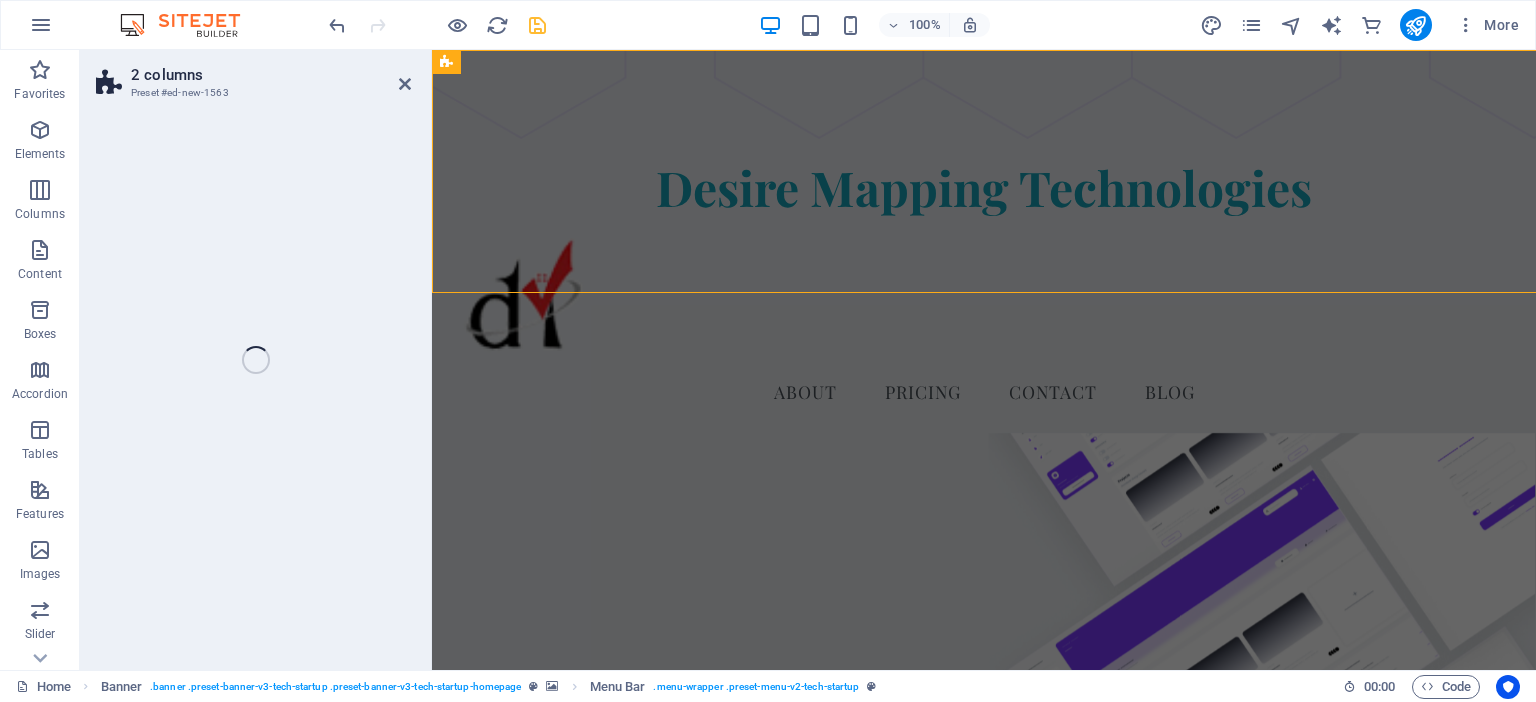 select on "rem" 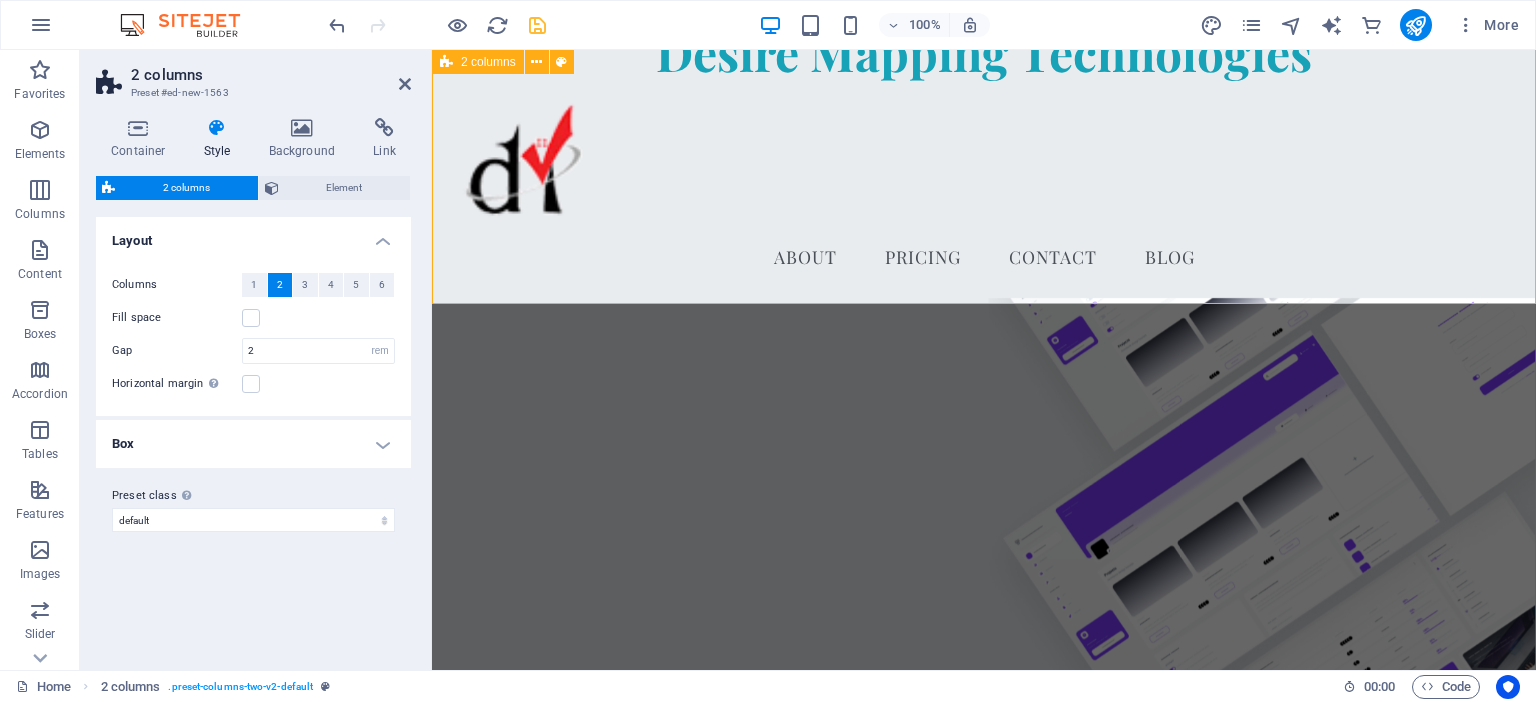 scroll, scrollTop: 848, scrollLeft: 0, axis: vertical 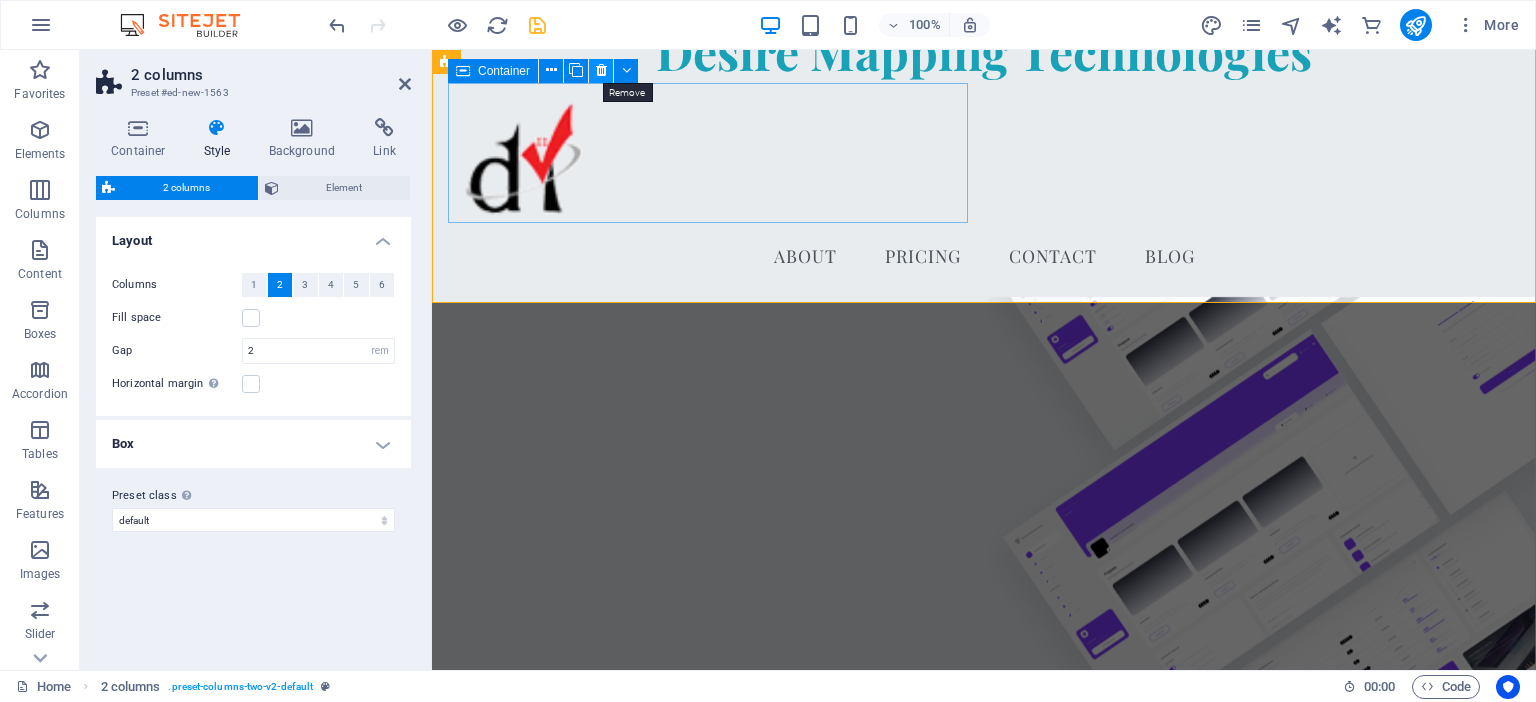 click at bounding box center [601, 70] 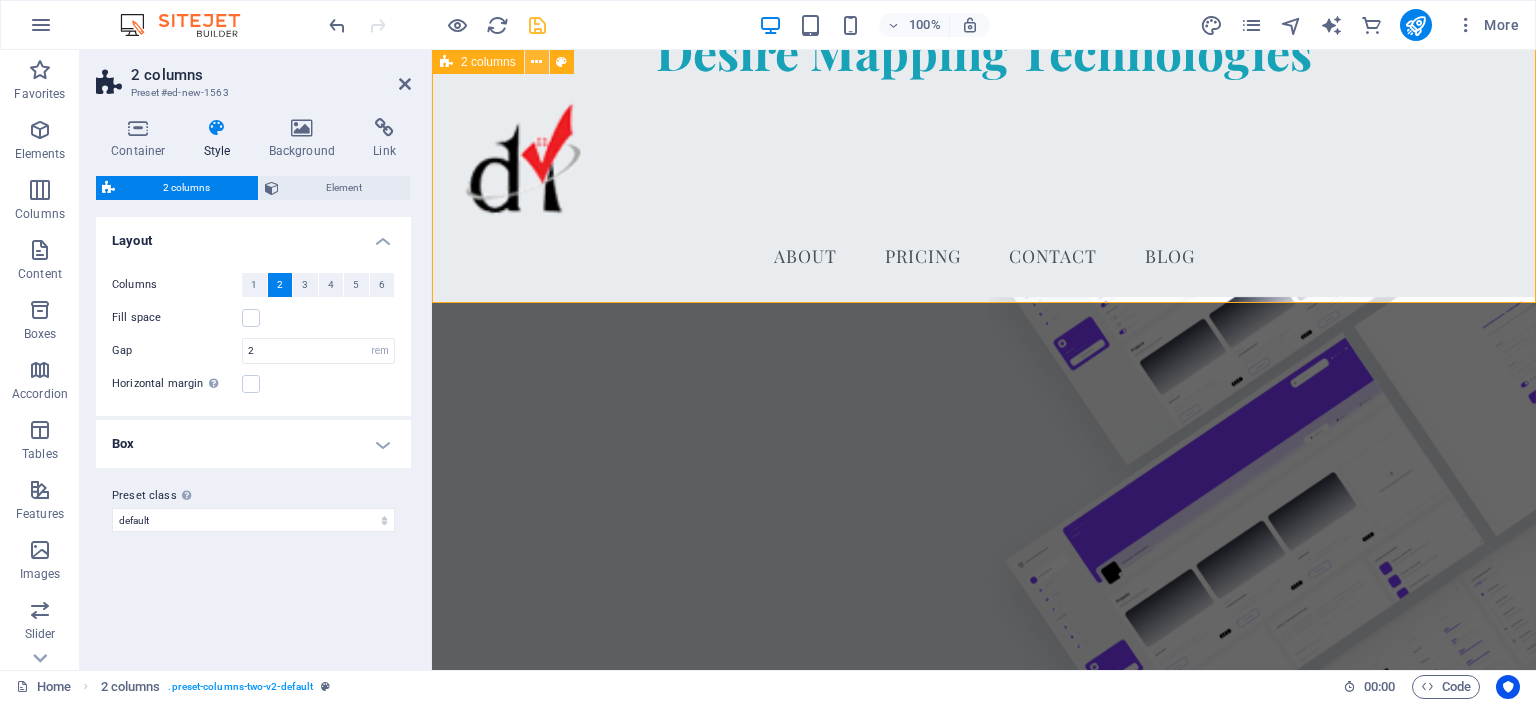 click at bounding box center (537, 62) 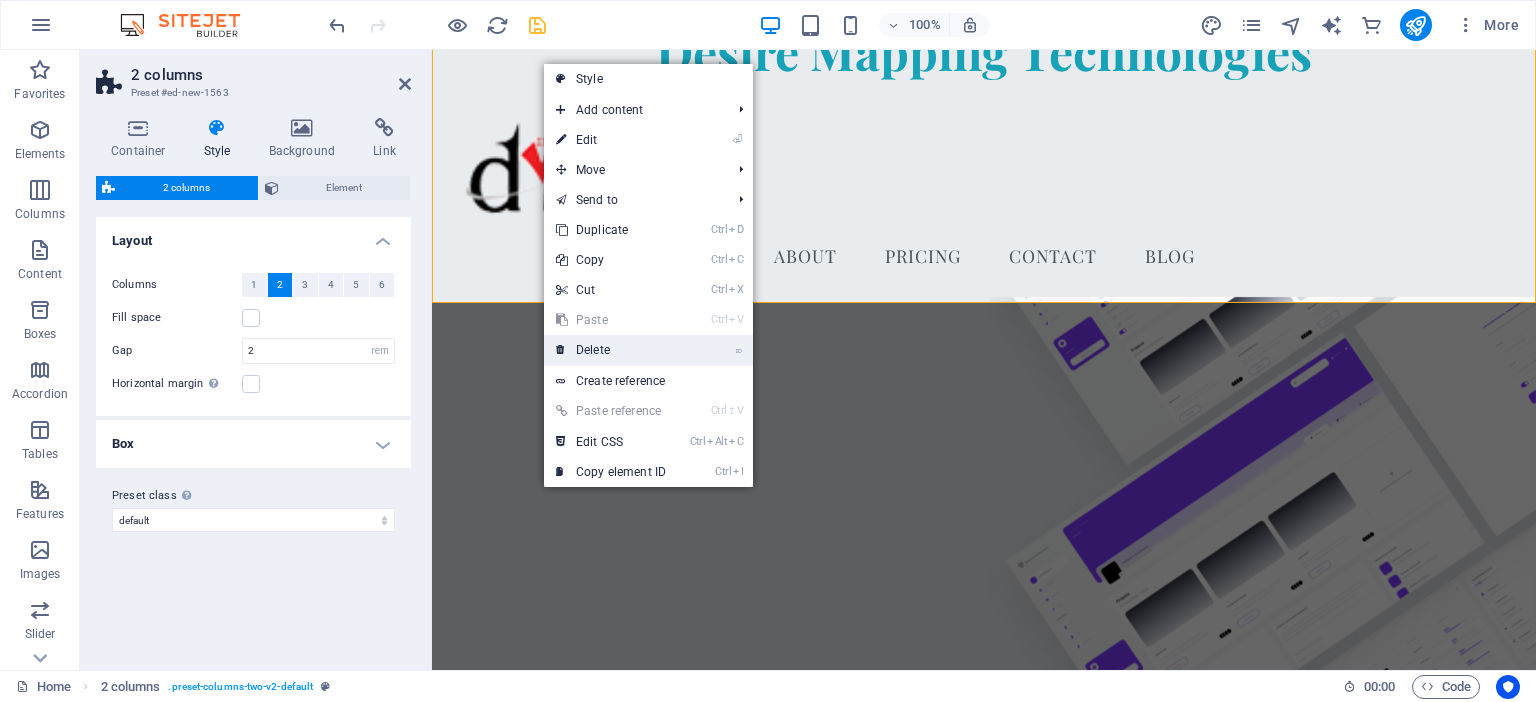 click on "⌦  Delete" at bounding box center [611, 350] 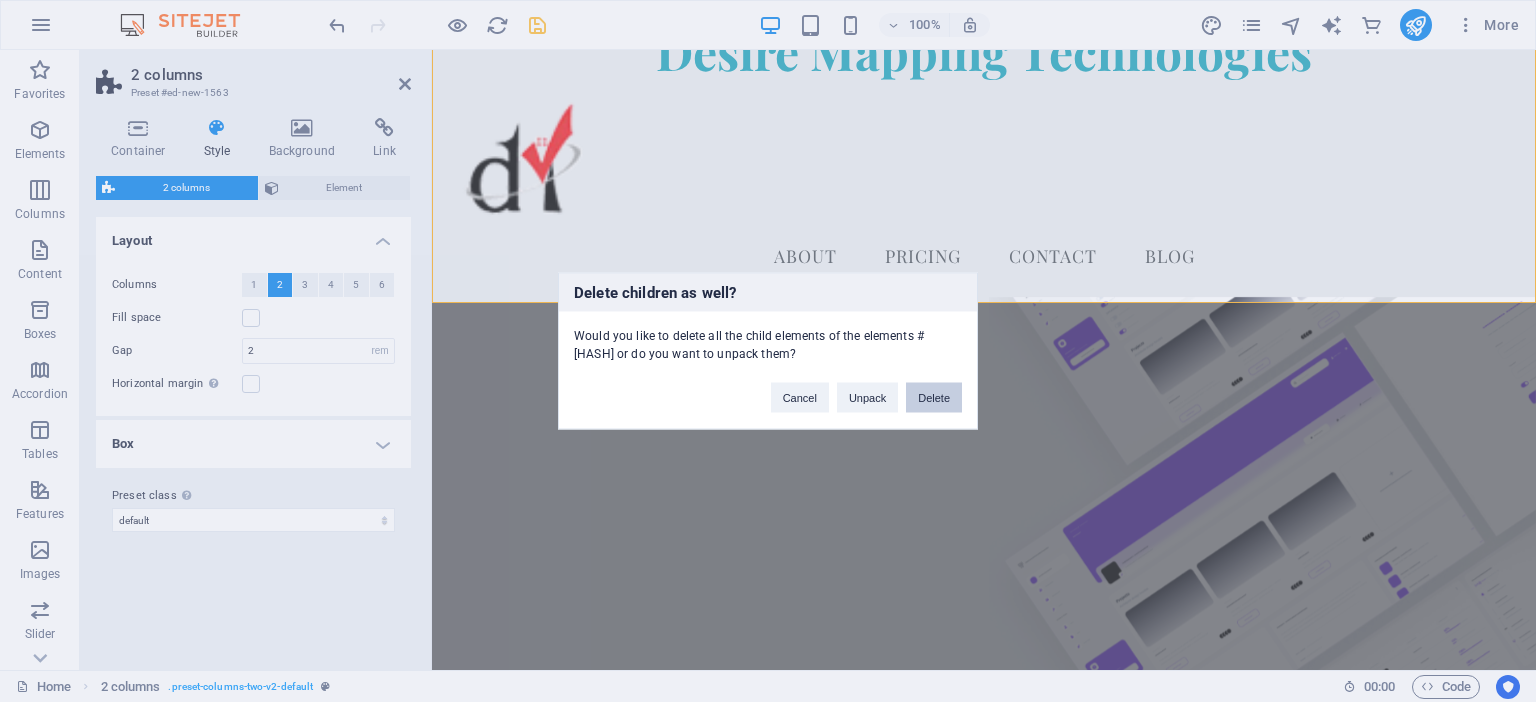 click on "Delete" at bounding box center (934, 398) 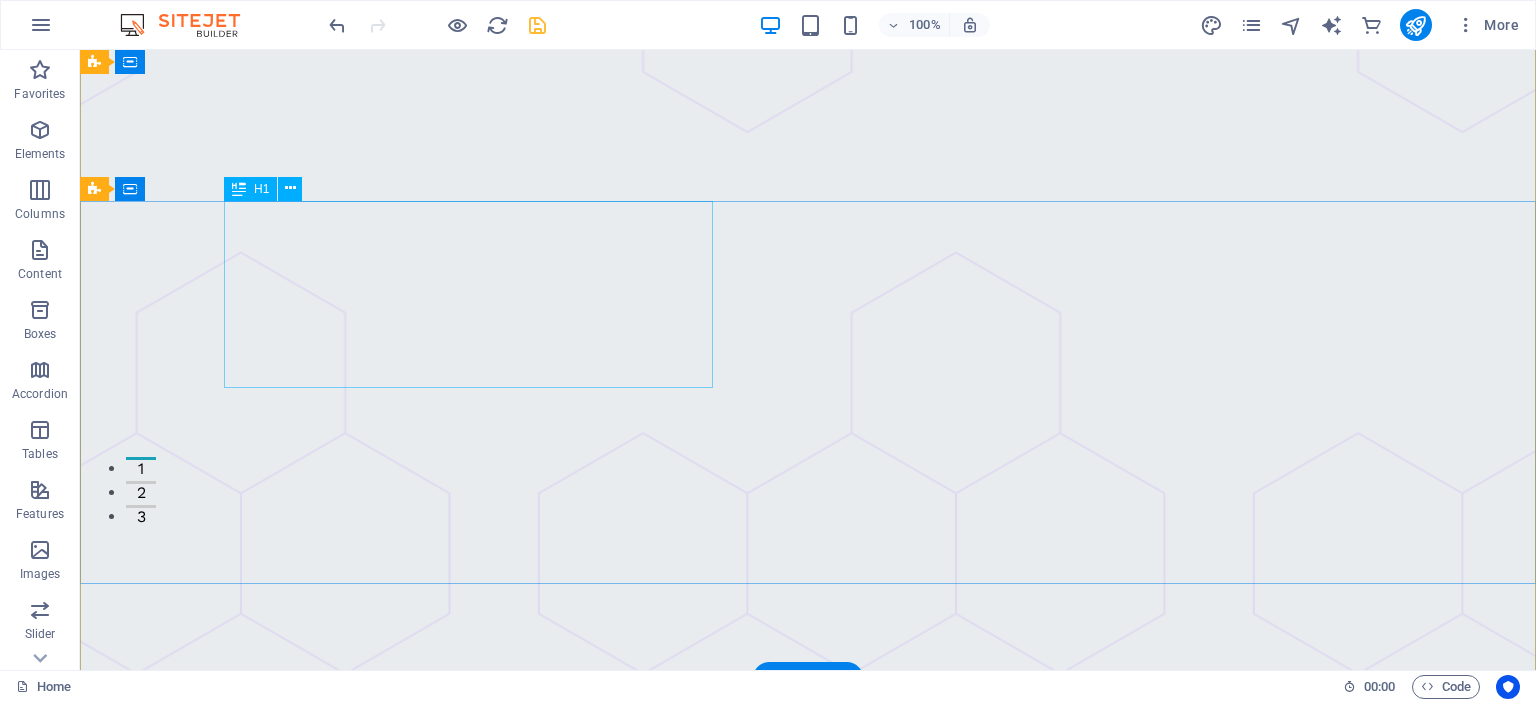 scroll, scrollTop: 0, scrollLeft: 0, axis: both 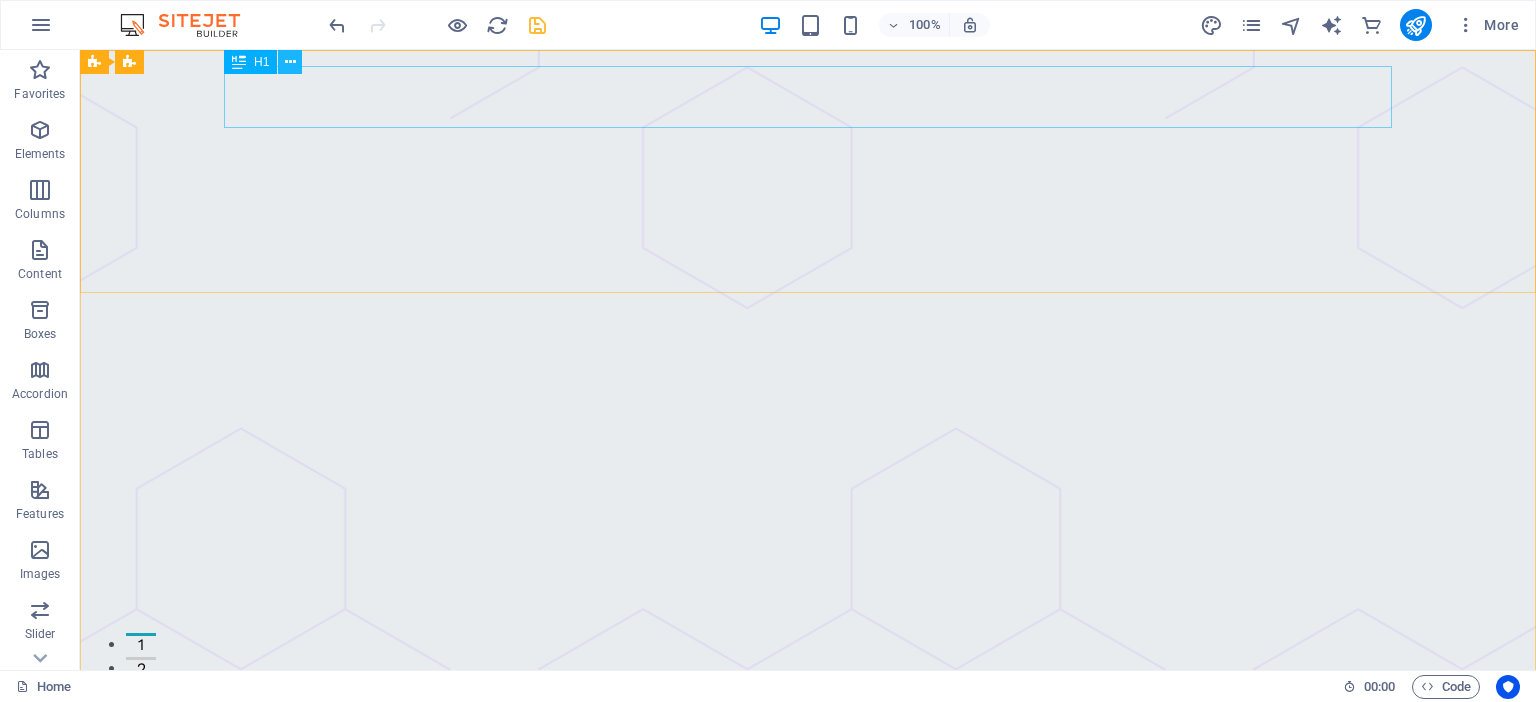 click at bounding box center (290, 62) 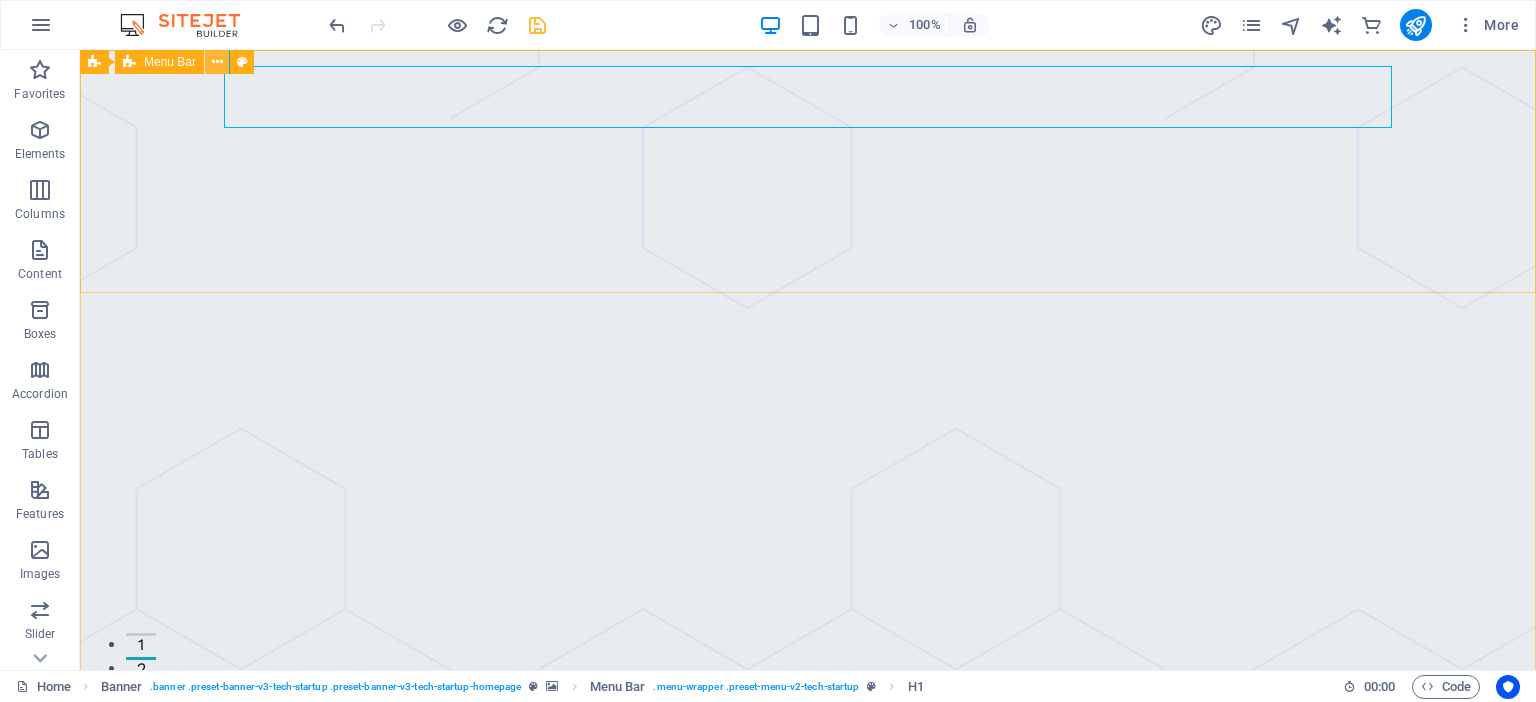 click at bounding box center (217, 62) 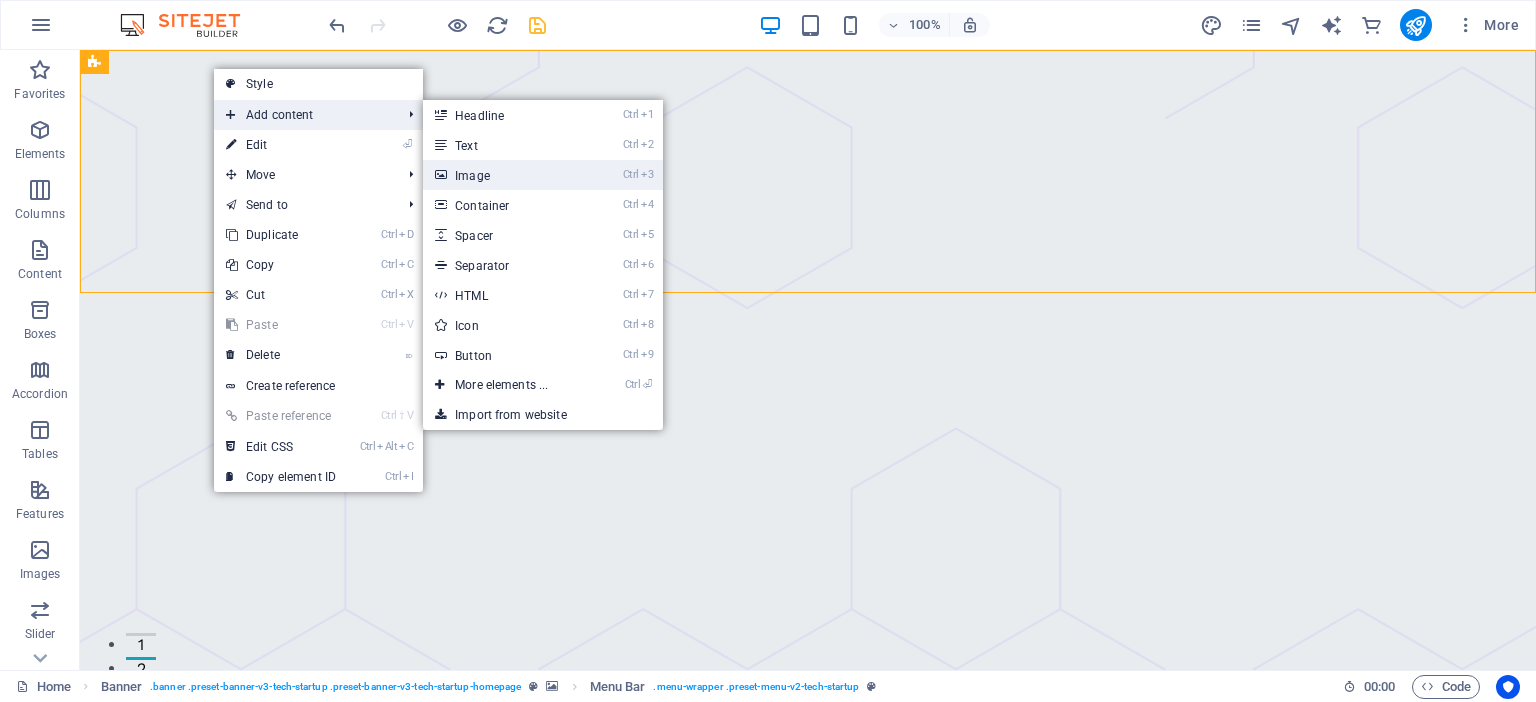 click on "Ctrl 3  Image" at bounding box center [505, 175] 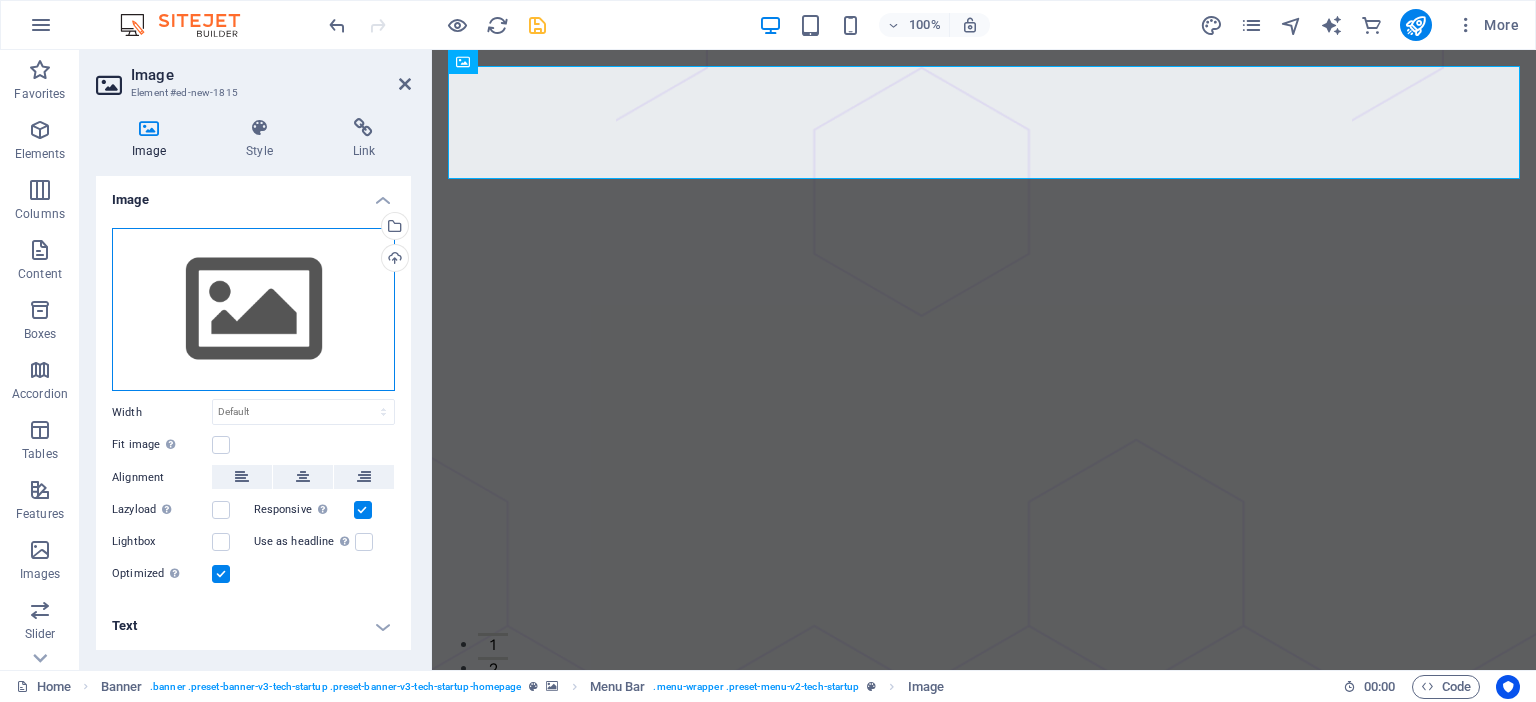 click on "Drag files here, click to choose files or select files from Files or our free stock photos & videos" at bounding box center (253, 310) 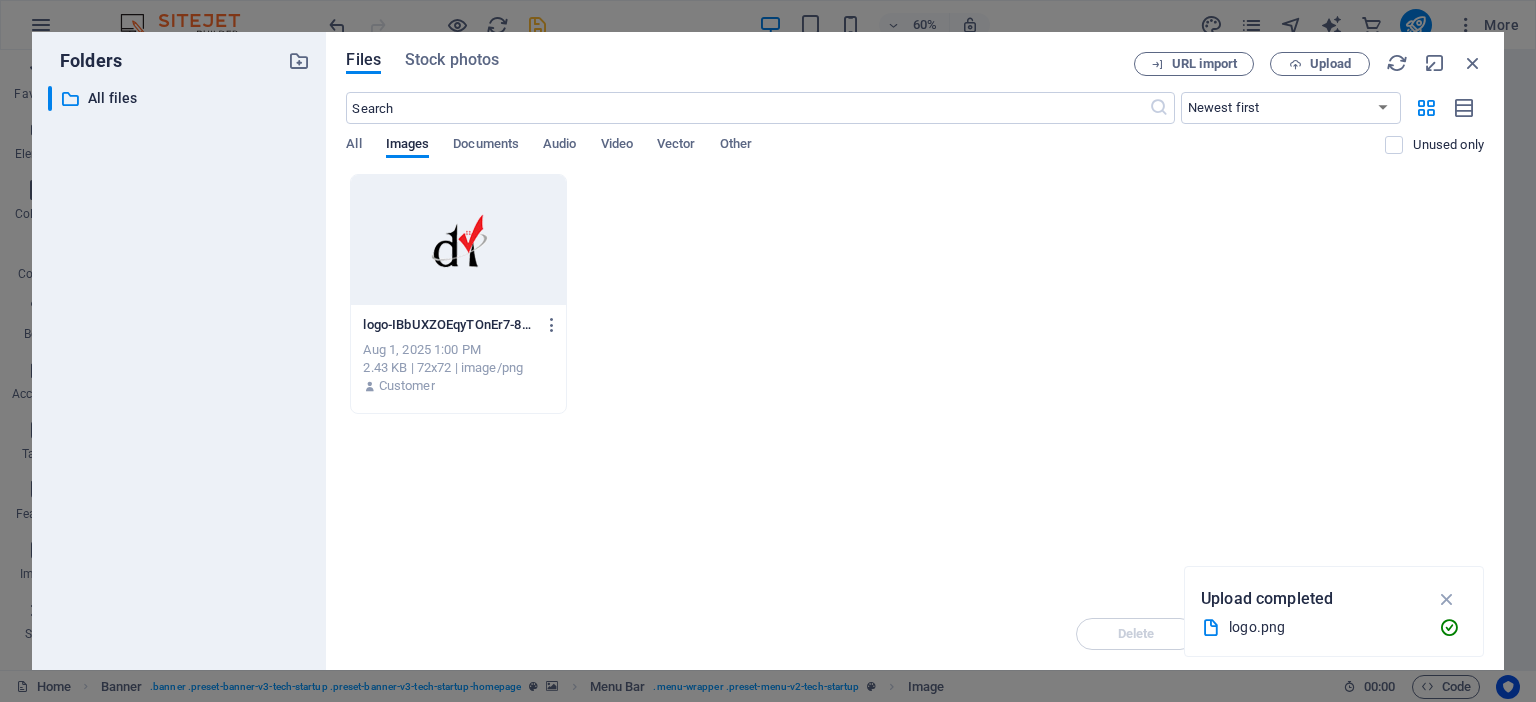 click at bounding box center (458, 240) 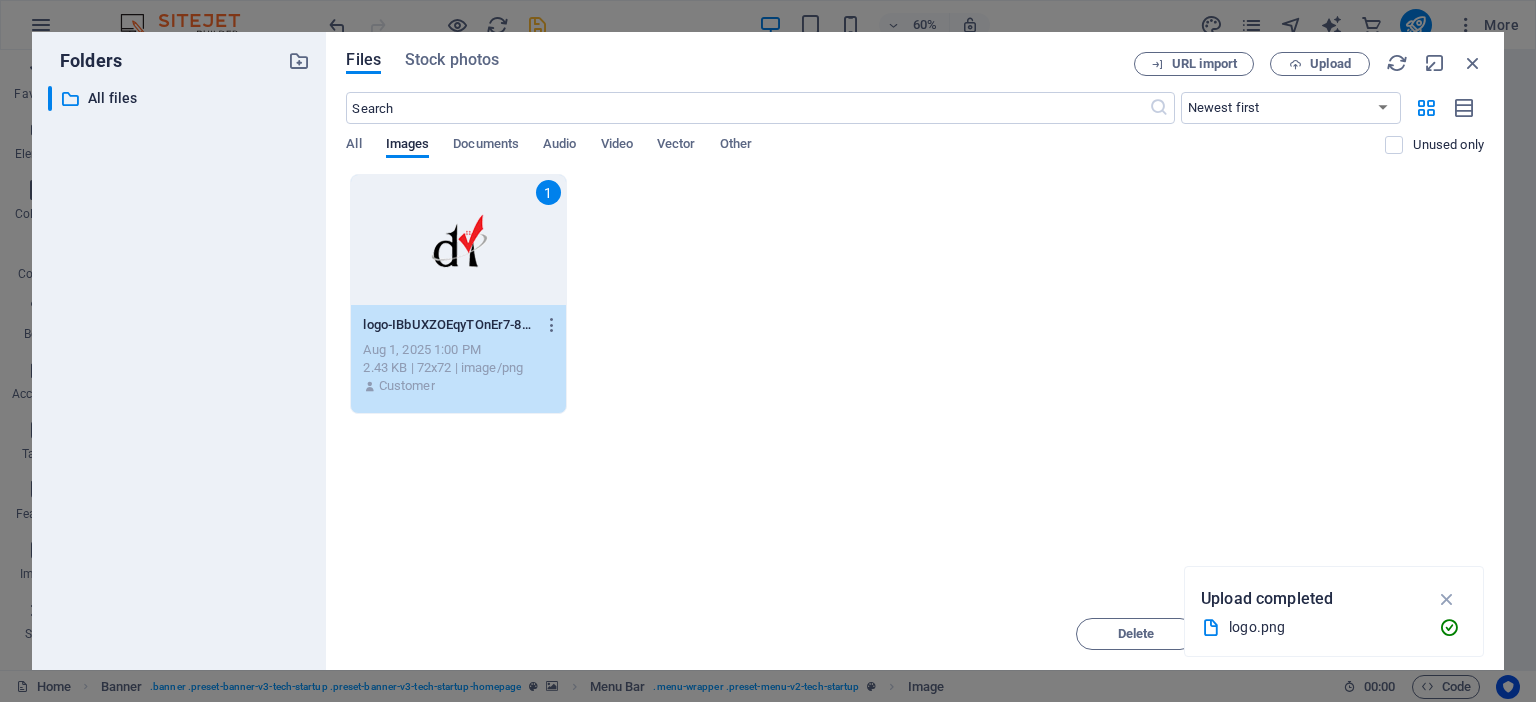 click on "1 logo-IBbUXZOEqyTOnEr7-82DXw.png logo-IBbUXZOEqyTOnEr7-82DXw.png Aug 1, 2025 1:00 PM 2.43 KB | 72x72 | image/png Customer" at bounding box center [915, 294] 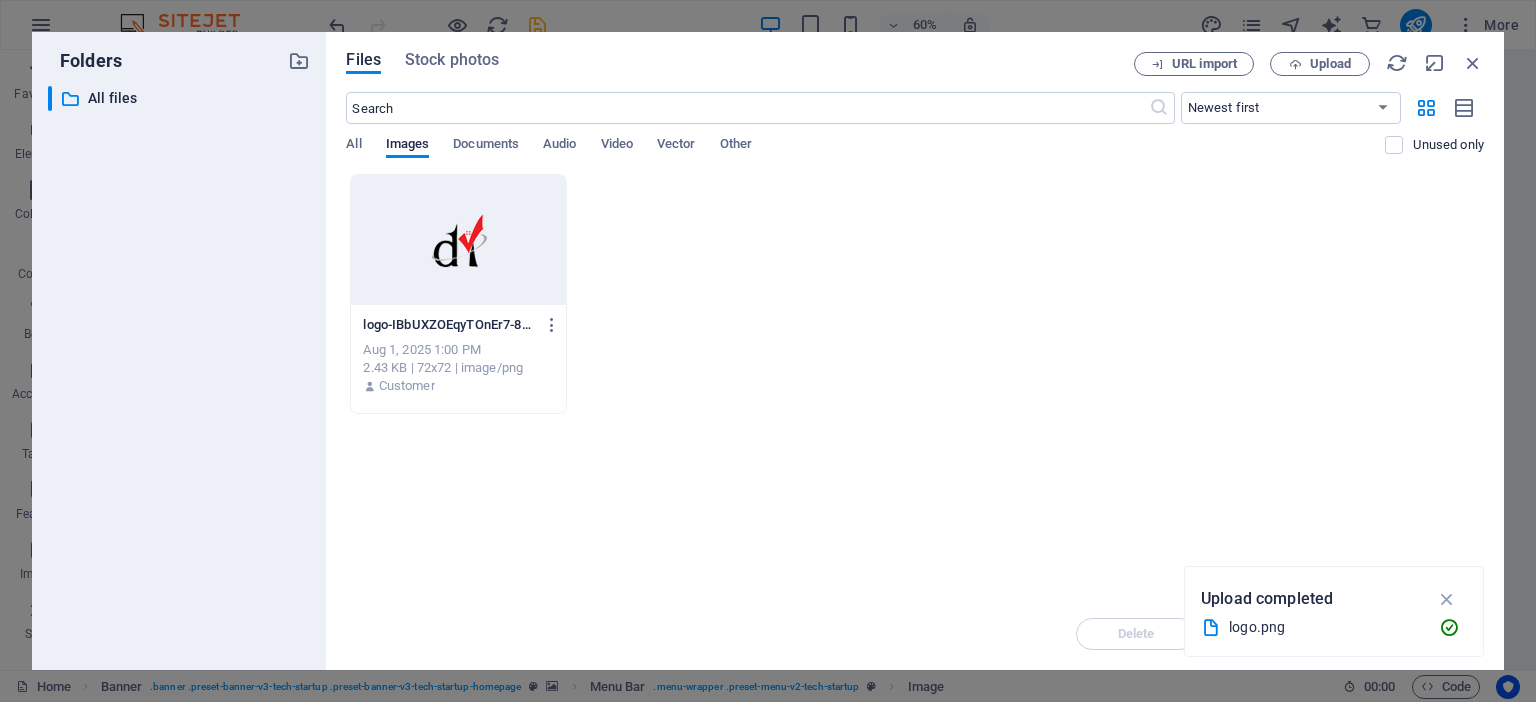 click on "logo-IBbUXZOEqyTOnEr7-82DXw.png logo-IBbUXZOEqyTOnEr7-82DXw.png Aug 1, 2025 1:00 PM 2.43 KB | 72x72 | image/png Customer" at bounding box center (915, 294) 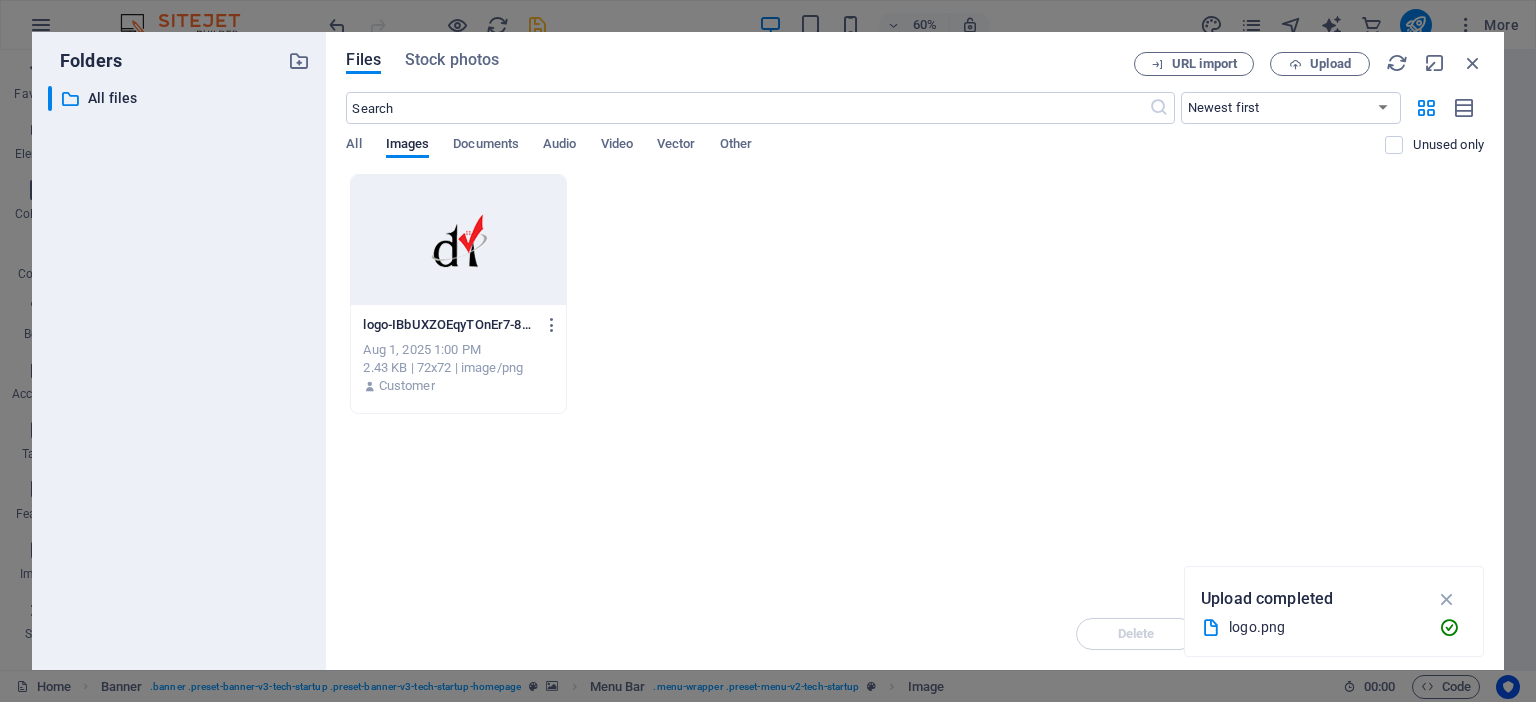 click at bounding box center [458, 240] 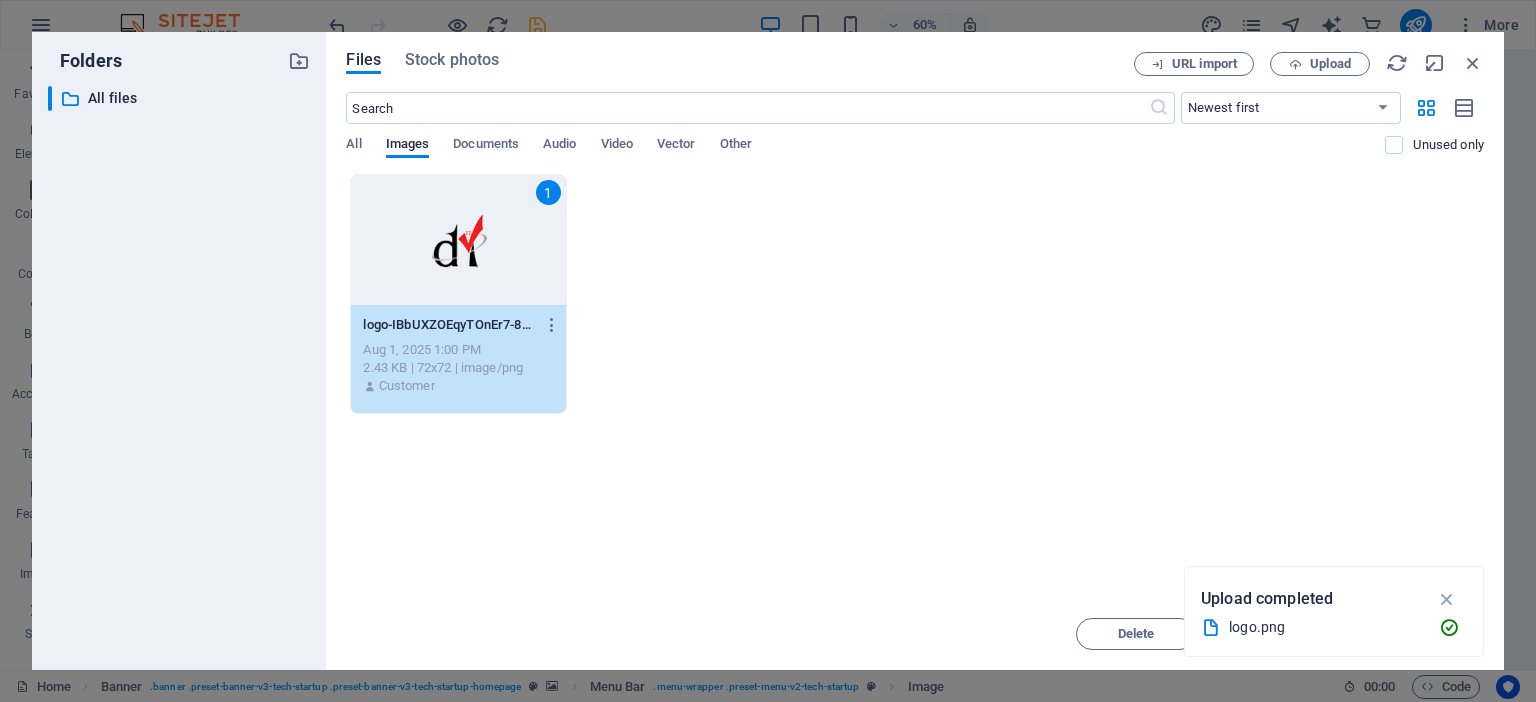 click on "1" at bounding box center [458, 240] 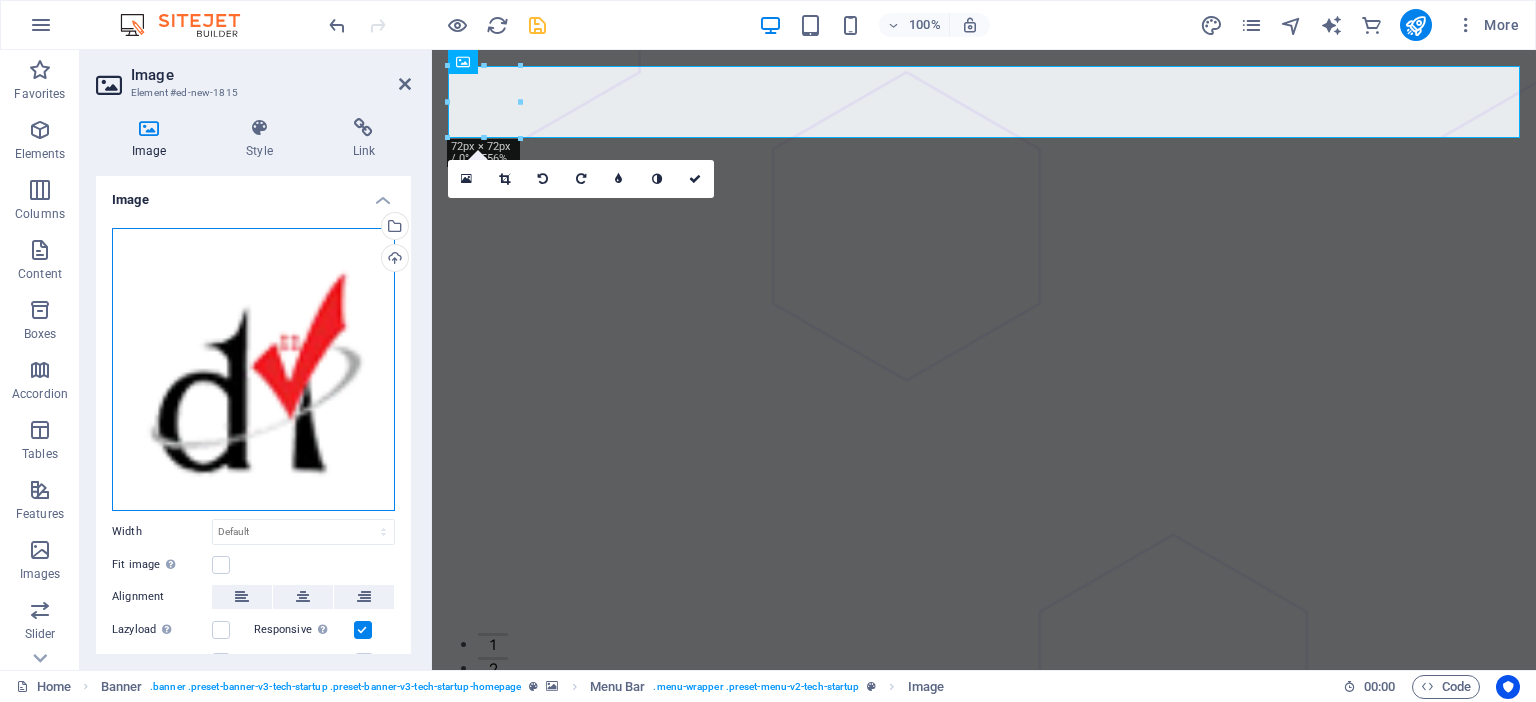 click on "Drag files here, click to choose files or select files from Files or our free stock photos & videos" at bounding box center [253, 369] 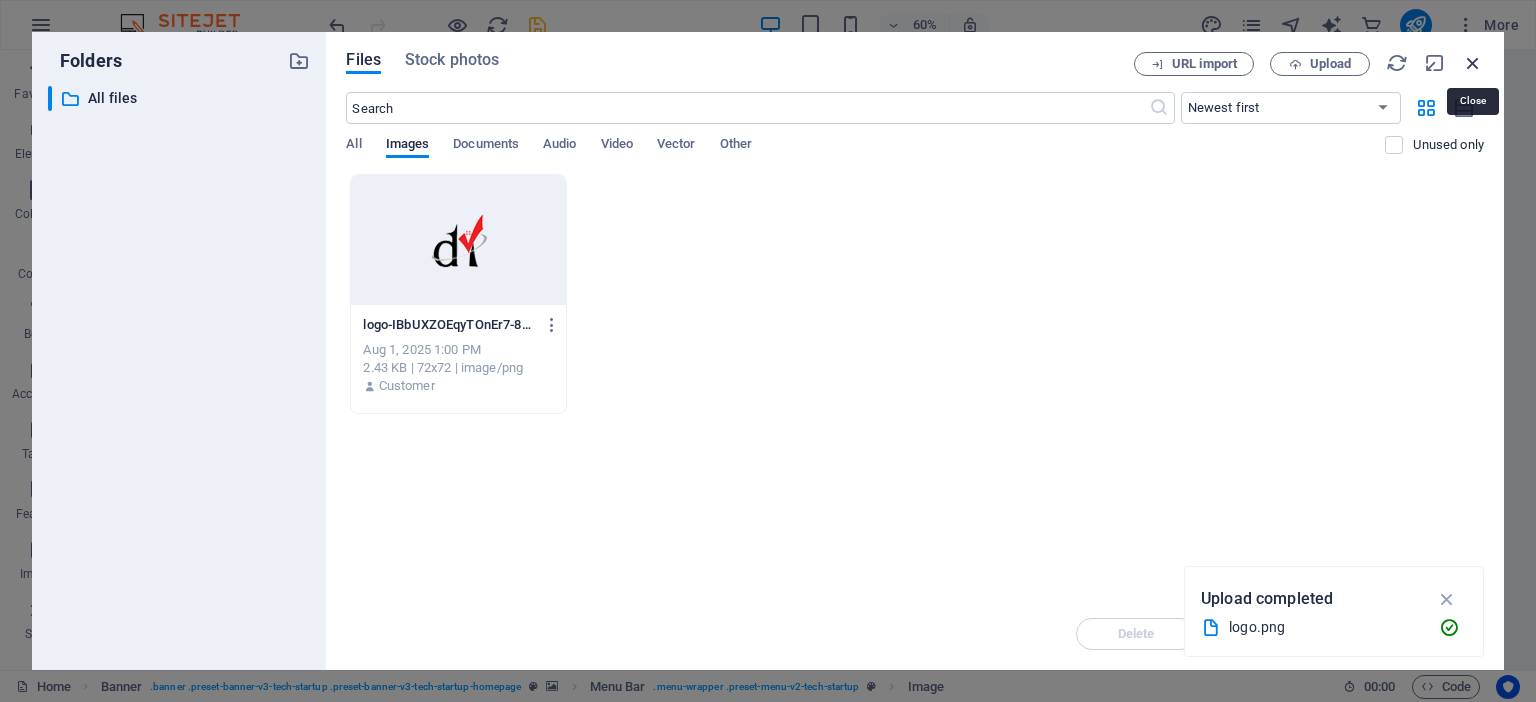 click at bounding box center [1473, 63] 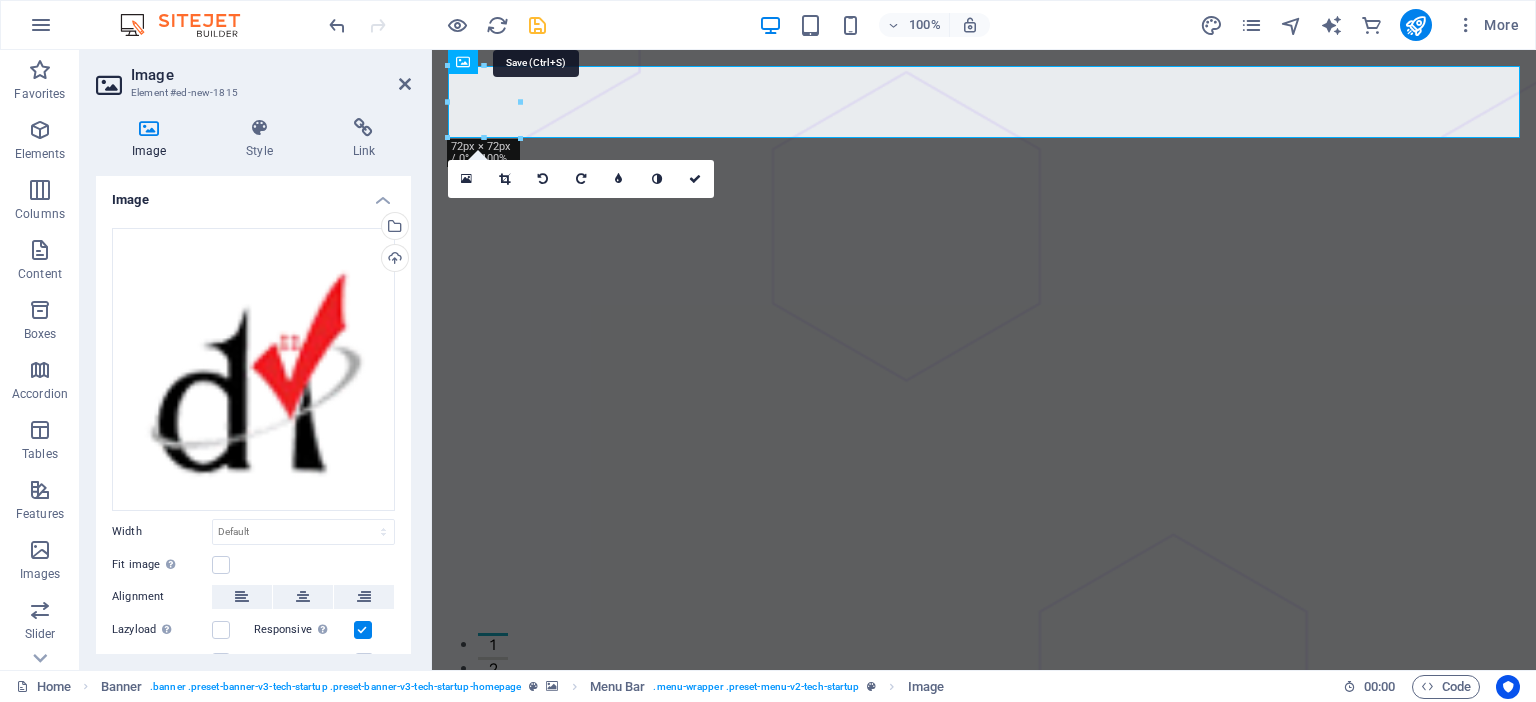 click at bounding box center [537, 25] 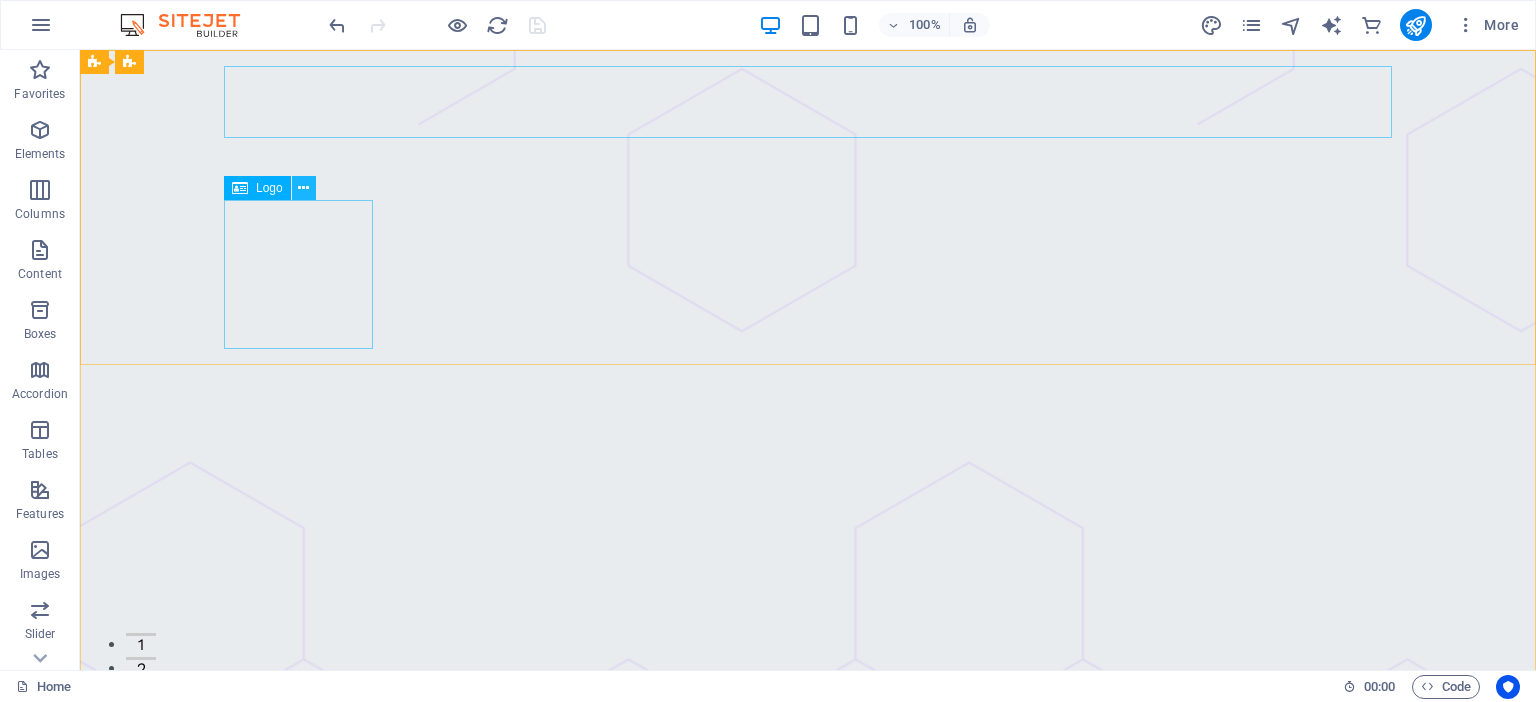 click at bounding box center (304, 188) 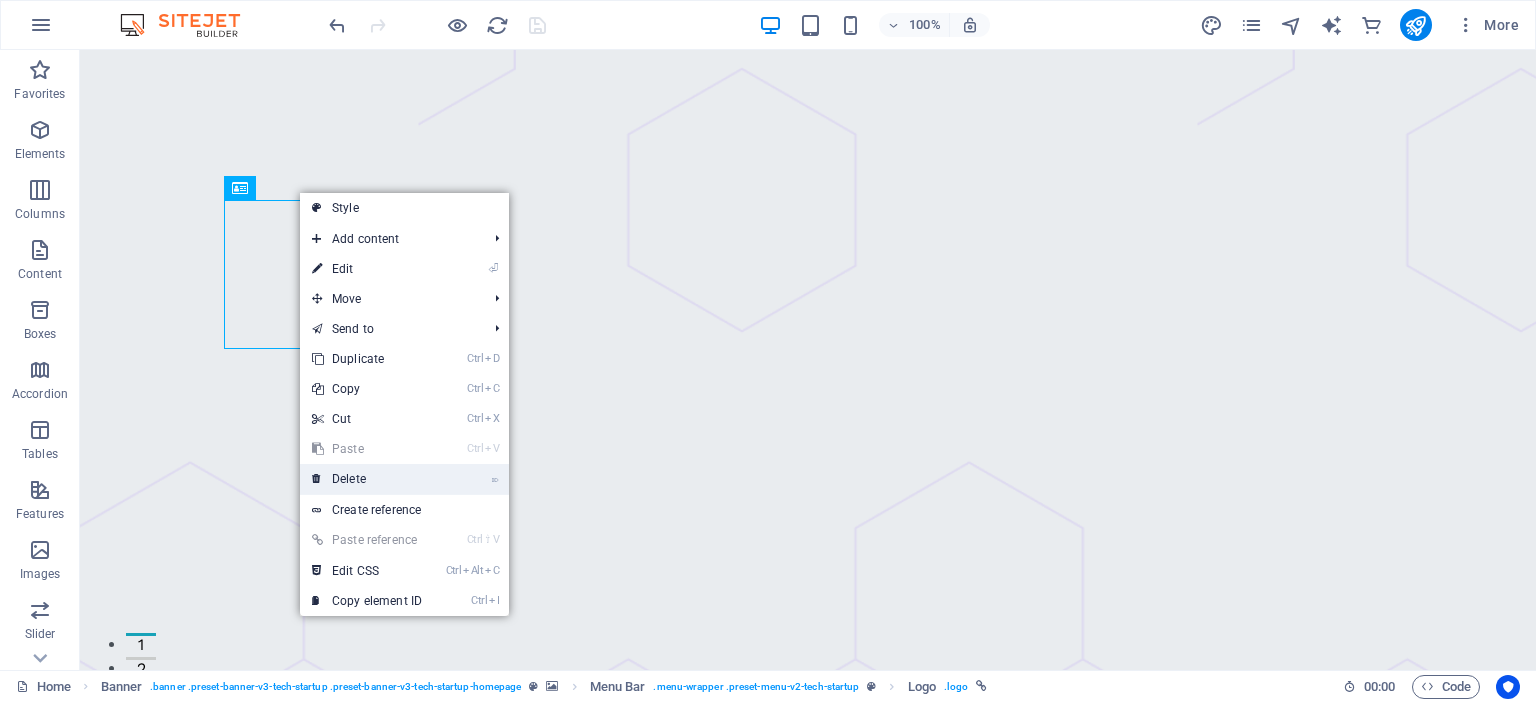 click on "⌦  Delete" at bounding box center [367, 479] 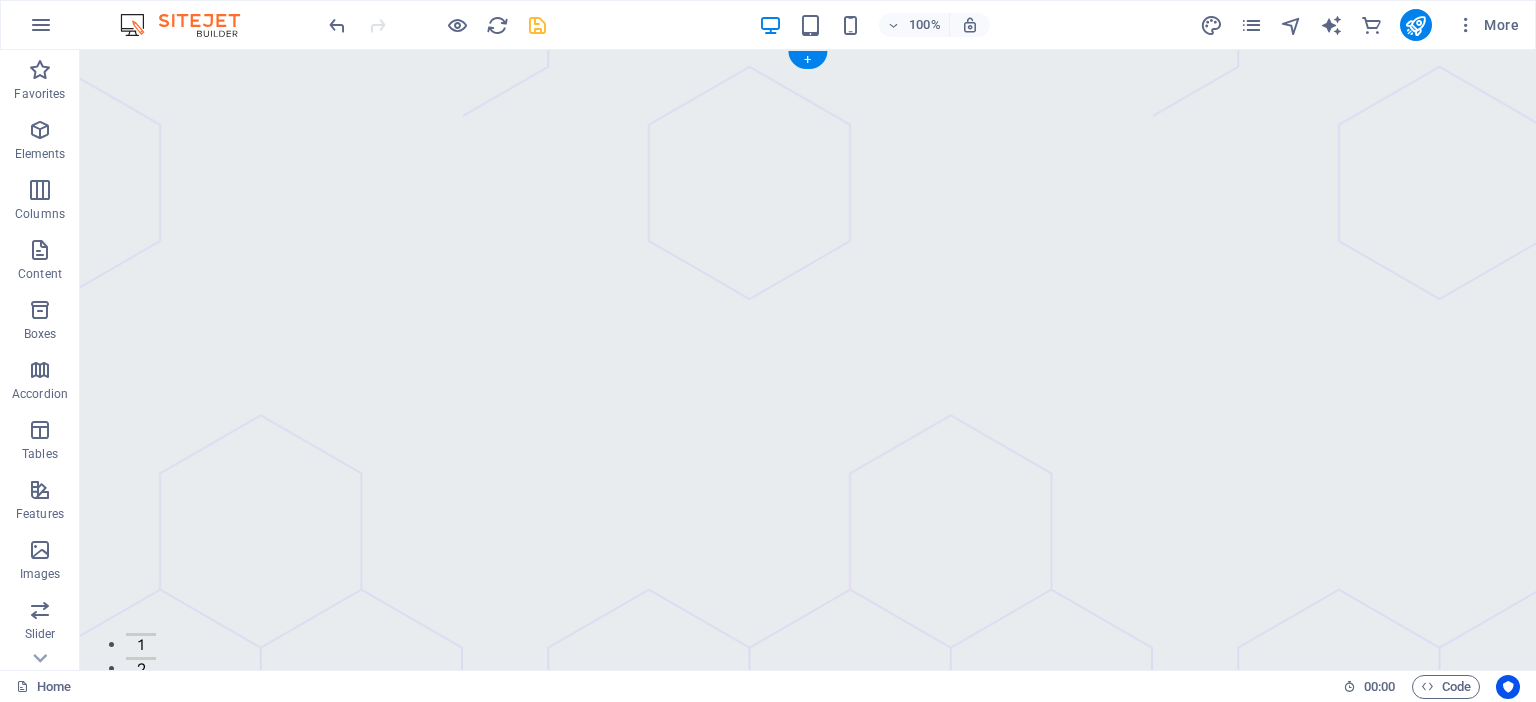 click at bounding box center [808, 1283] 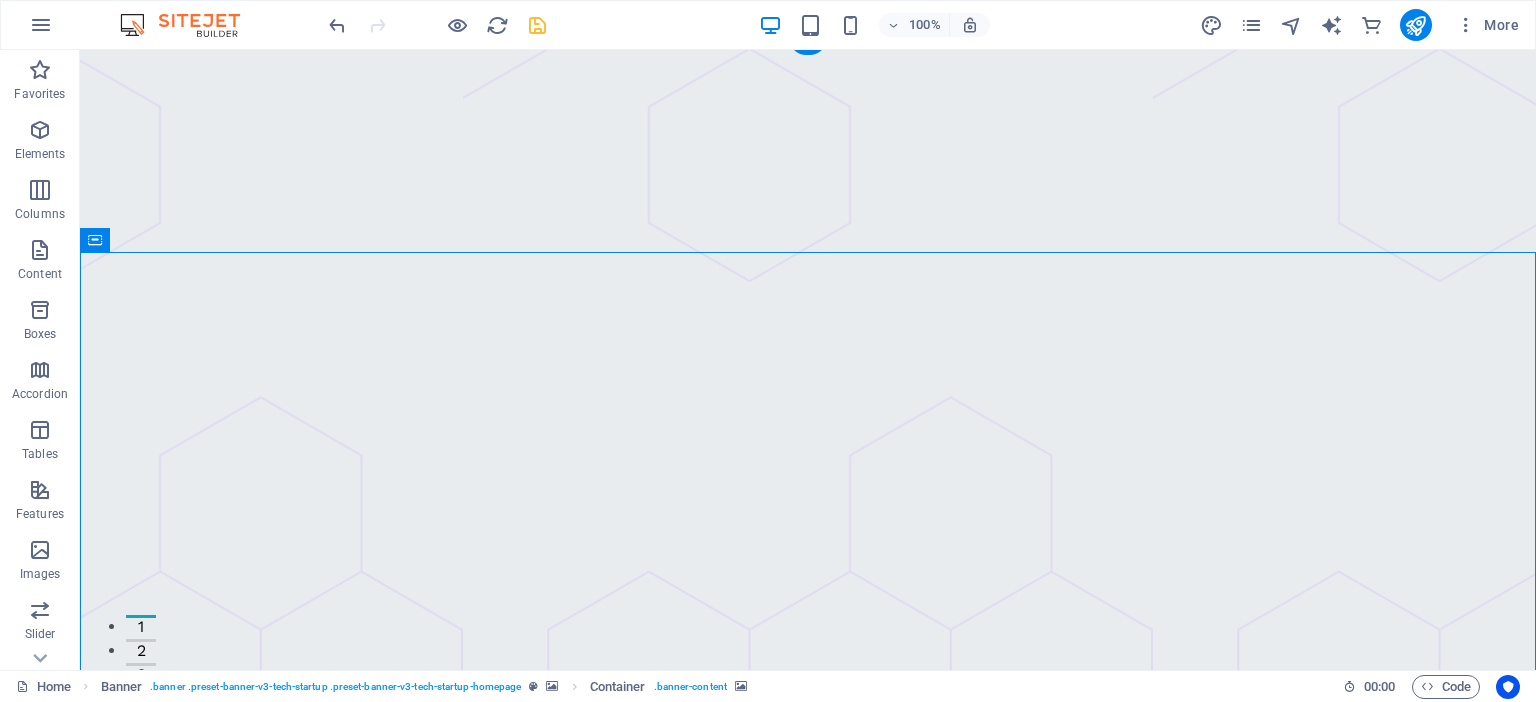 scroll, scrollTop: 0, scrollLeft: 0, axis: both 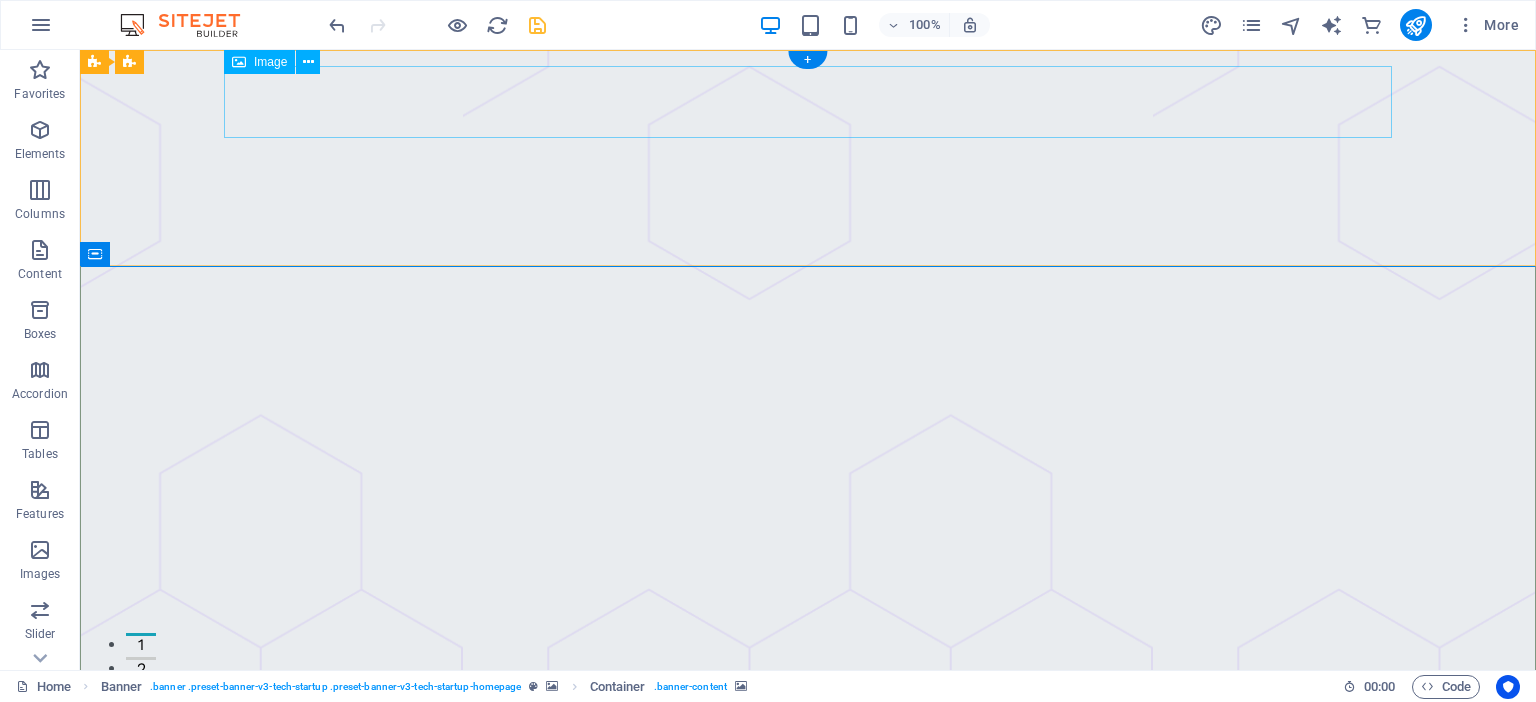click at bounding box center [808, 858] 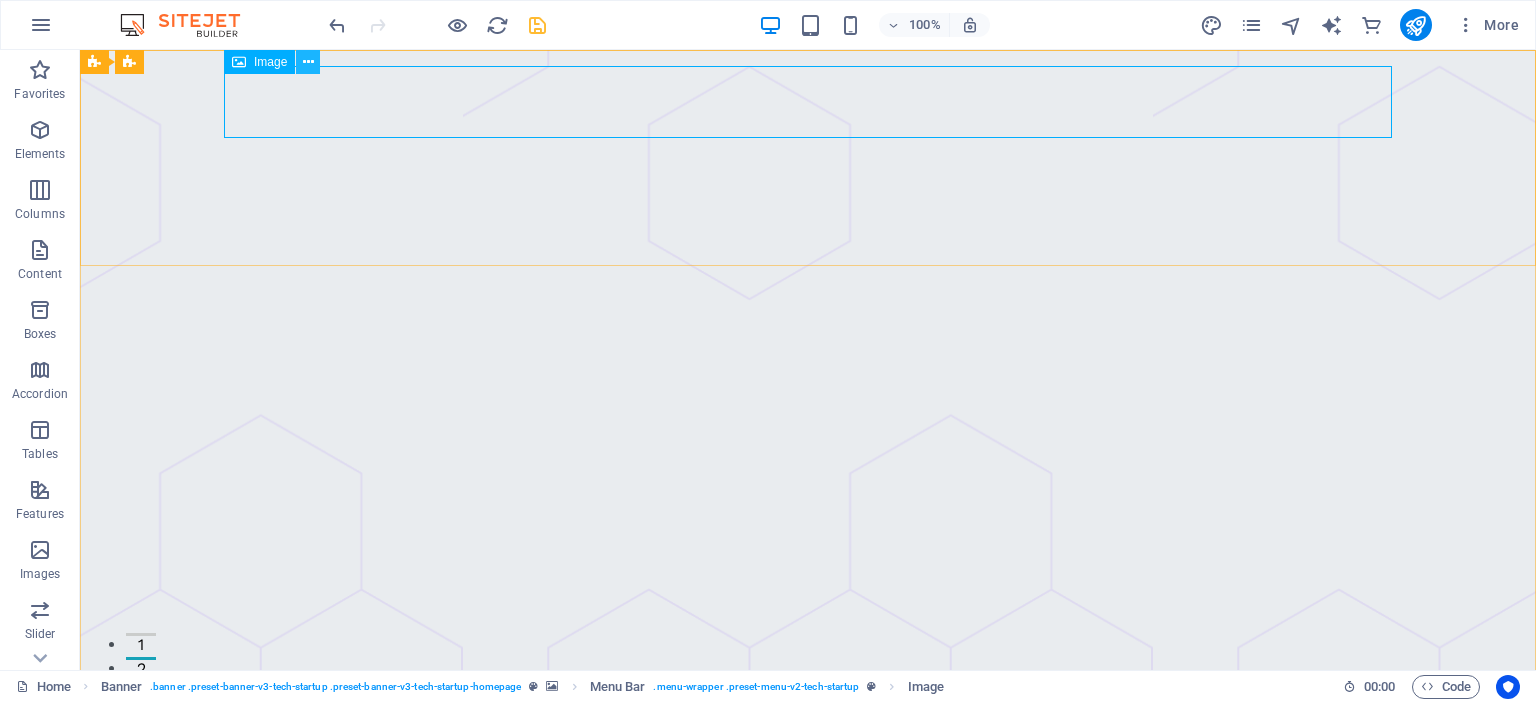 click at bounding box center [308, 62] 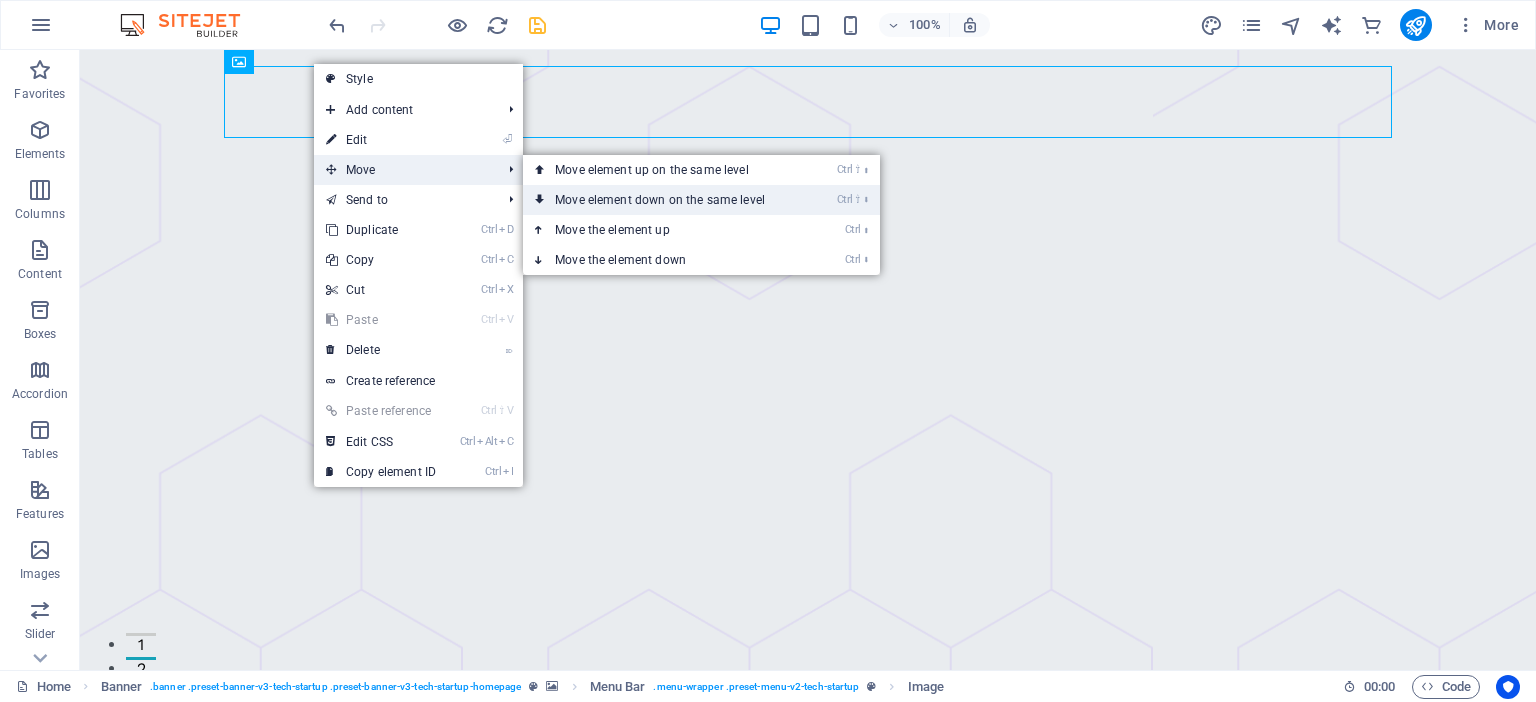 click on "Ctrl ⇧ ⬇  Move element down on the same level" at bounding box center [664, 200] 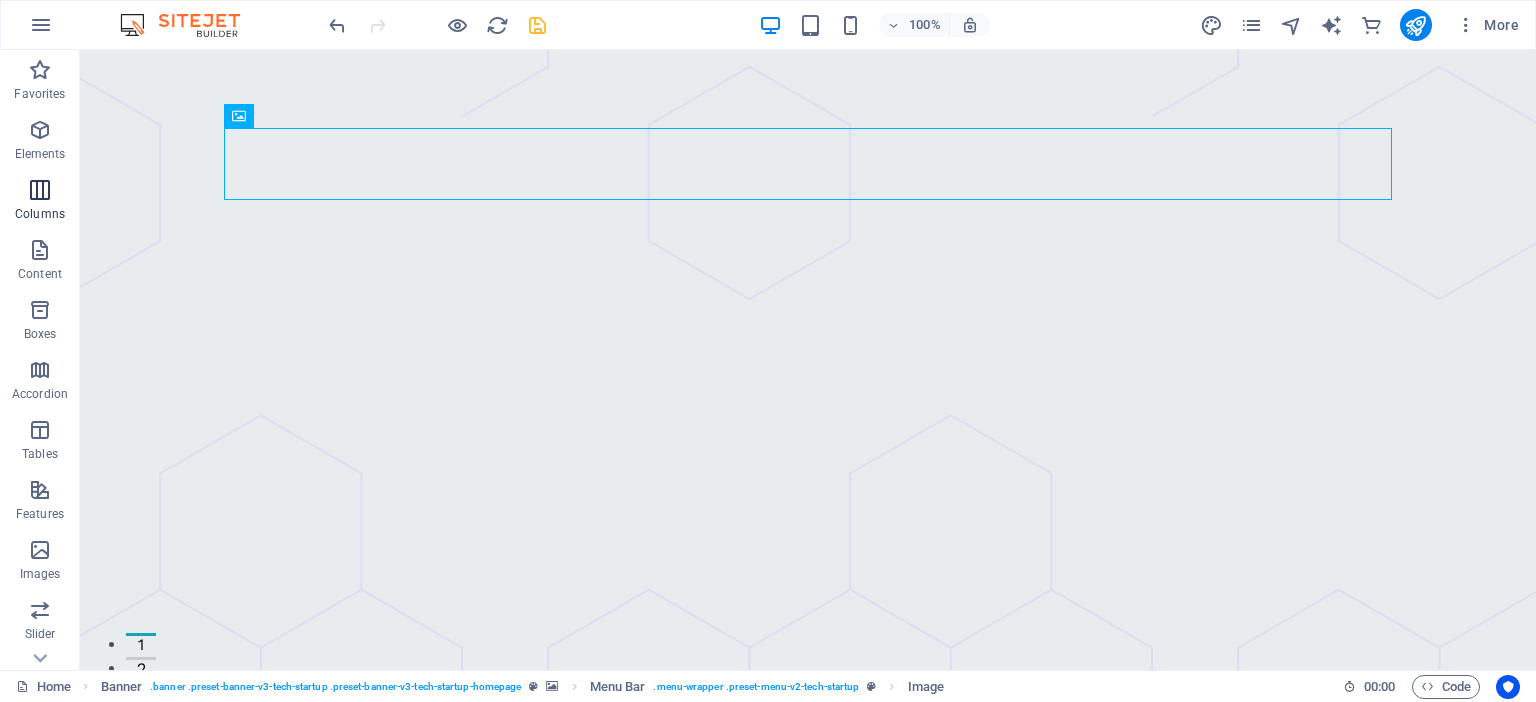click at bounding box center [40, 190] 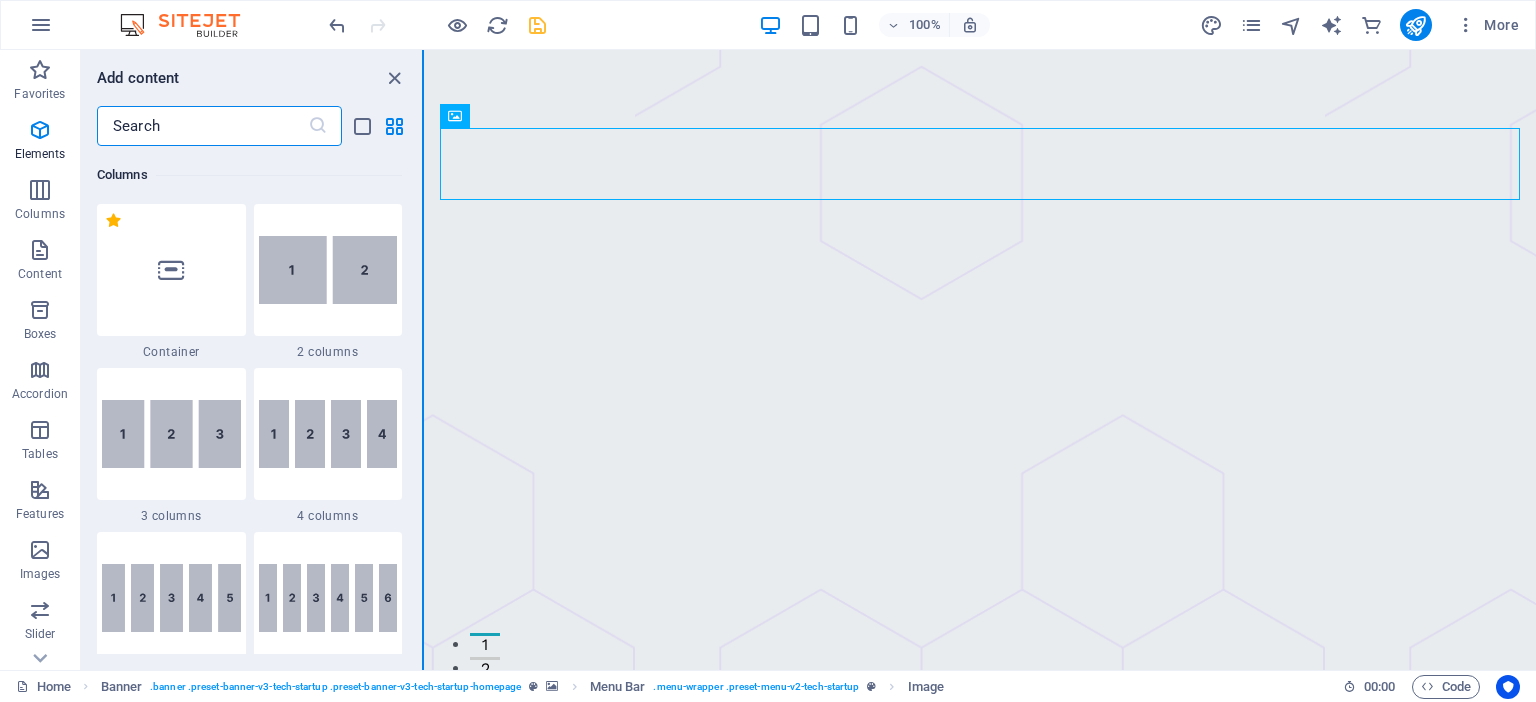 scroll, scrollTop: 990, scrollLeft: 0, axis: vertical 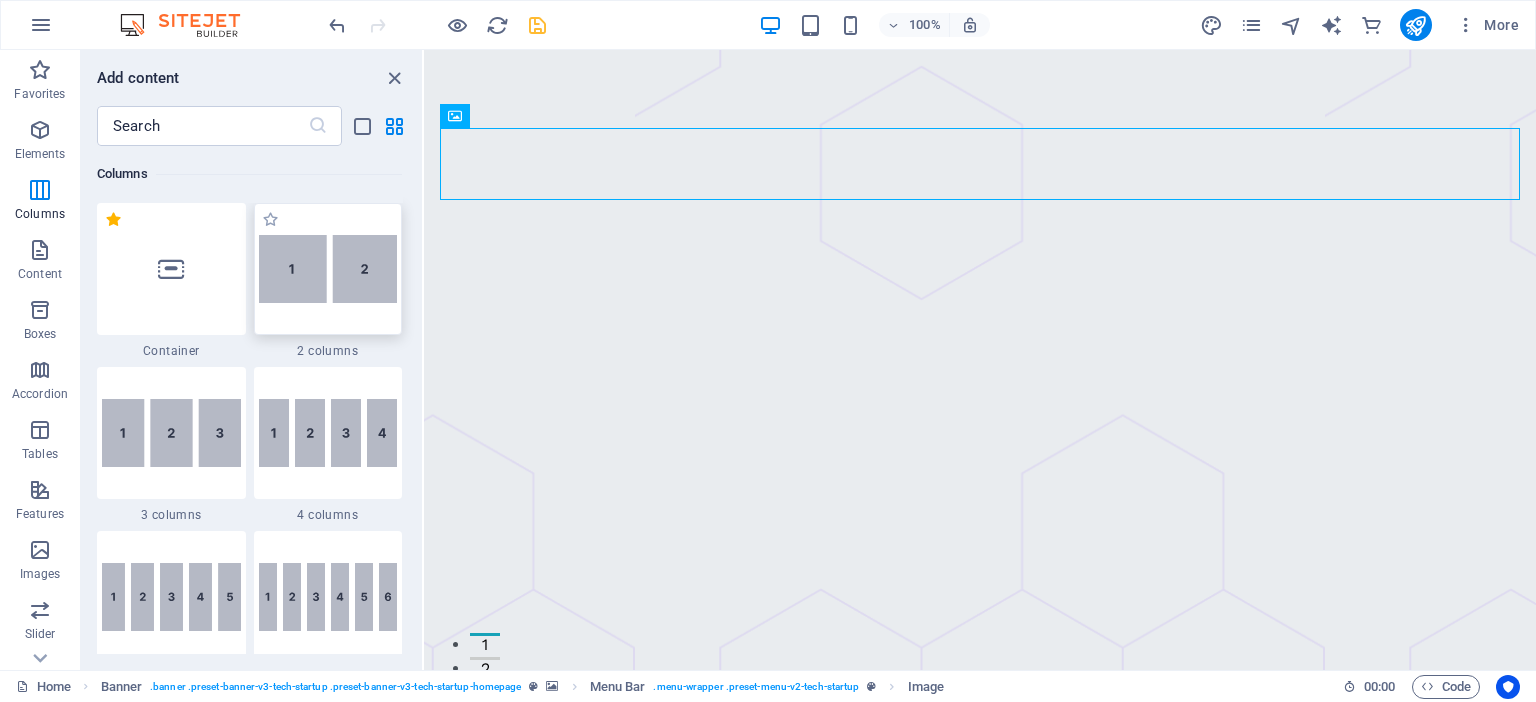 click at bounding box center [328, 269] 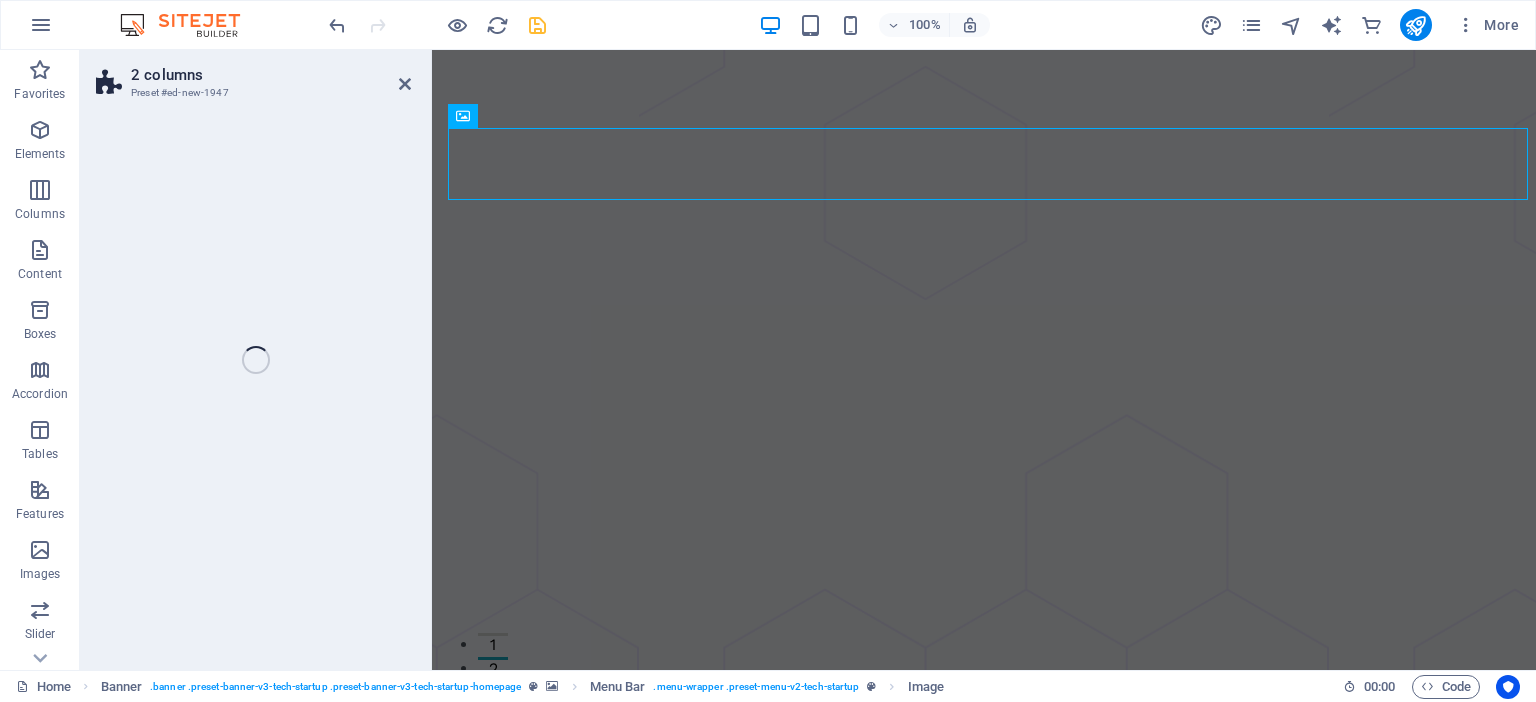 scroll, scrollTop: 614, scrollLeft: 0, axis: vertical 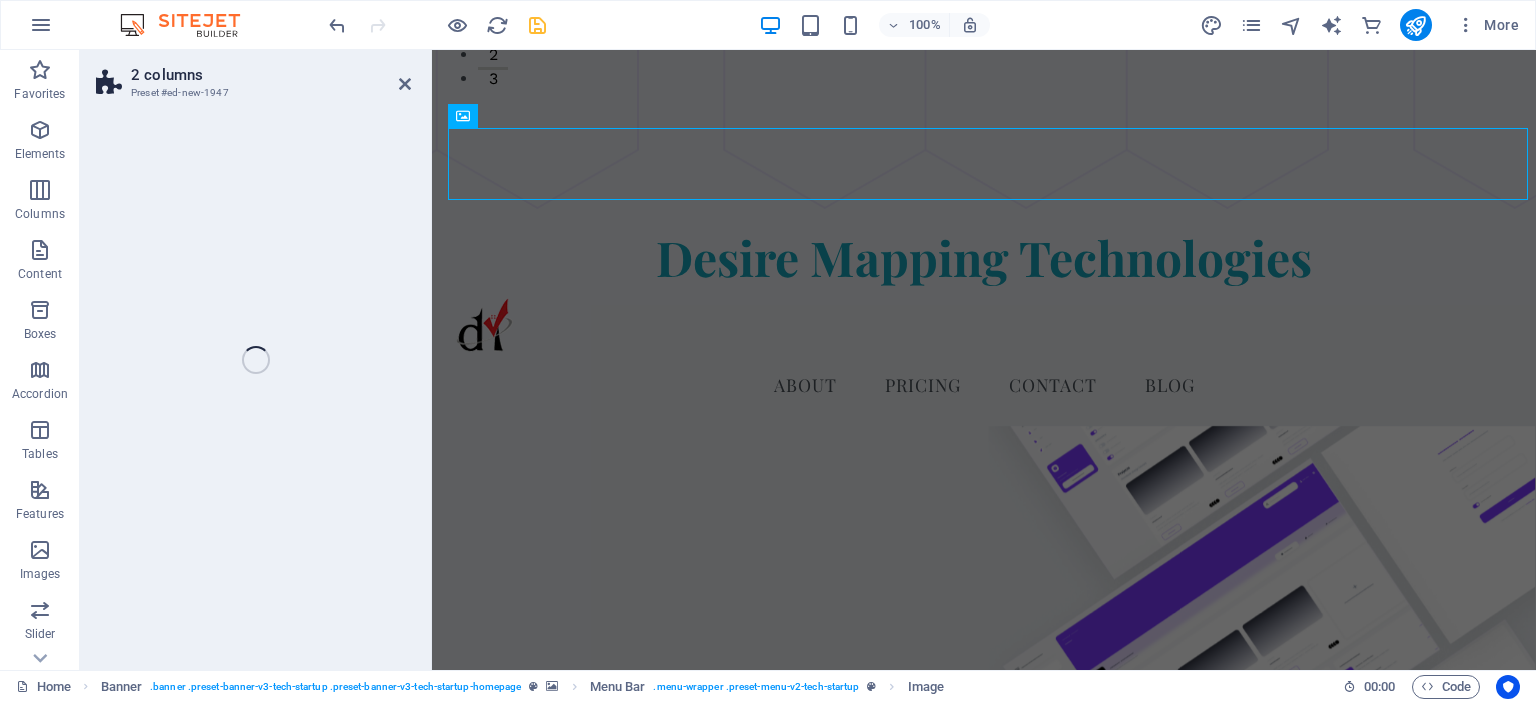 select on "rem" 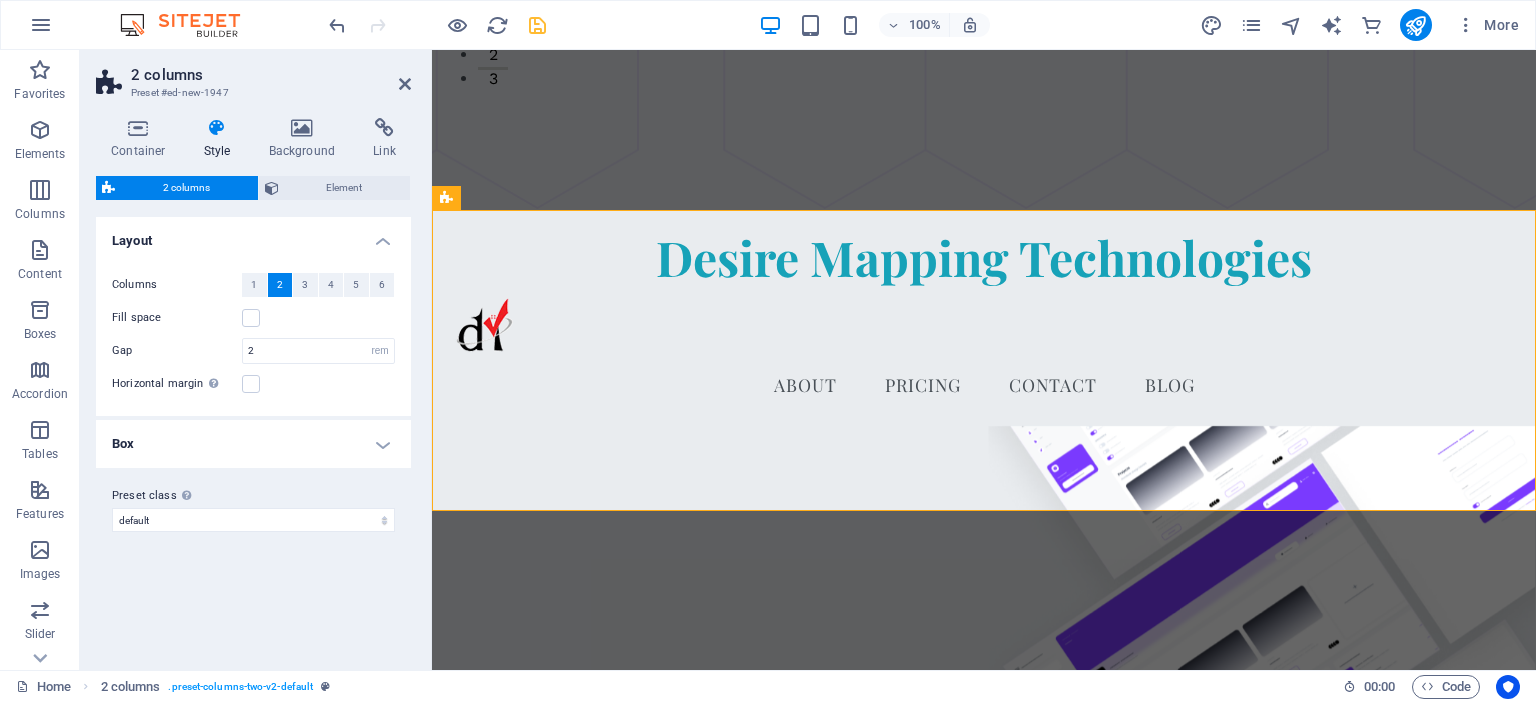 click on "Columns 1 2 3 4 5 6 Fill space Gap 2 px rem % vw vh Horizontal margin Only if the containers "Content width" is not set to "Default"" at bounding box center [253, 334] 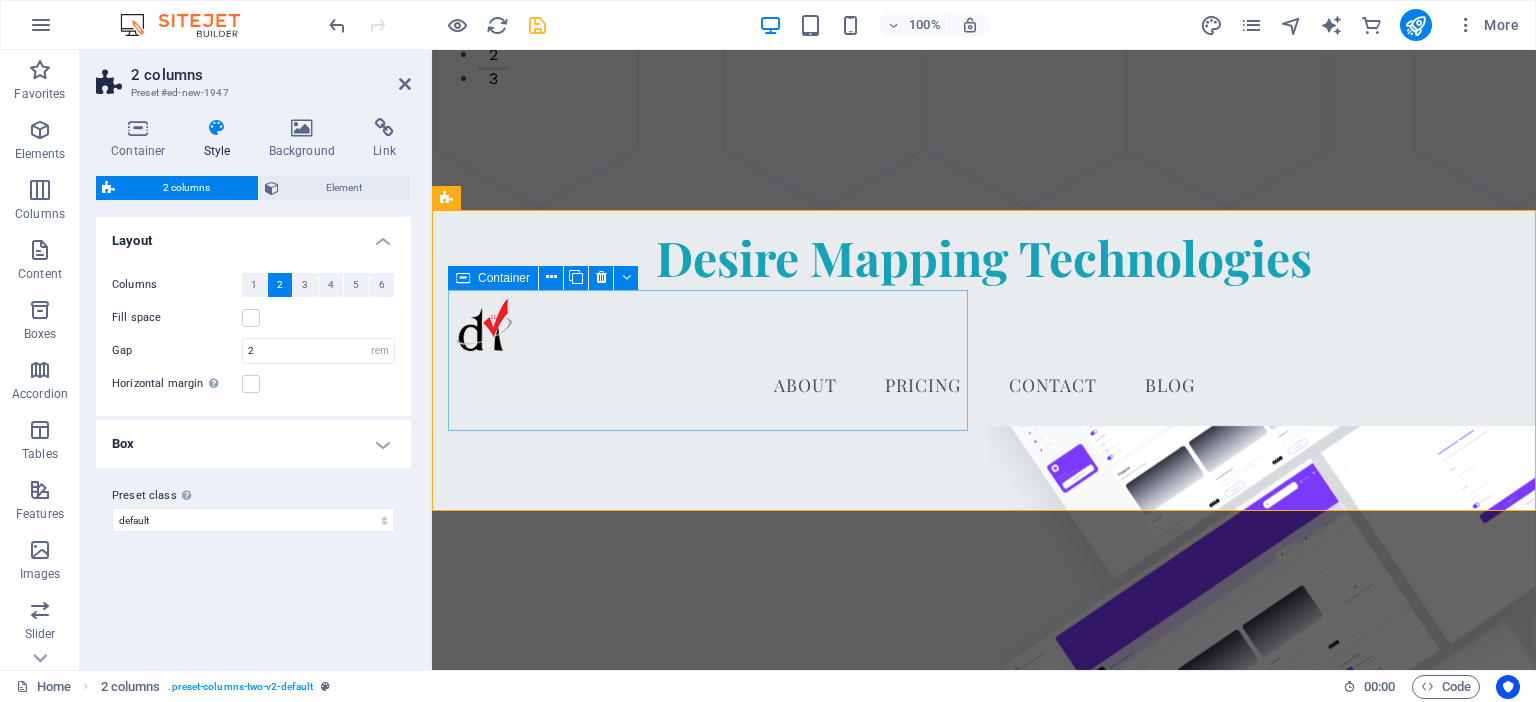 click on "Add elements" at bounding box center (649, 1613) 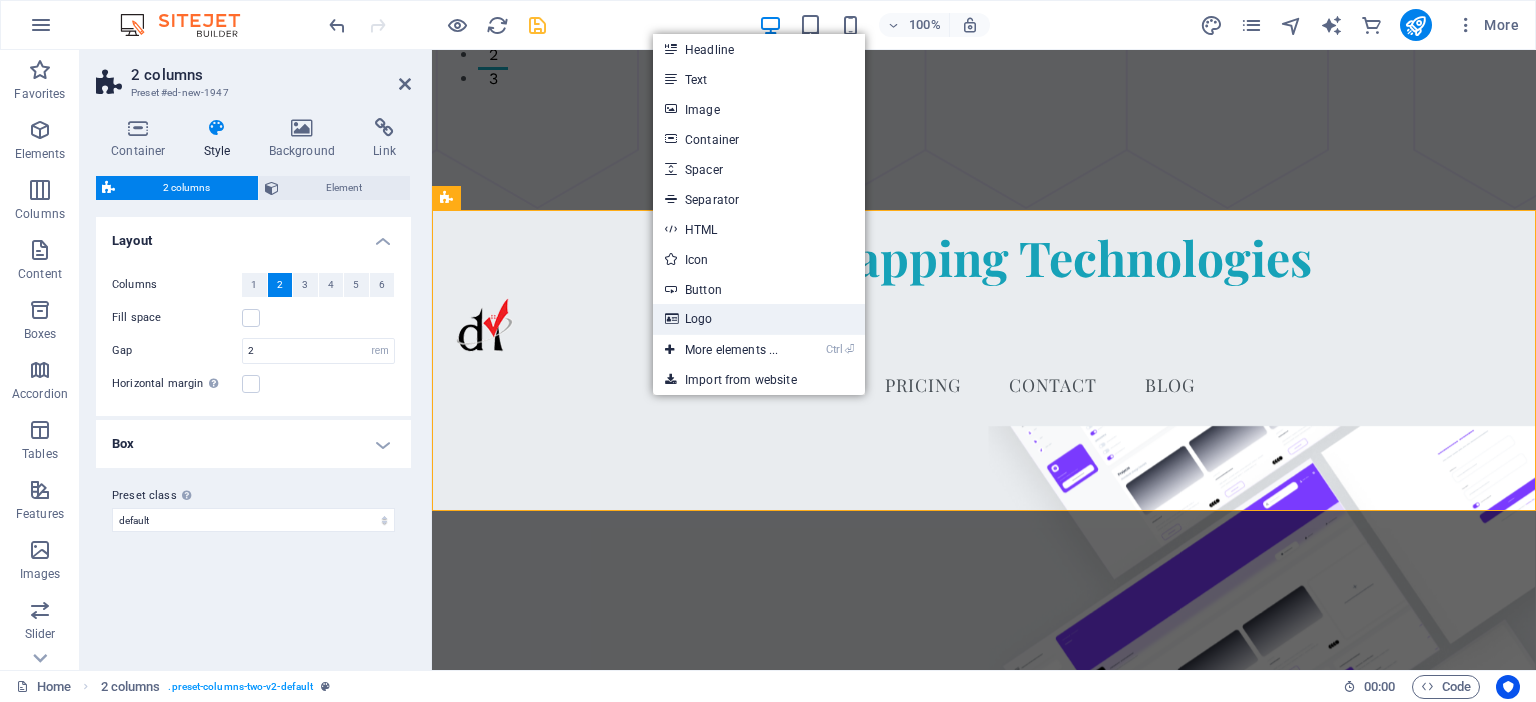 click on "Logo" at bounding box center [759, 319] 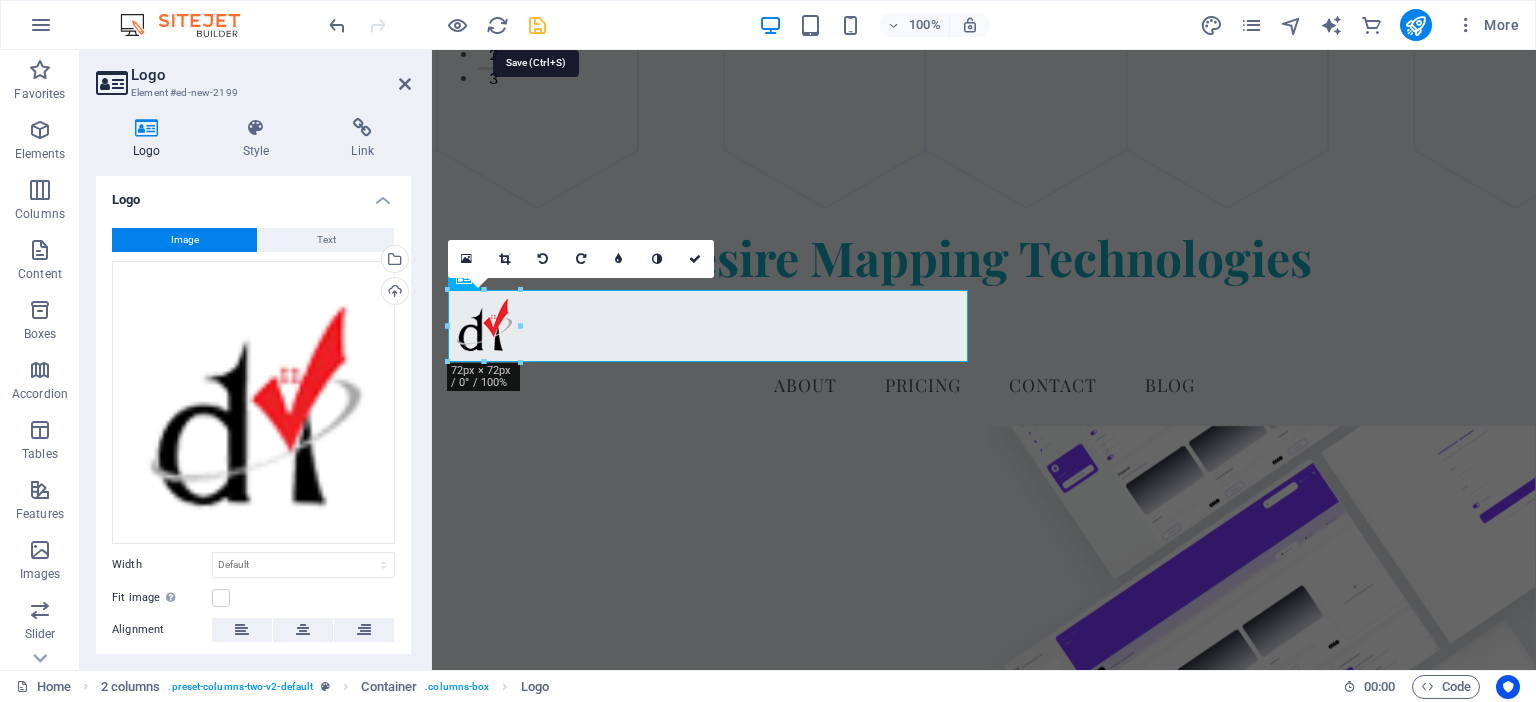 click at bounding box center [537, 25] 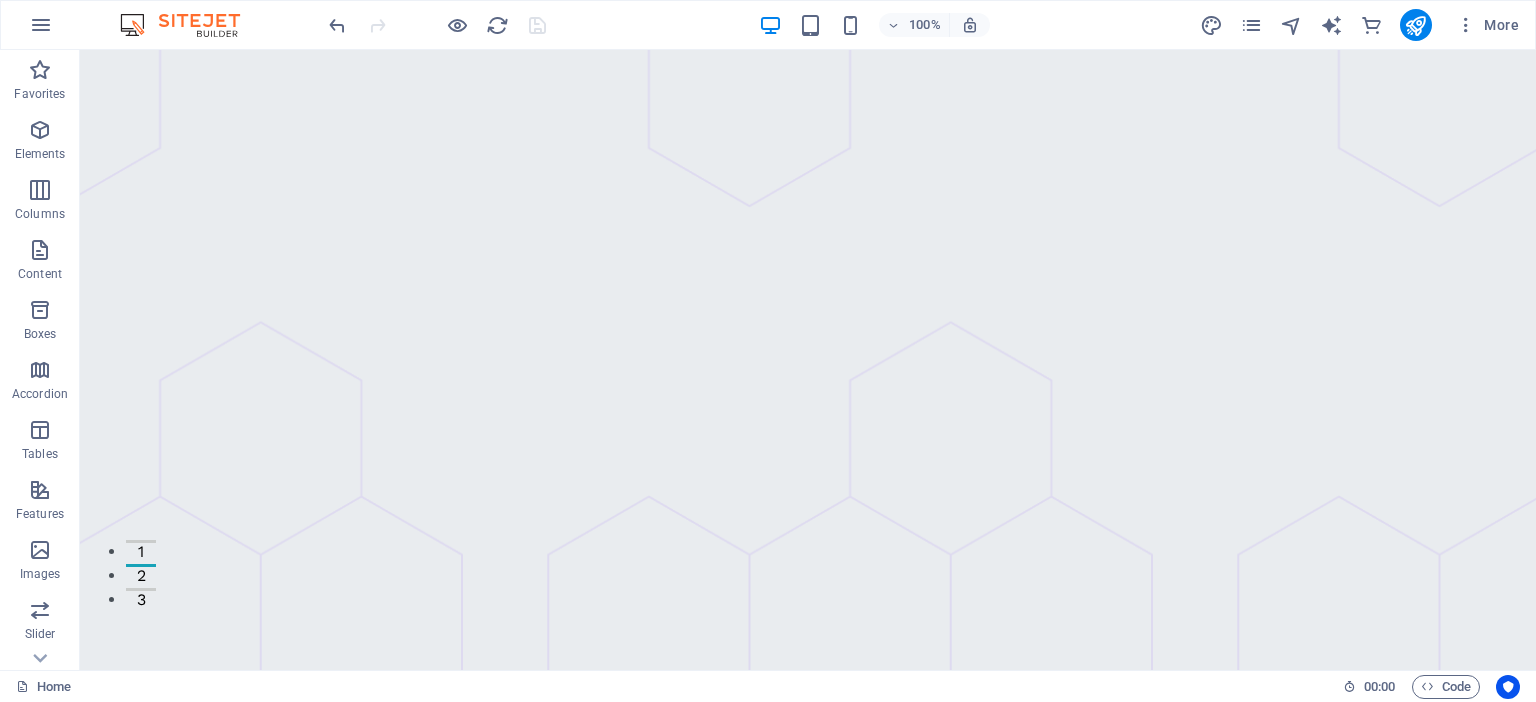 scroll, scrollTop: 0, scrollLeft: 0, axis: both 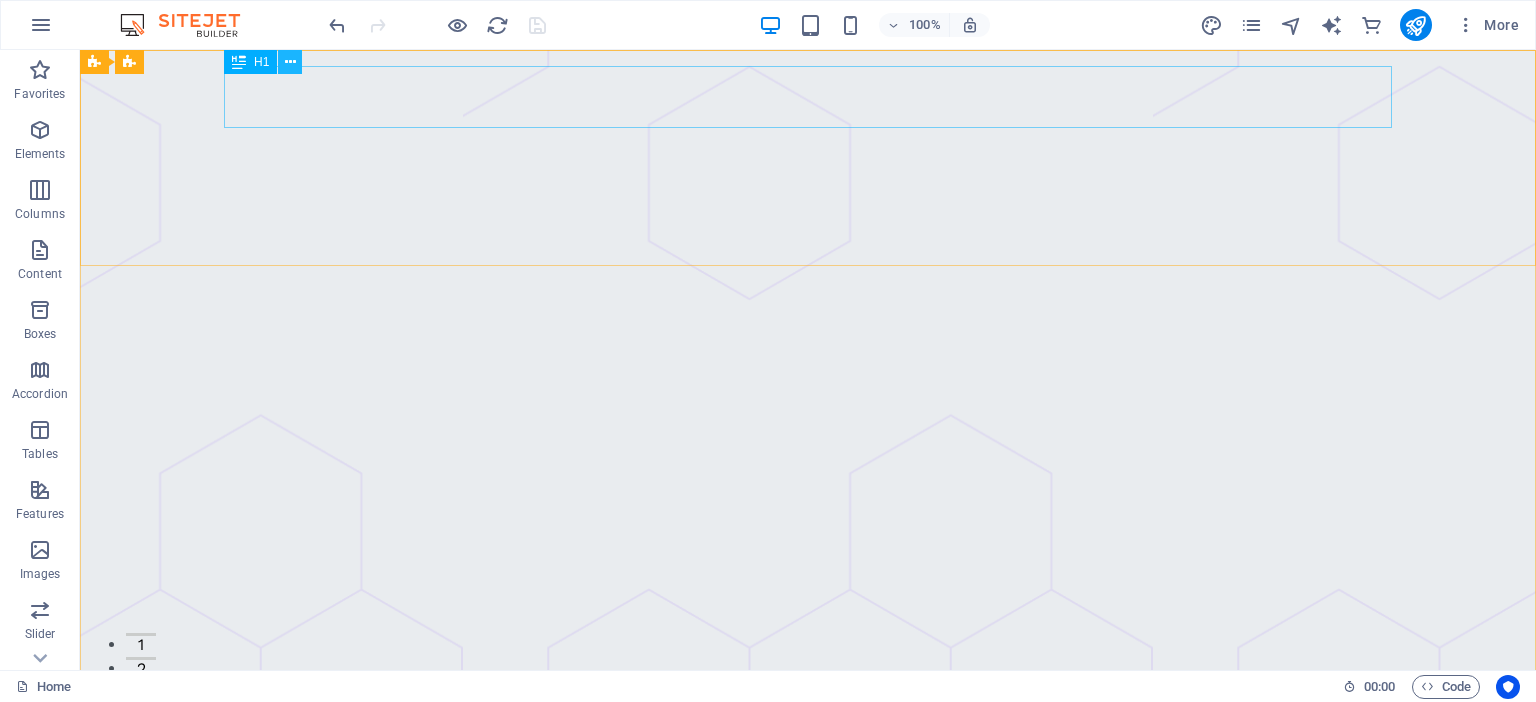 click at bounding box center (290, 62) 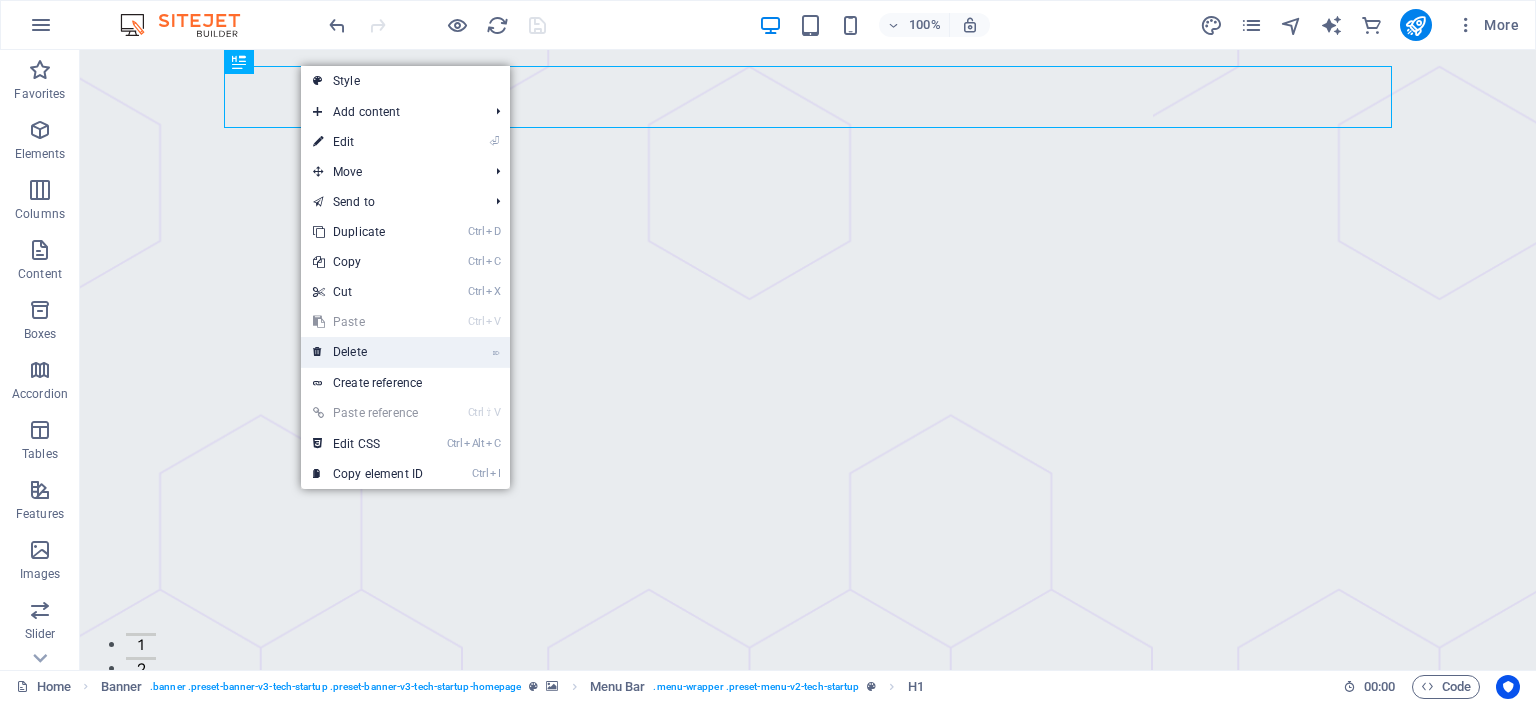 click on "⌦  Delete" at bounding box center [368, 352] 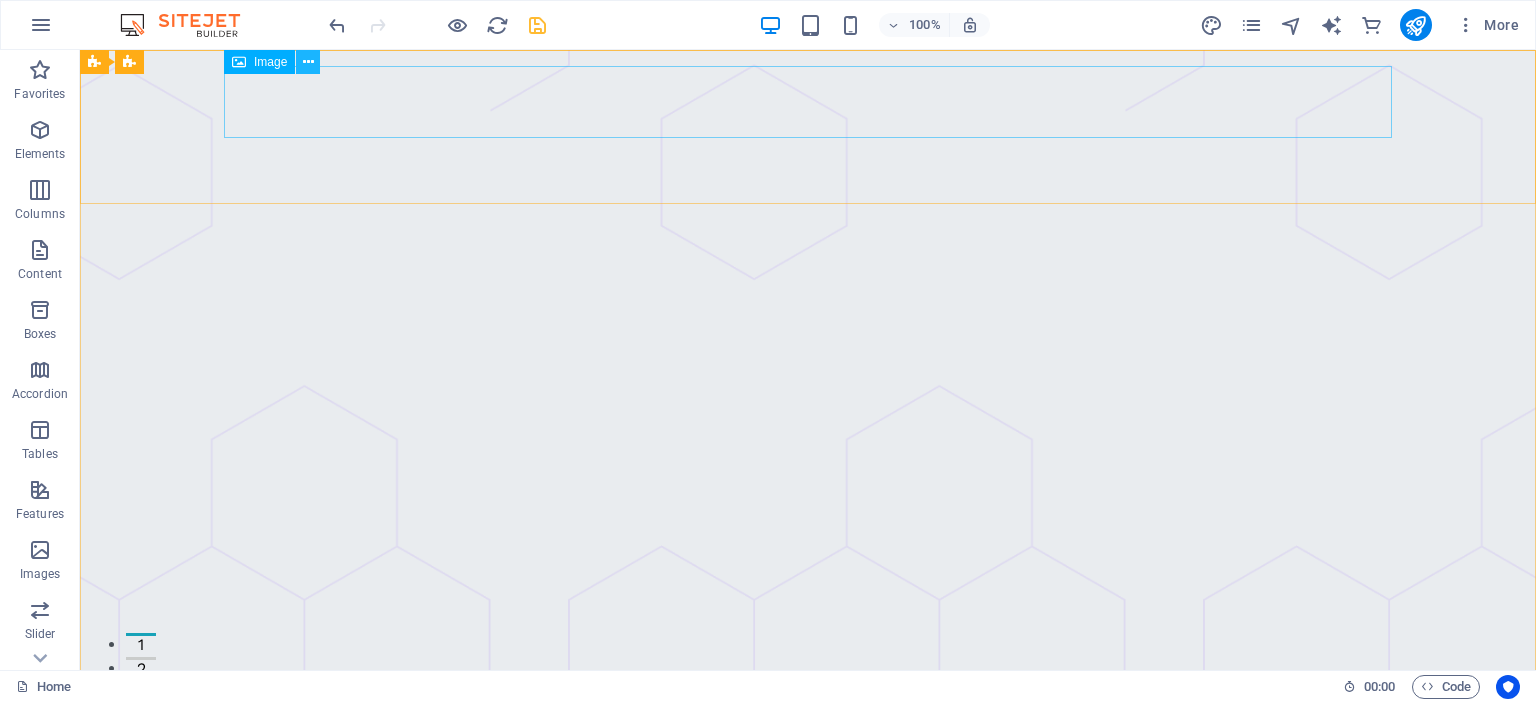 click at bounding box center (308, 62) 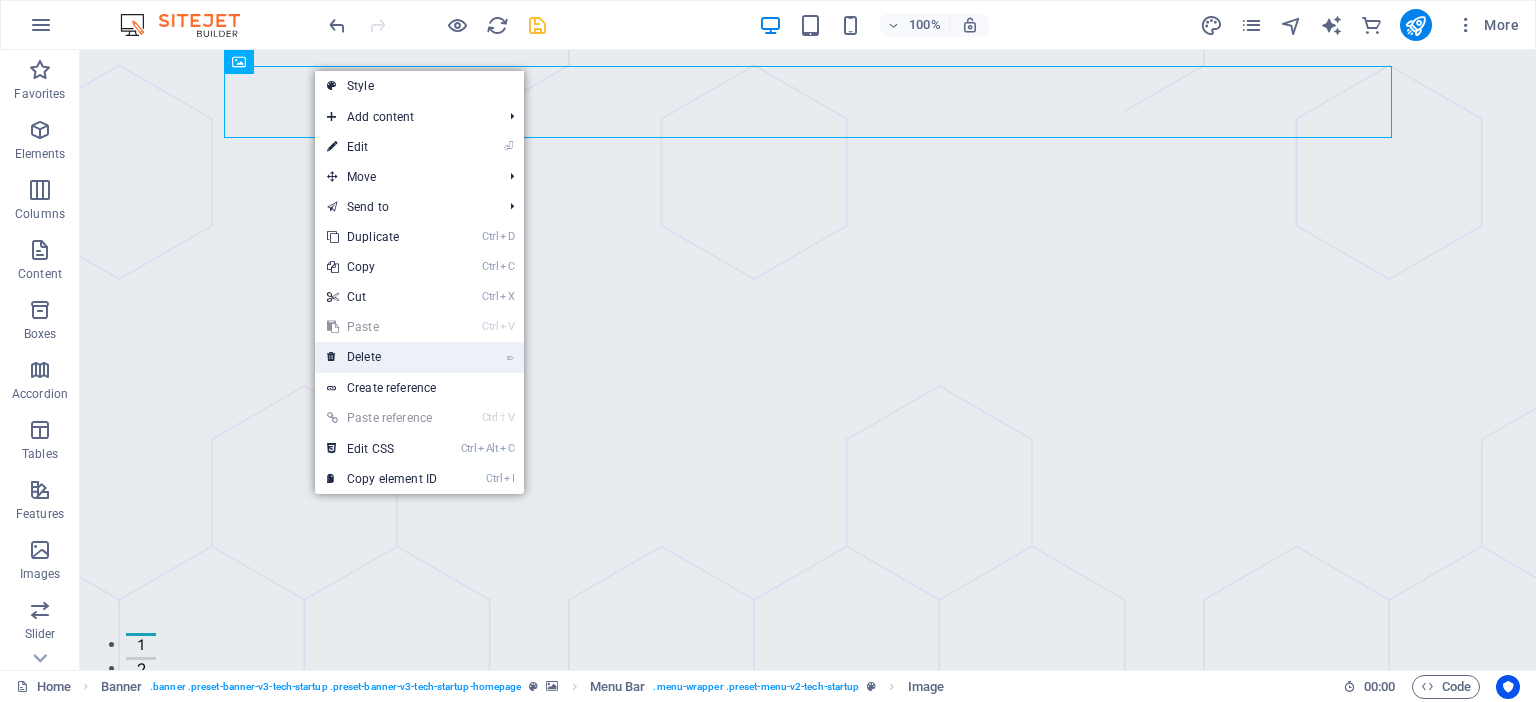 click on "⌦  Delete" at bounding box center [382, 357] 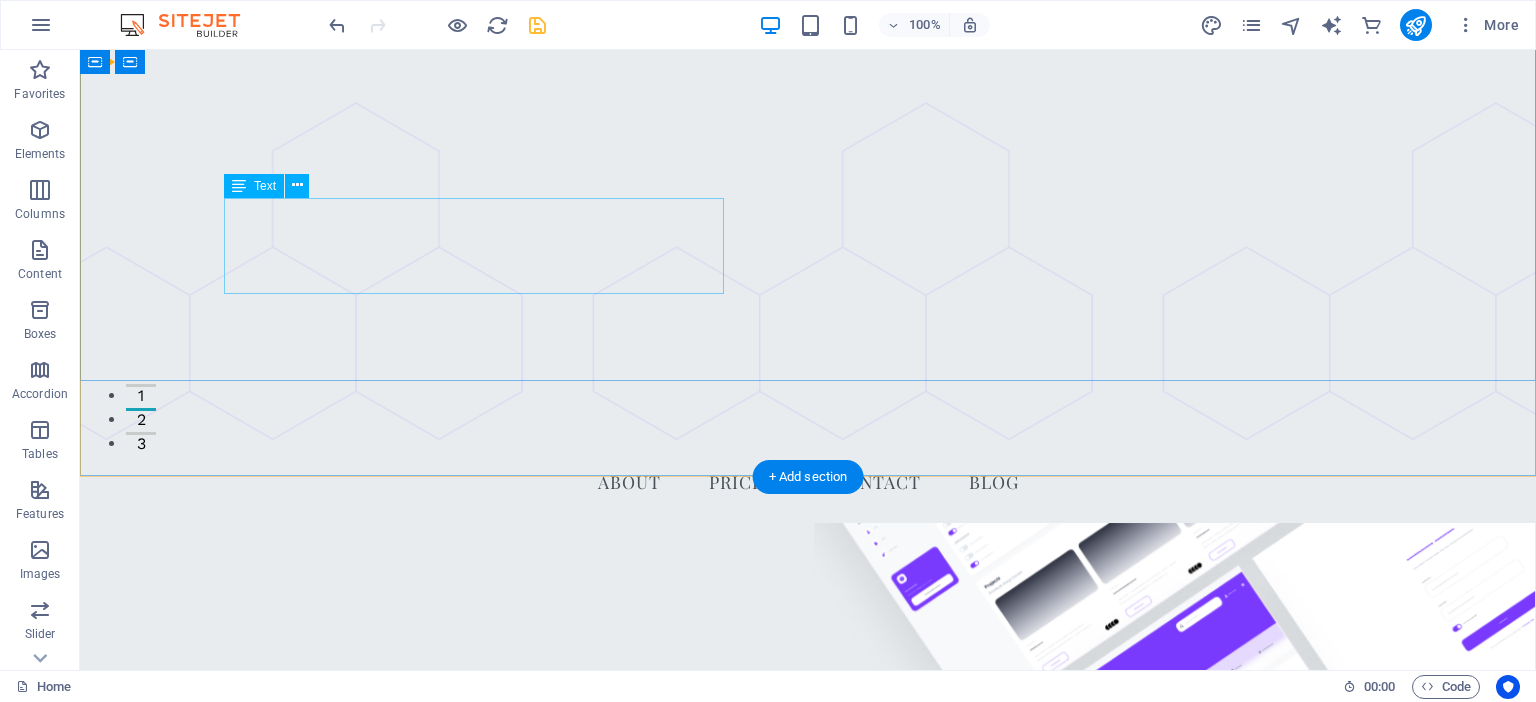 scroll, scrollTop: 254, scrollLeft: 0, axis: vertical 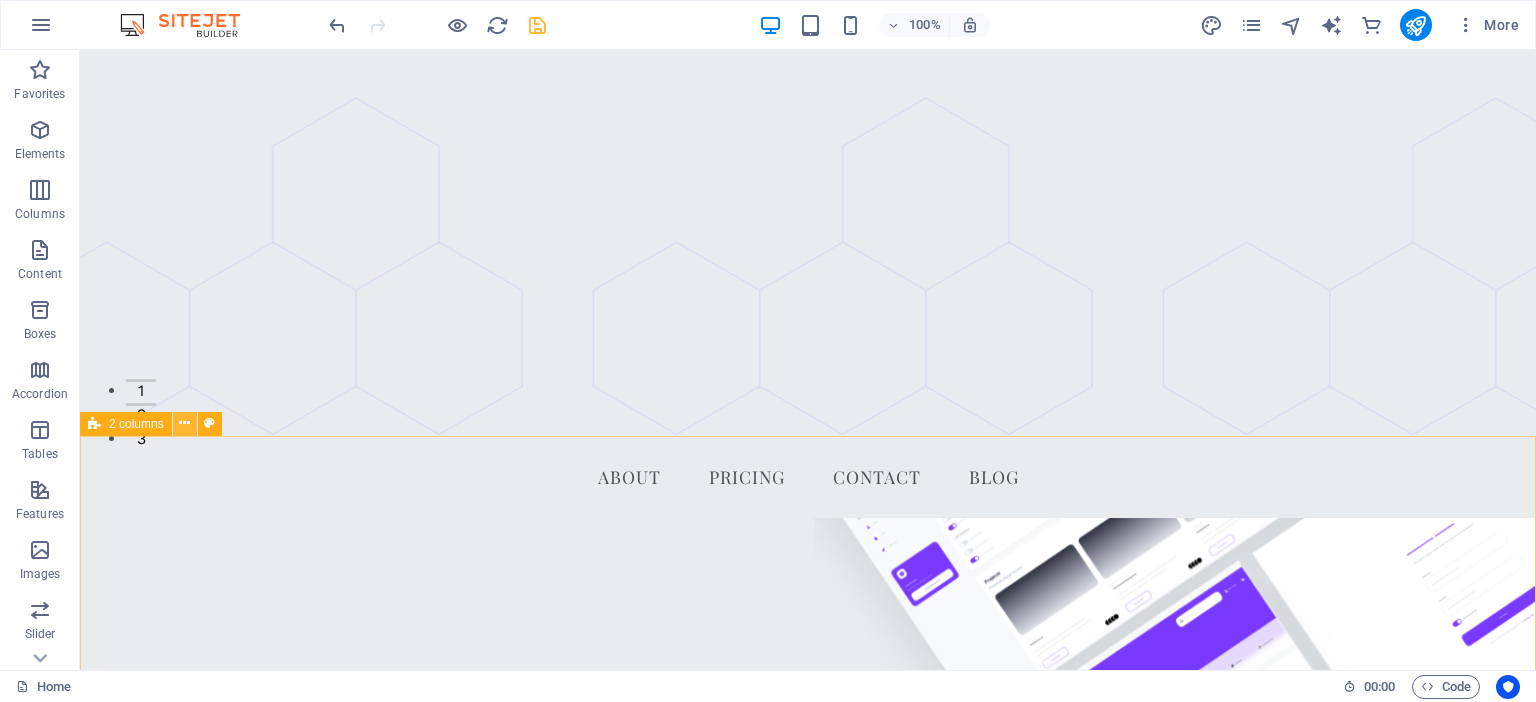 click at bounding box center [184, 423] 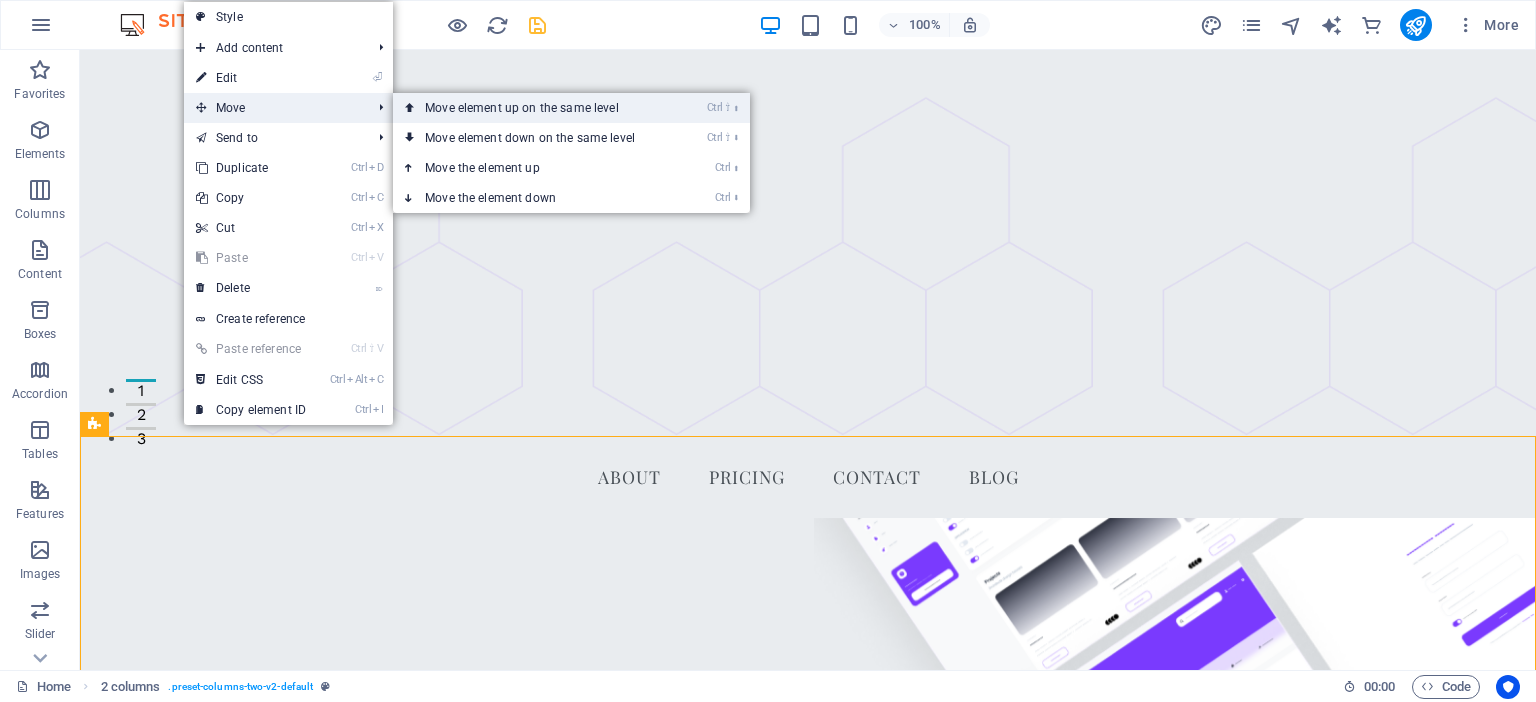 click on "Ctrl ⇧ ⬆  Move element up on the same level" at bounding box center (534, 108) 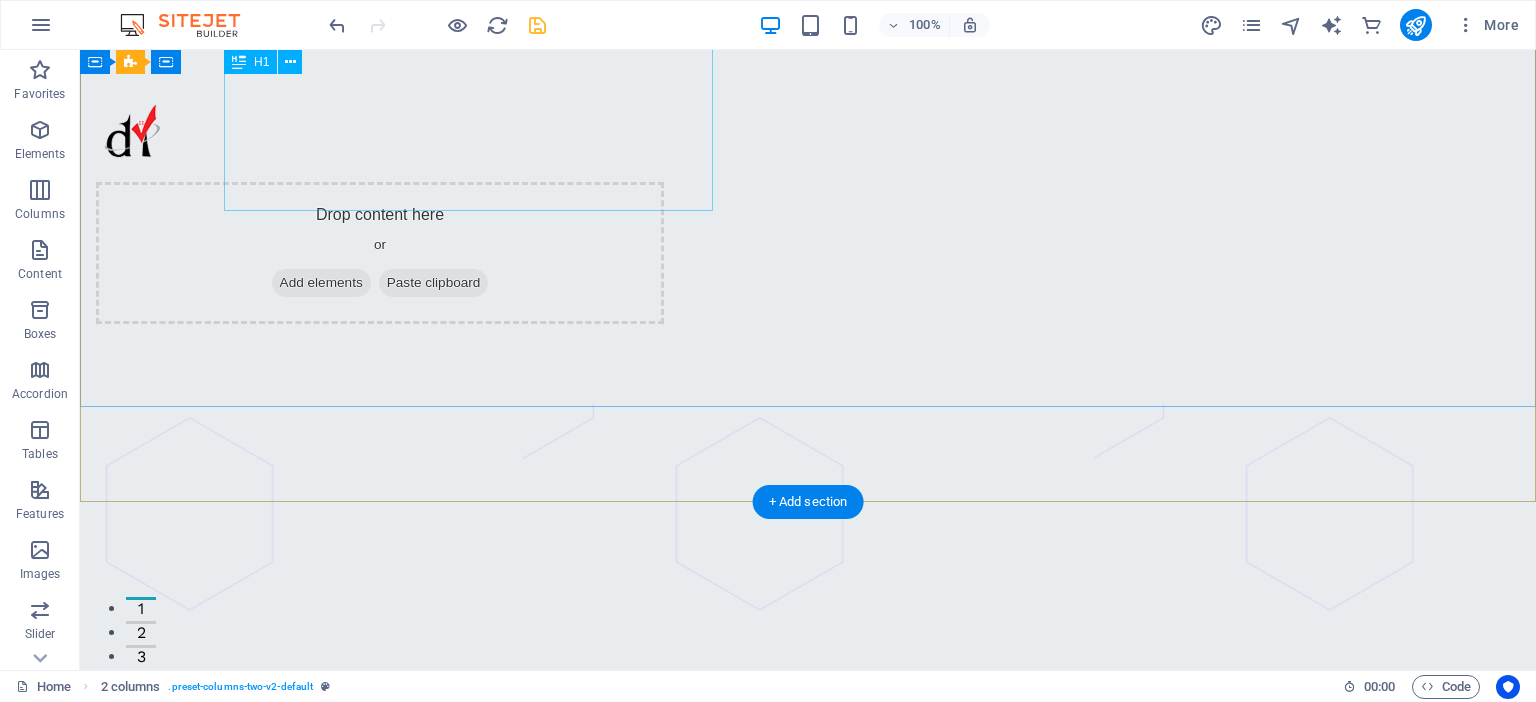 scroll, scrollTop: 0, scrollLeft: 0, axis: both 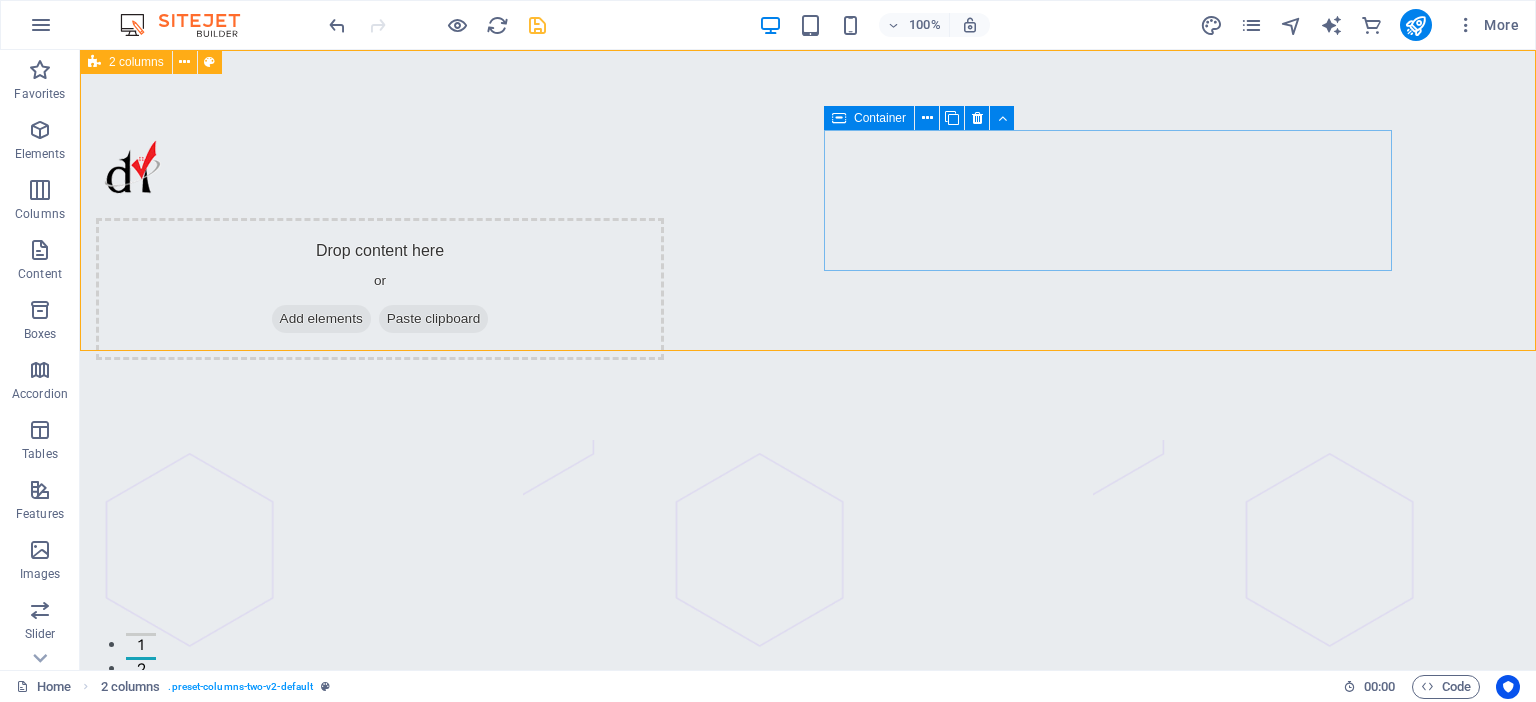 click on "Container" at bounding box center (880, 118) 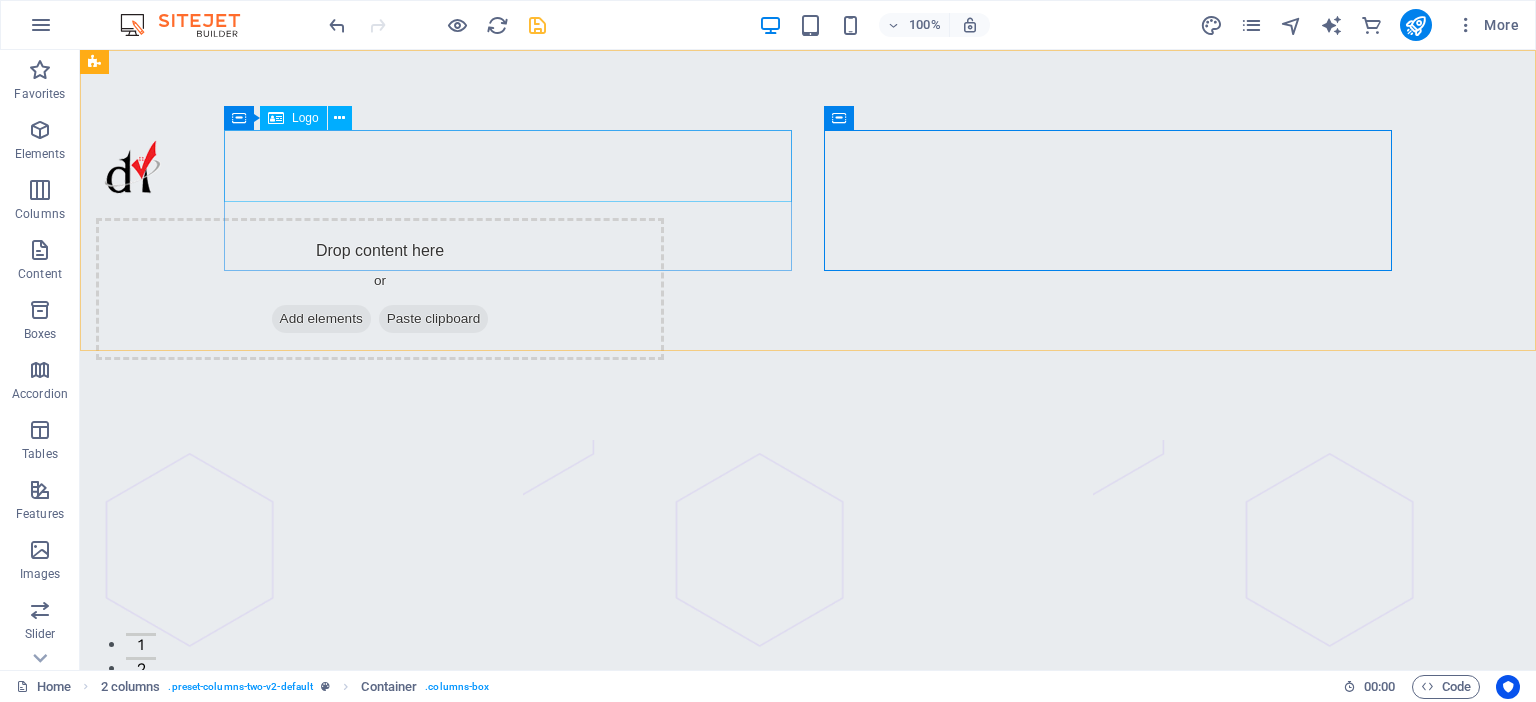 click on "Logo" at bounding box center [305, 118] 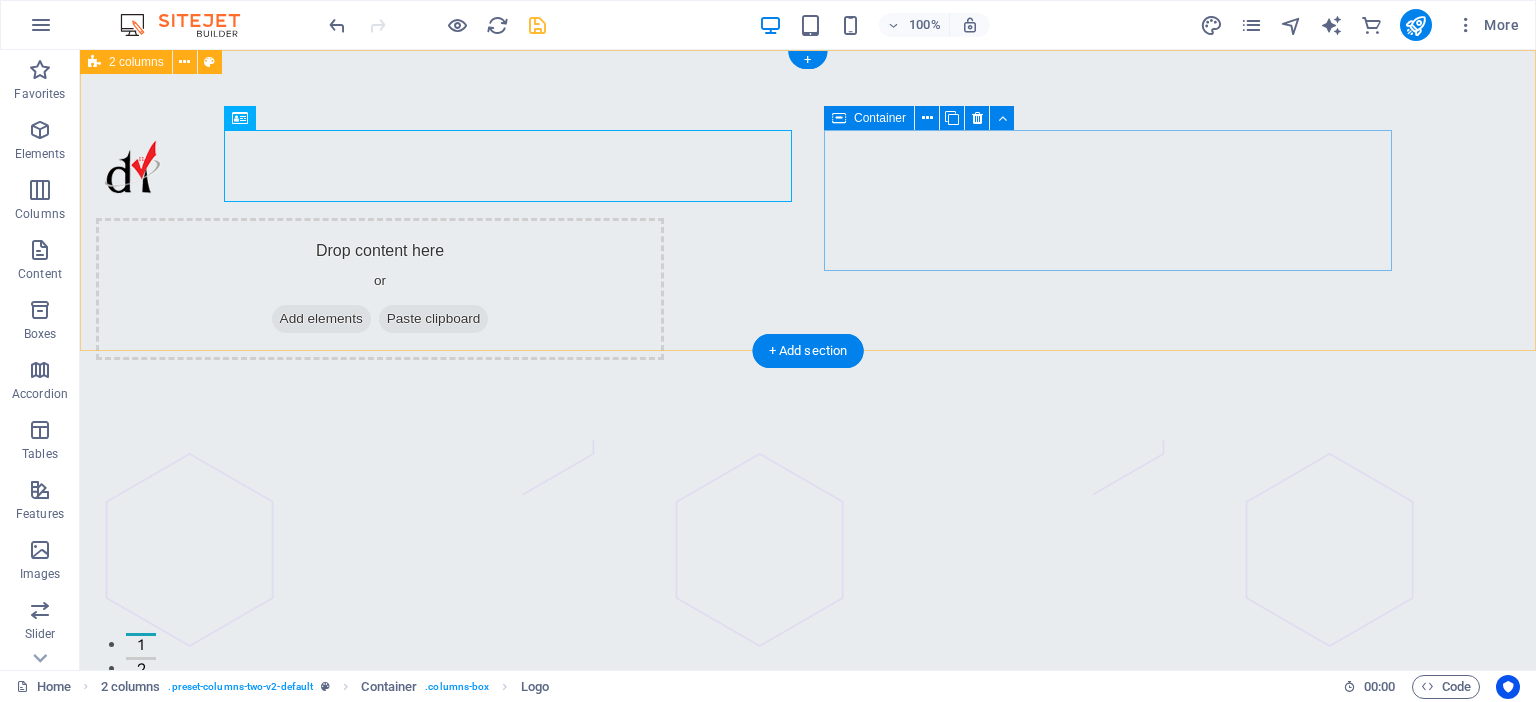 click on "Add elements" at bounding box center (321, 319) 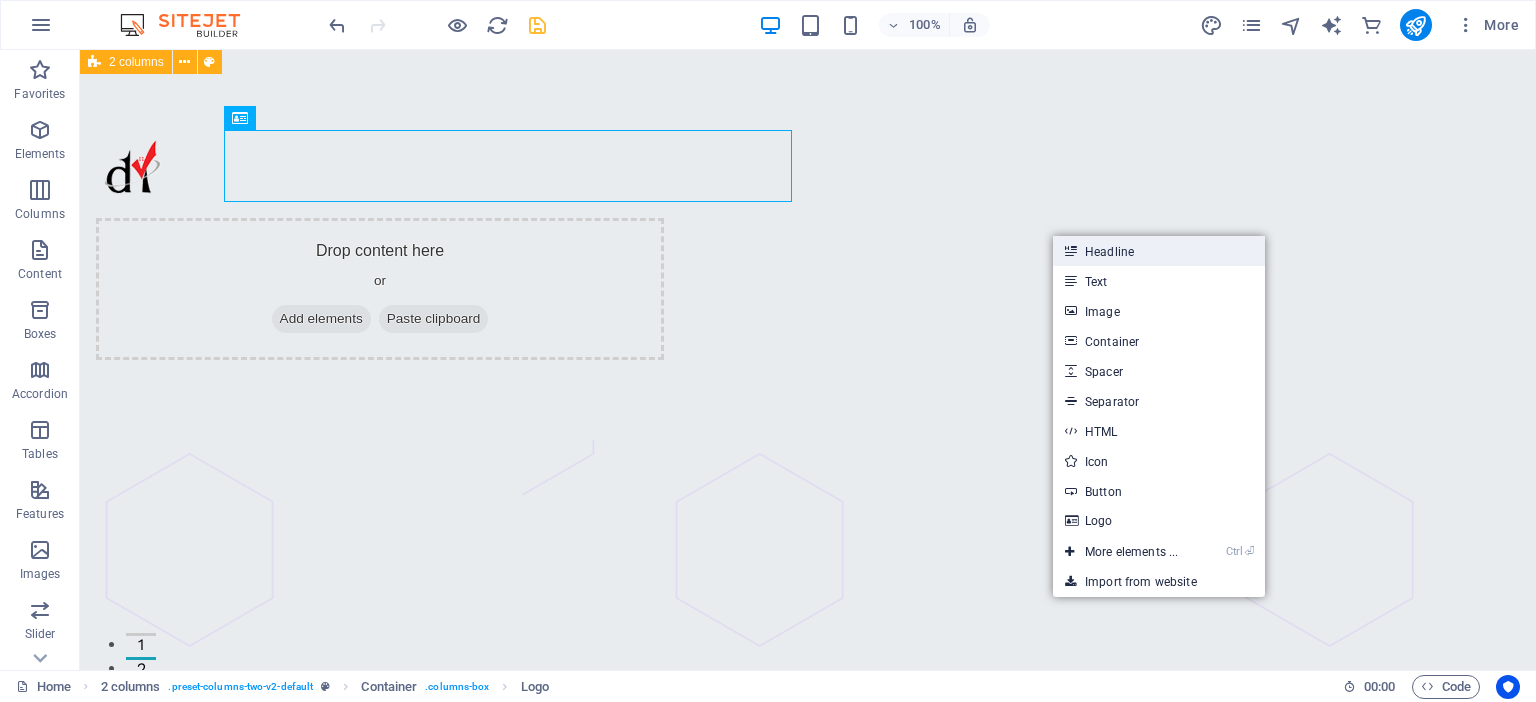 click on "Headline" at bounding box center [1159, 251] 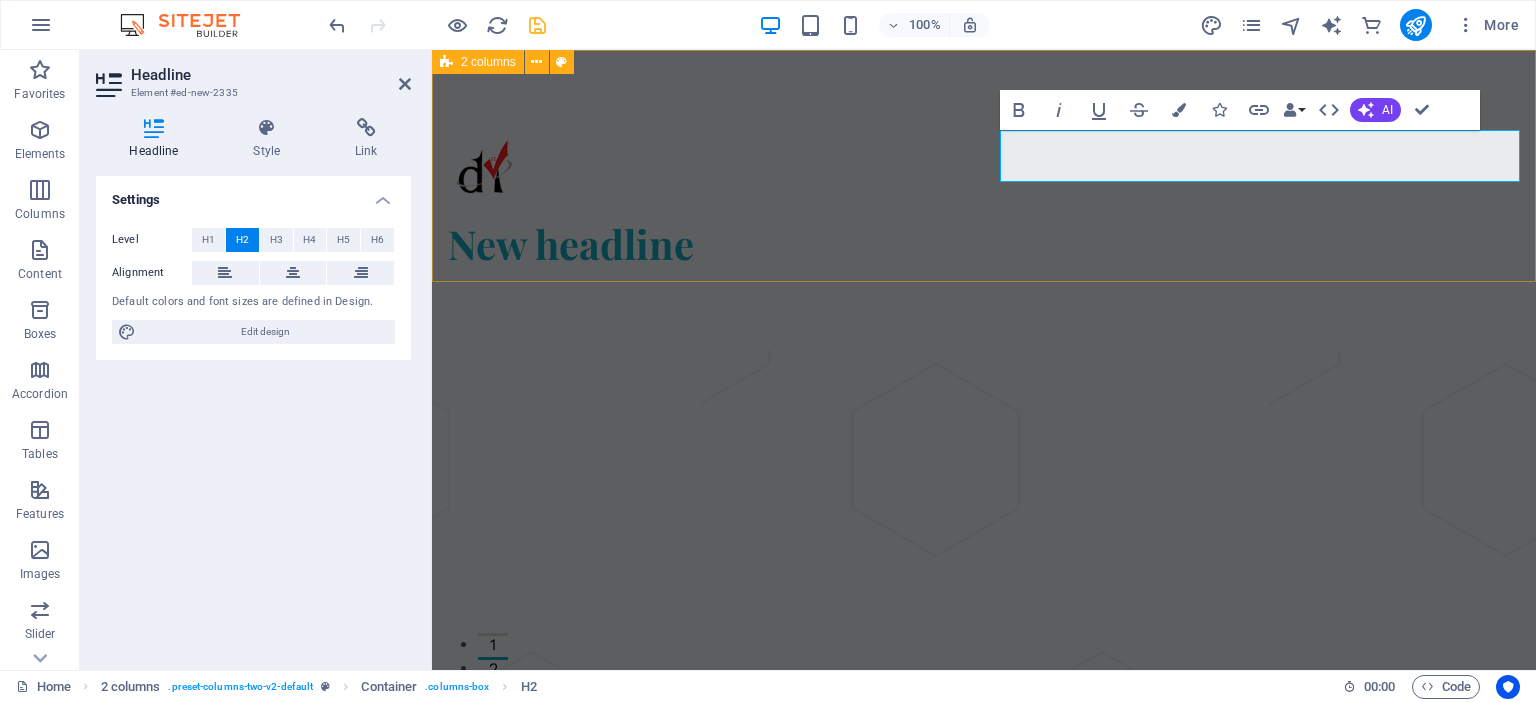 type 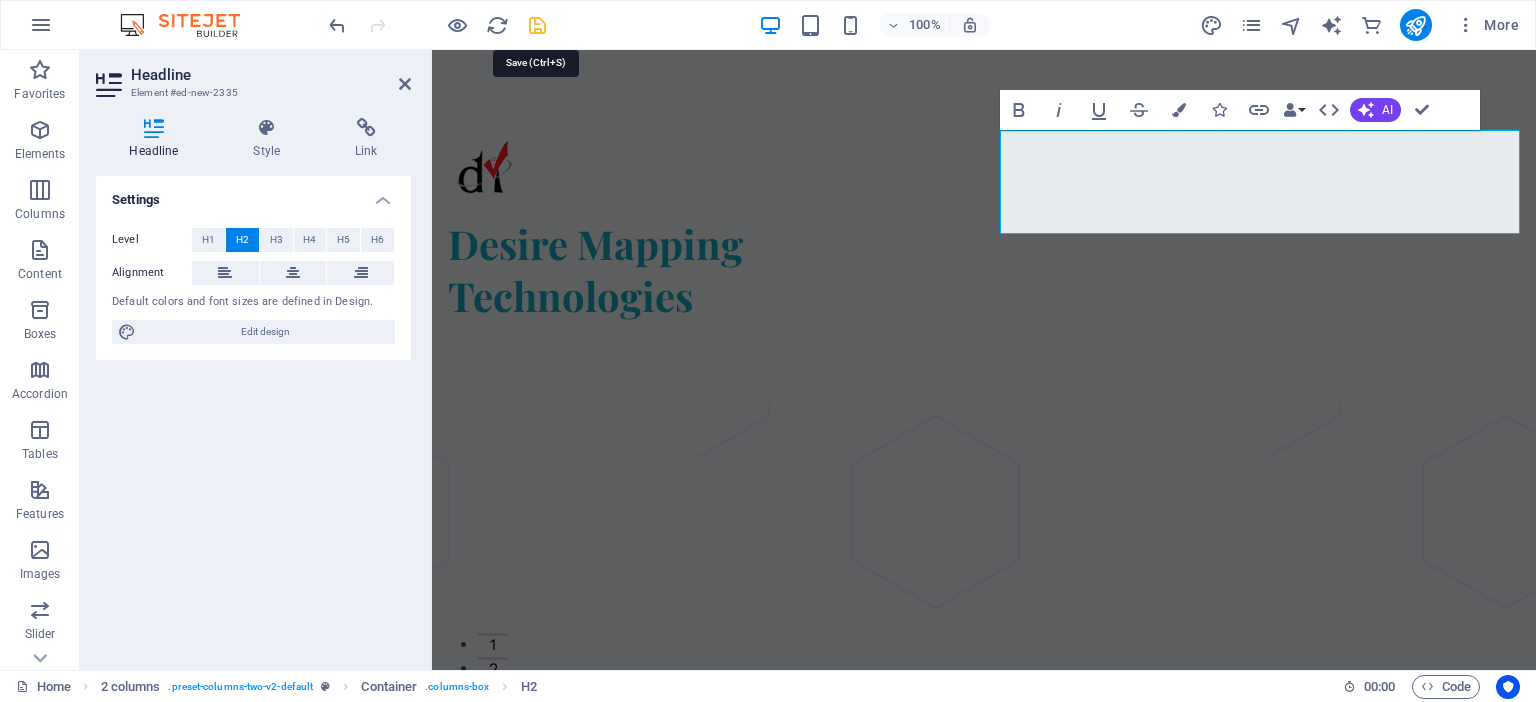 click at bounding box center (537, 25) 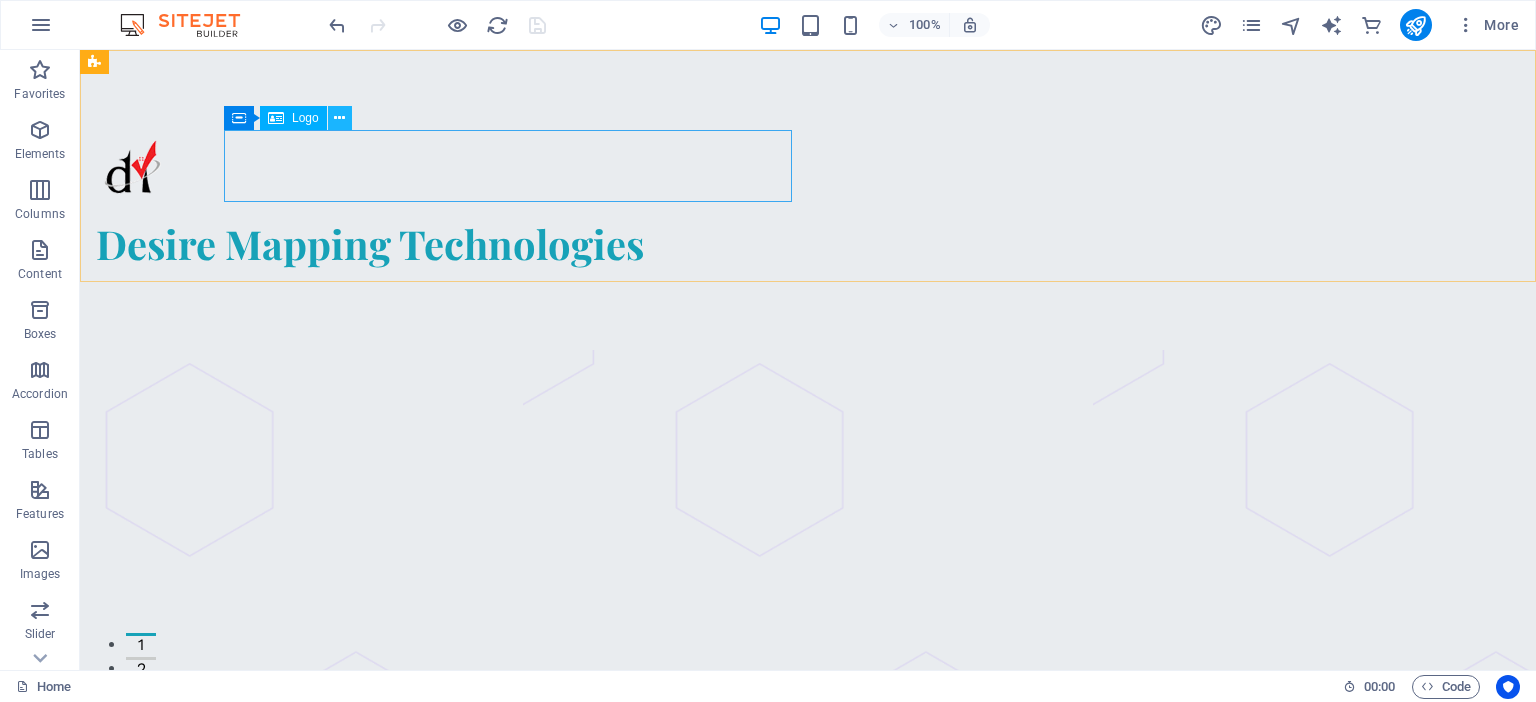 click at bounding box center [339, 118] 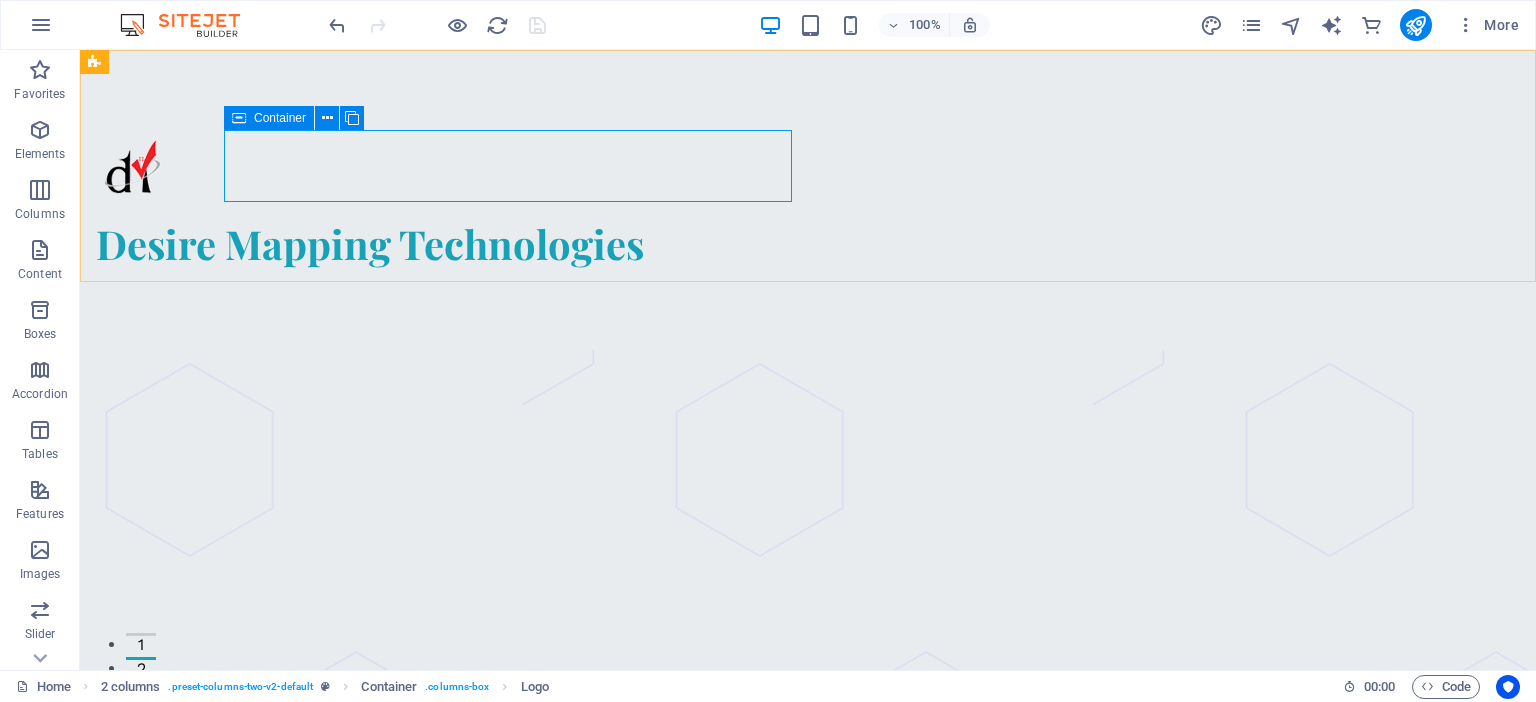 click on "Container" at bounding box center (280, 118) 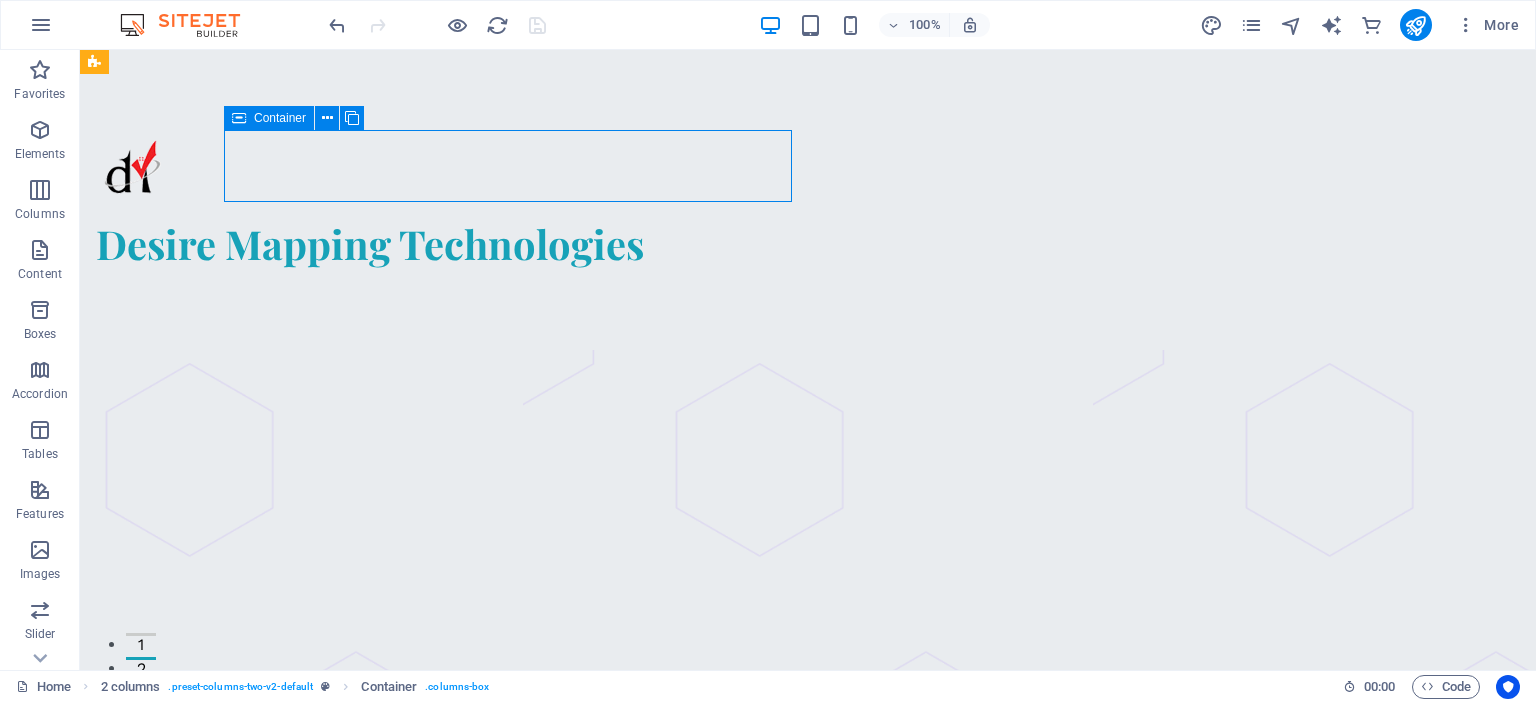 click on "Container" at bounding box center (280, 118) 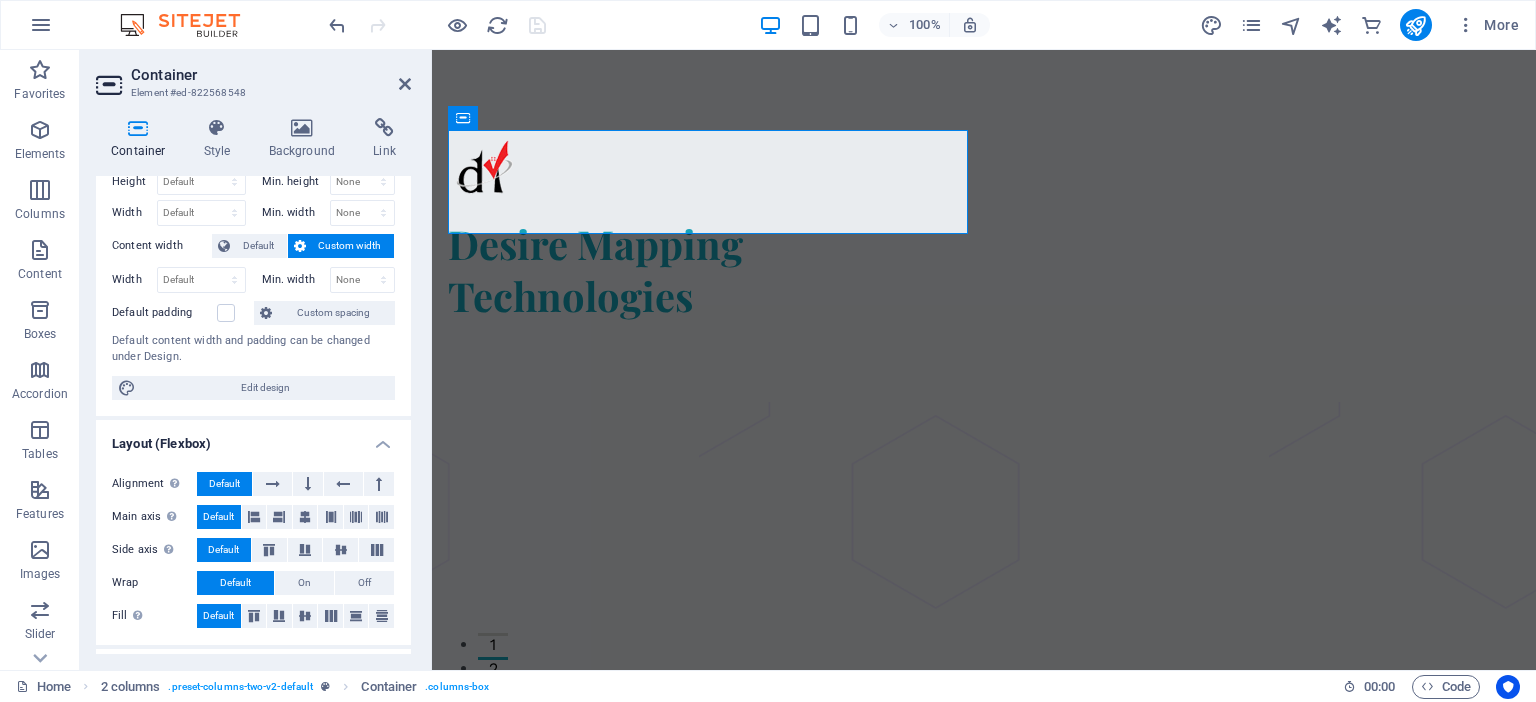 scroll, scrollTop: 0, scrollLeft: 0, axis: both 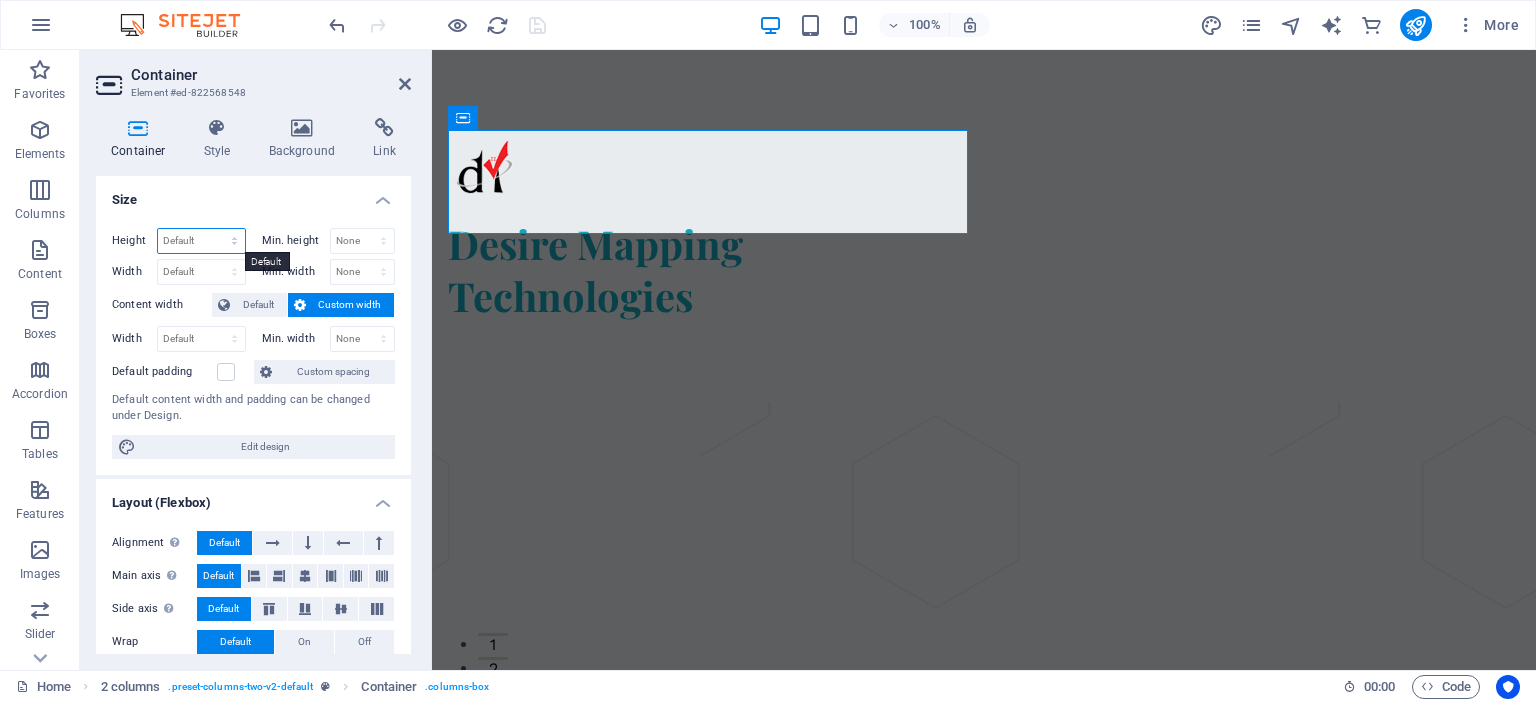 click on "Default px rem % vh vw" at bounding box center [201, 241] 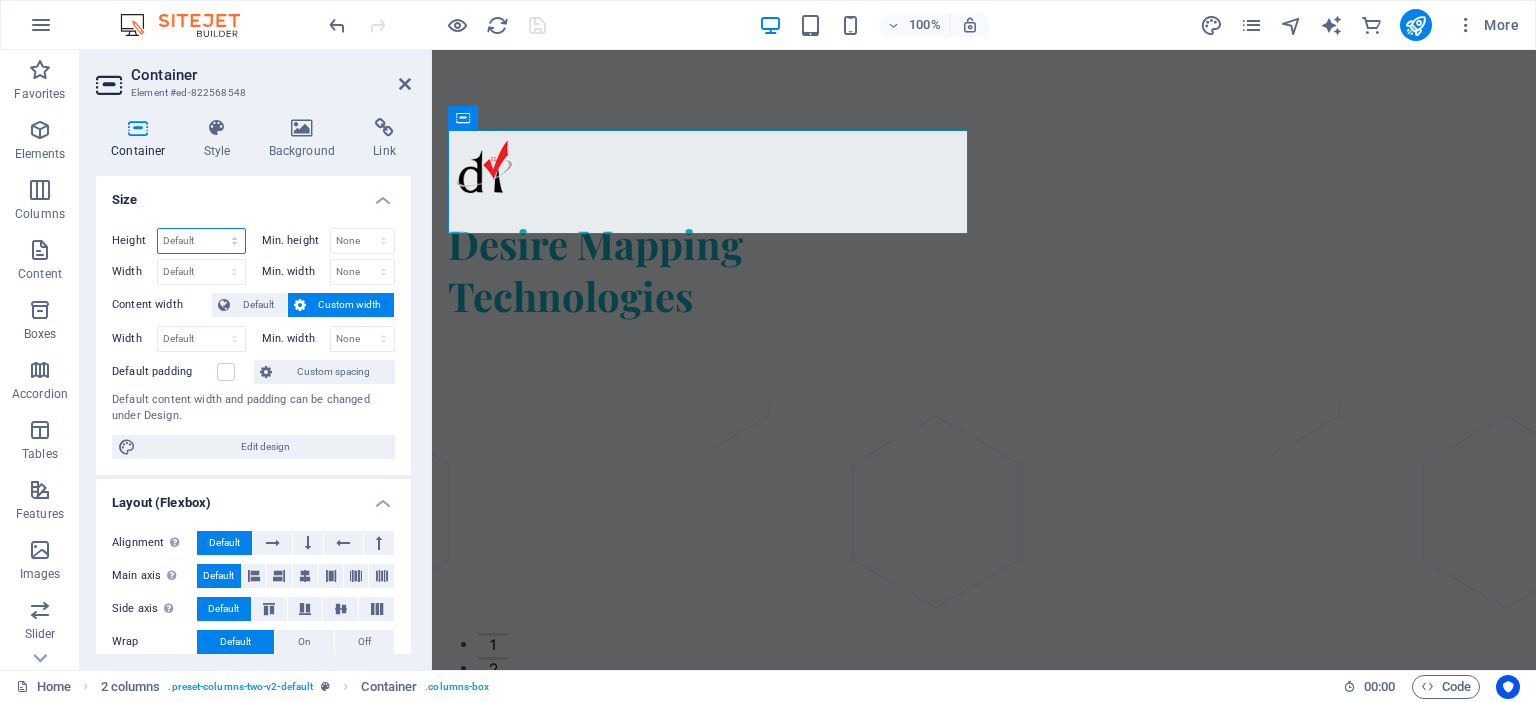 click on "Default px rem % vh vw" at bounding box center (201, 241) 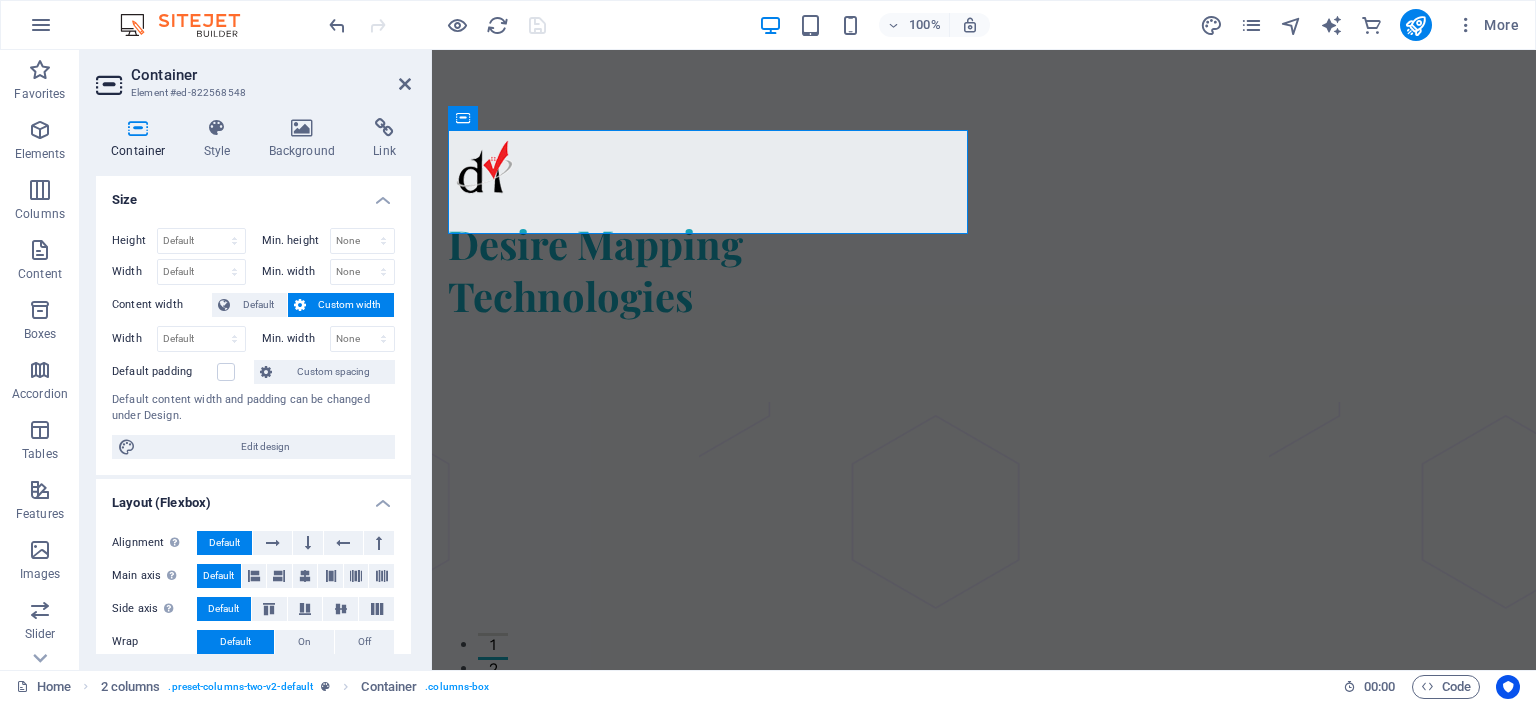 click on "Custom width" at bounding box center [350, 305] 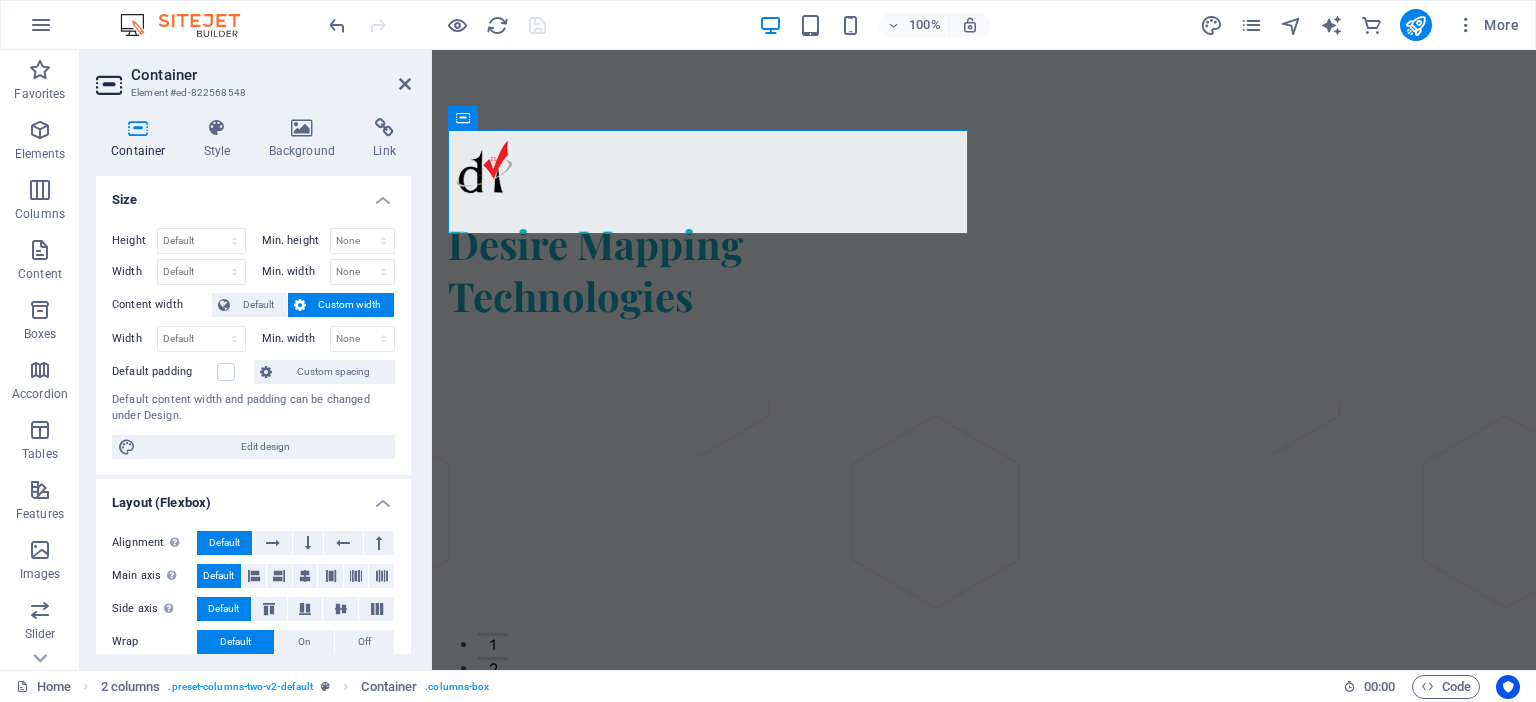 click at bounding box center (300, 305) 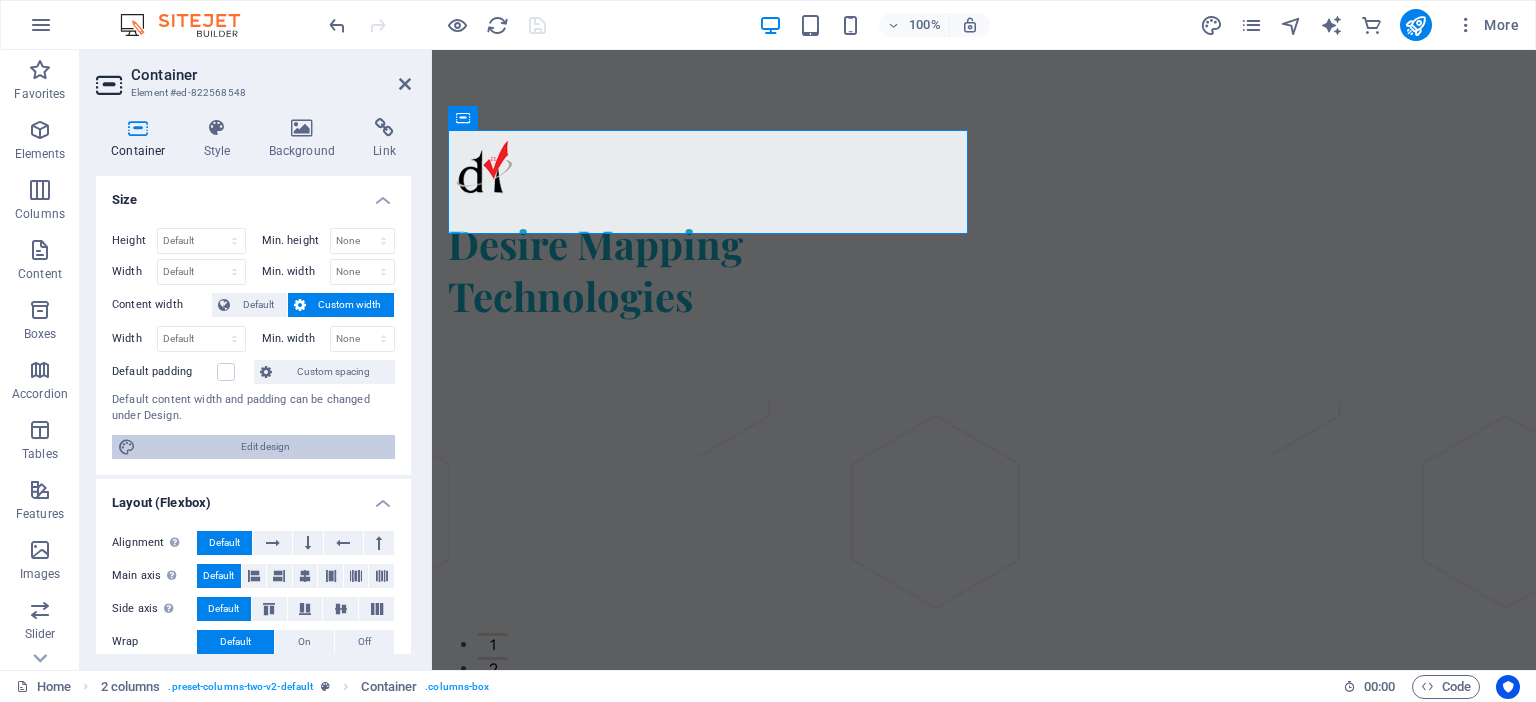 click on "Edit design" at bounding box center [265, 447] 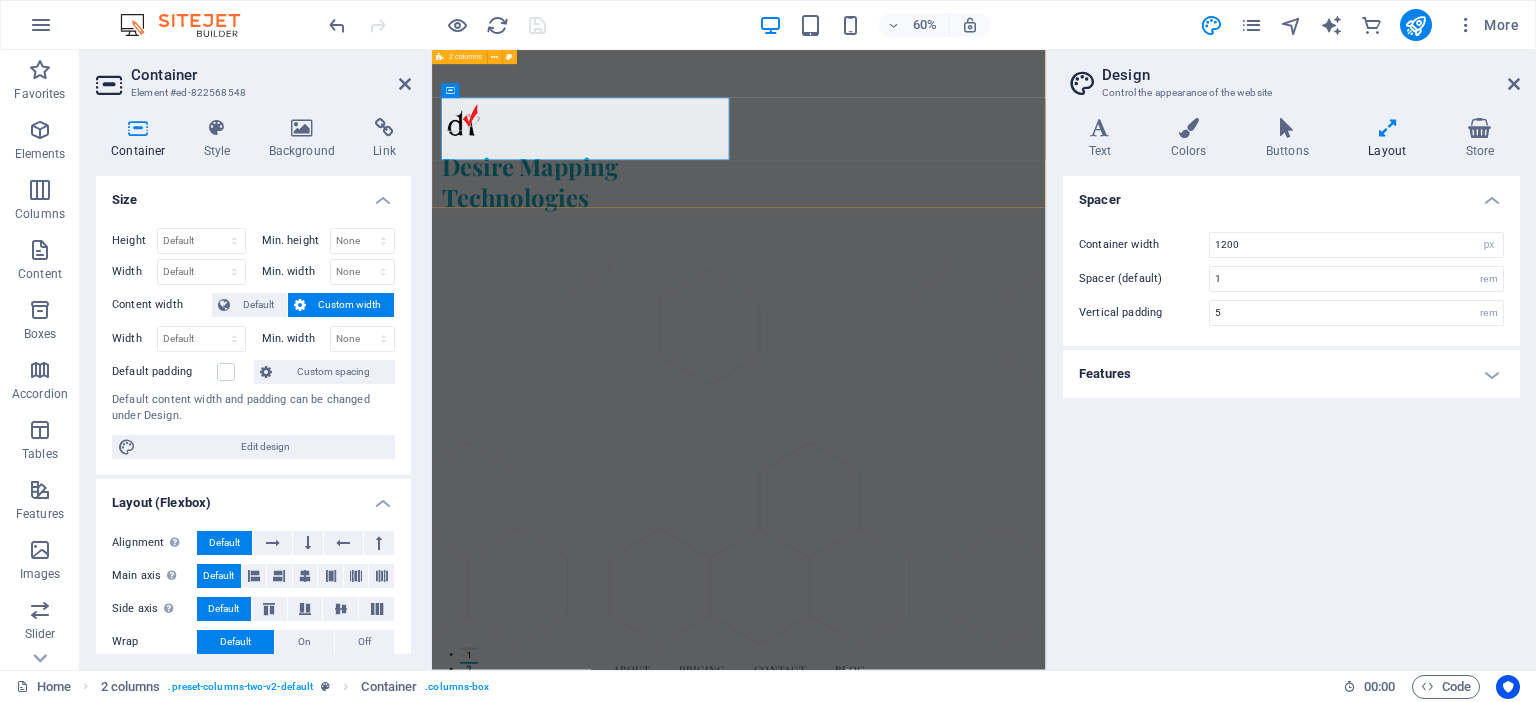 click on "Desire Mapping Technologies" at bounding box center [943, 226] 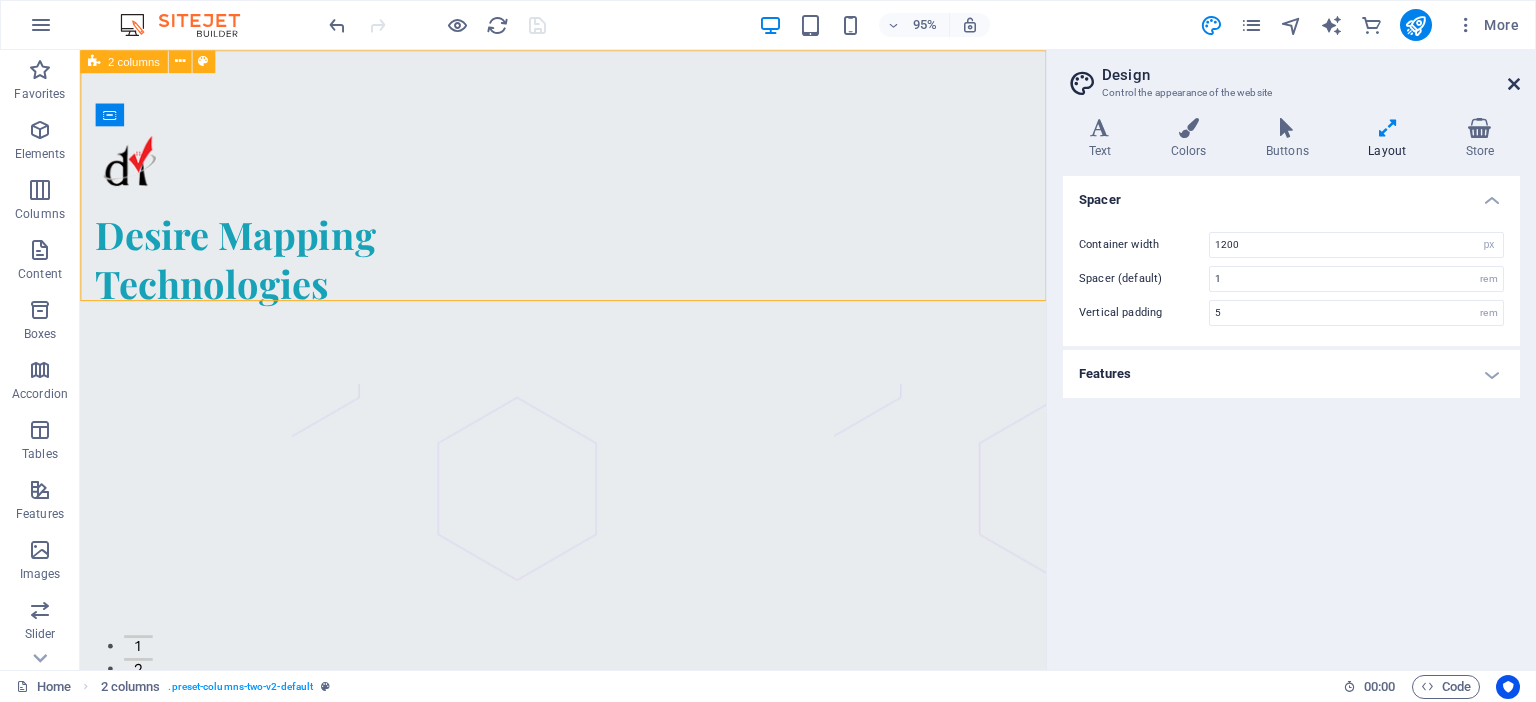 click at bounding box center (1514, 84) 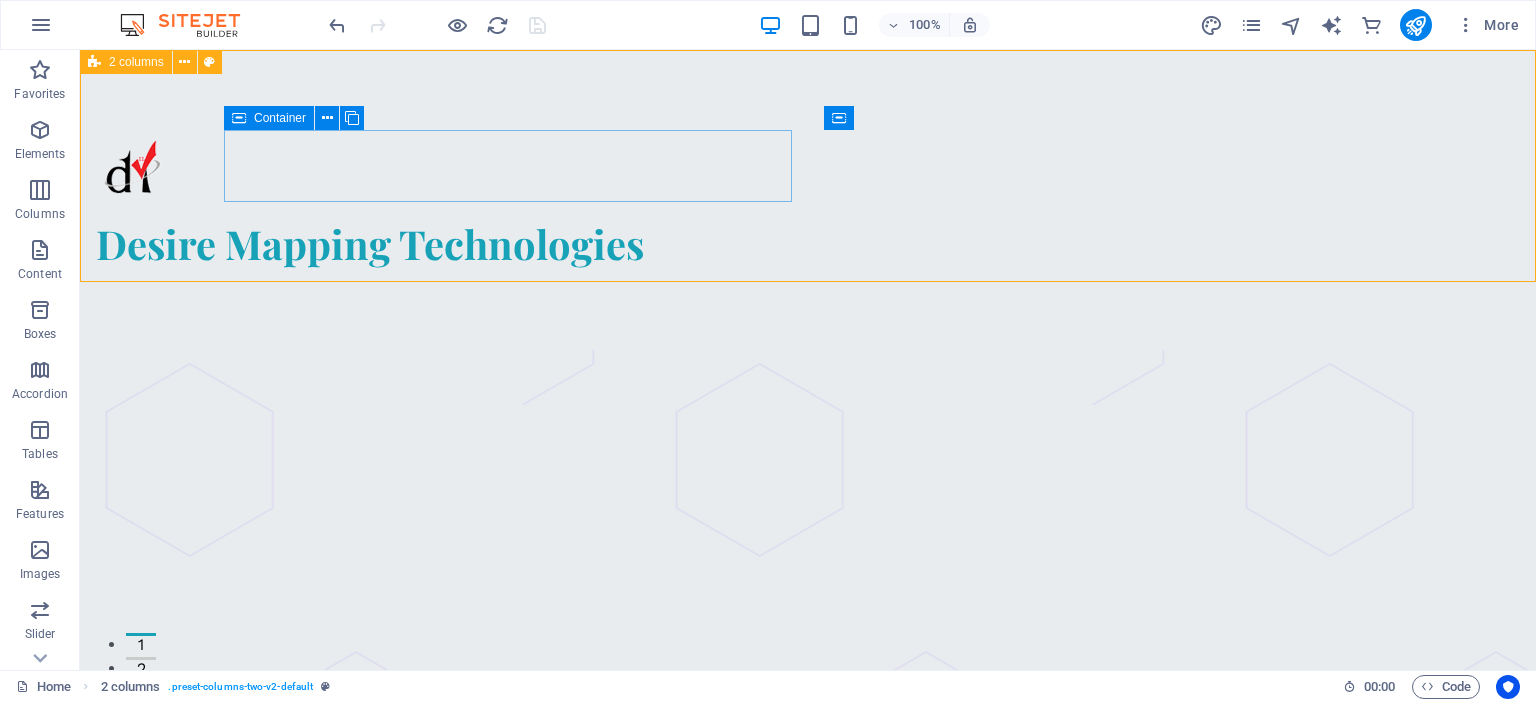 click at bounding box center [239, 118] 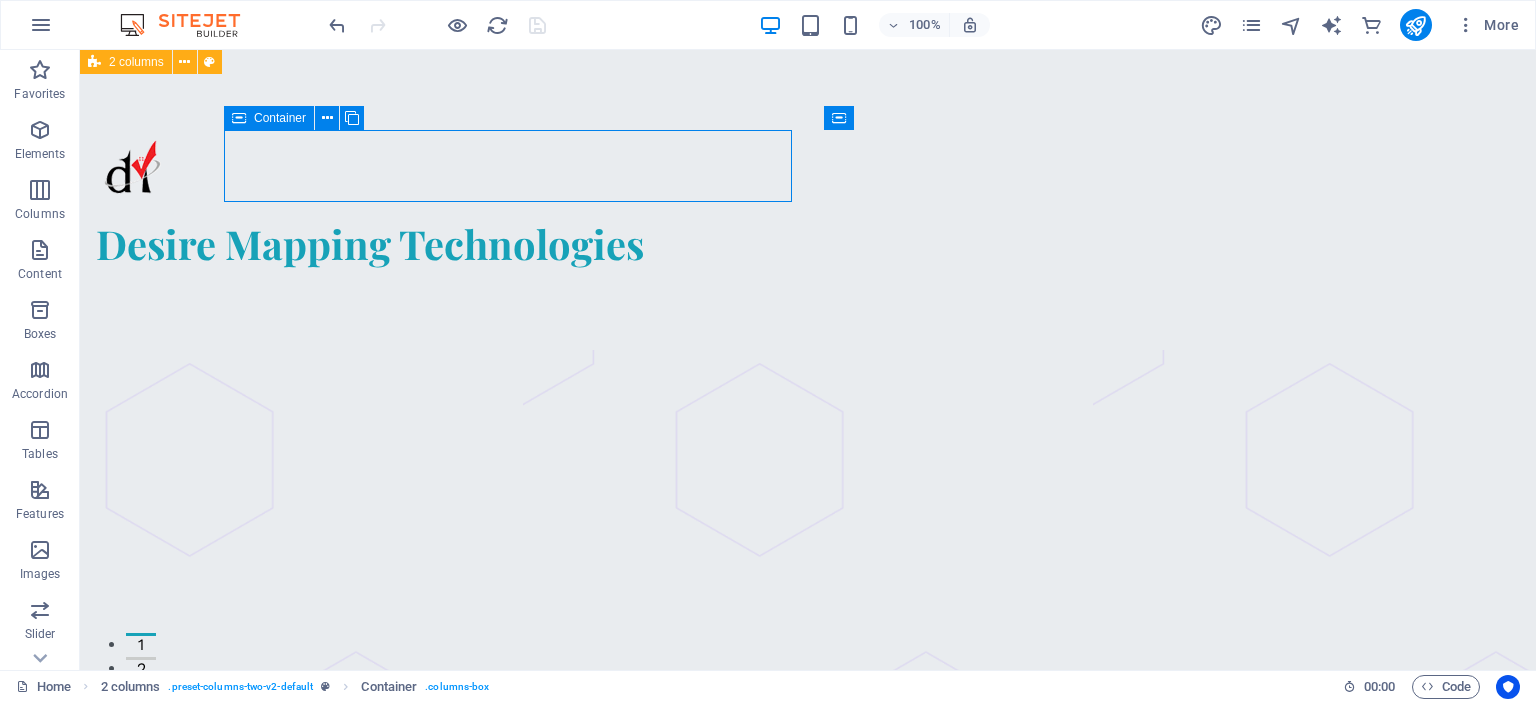 click on "Container" at bounding box center (280, 118) 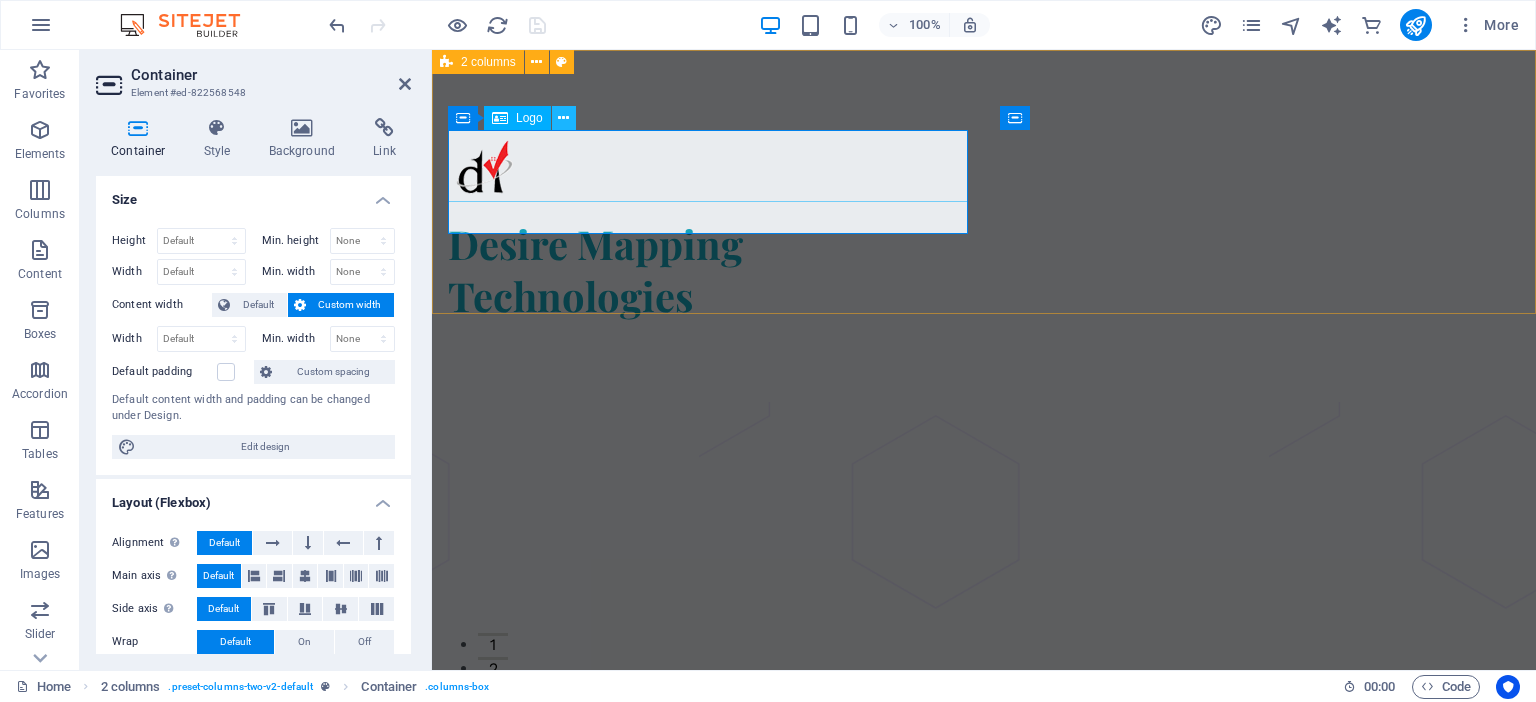 click at bounding box center [563, 118] 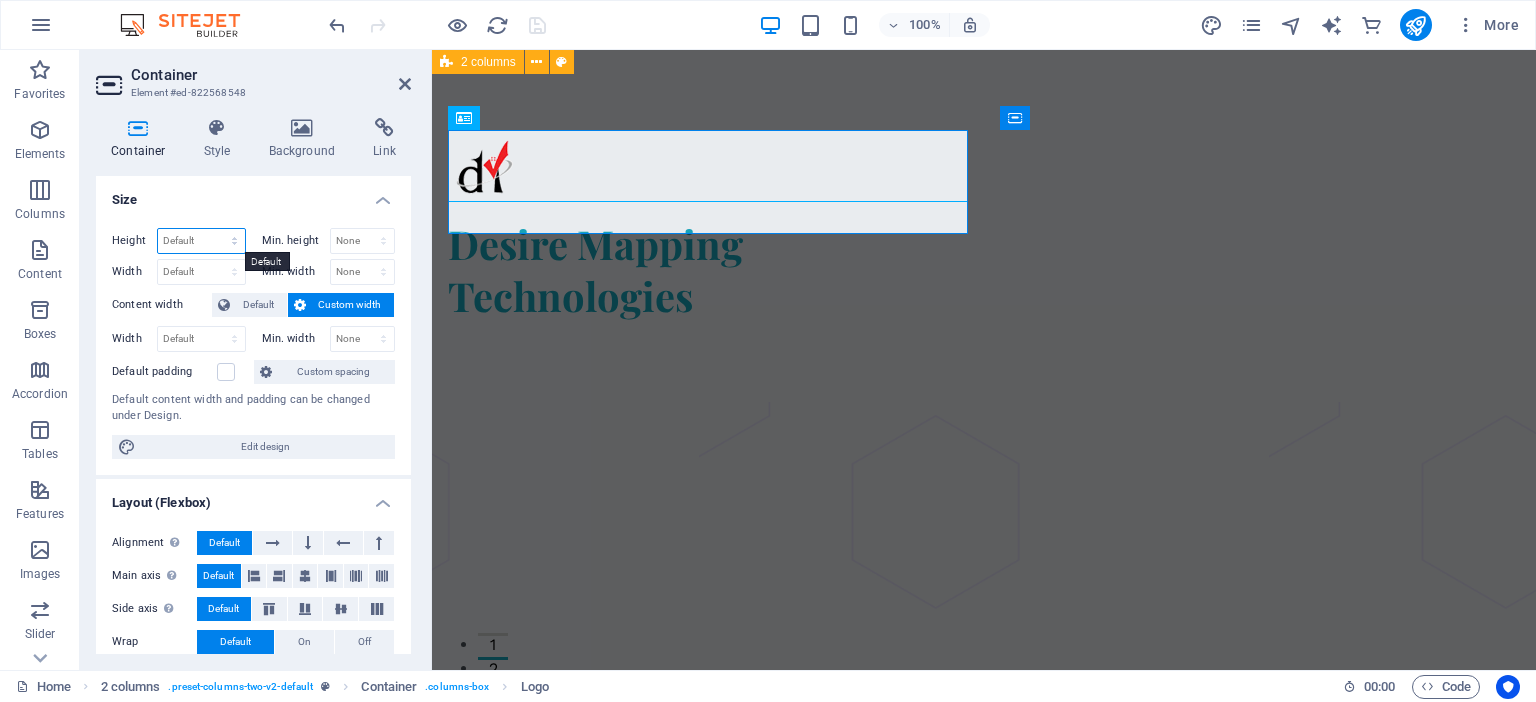 click on "Default px rem % vh vw" at bounding box center [201, 241] 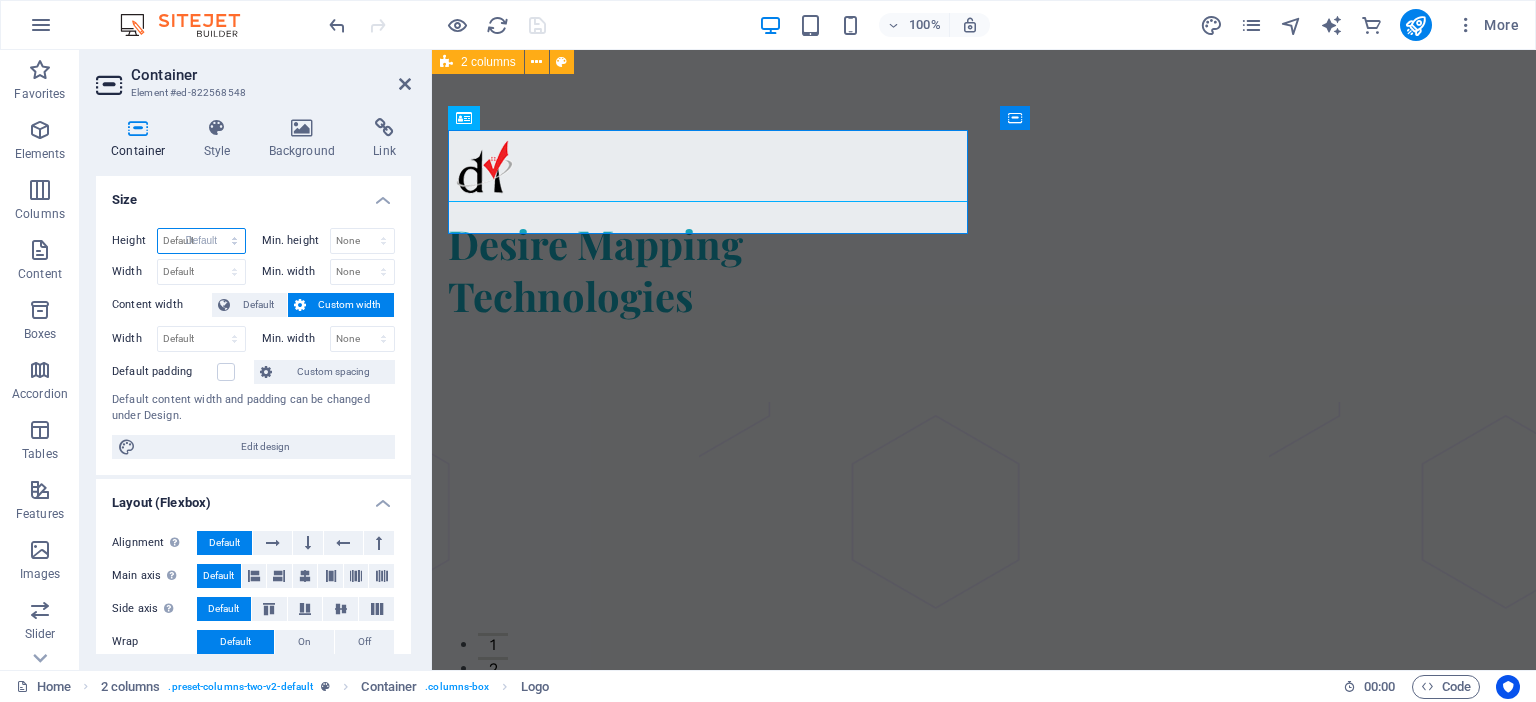 click on "Default" at bounding box center (0, 0) 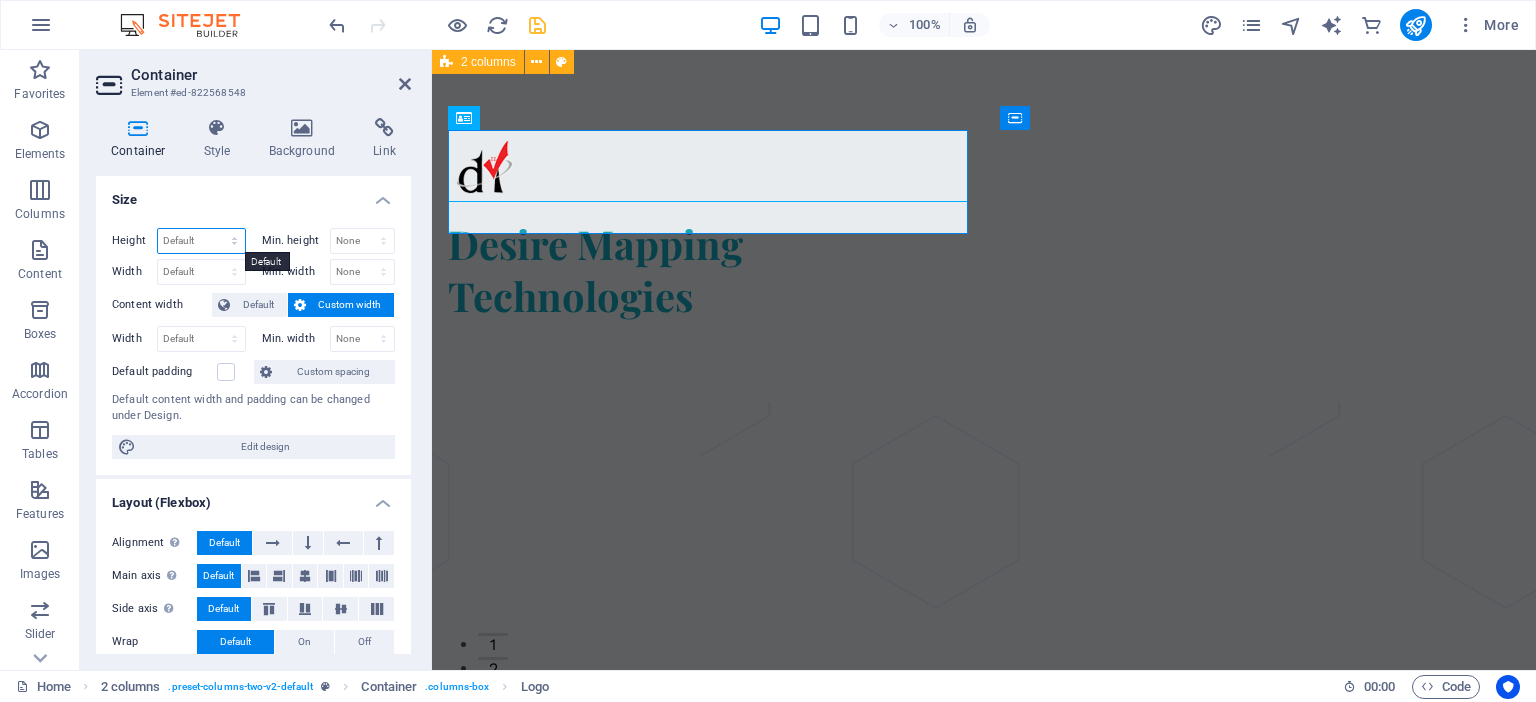 click on "Default px rem % vh vw" at bounding box center (201, 241) 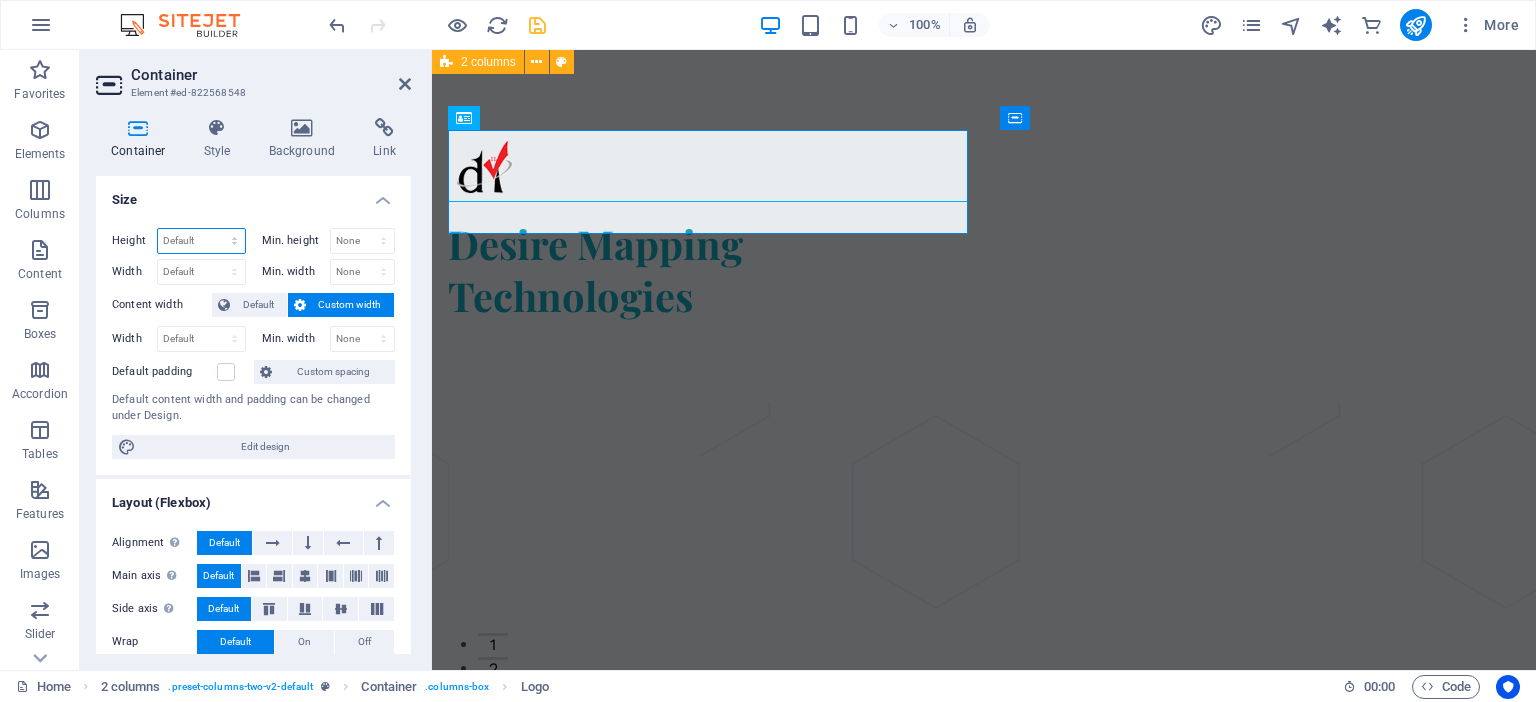 select on "px" 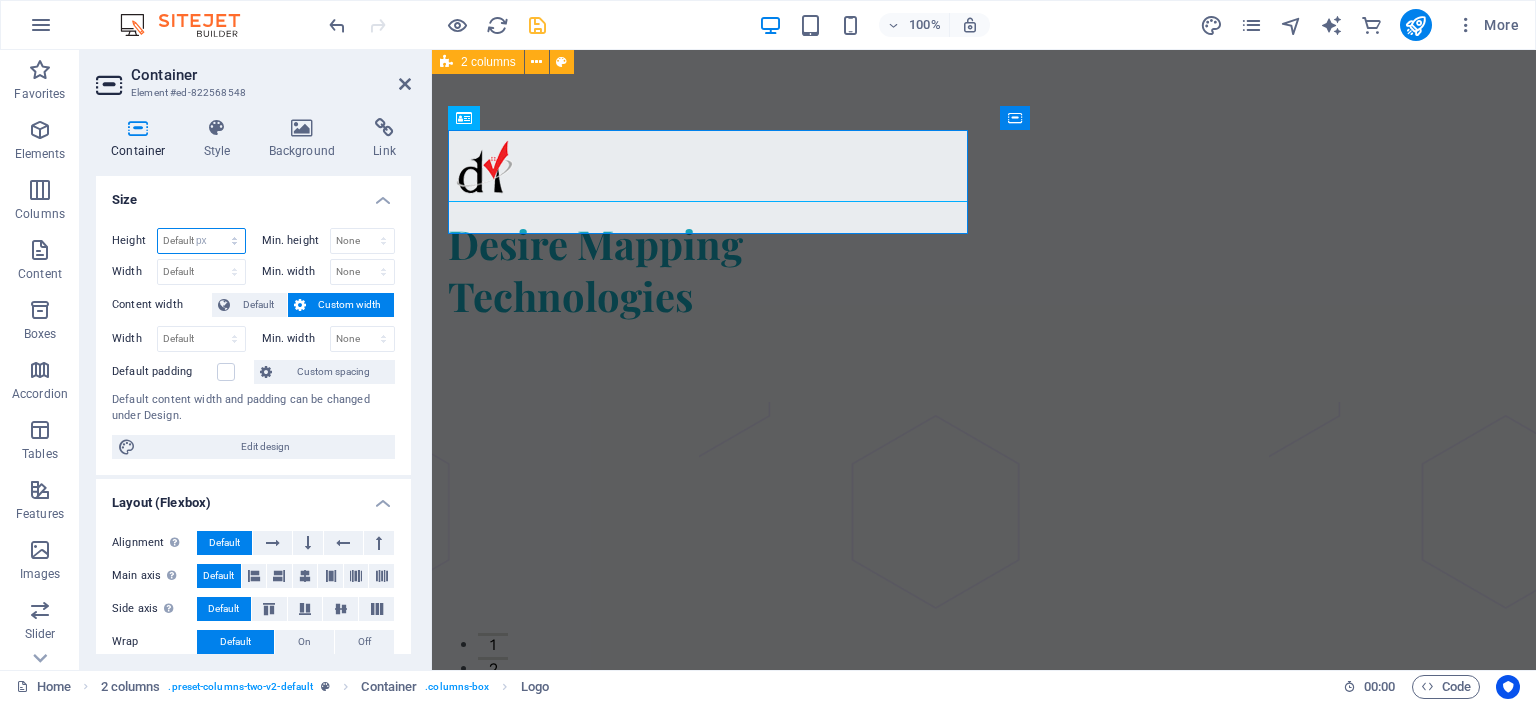 click on "px" at bounding box center (0, 0) 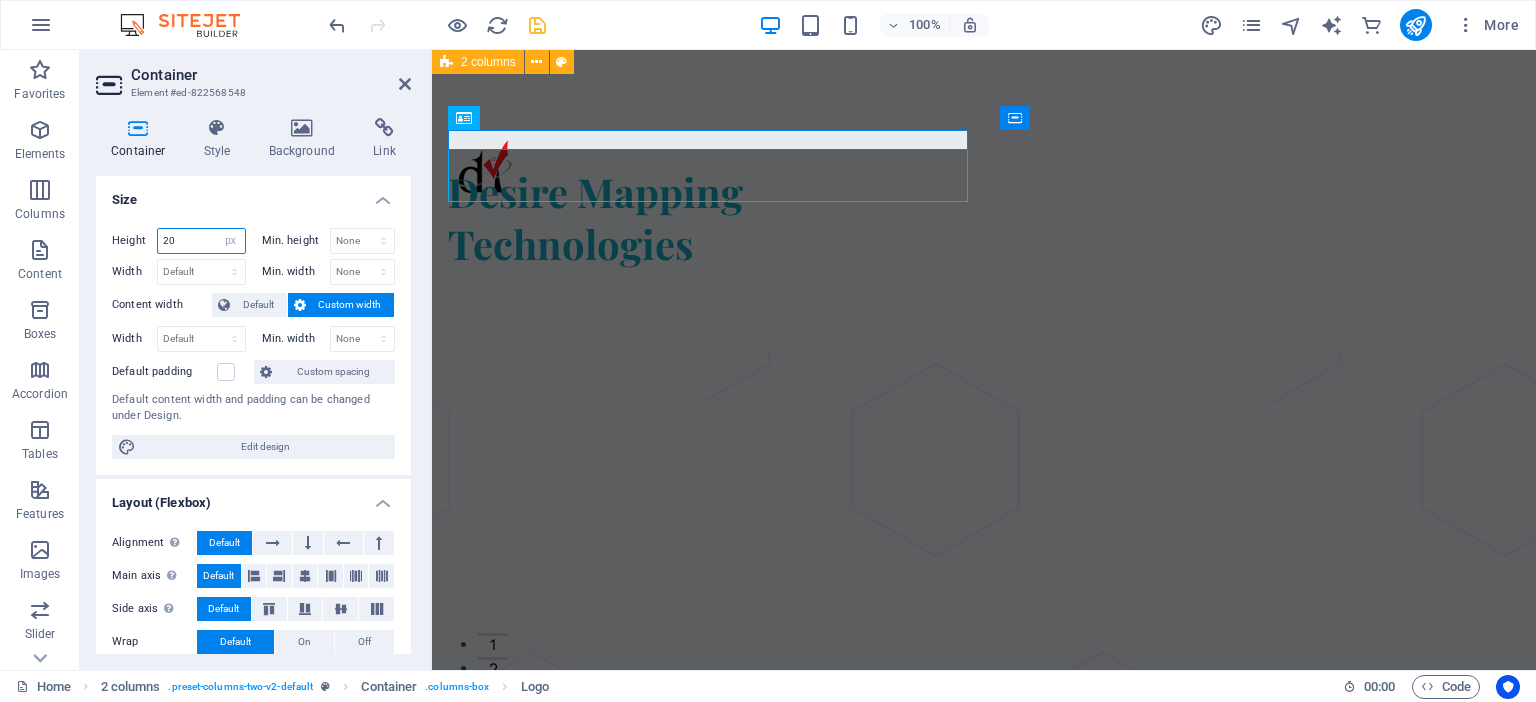 type on "2" 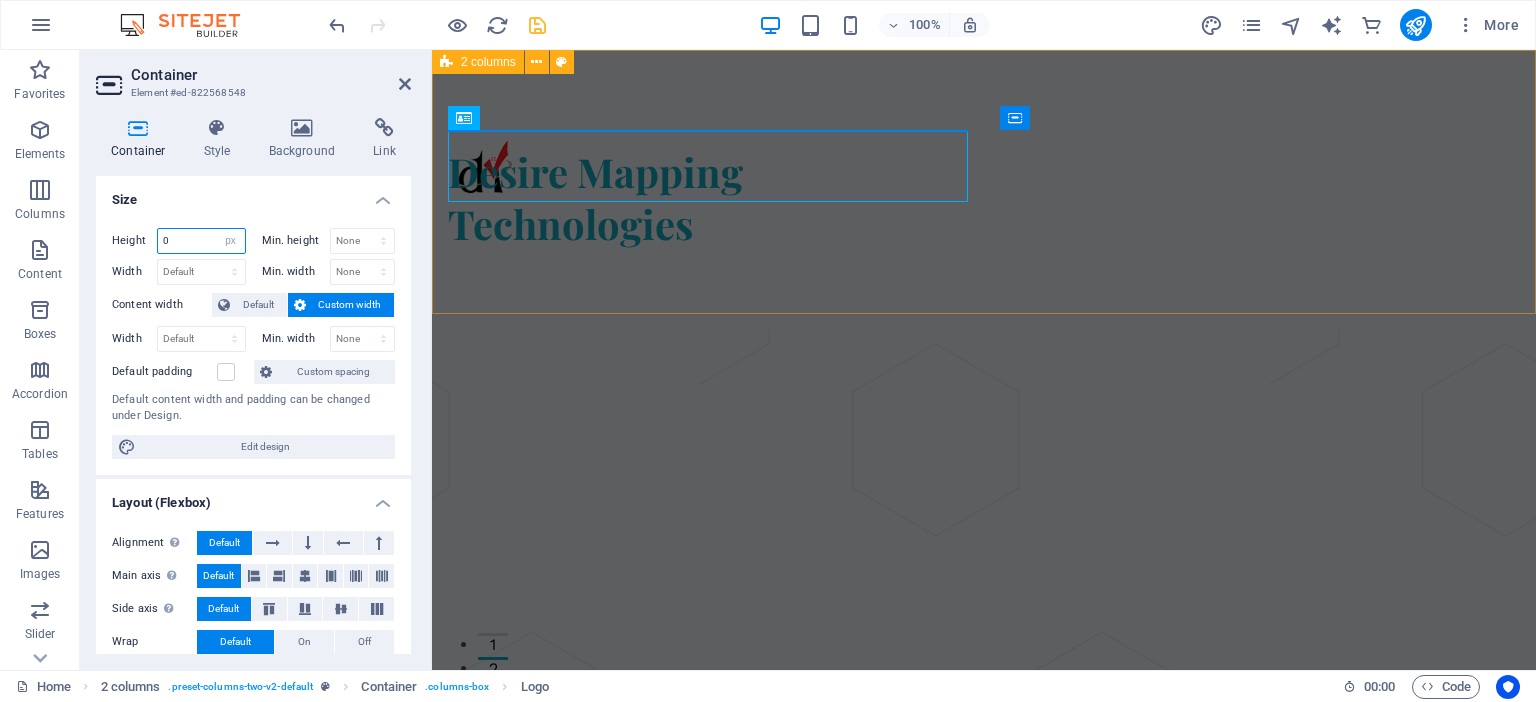 type on "0" 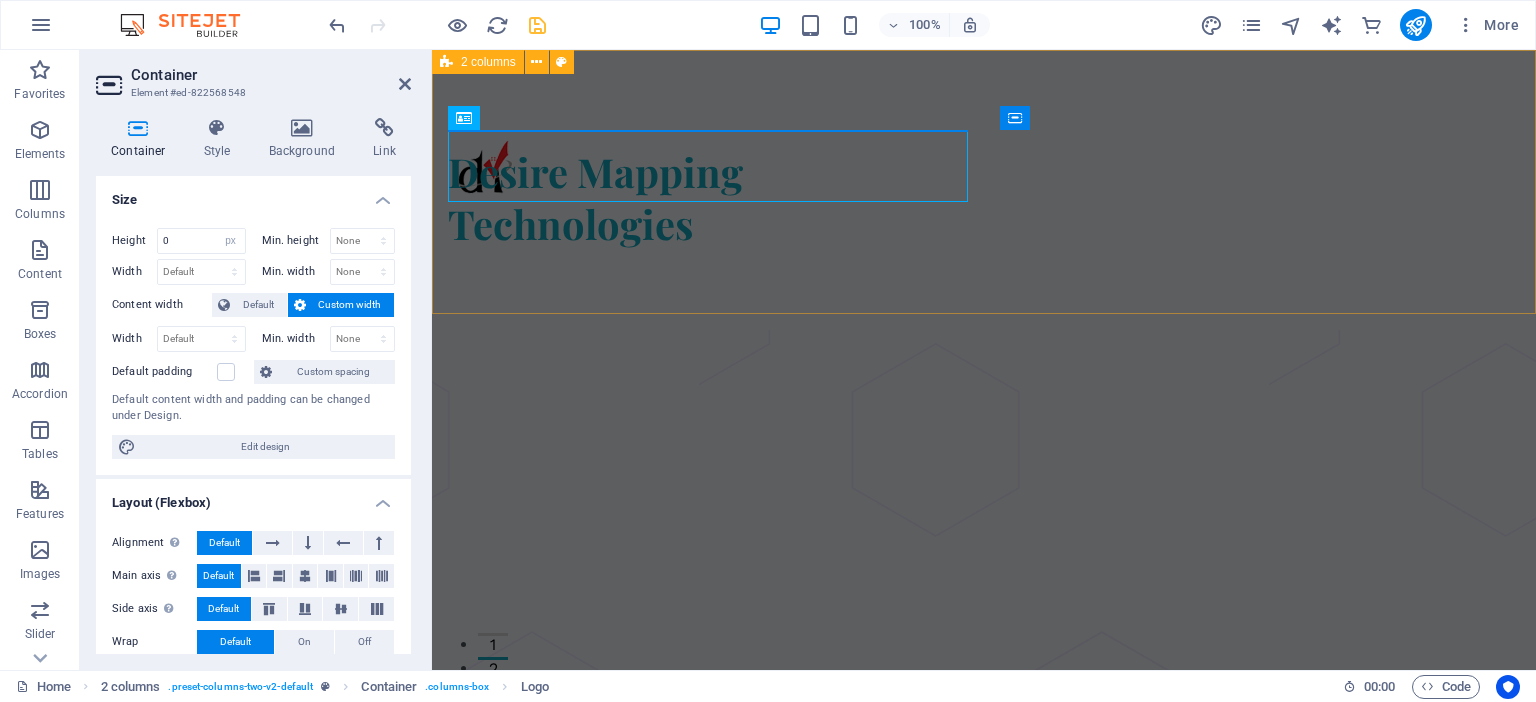 click on "Desire Mapping Technologies" at bounding box center [984, 190] 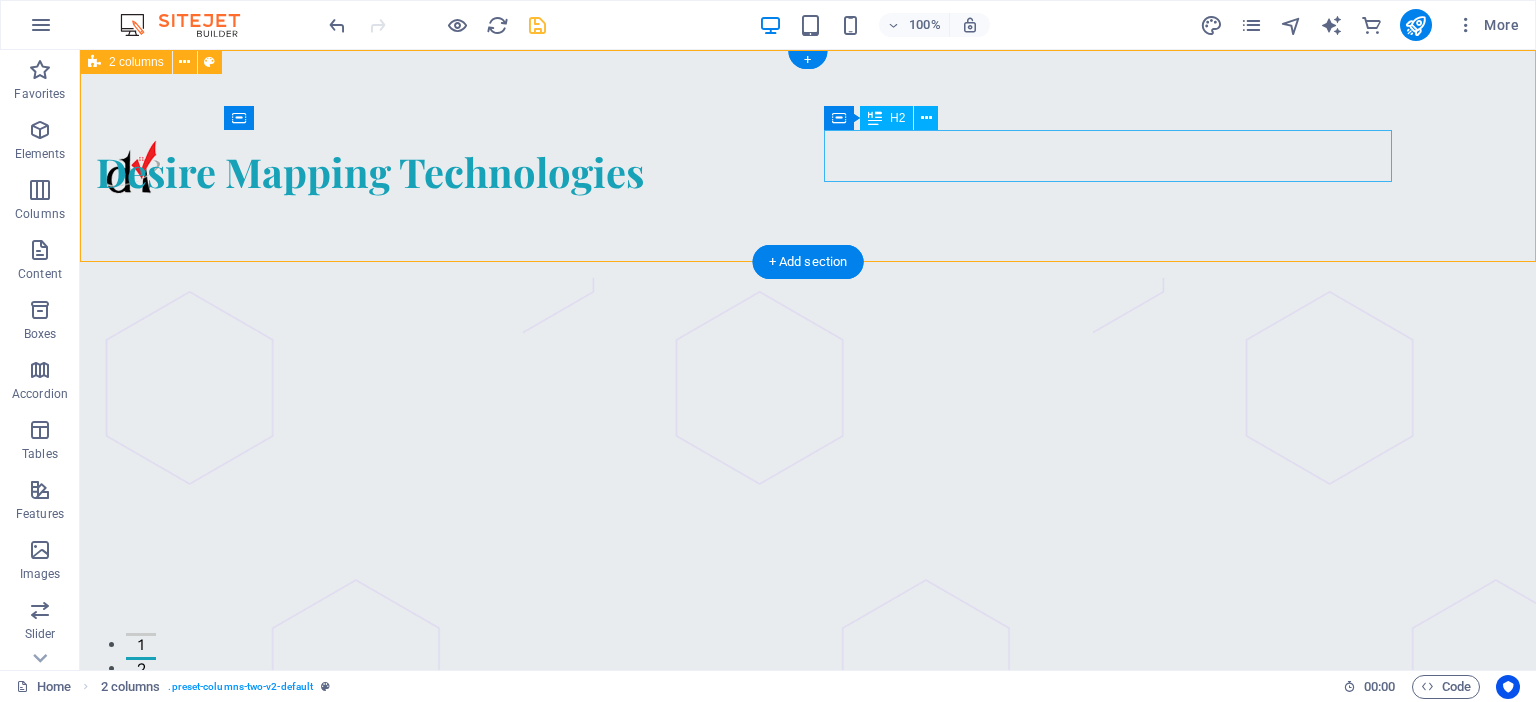click on "Desire Mapping Technologies" at bounding box center [380, 172] 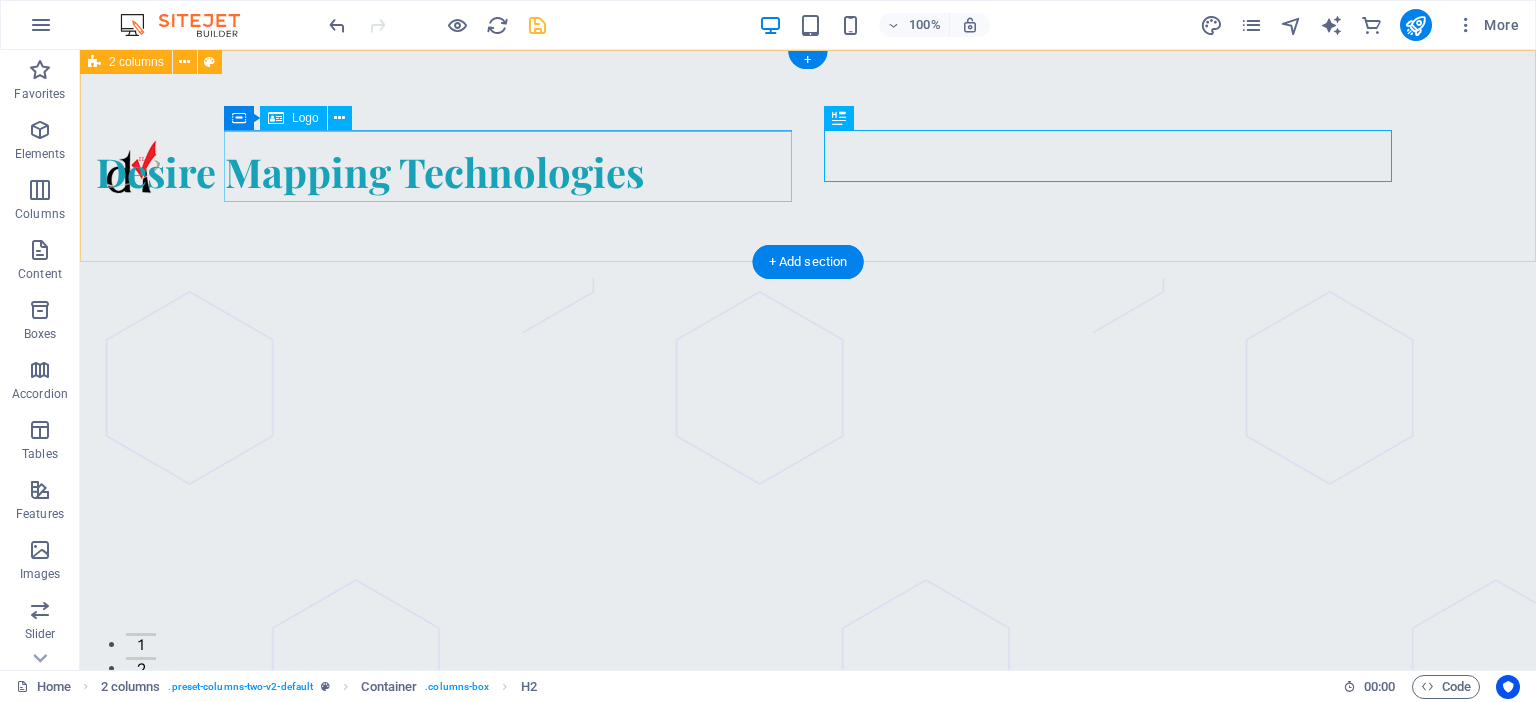 click at bounding box center (380, 166) 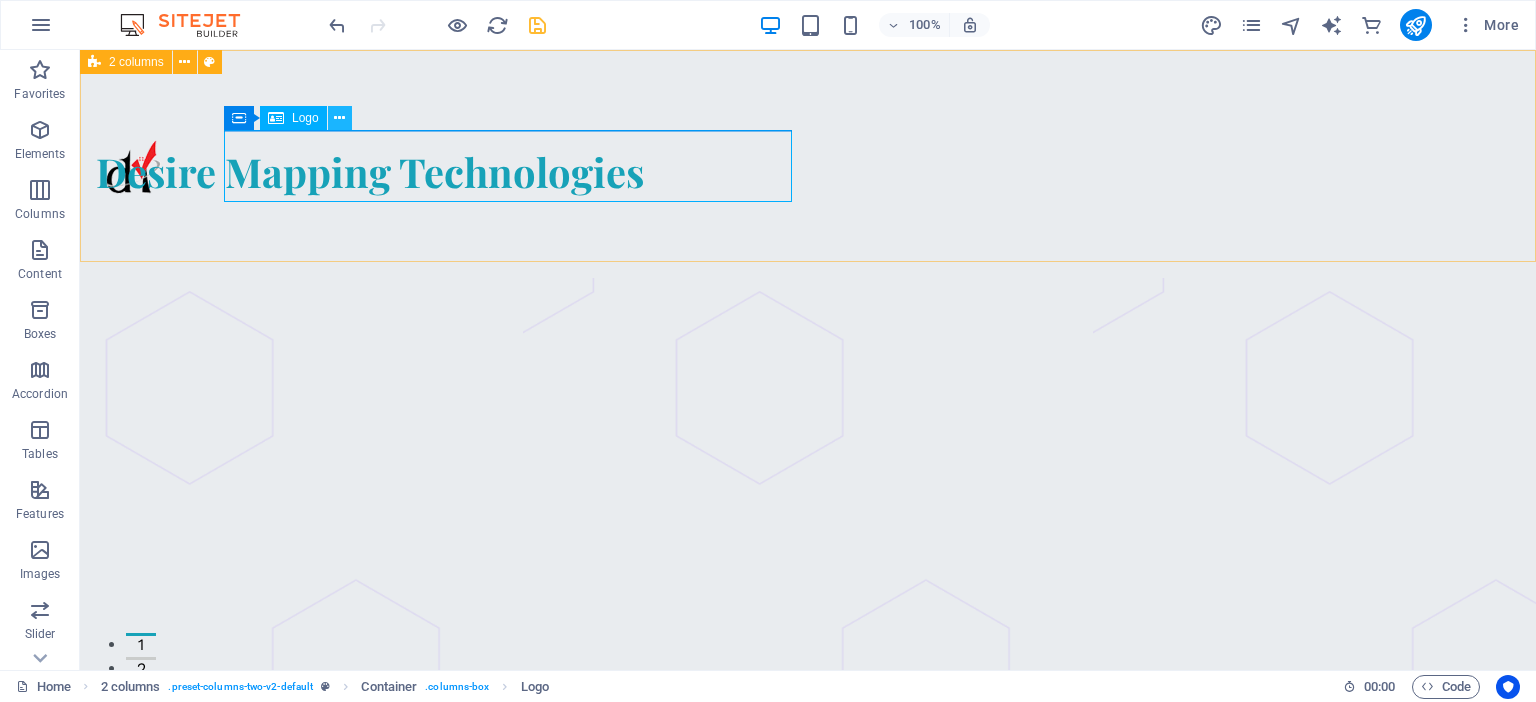 click at bounding box center (339, 118) 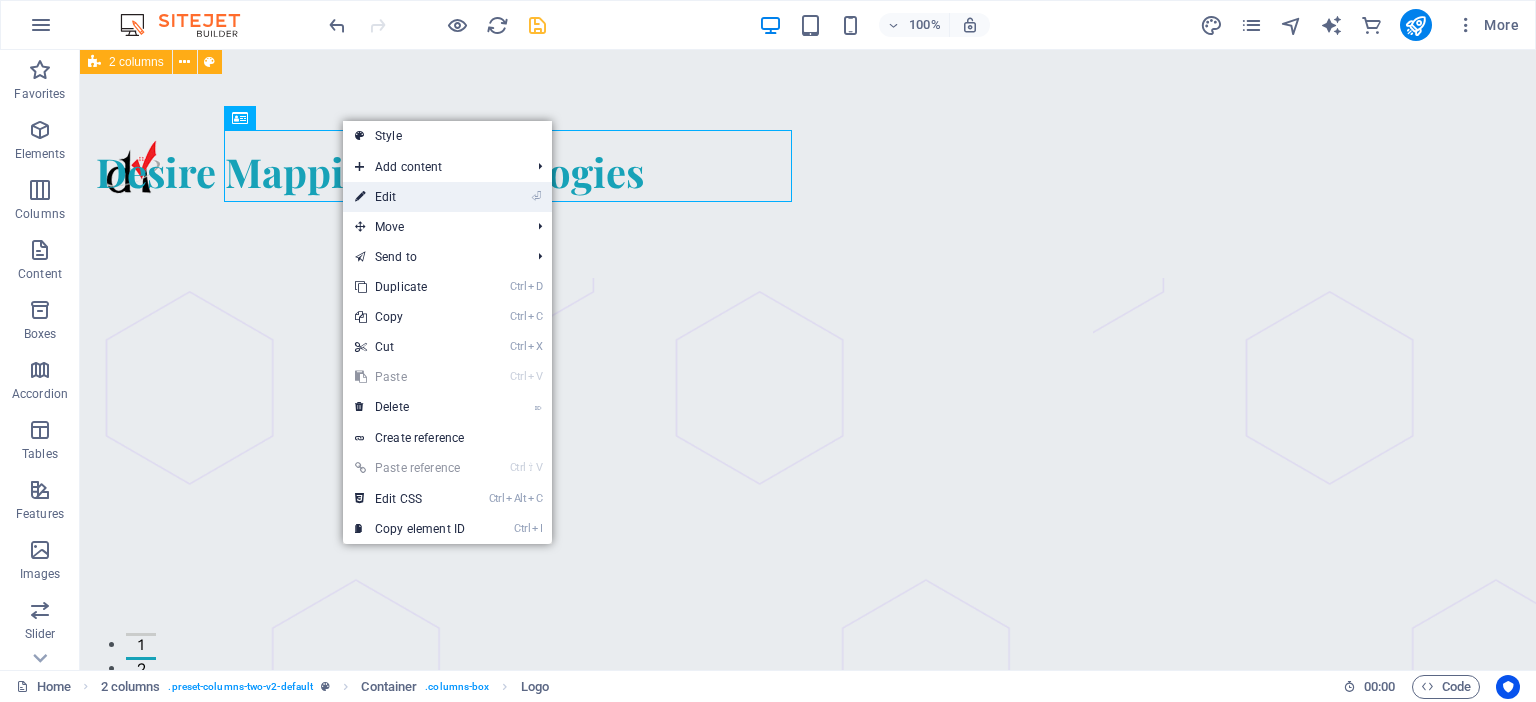 click on "⏎  Edit" at bounding box center (410, 197) 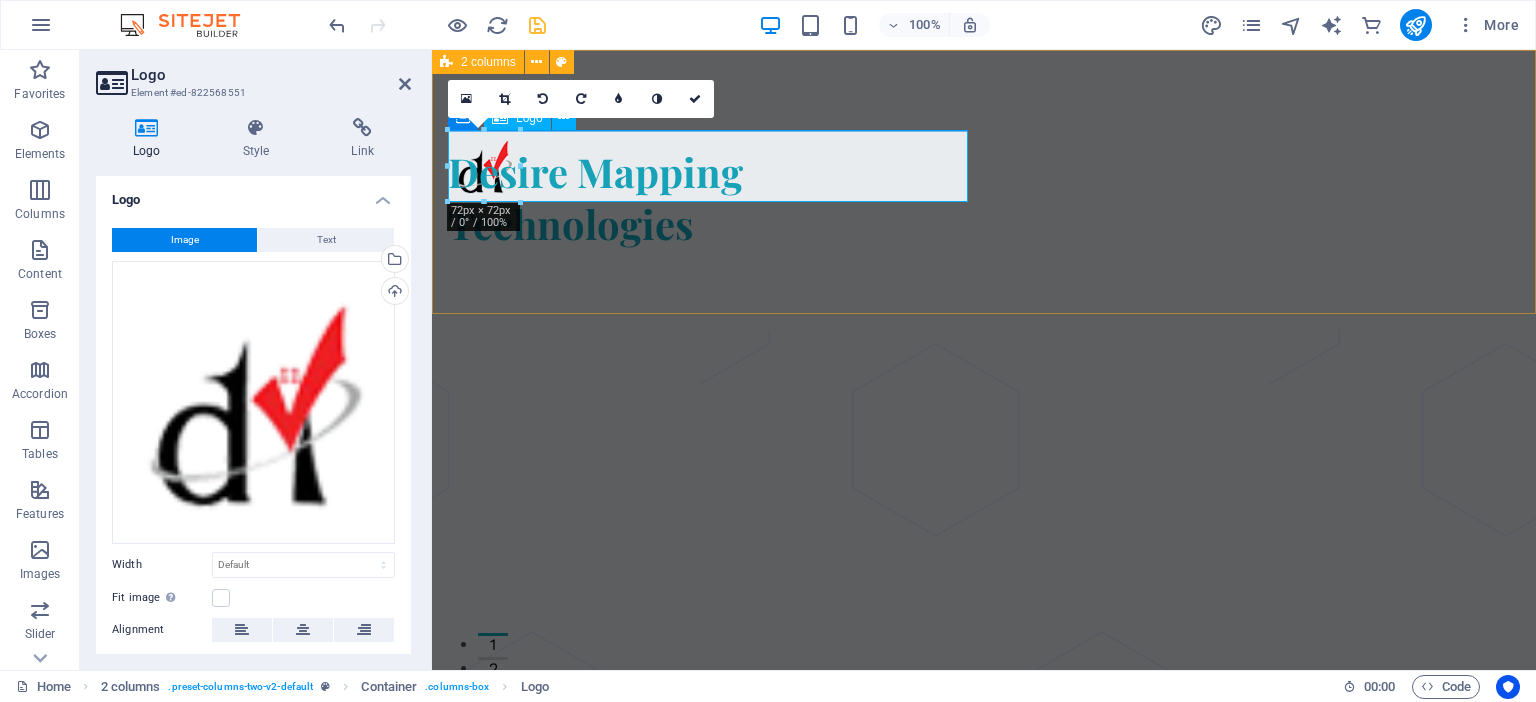 click at bounding box center (708, 166) 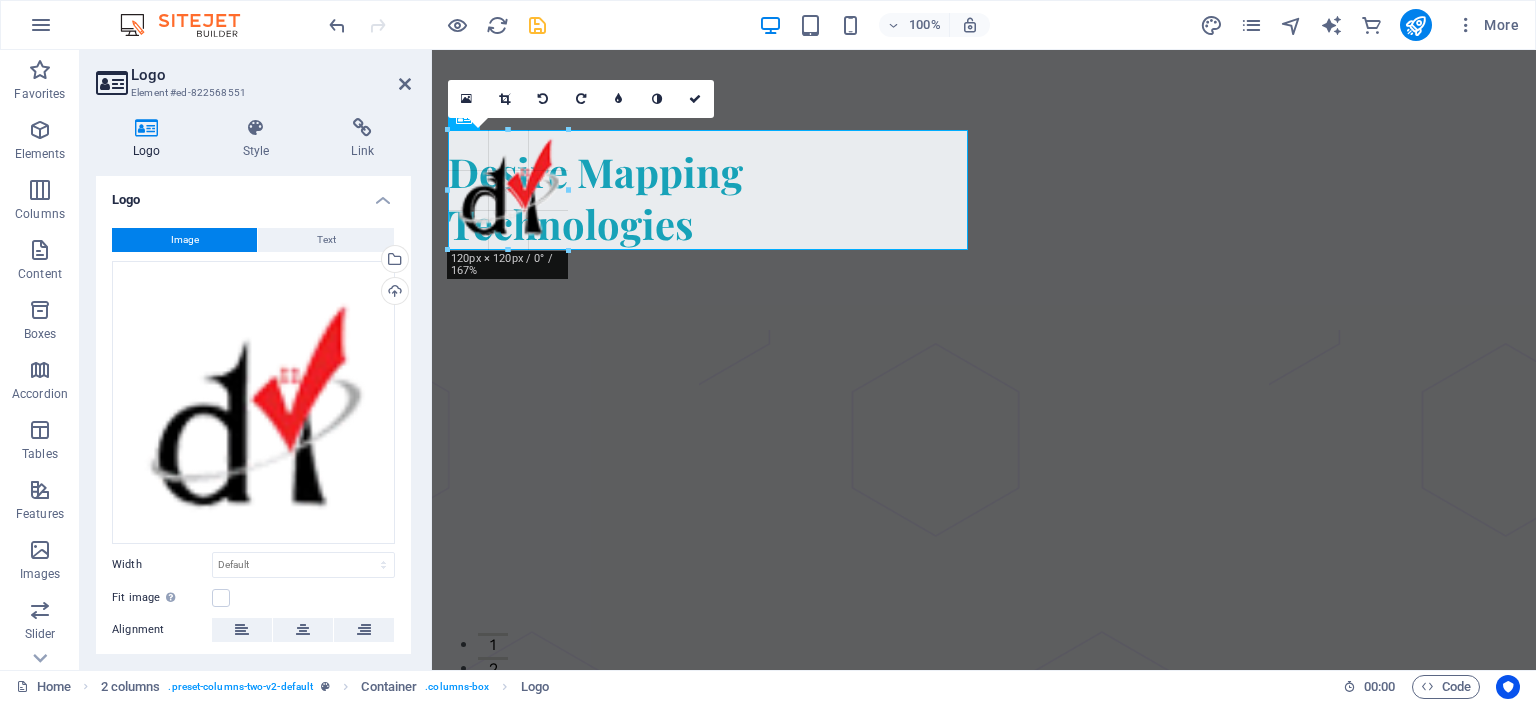 drag, startPoint x: 482, startPoint y: 202, endPoint x: 494, endPoint y: 257, distance: 56.293873 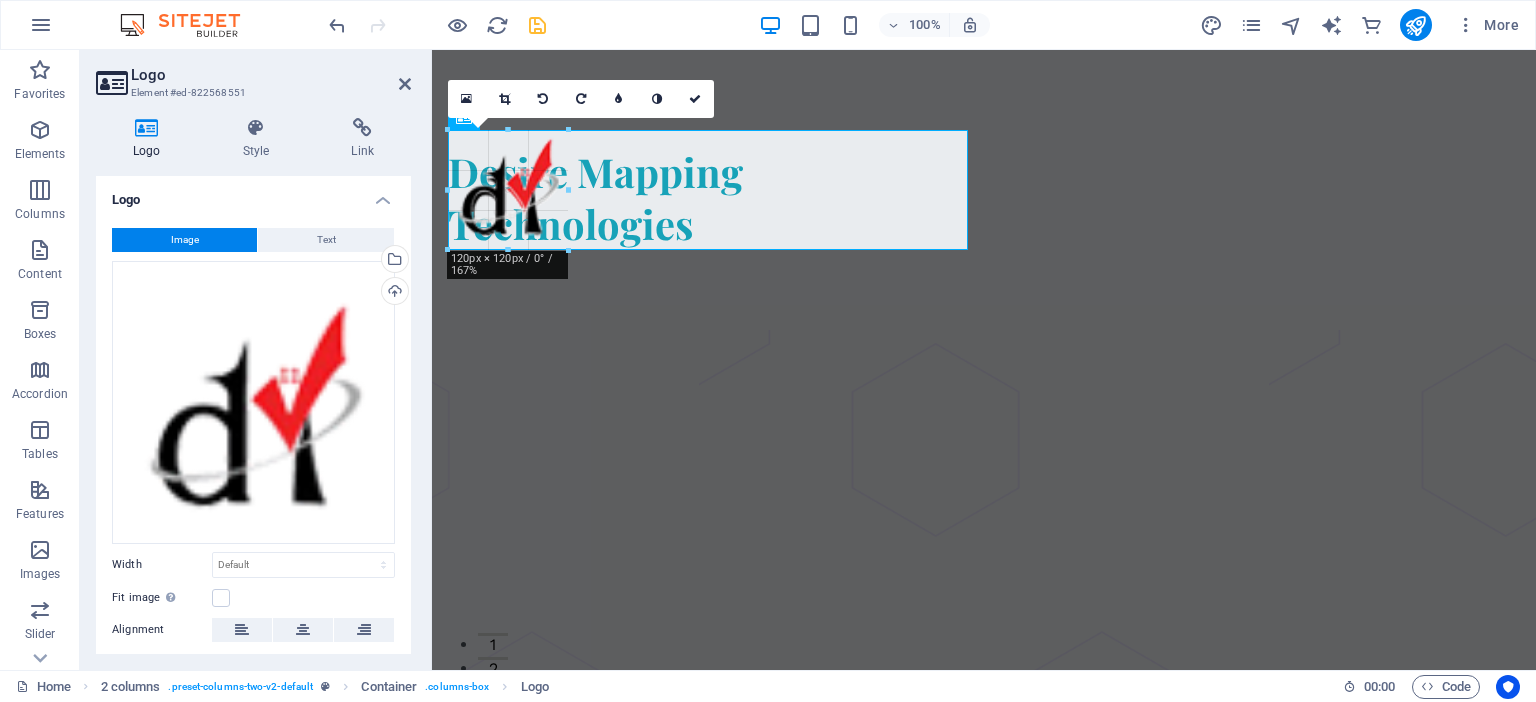 type on "120" 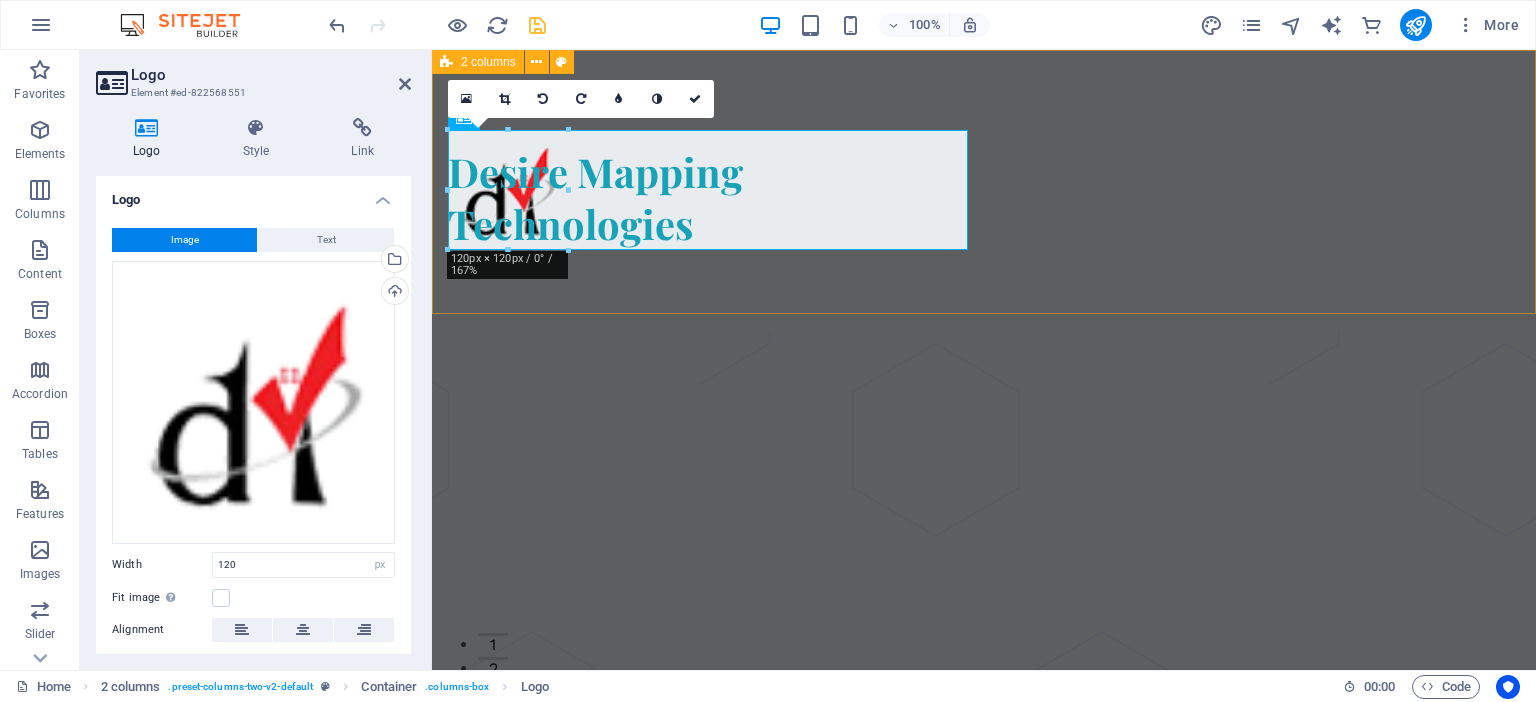 click on "Desire Mapping Technologies" at bounding box center (984, 190) 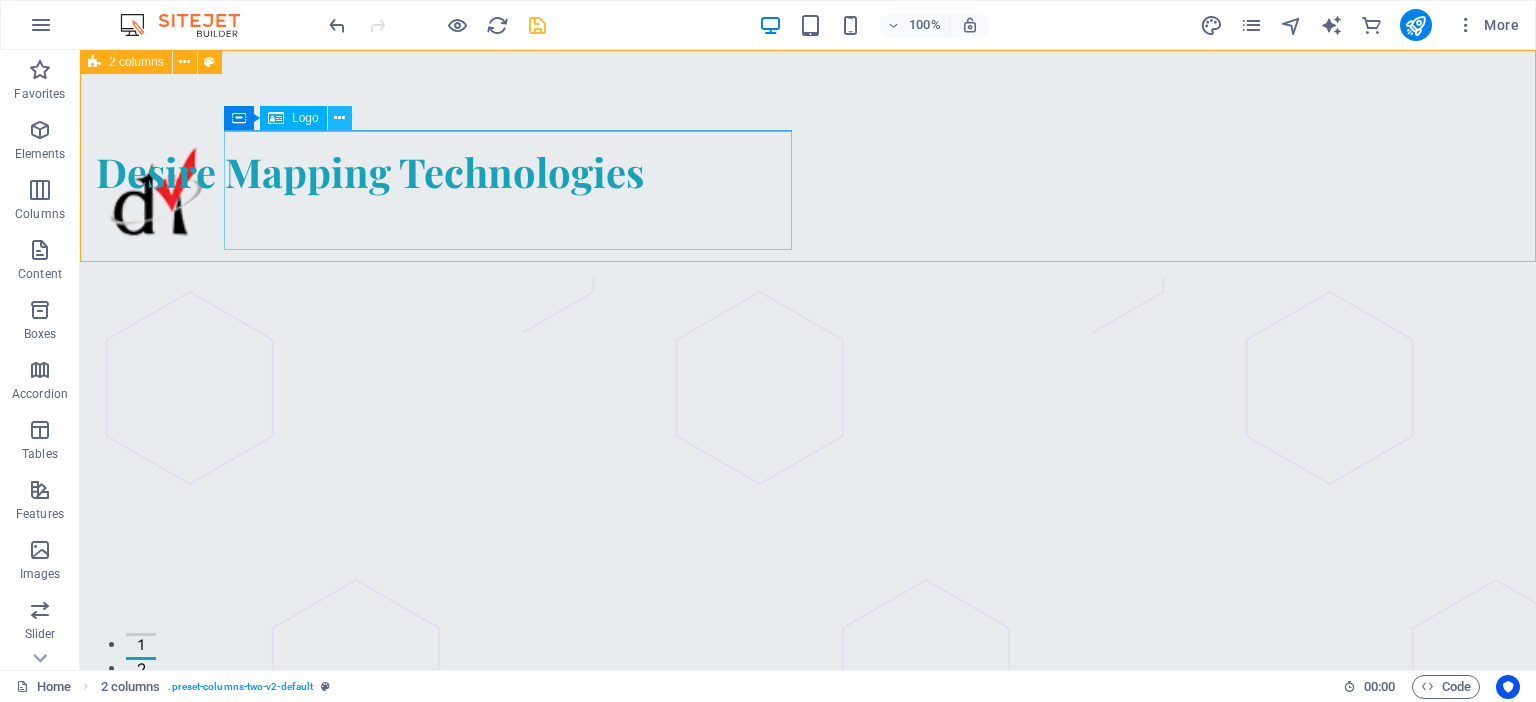 click at bounding box center [340, 118] 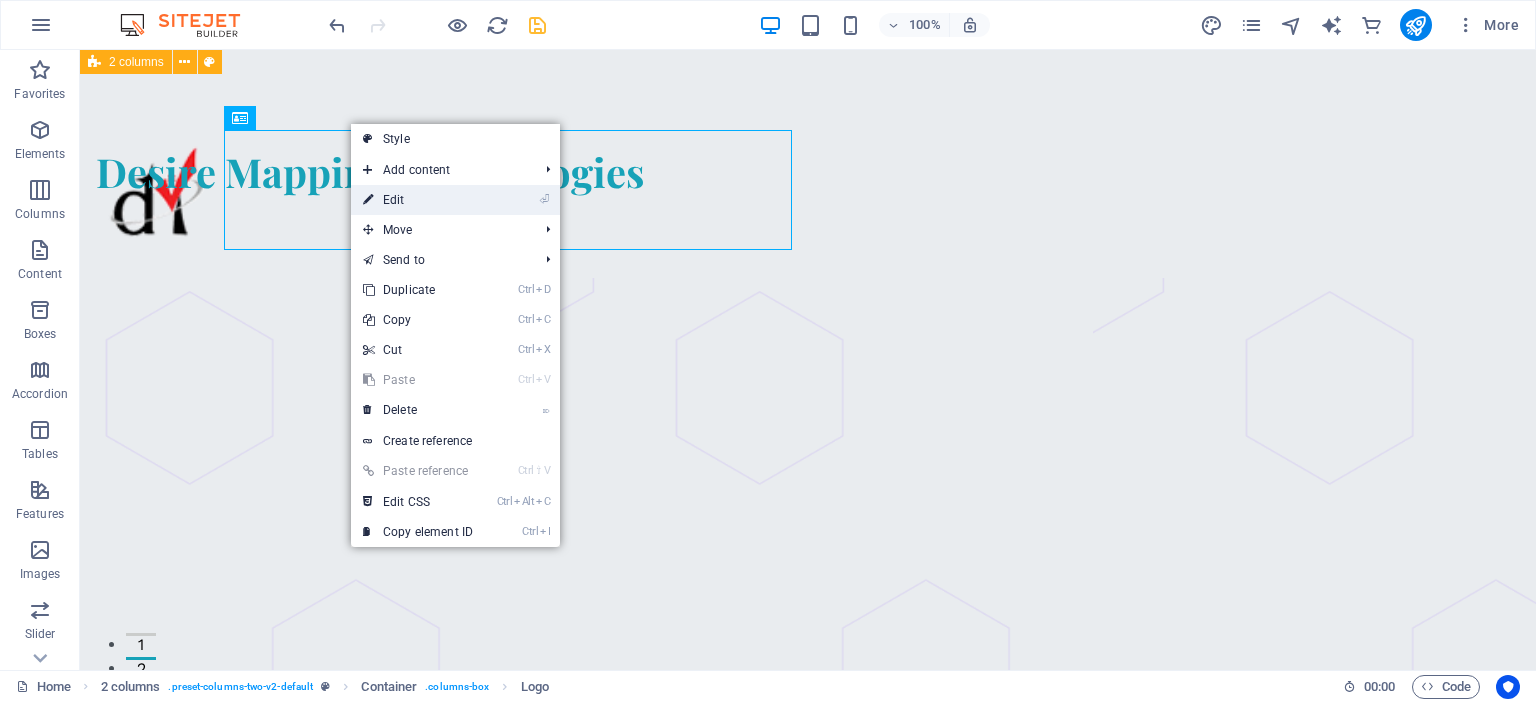 click on "⏎  Edit" at bounding box center [418, 200] 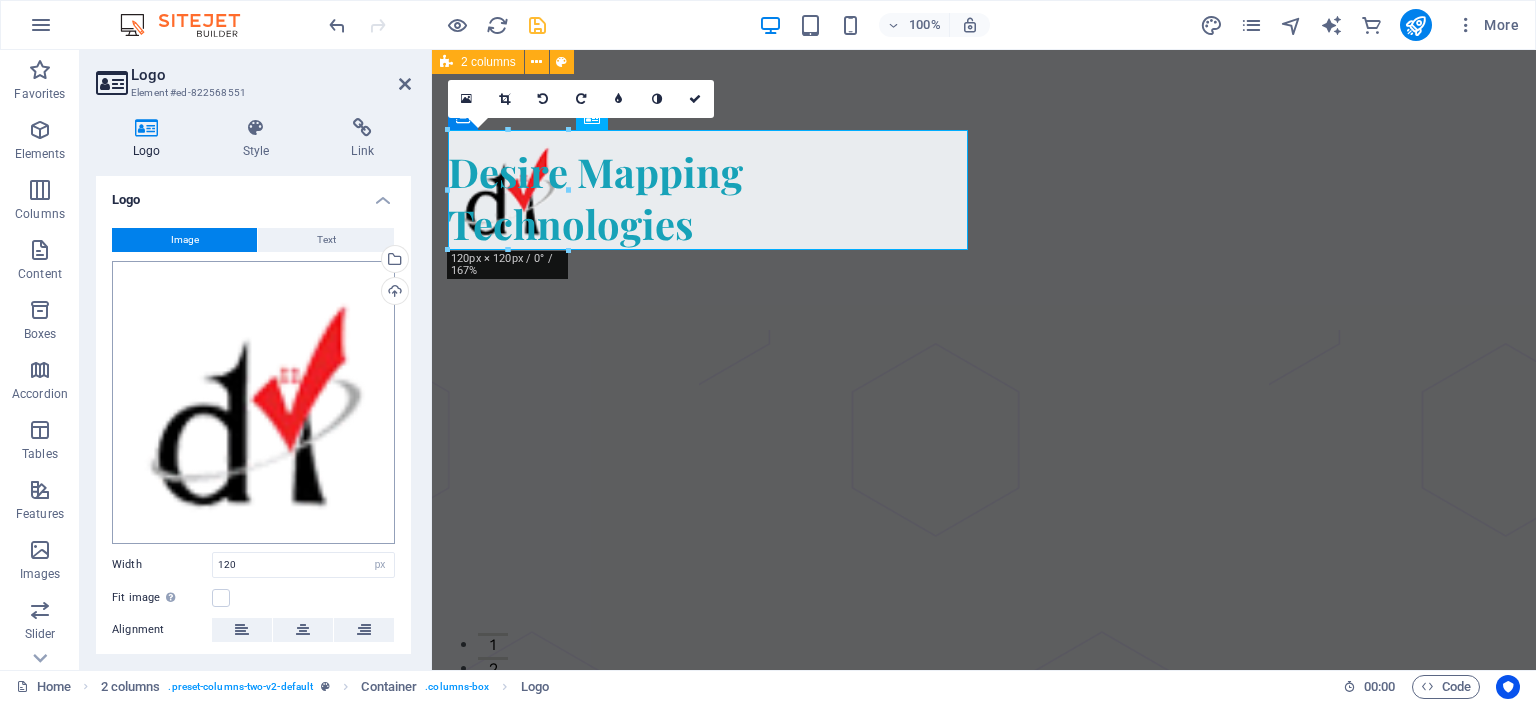 scroll, scrollTop: 148, scrollLeft: 0, axis: vertical 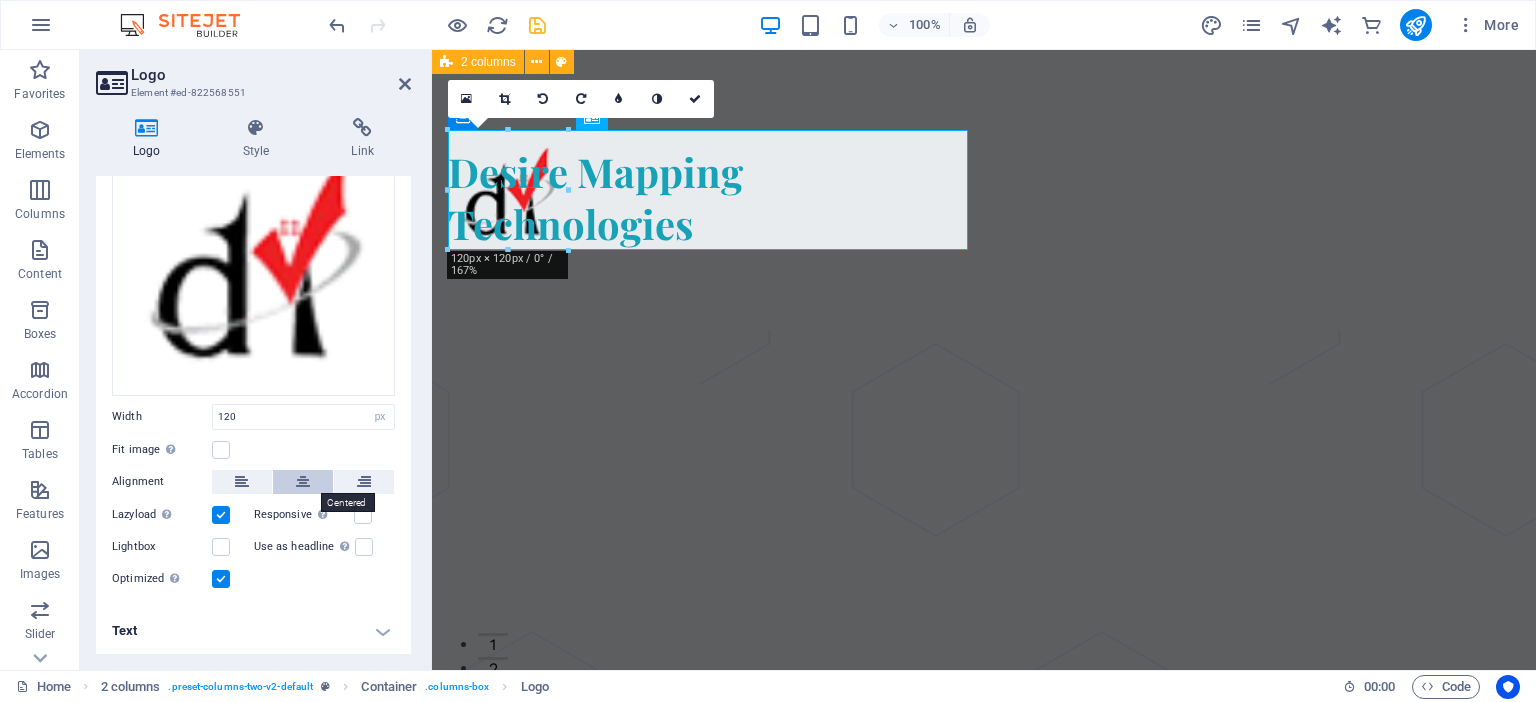 click at bounding box center (303, 482) 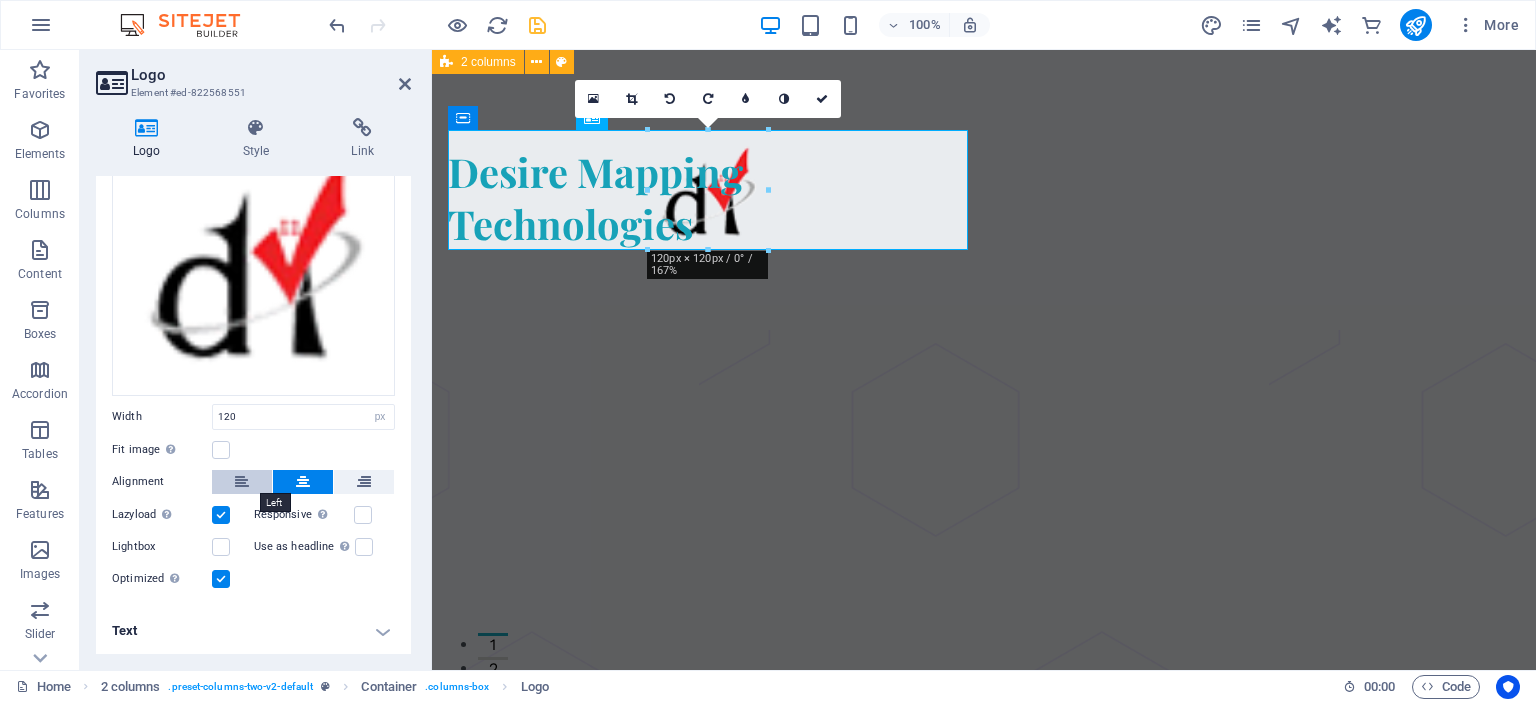 click at bounding box center [242, 482] 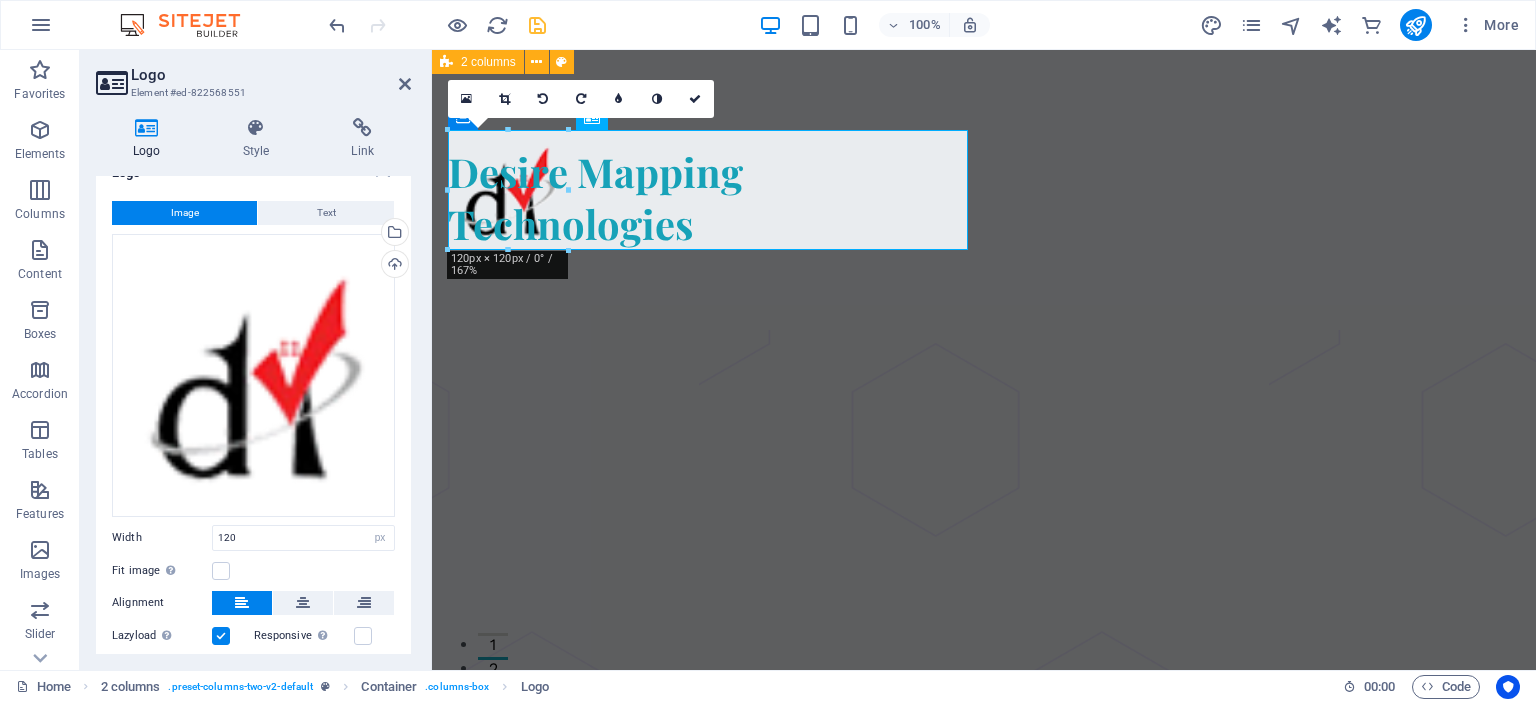 scroll, scrollTop: 0, scrollLeft: 0, axis: both 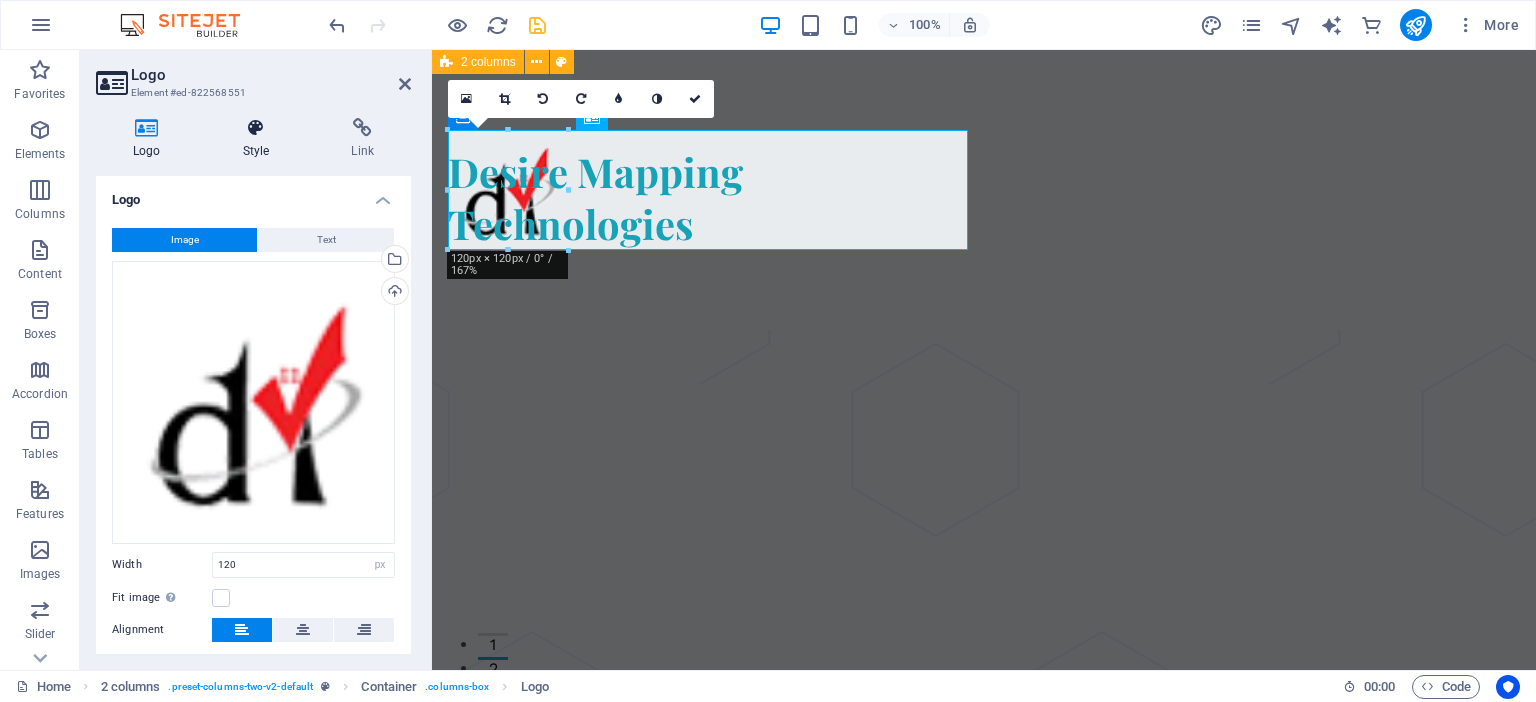 click at bounding box center [256, 128] 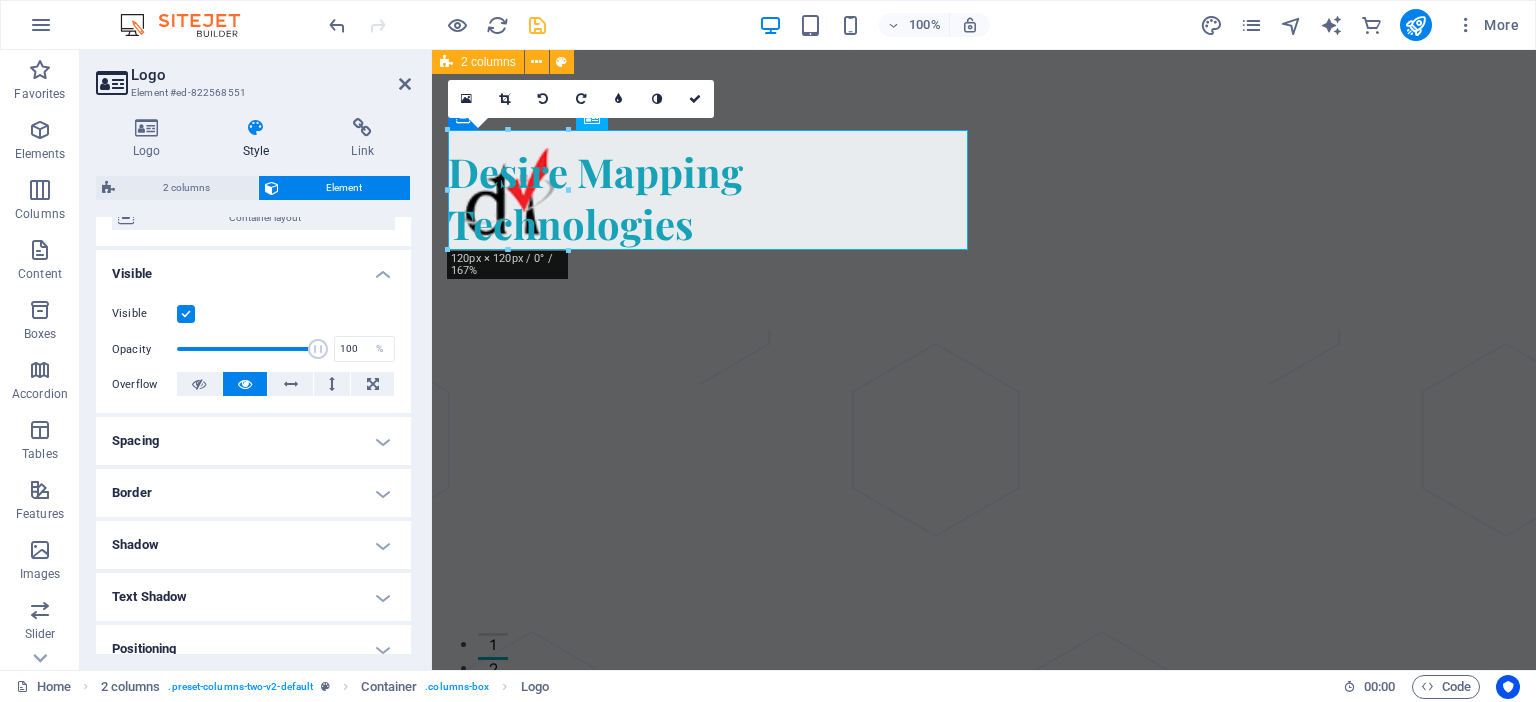 scroll, scrollTop: 182, scrollLeft: 0, axis: vertical 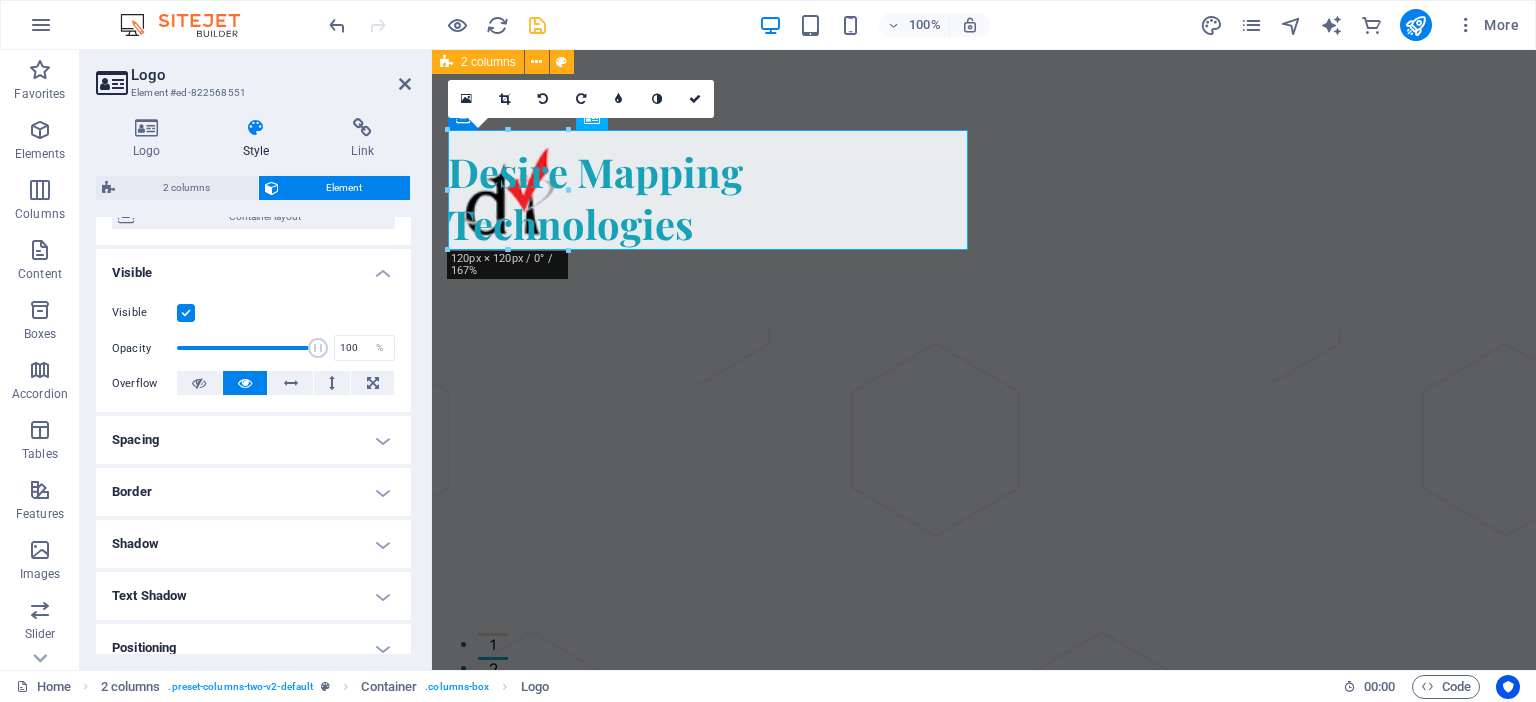 click on "Spacing" at bounding box center [253, 440] 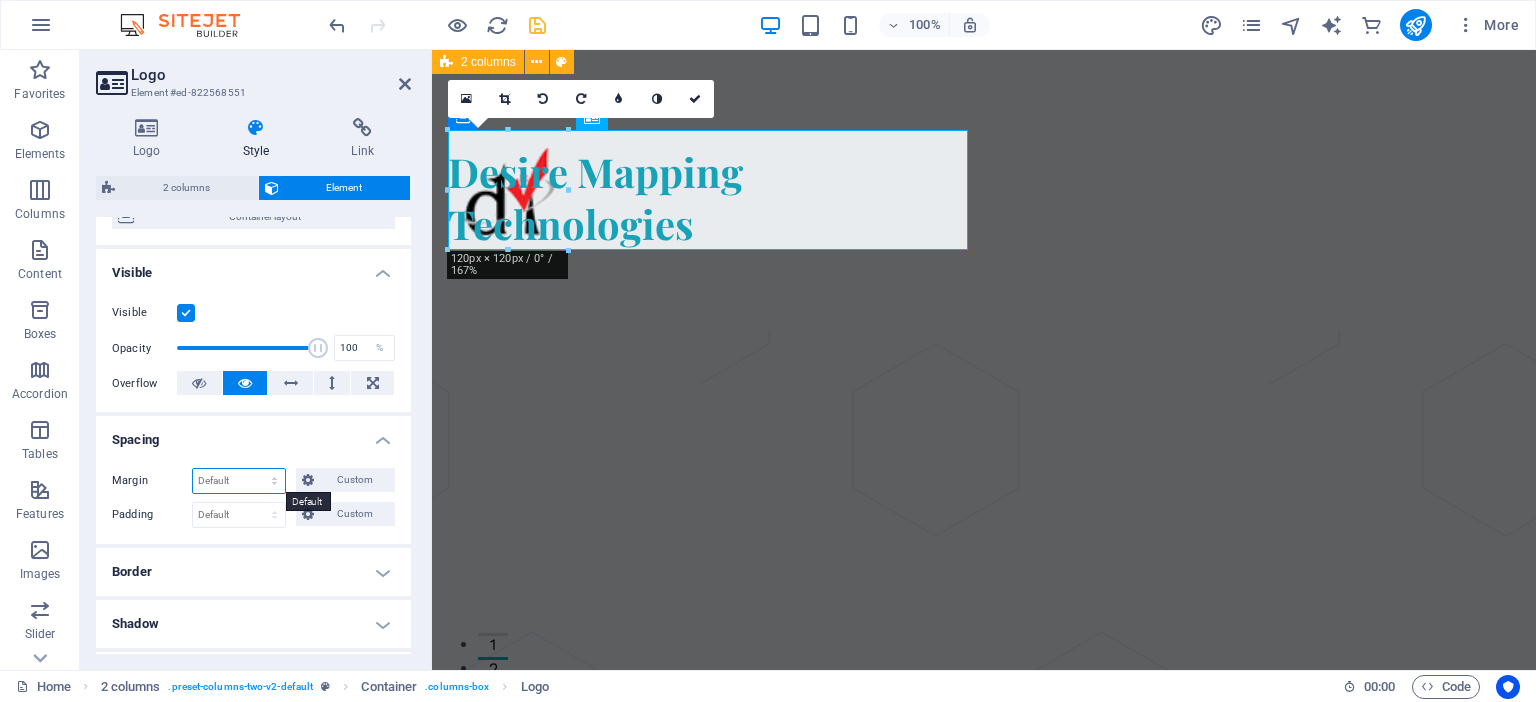 click on "Default auto px % rem vw vh Custom" at bounding box center [239, 481] 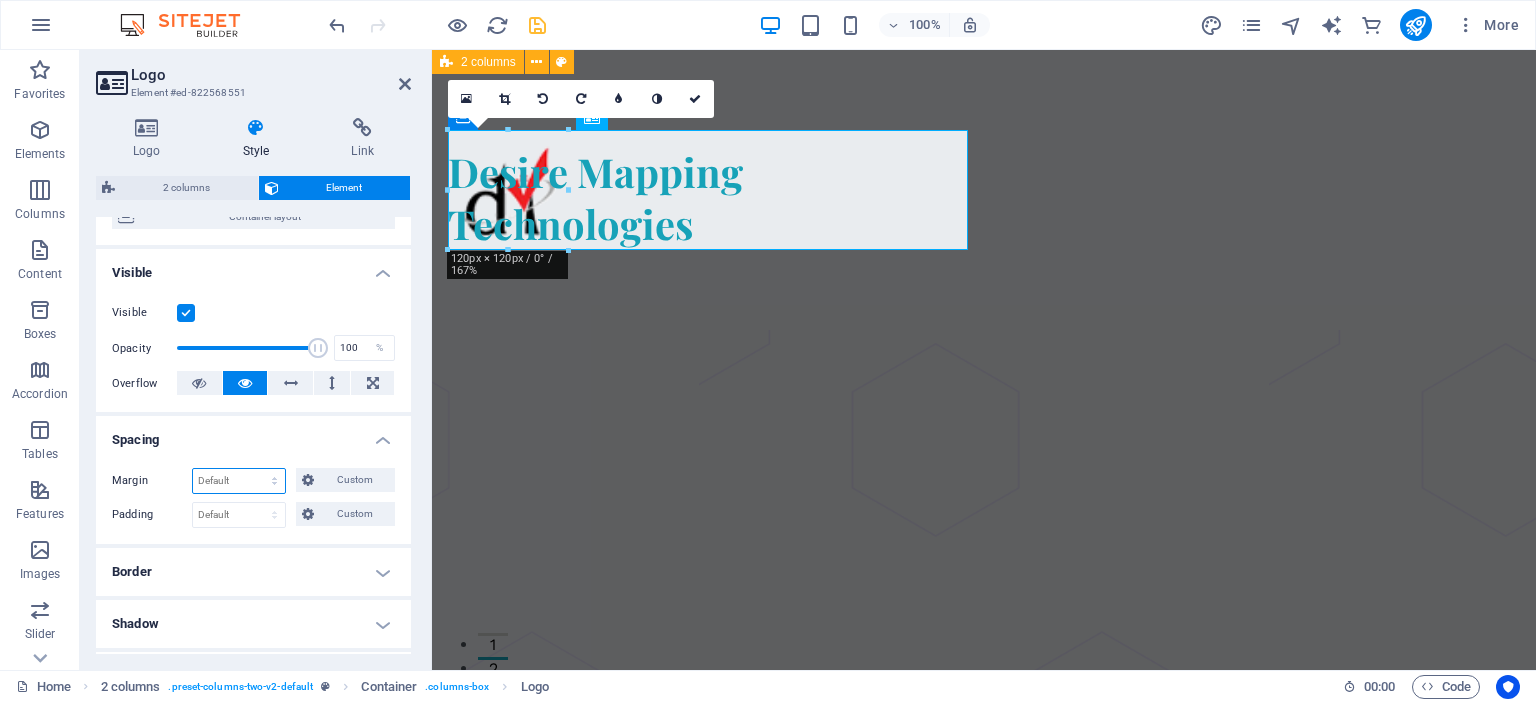 click on "Default auto px % rem vw vh Custom" at bounding box center [239, 481] 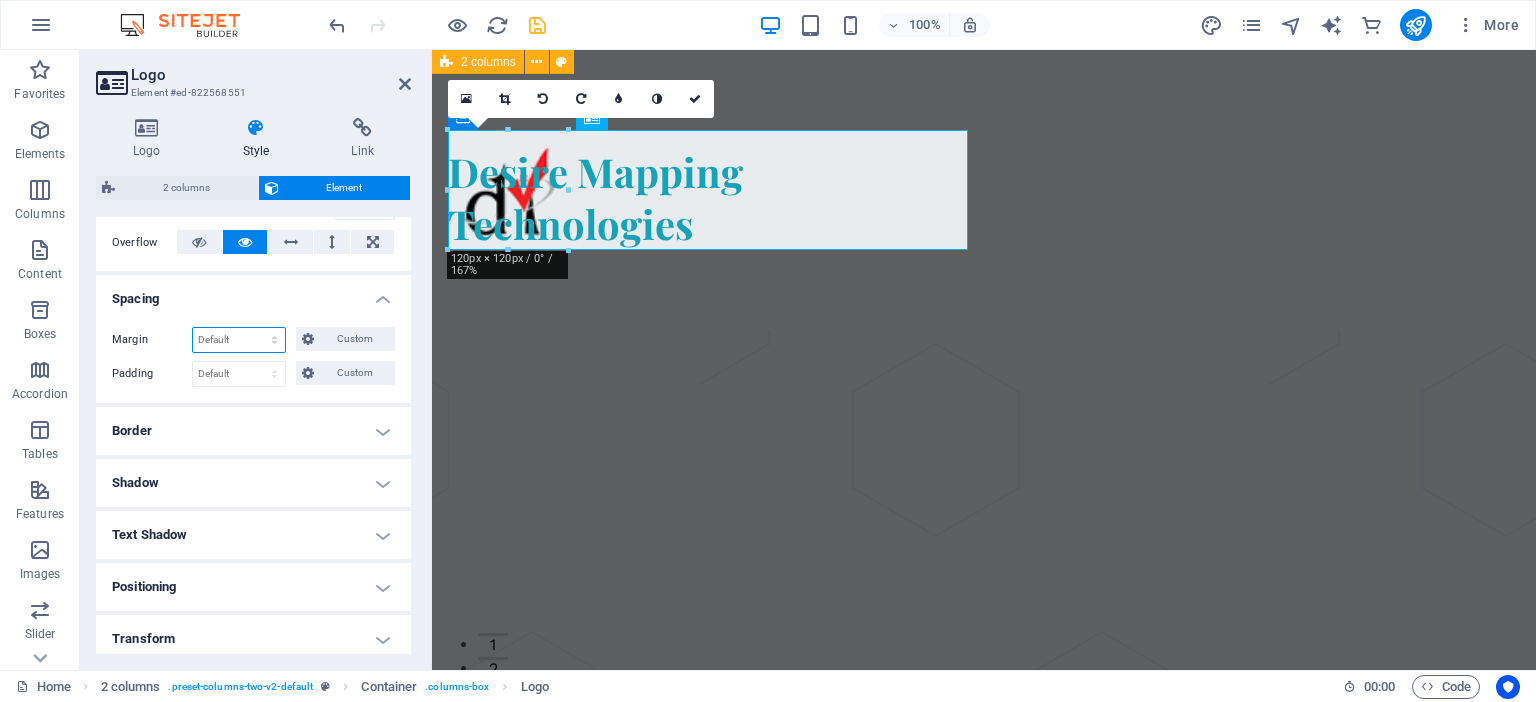 scroll, scrollTop: 326, scrollLeft: 0, axis: vertical 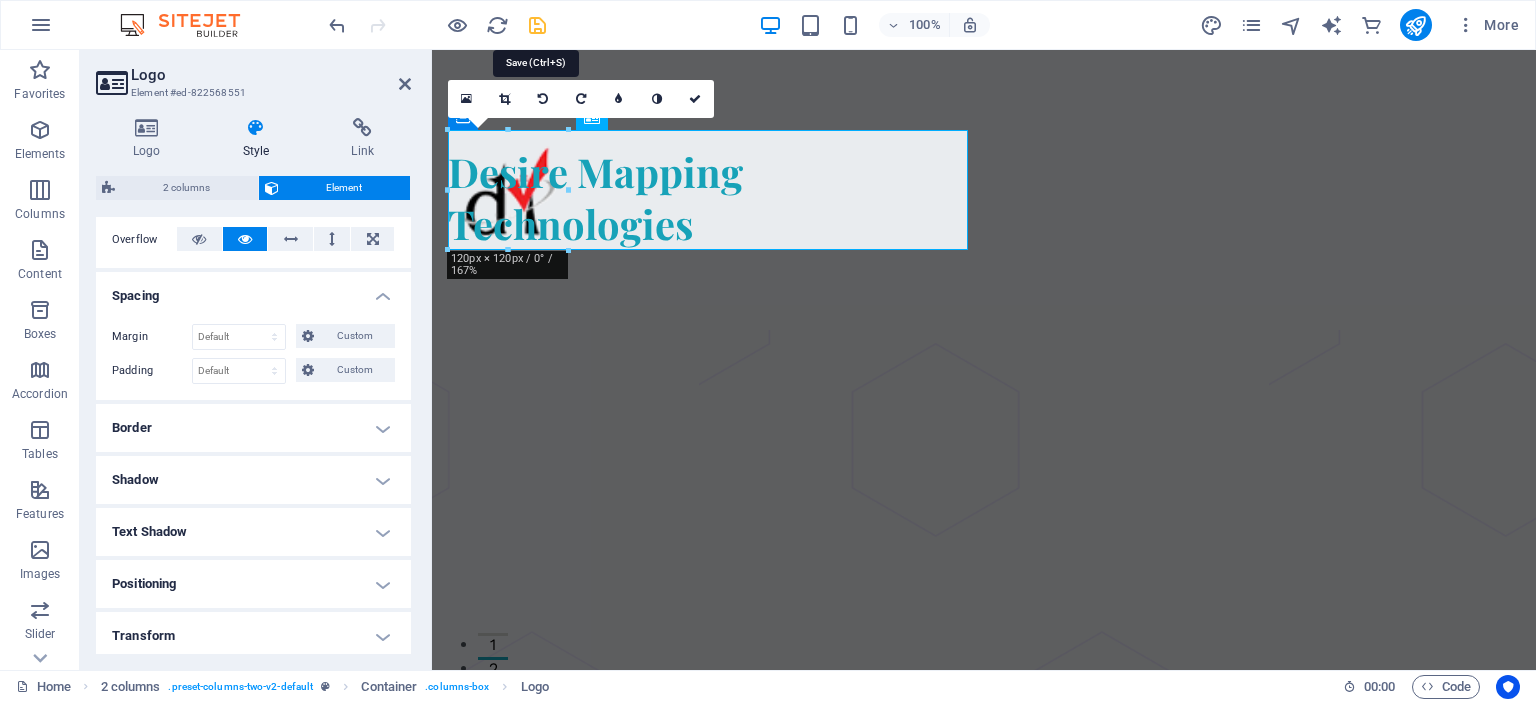 click at bounding box center (537, 25) 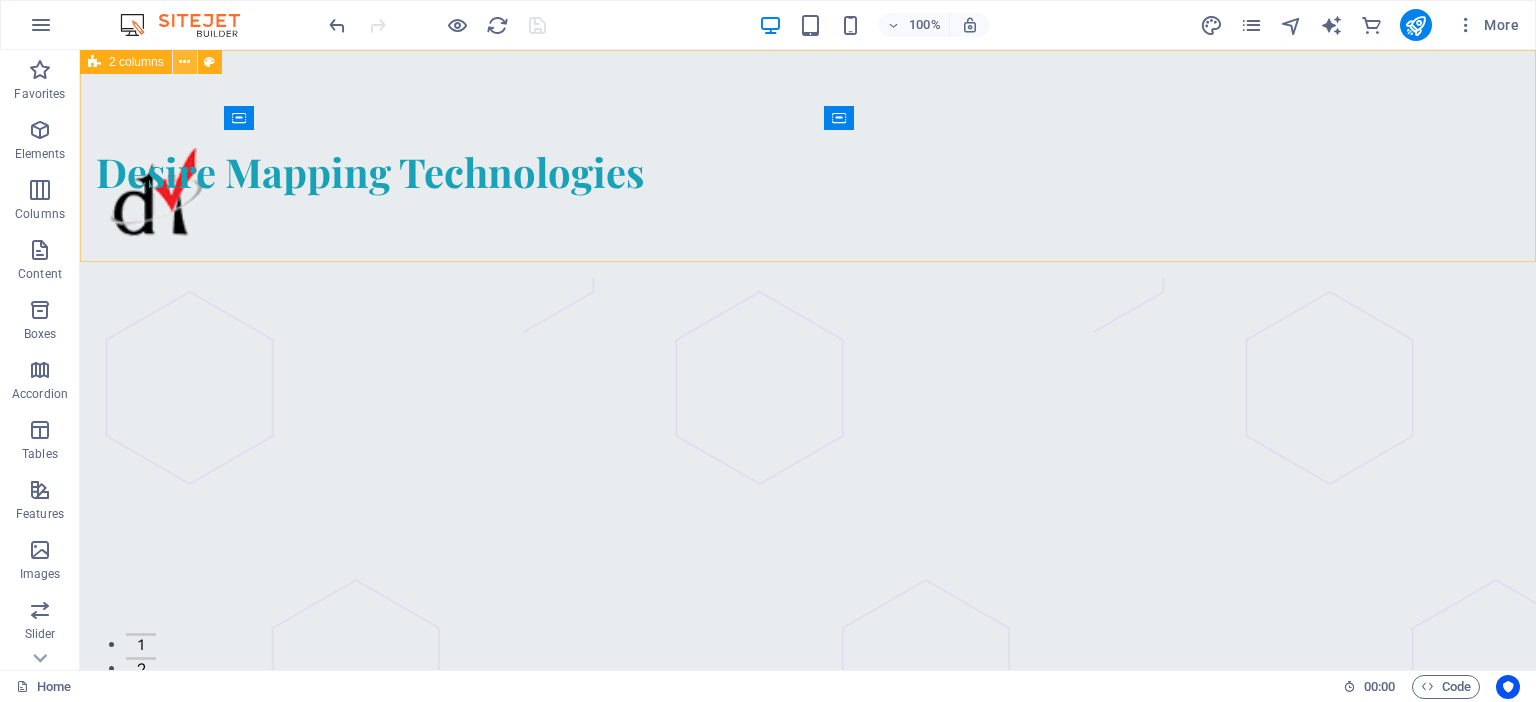 click at bounding box center [184, 62] 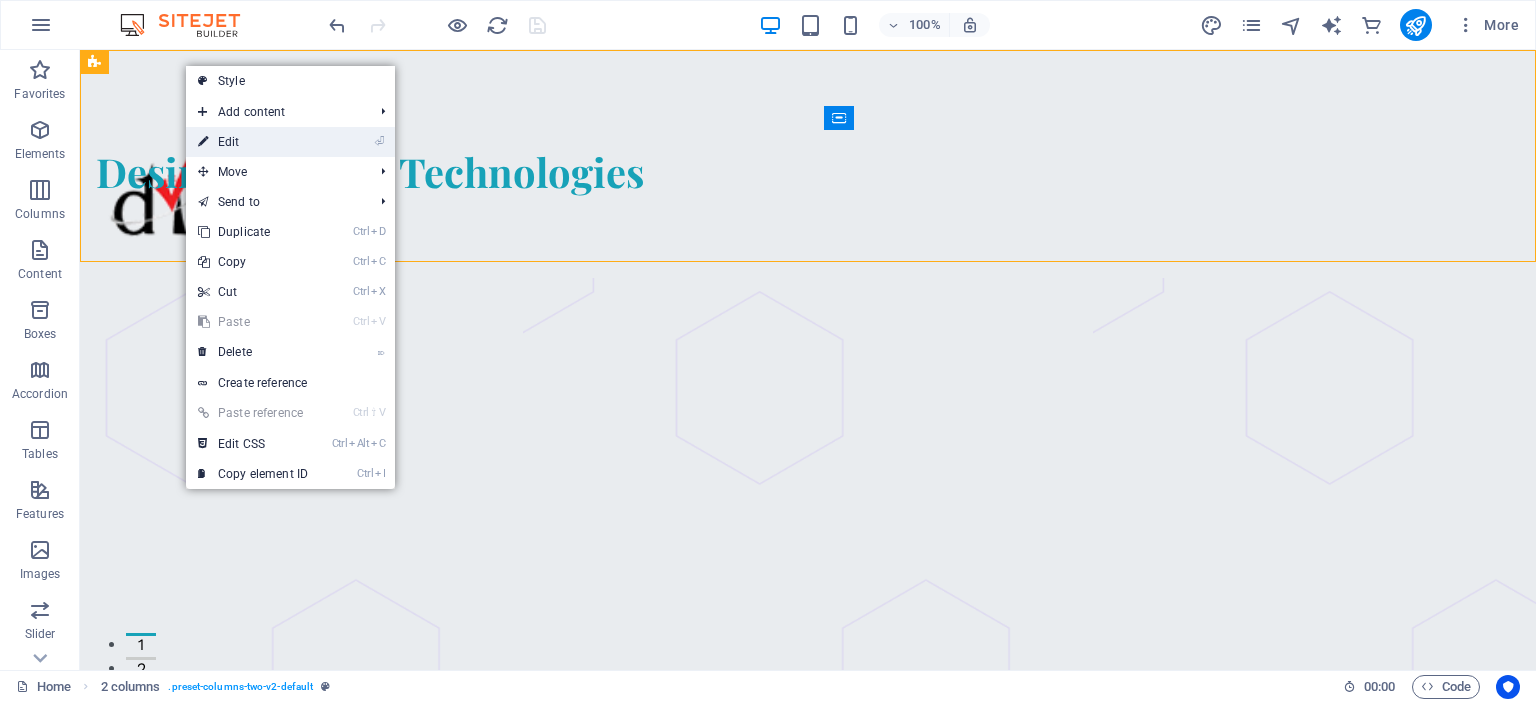 click on "⏎  Edit" at bounding box center [253, 142] 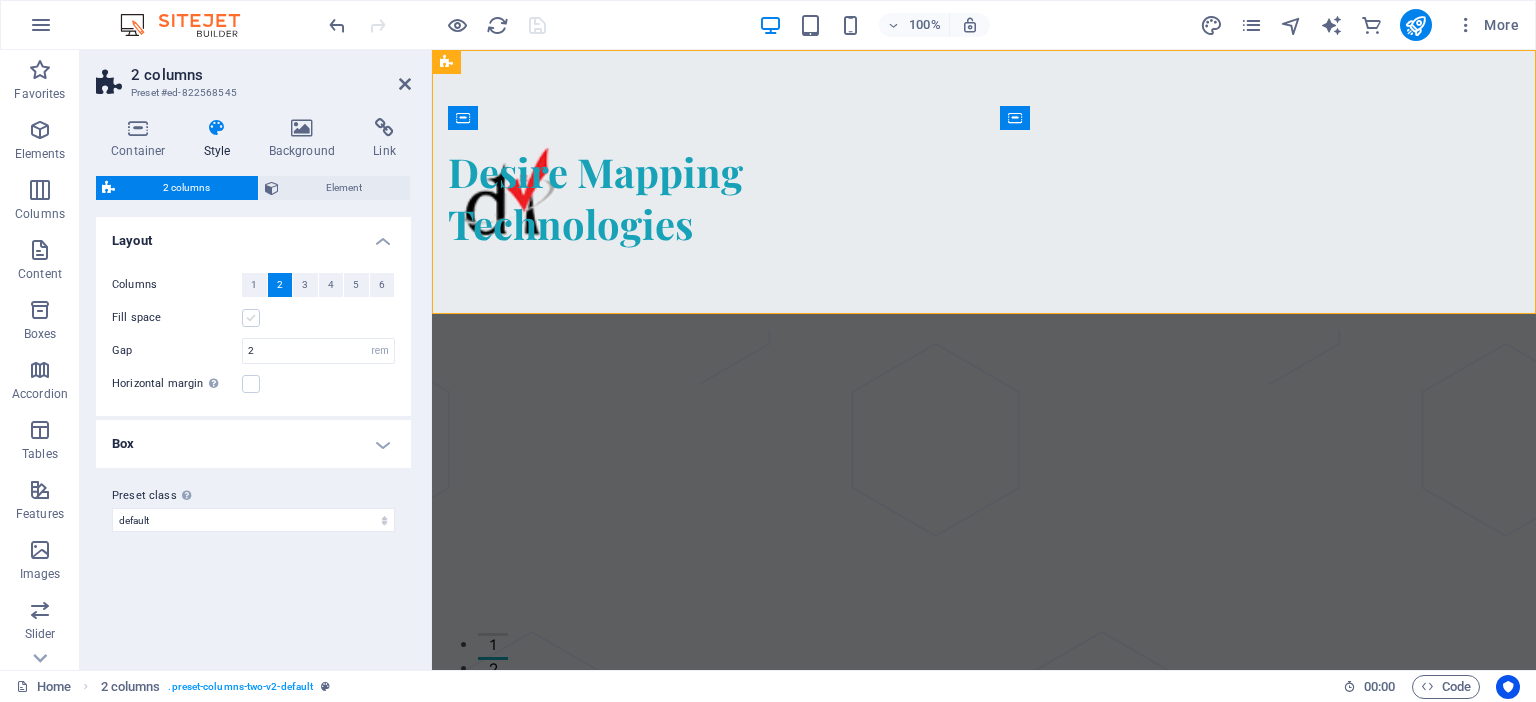 click at bounding box center [251, 318] 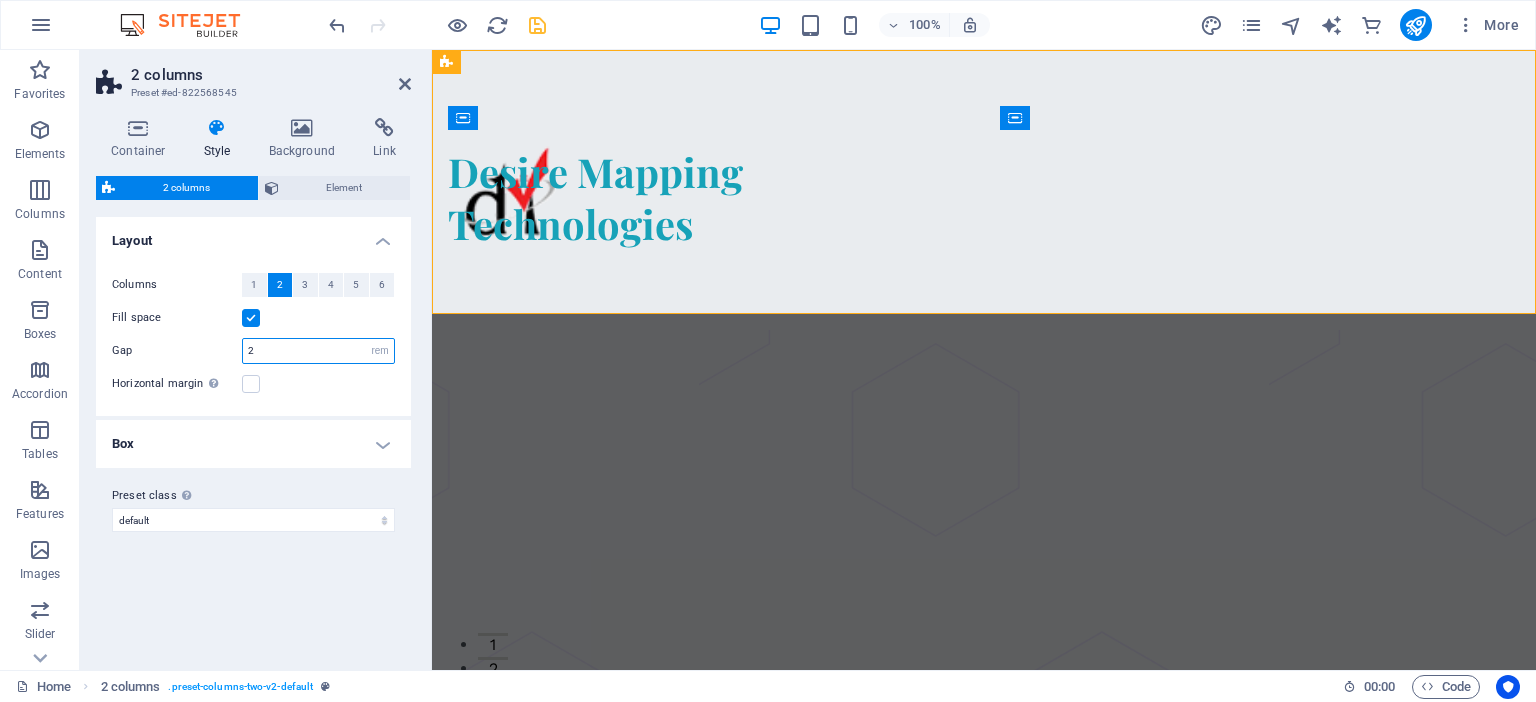 click on "2" at bounding box center (318, 351) 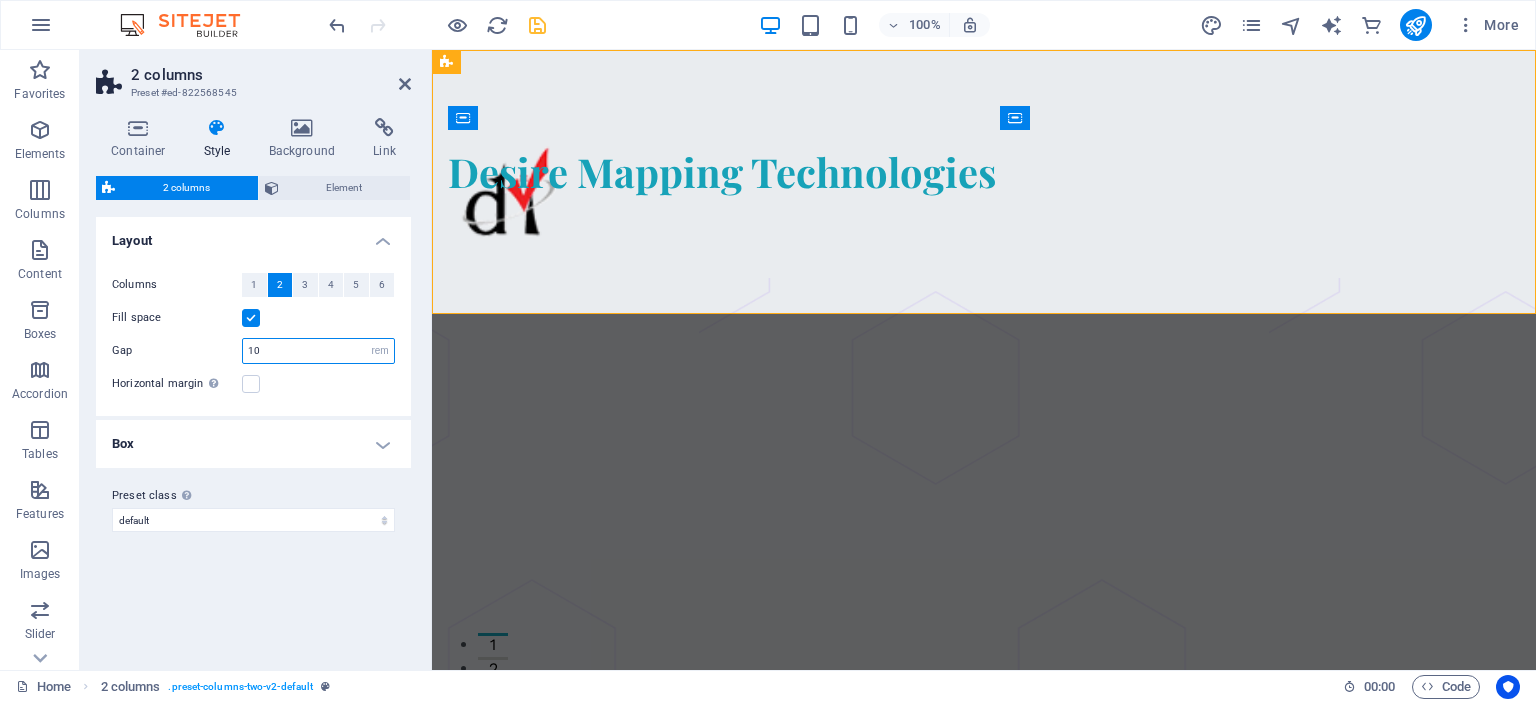type on "100" 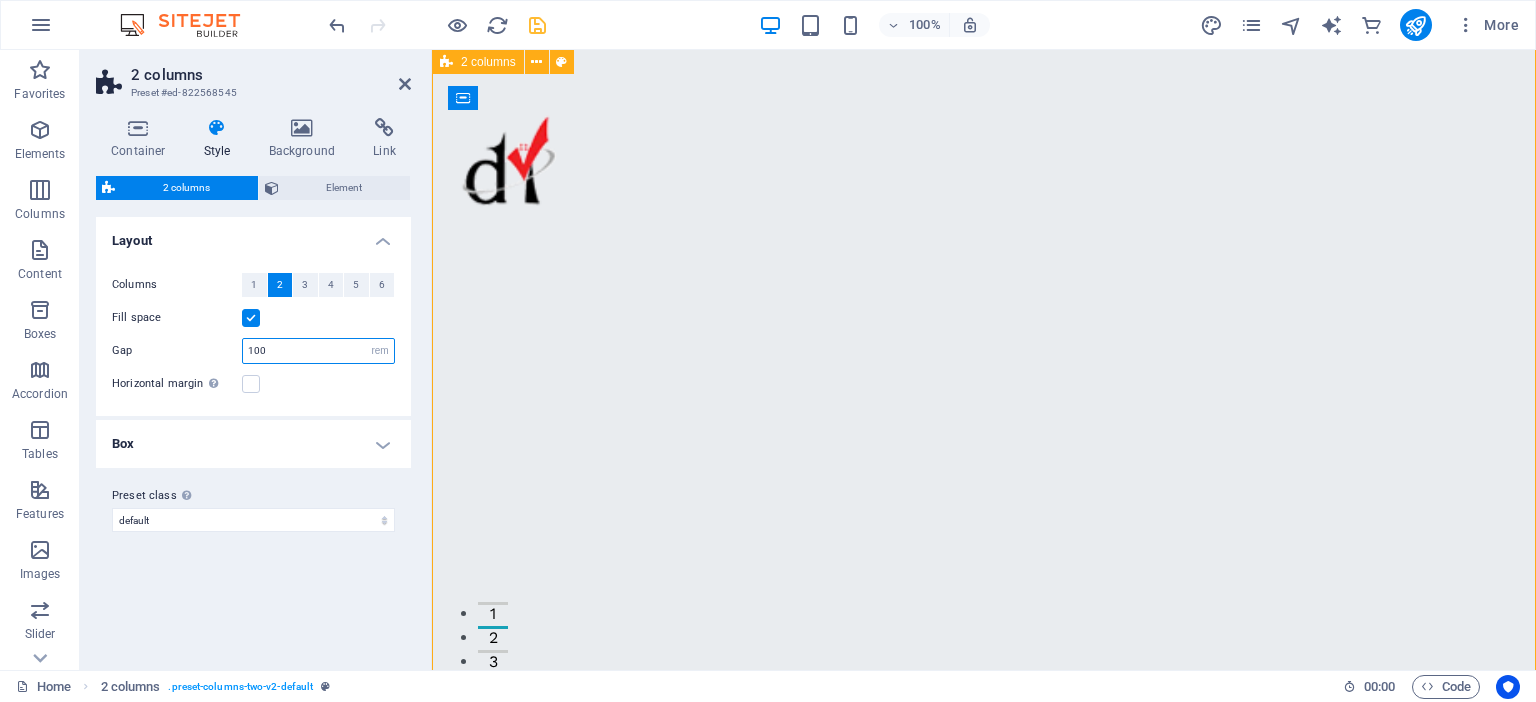 scroll, scrollTop: 34, scrollLeft: 0, axis: vertical 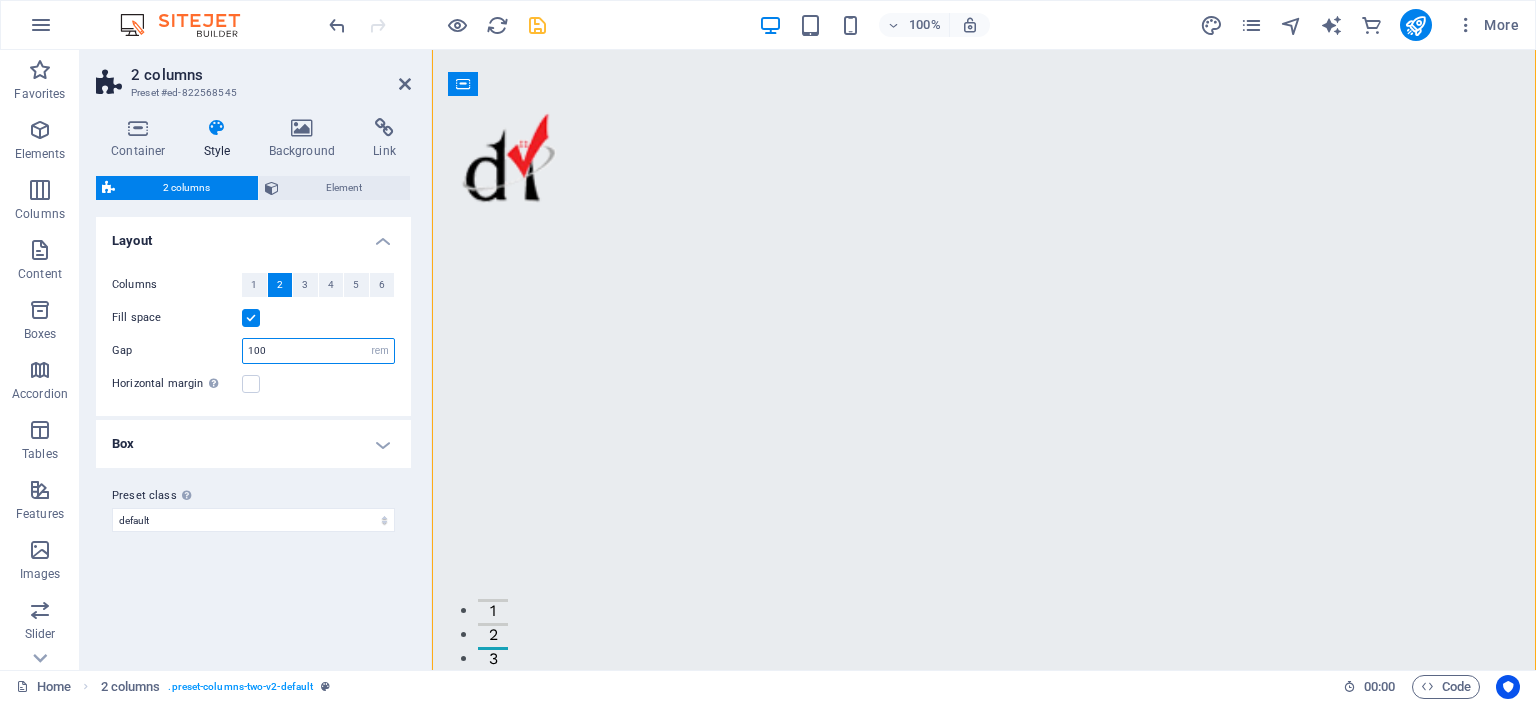 click on "100" at bounding box center (318, 351) 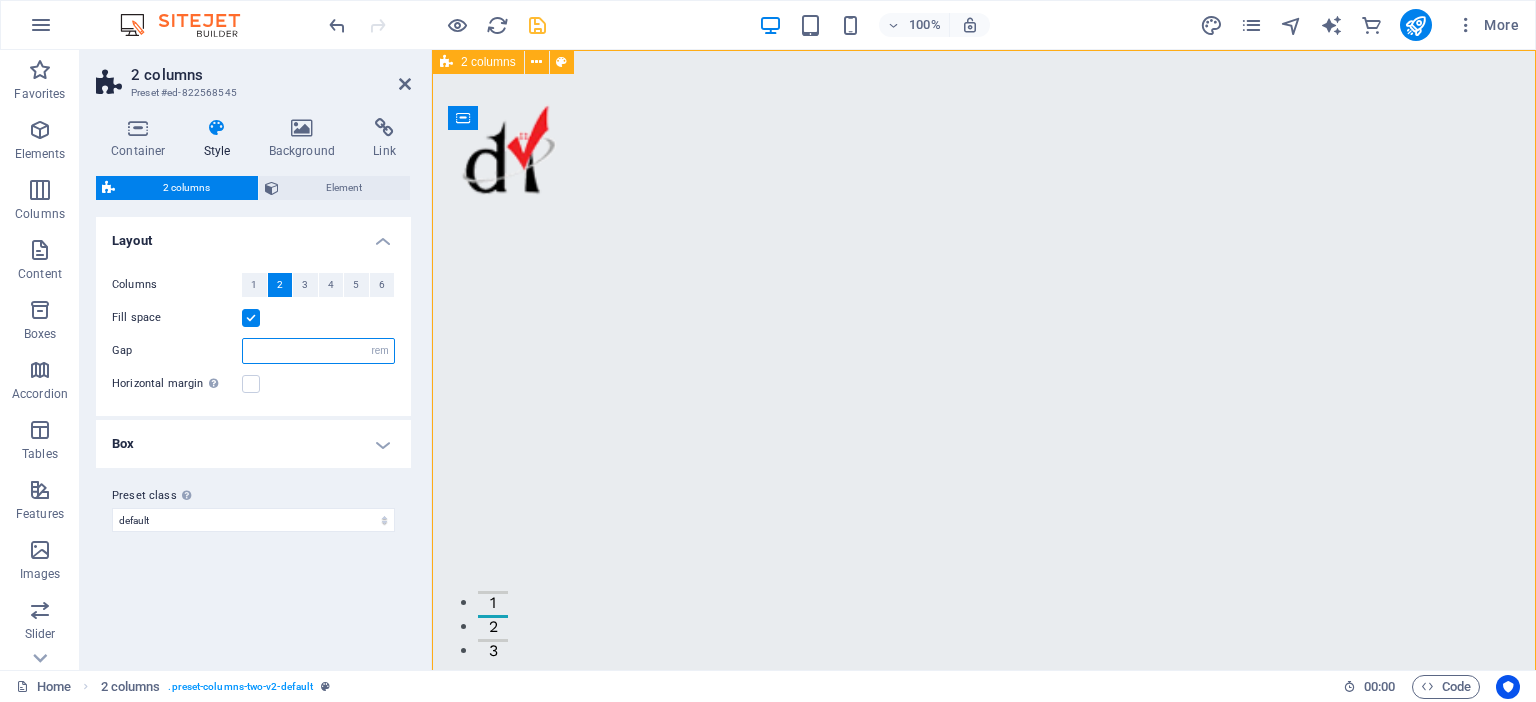 scroll, scrollTop: 0, scrollLeft: 0, axis: both 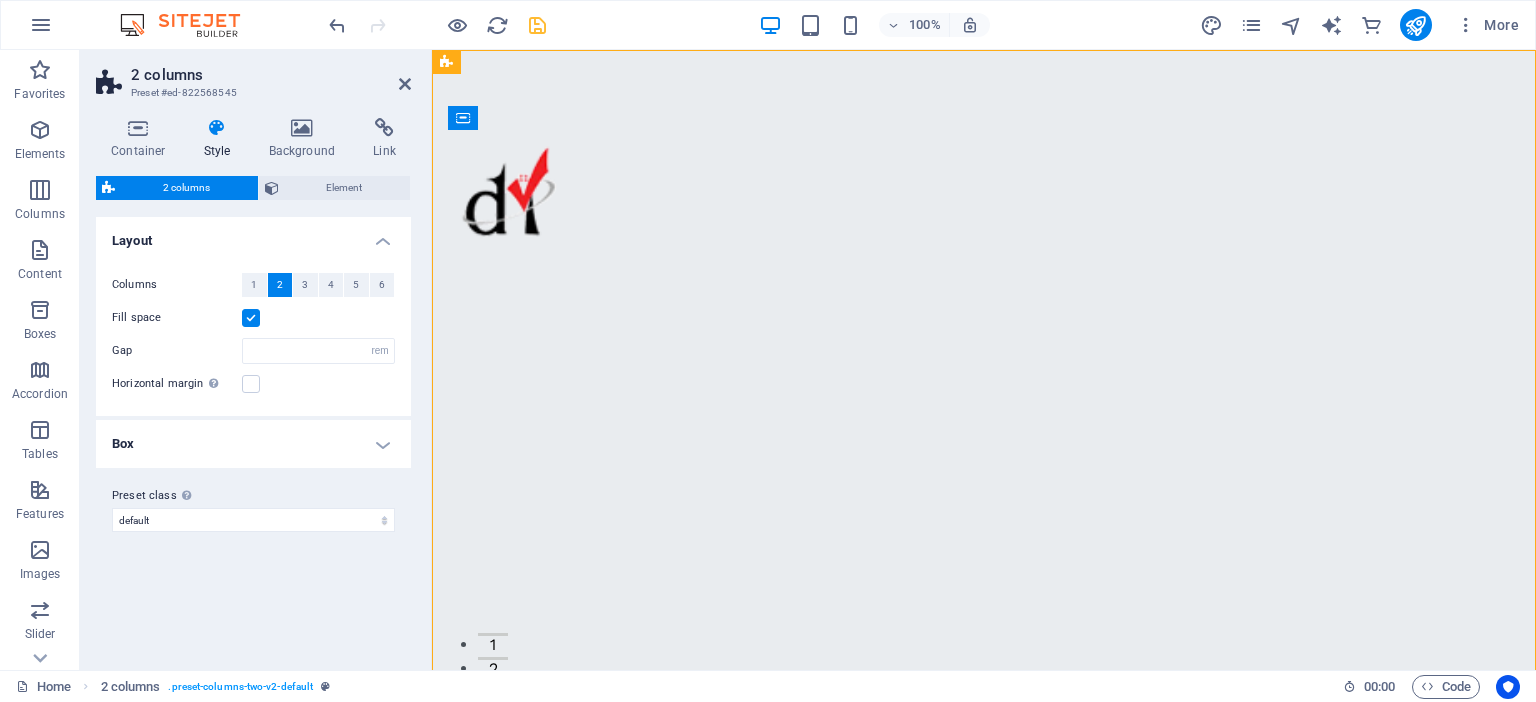 click at bounding box center [251, 318] 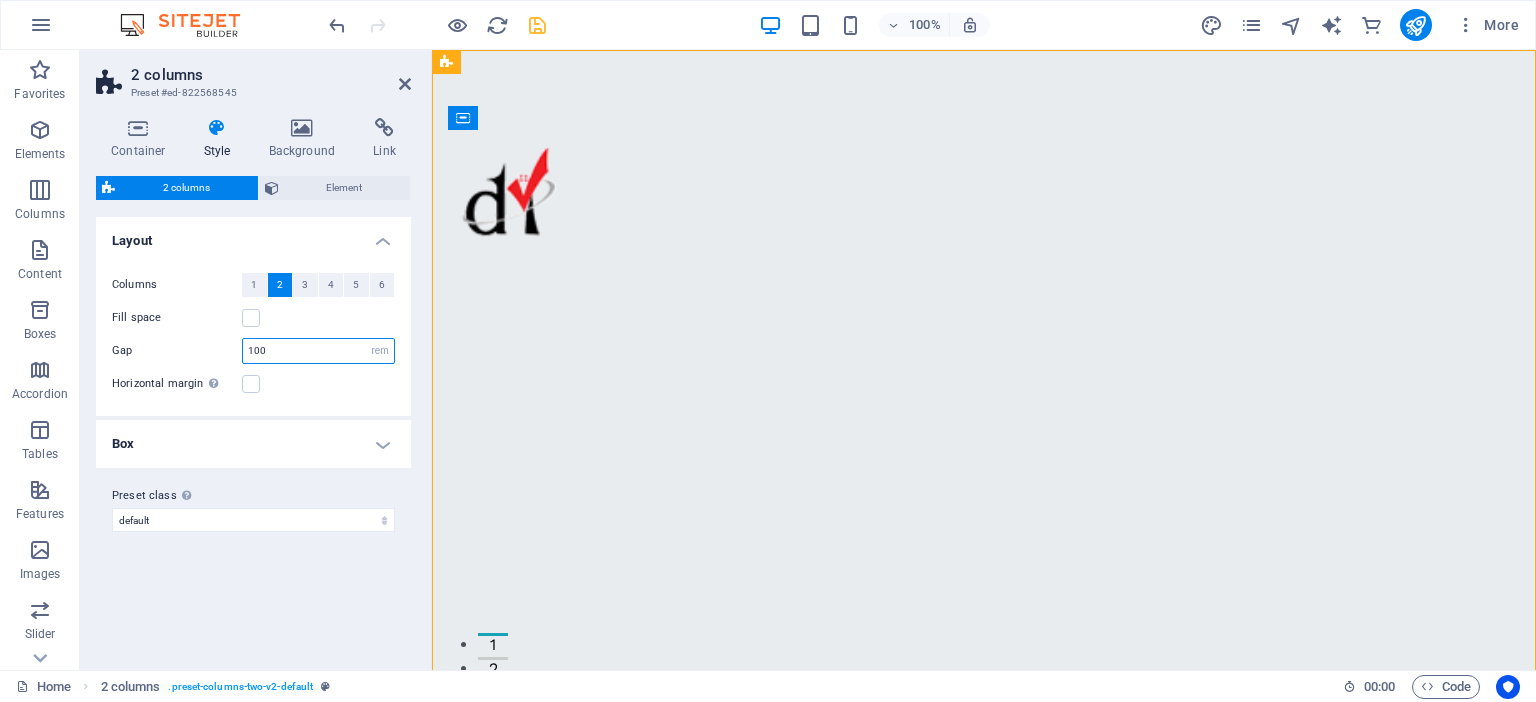 click on "100" at bounding box center (318, 351) 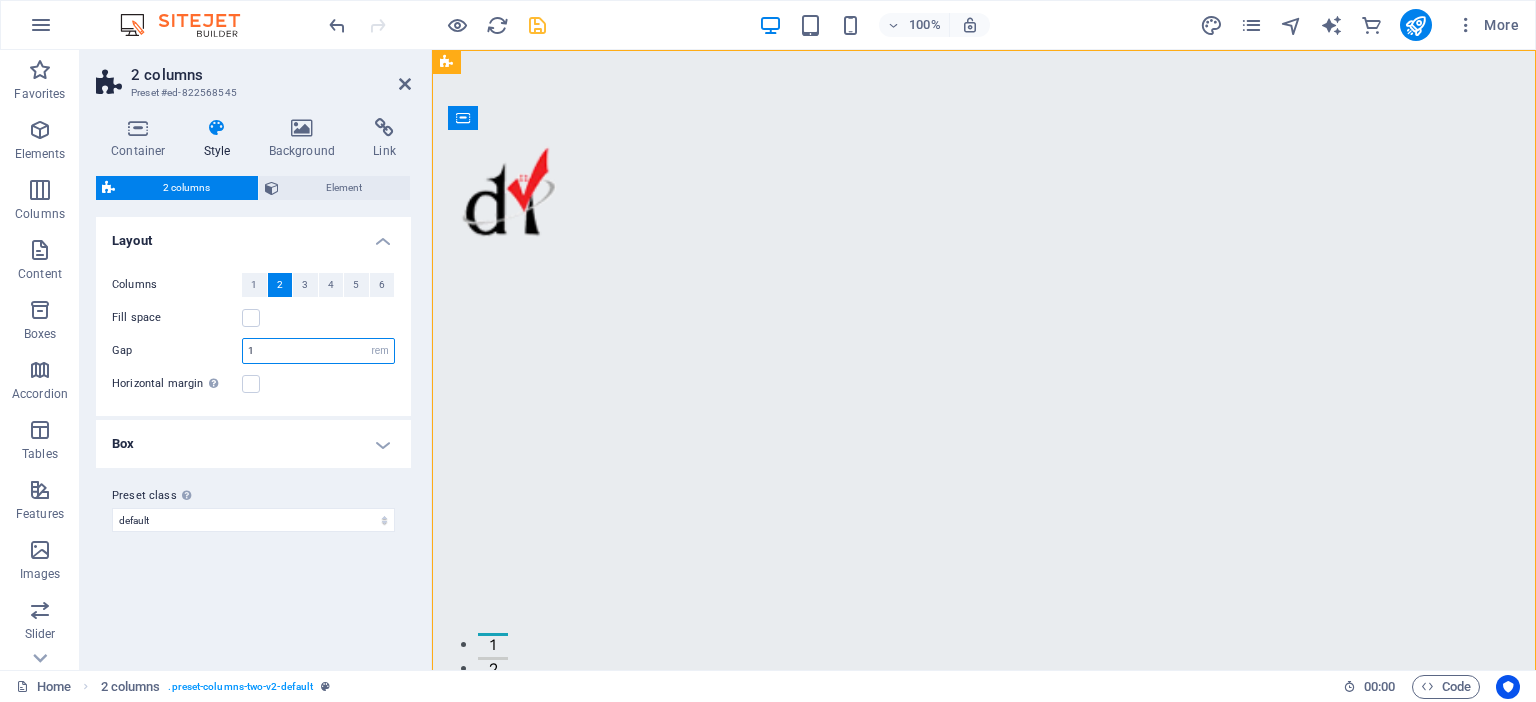 type on "1" 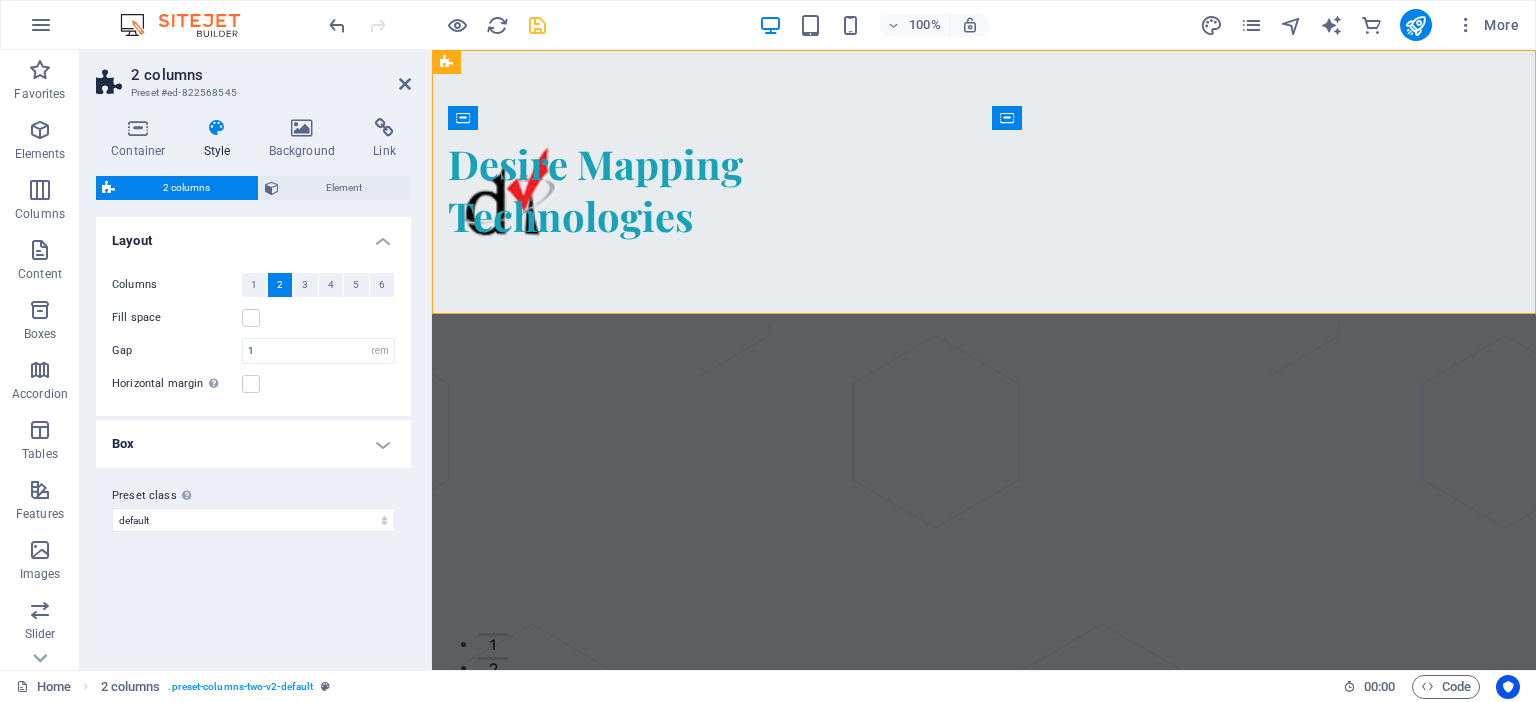 click on "Box" at bounding box center [253, 444] 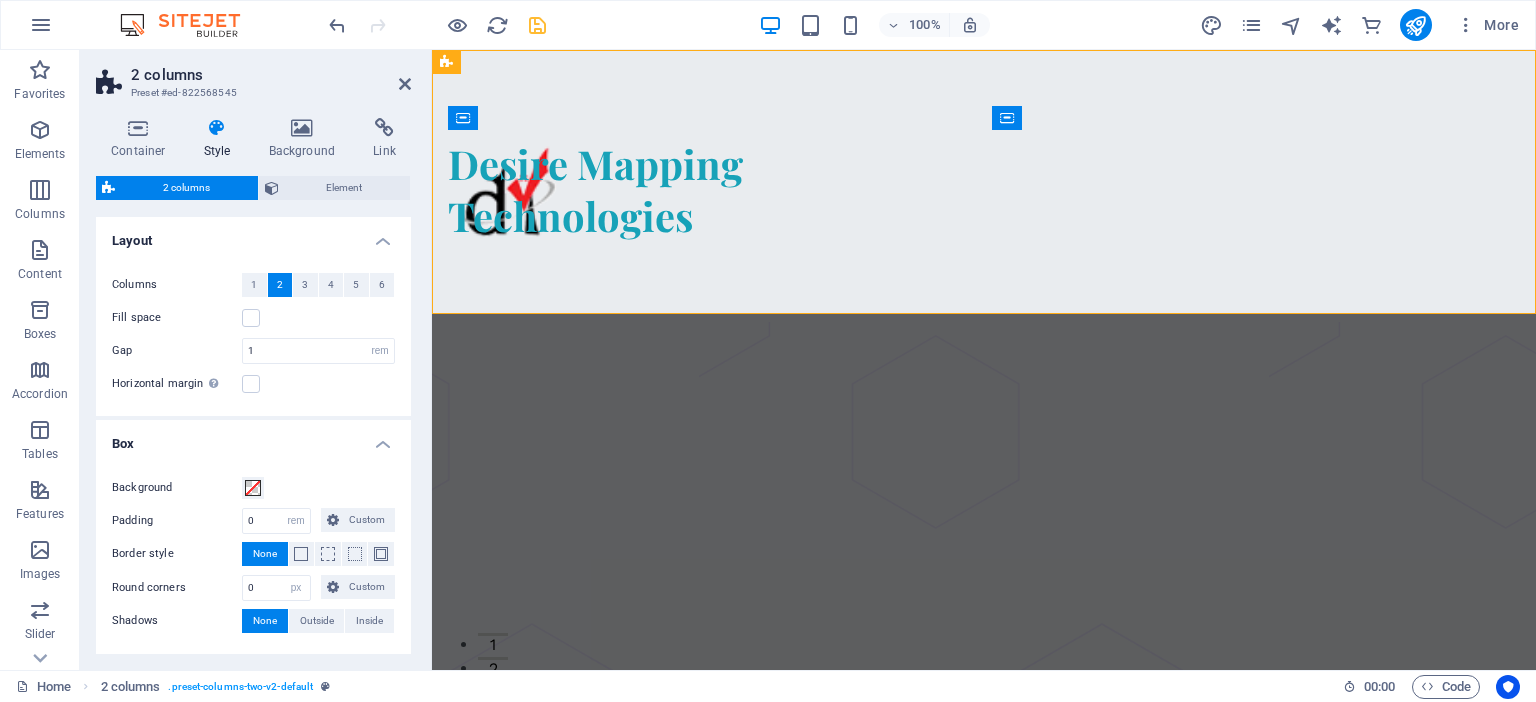 scroll, scrollTop: 79, scrollLeft: 0, axis: vertical 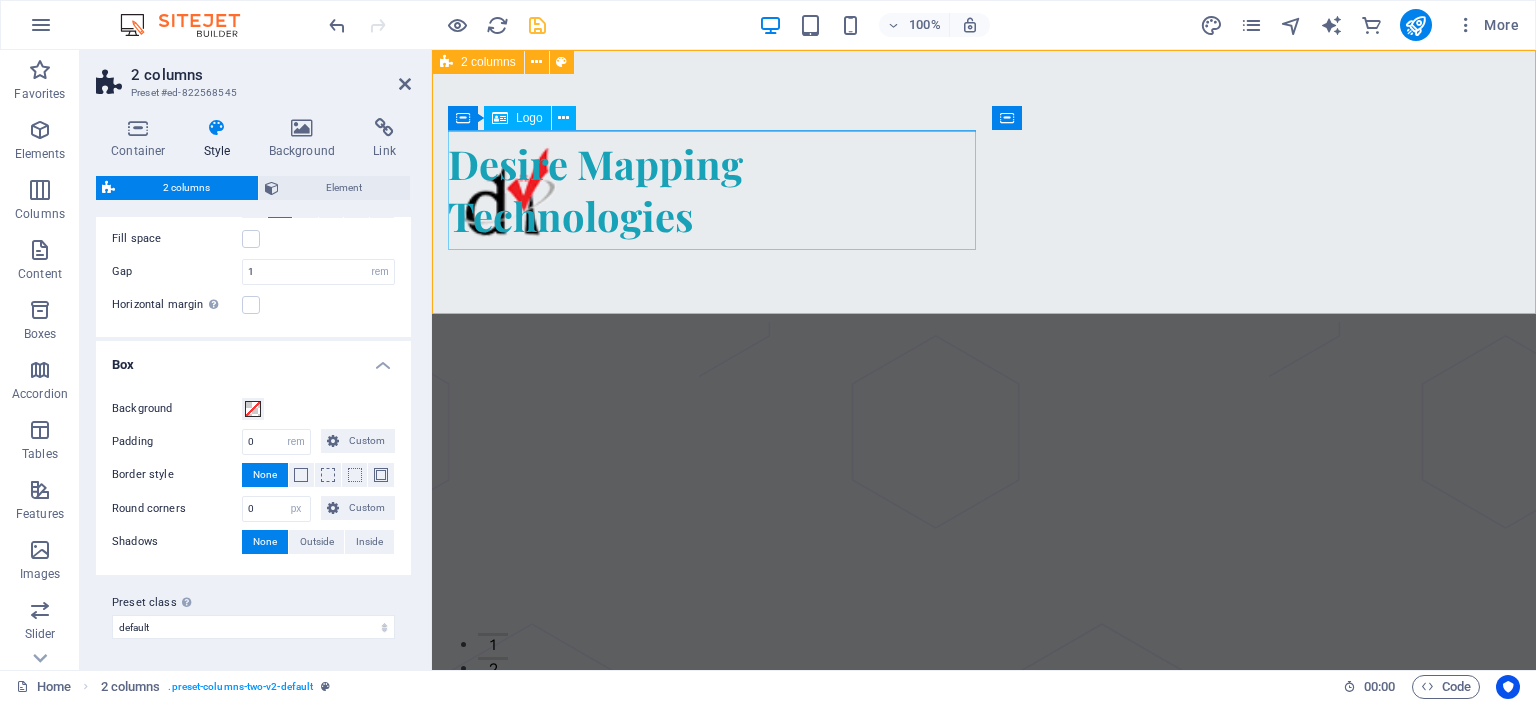 click at bounding box center [712, 190] 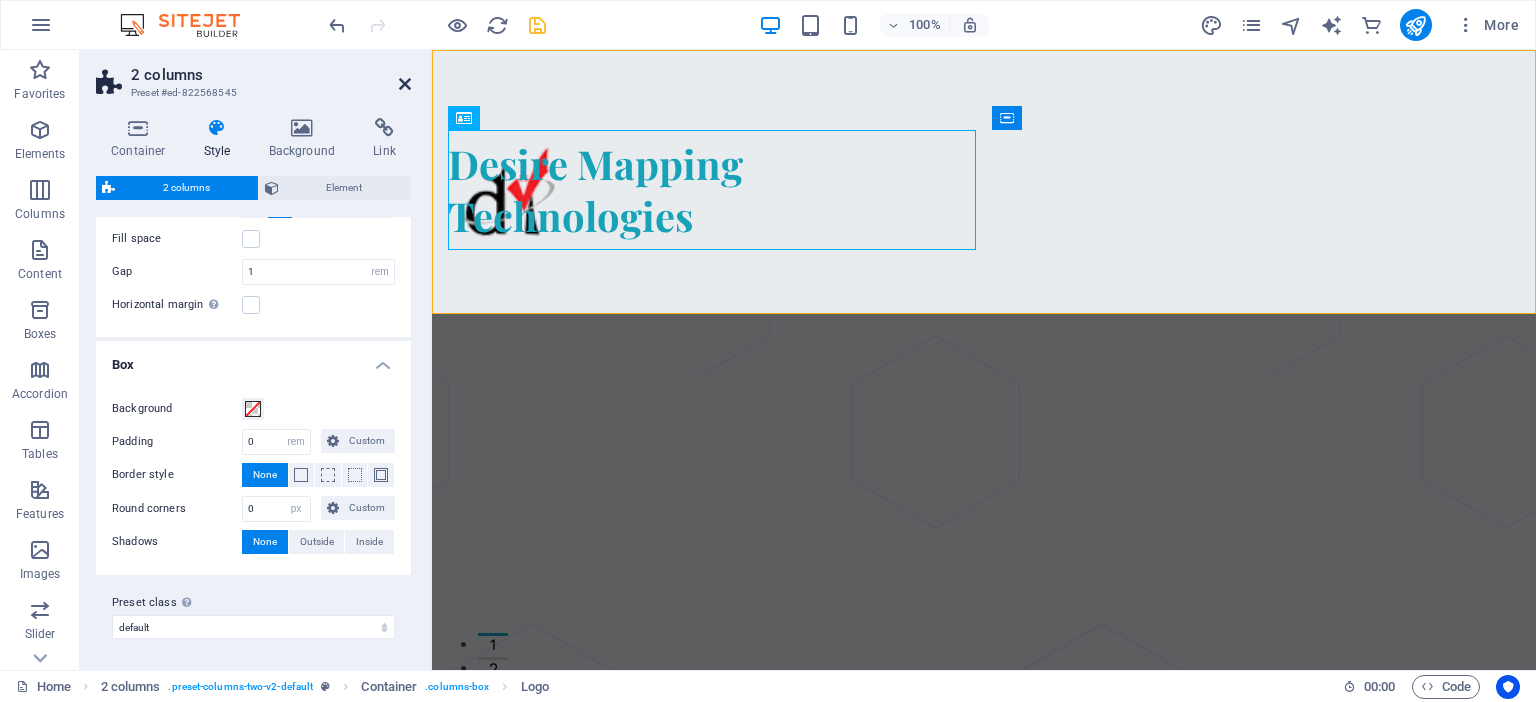 click at bounding box center [405, 84] 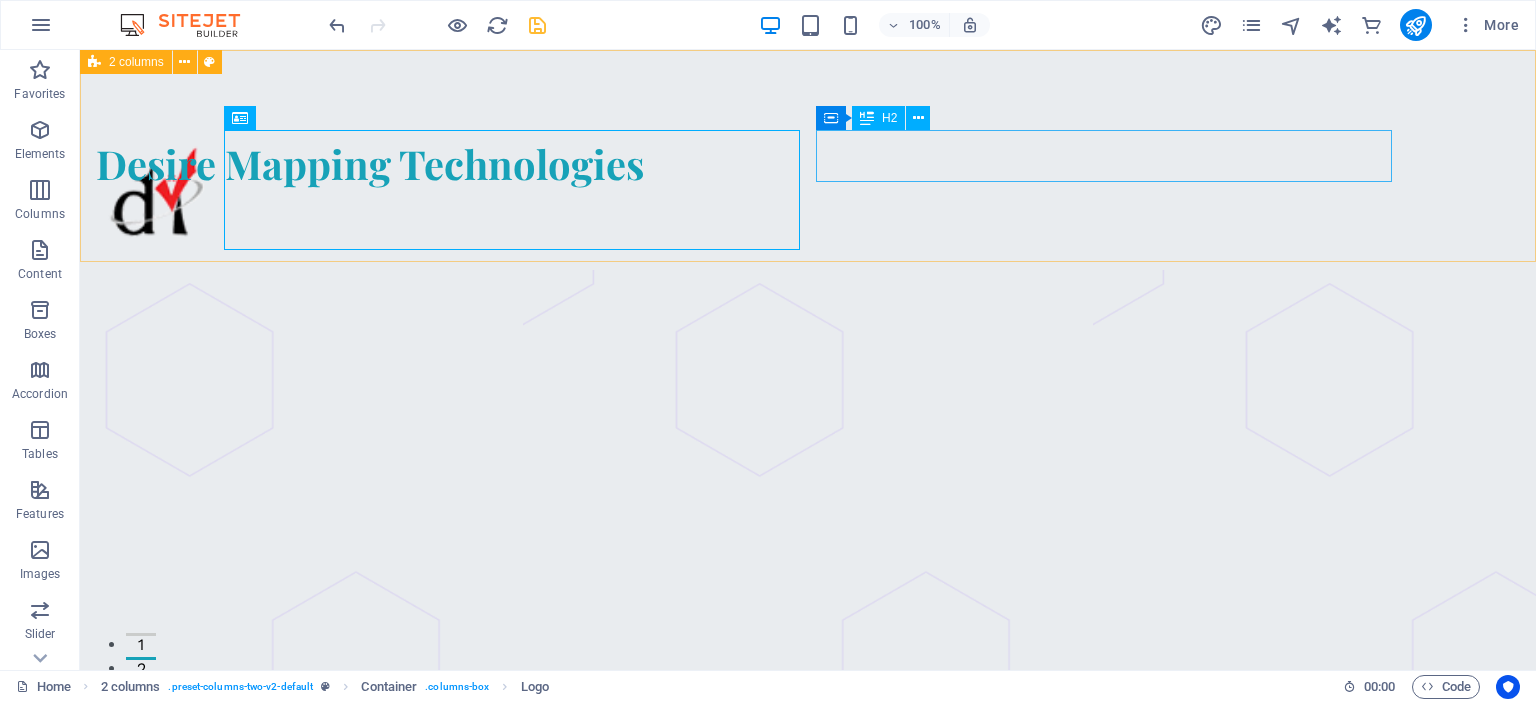 click on "H2" at bounding box center (889, 118) 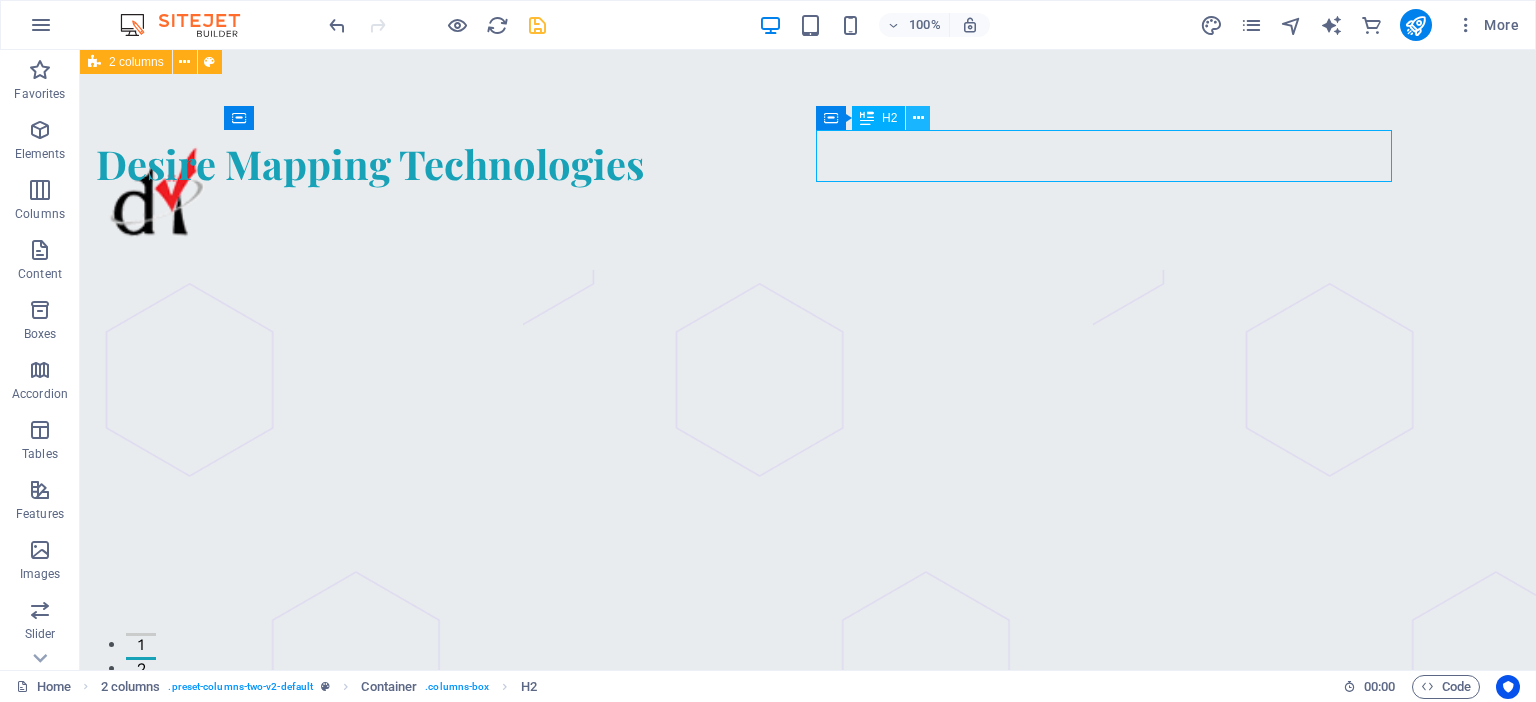 click at bounding box center [918, 118] 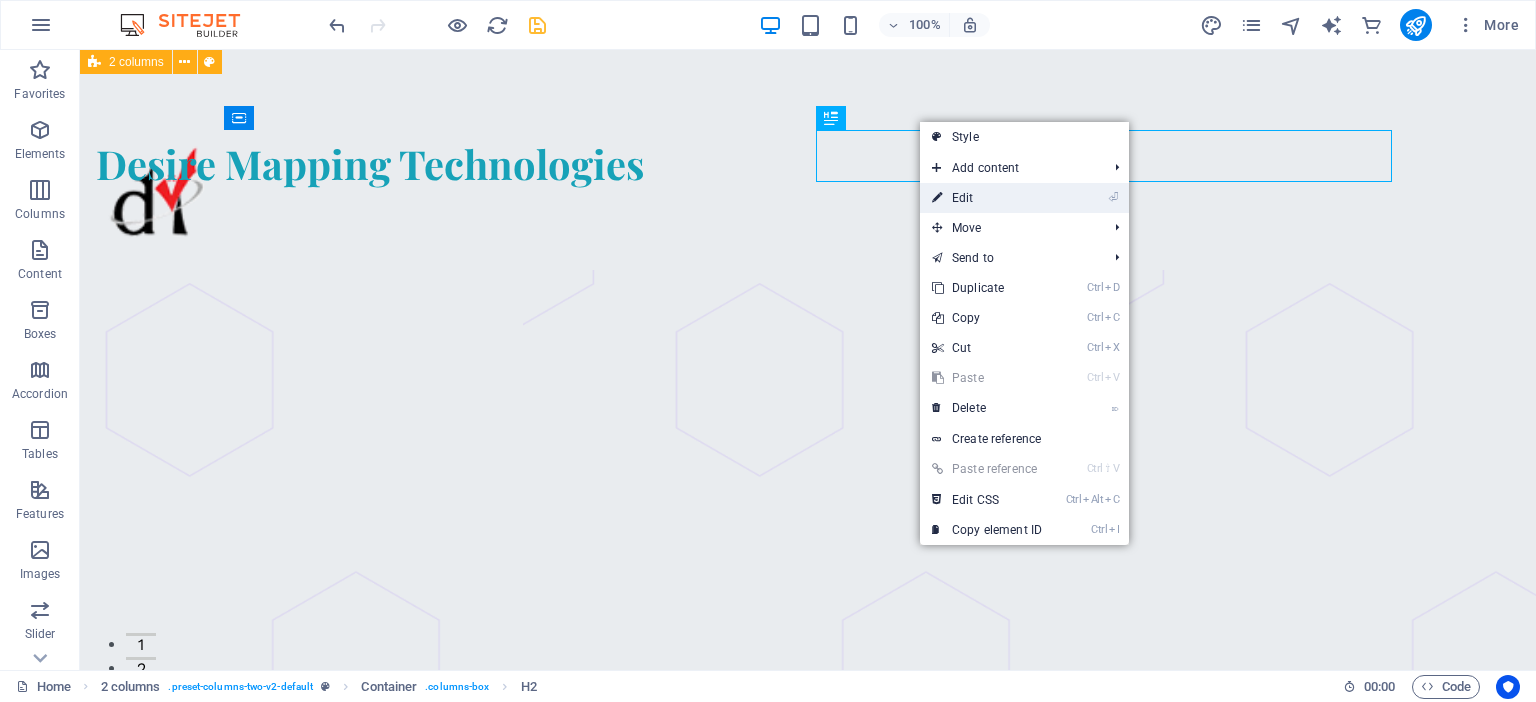 click on "⏎  Edit" at bounding box center [987, 198] 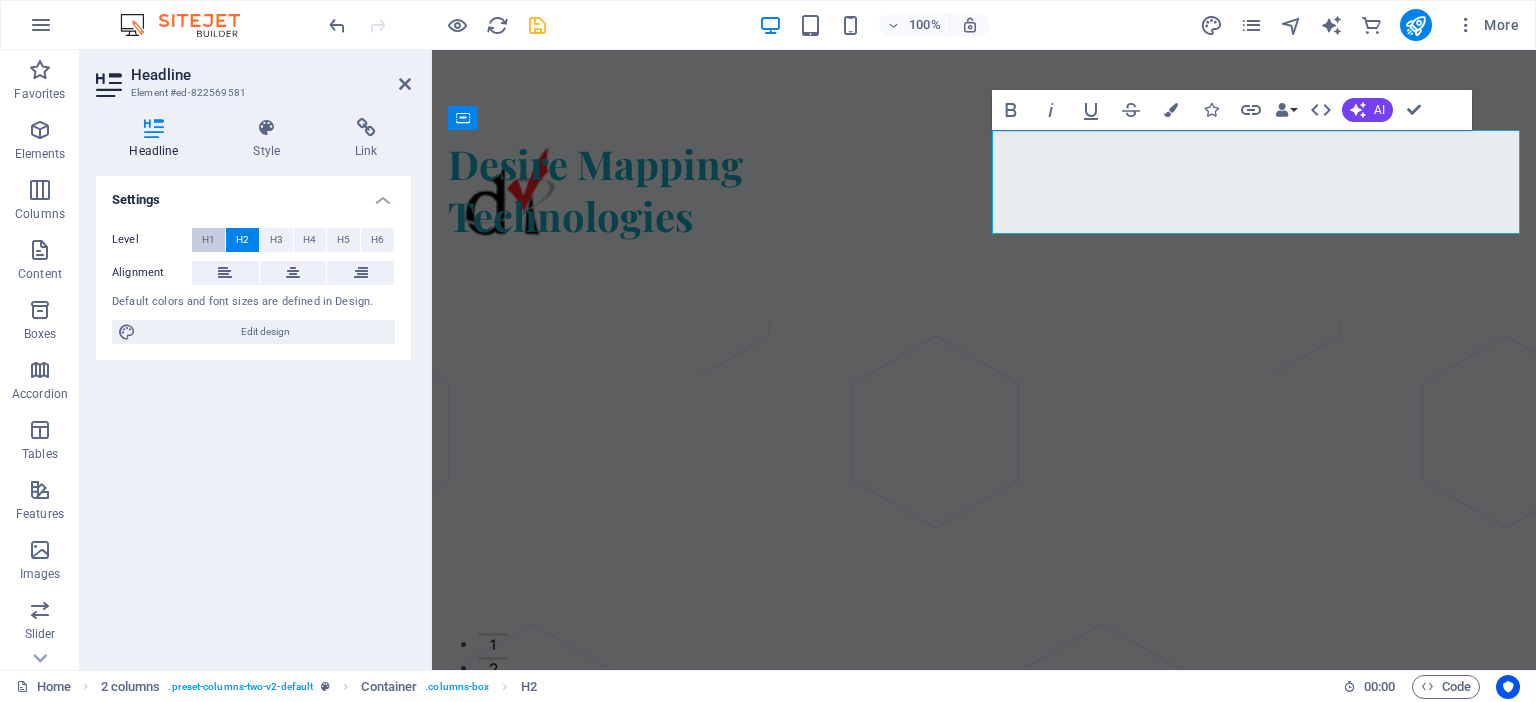 click on "H1" at bounding box center (208, 240) 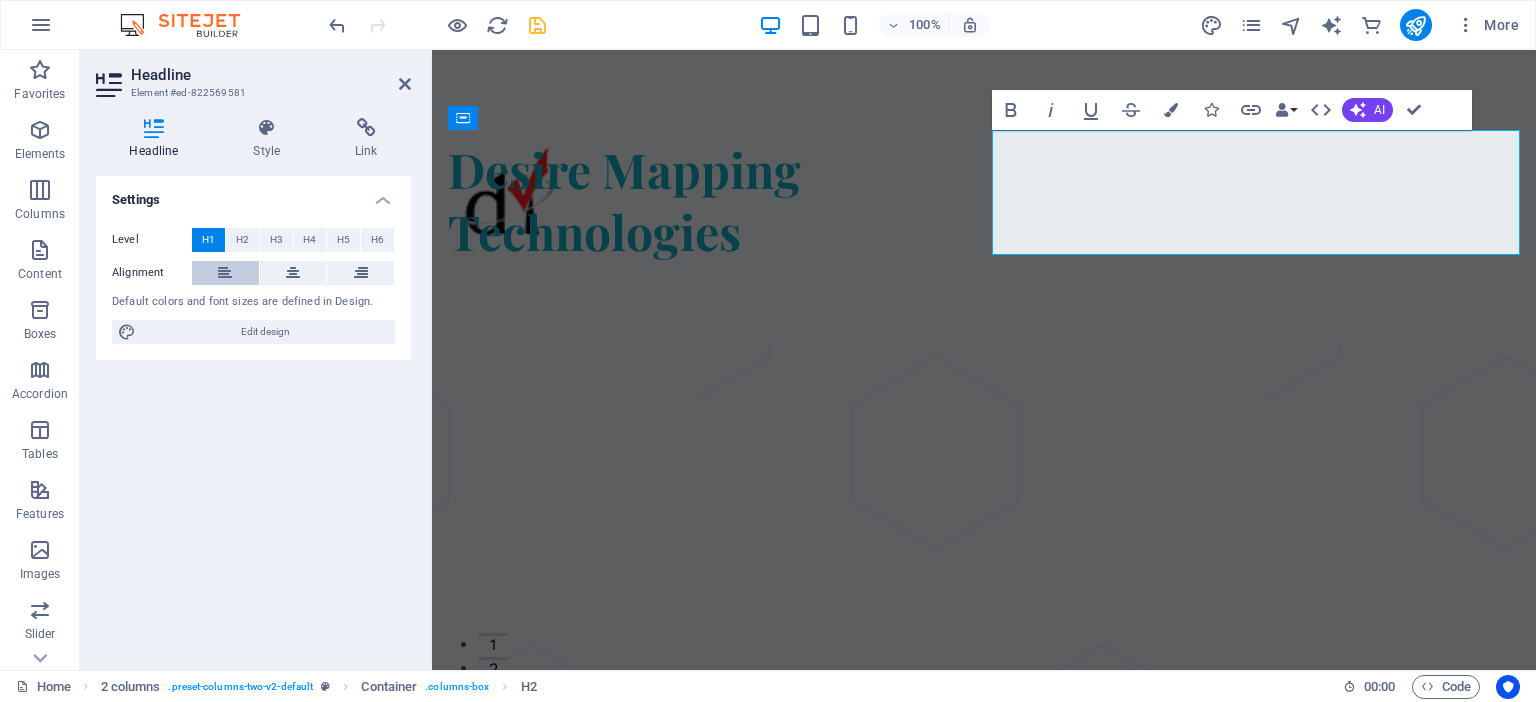 click at bounding box center (225, 273) 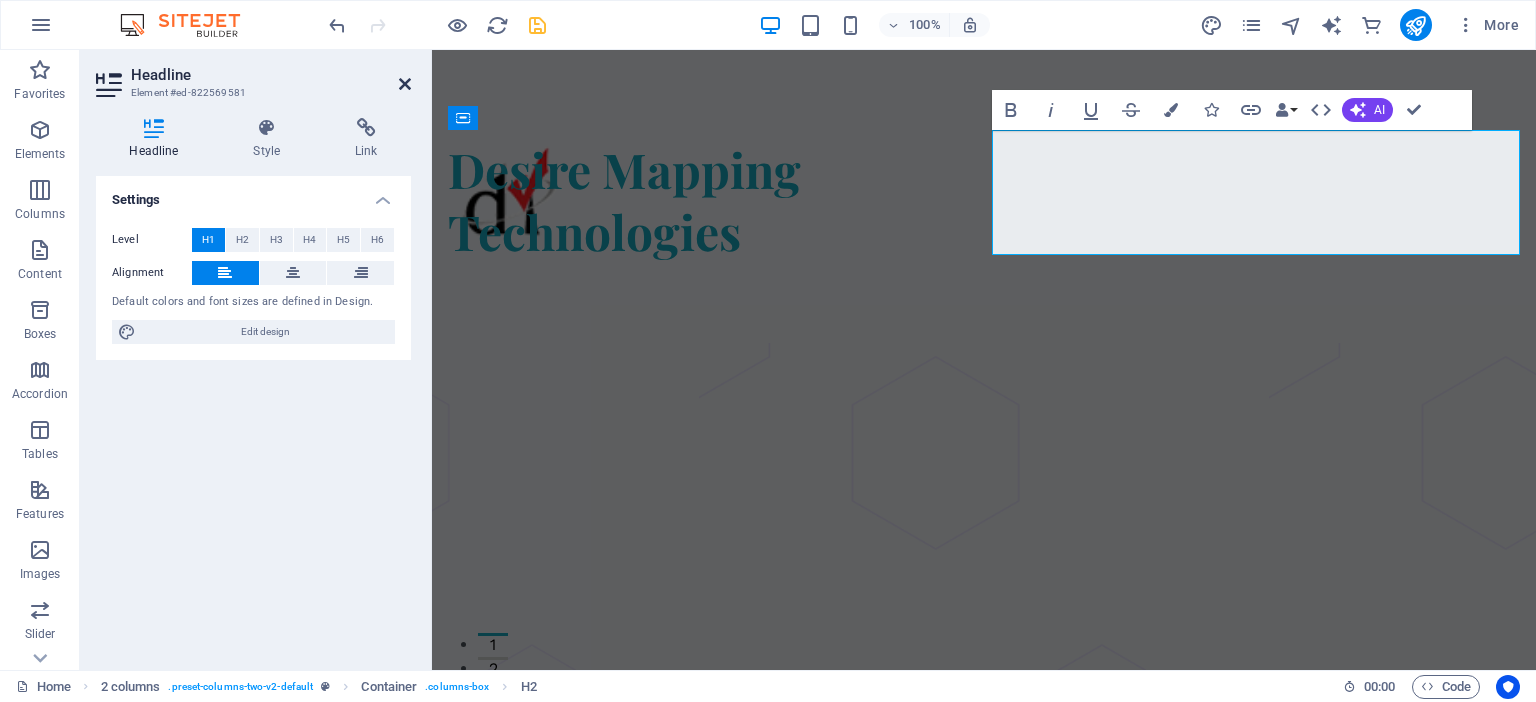 click at bounding box center (405, 84) 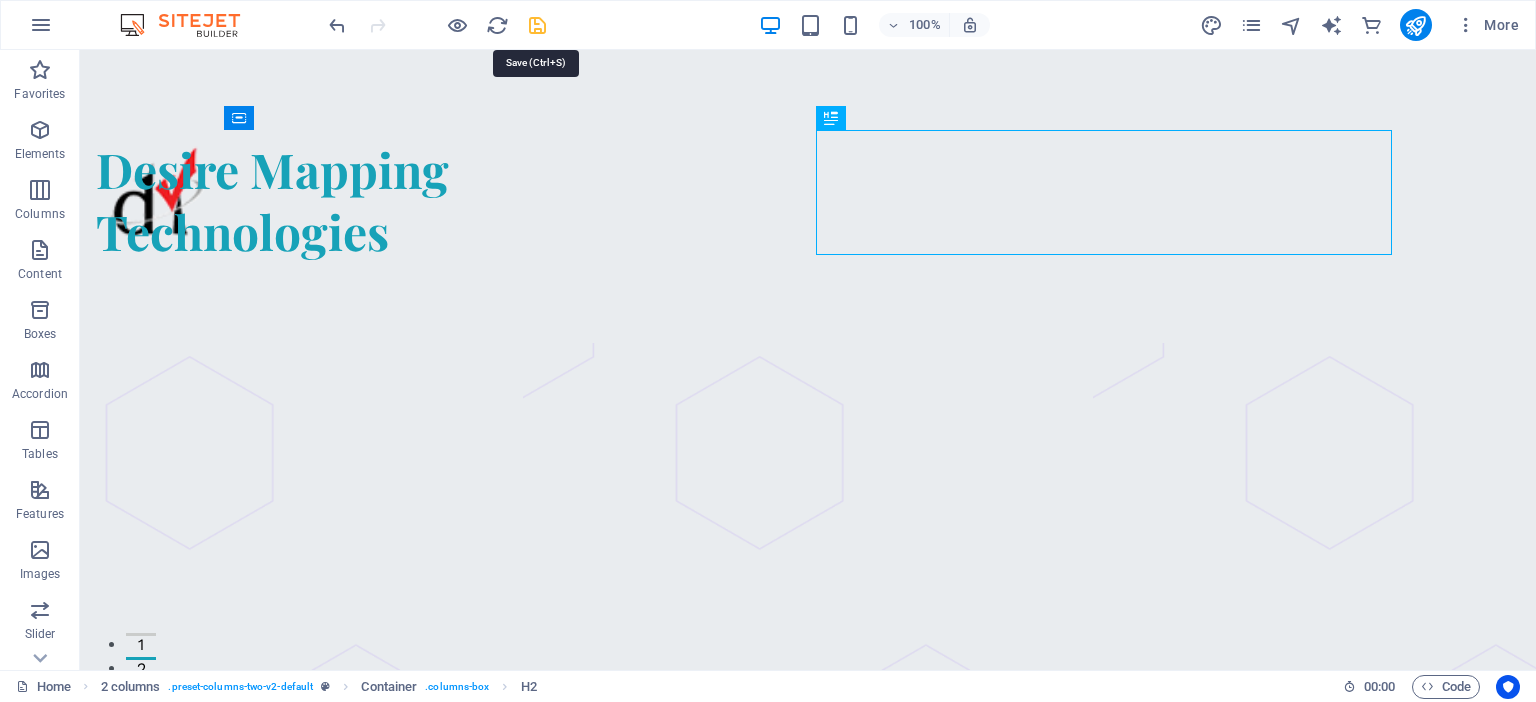 click at bounding box center (537, 25) 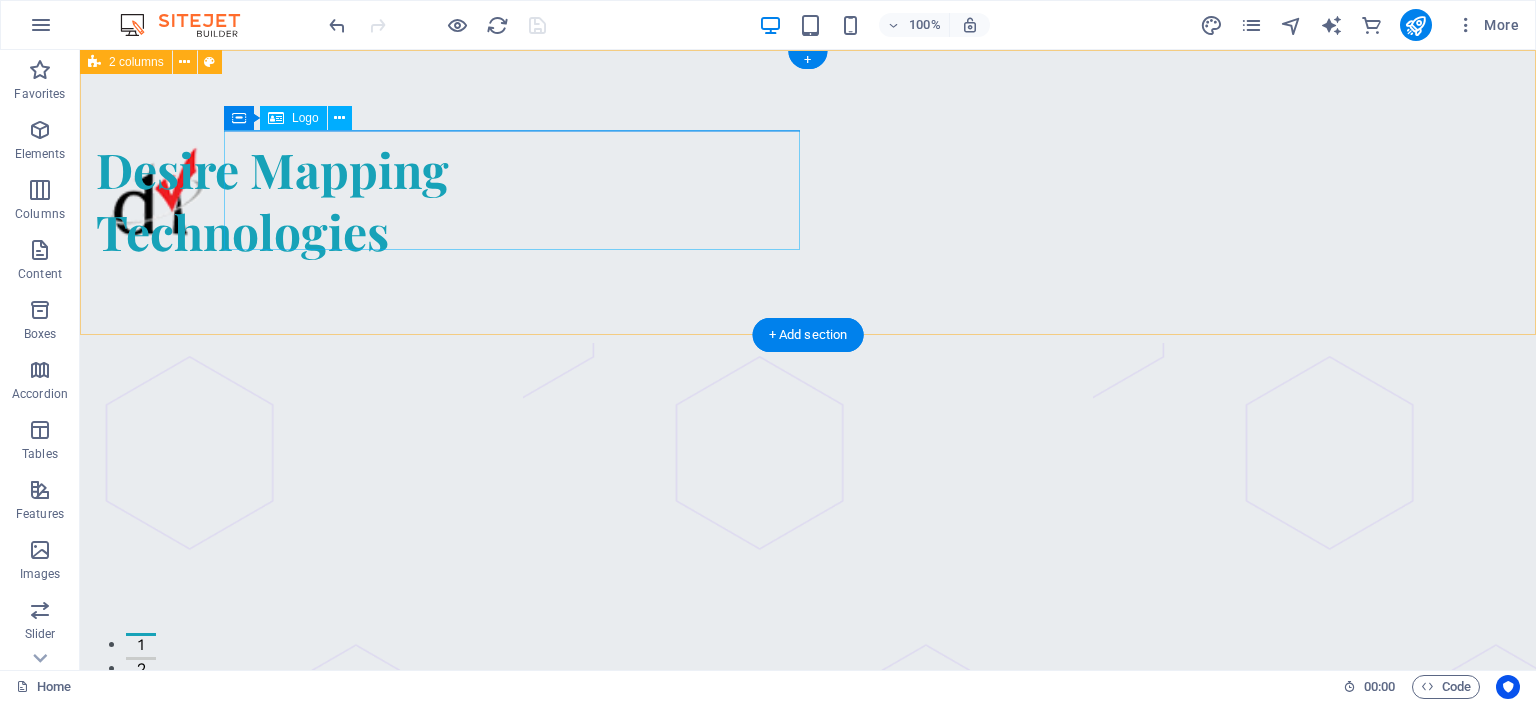 click at bounding box center [384, 190] 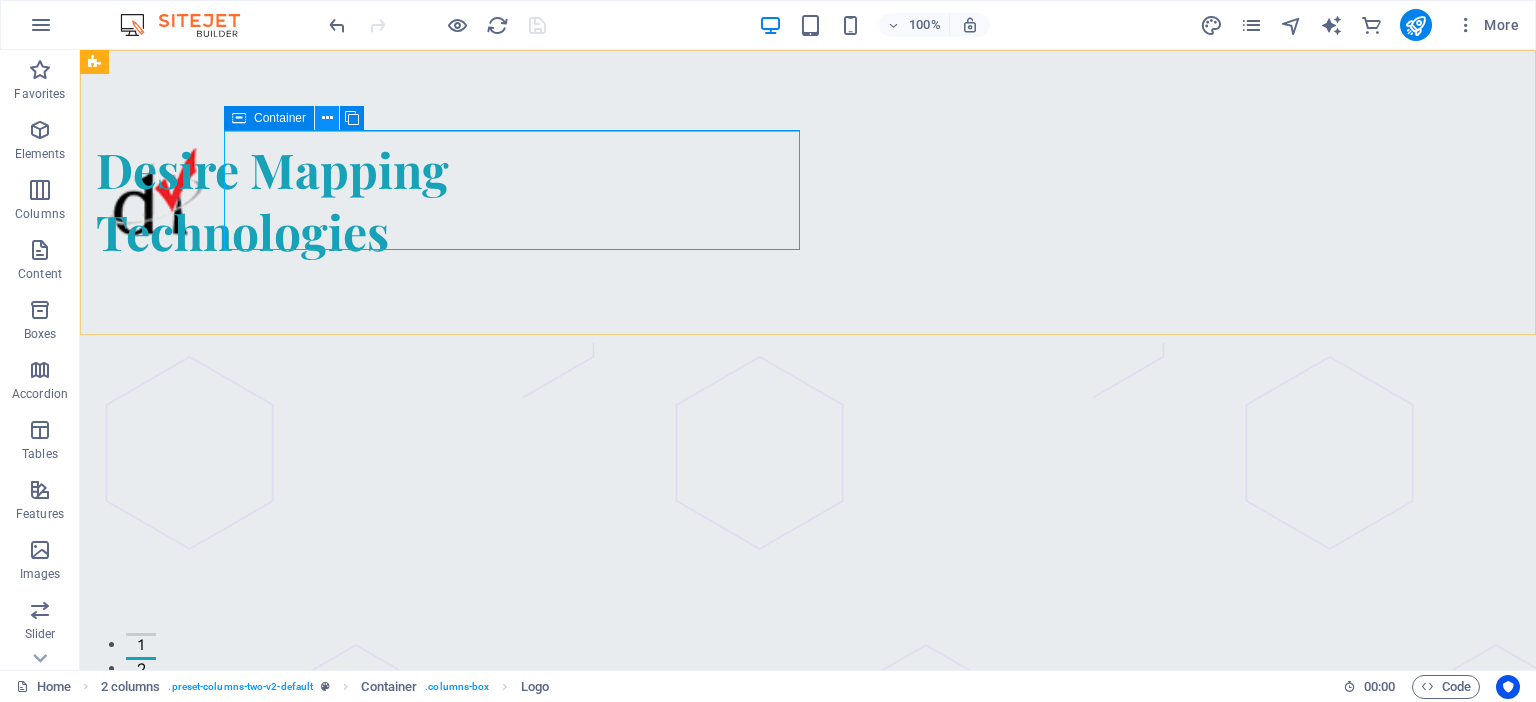 click at bounding box center (327, 118) 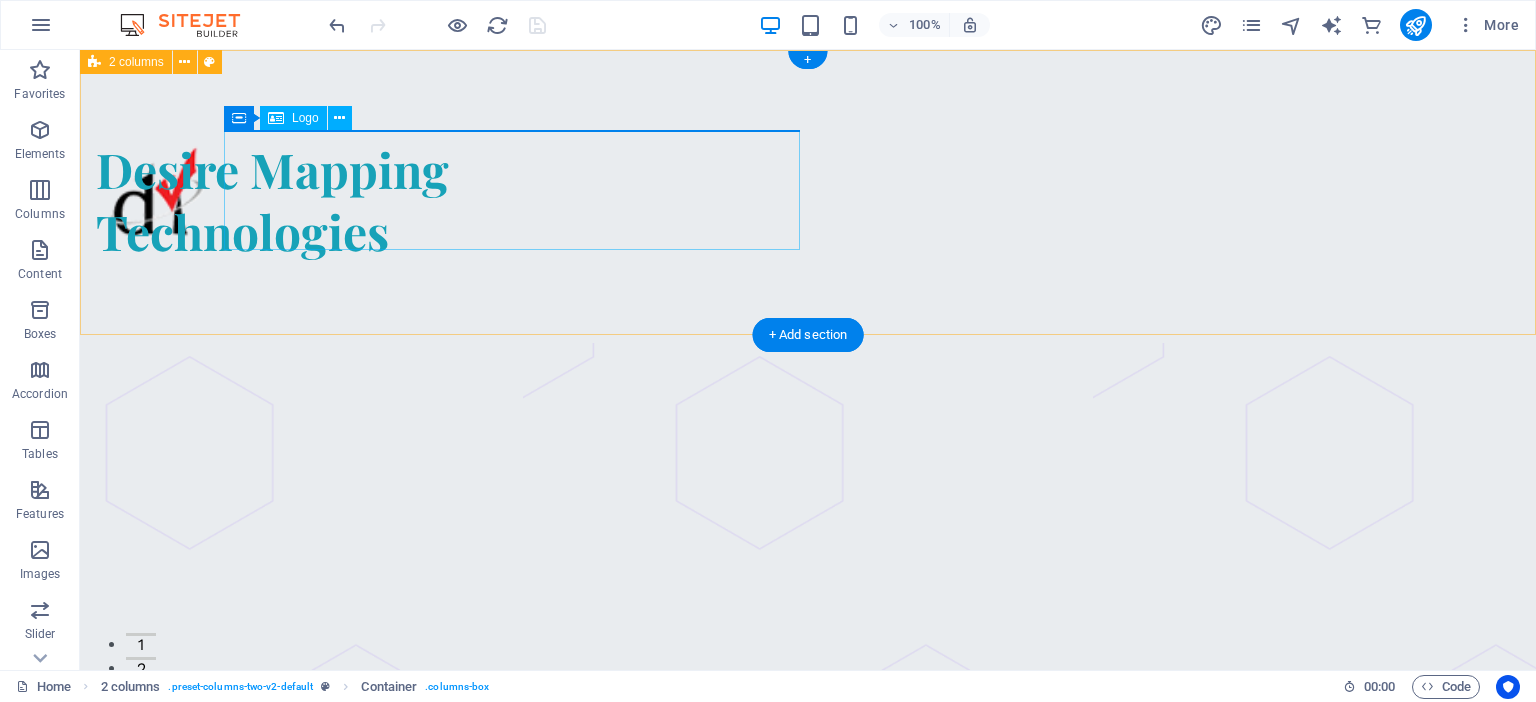 click at bounding box center (384, 190) 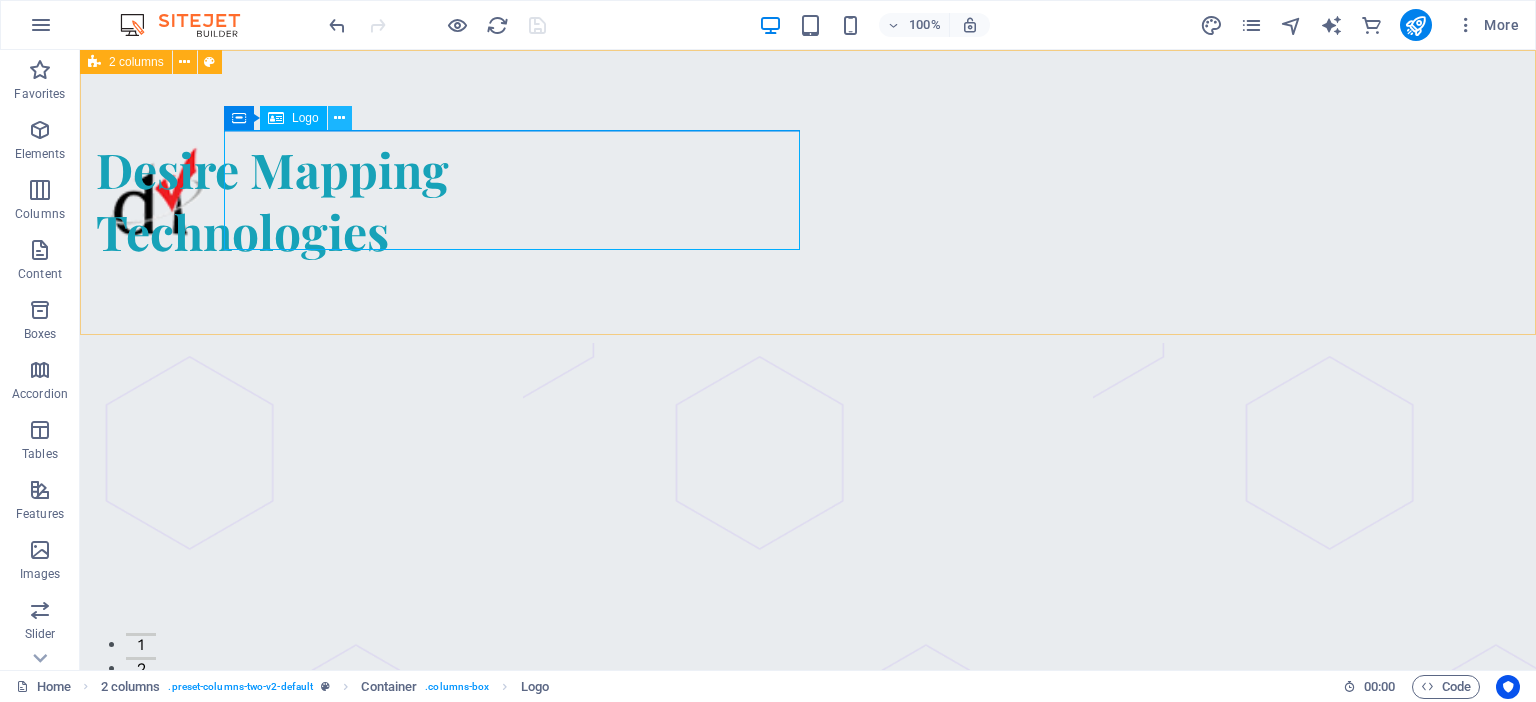 click at bounding box center [339, 118] 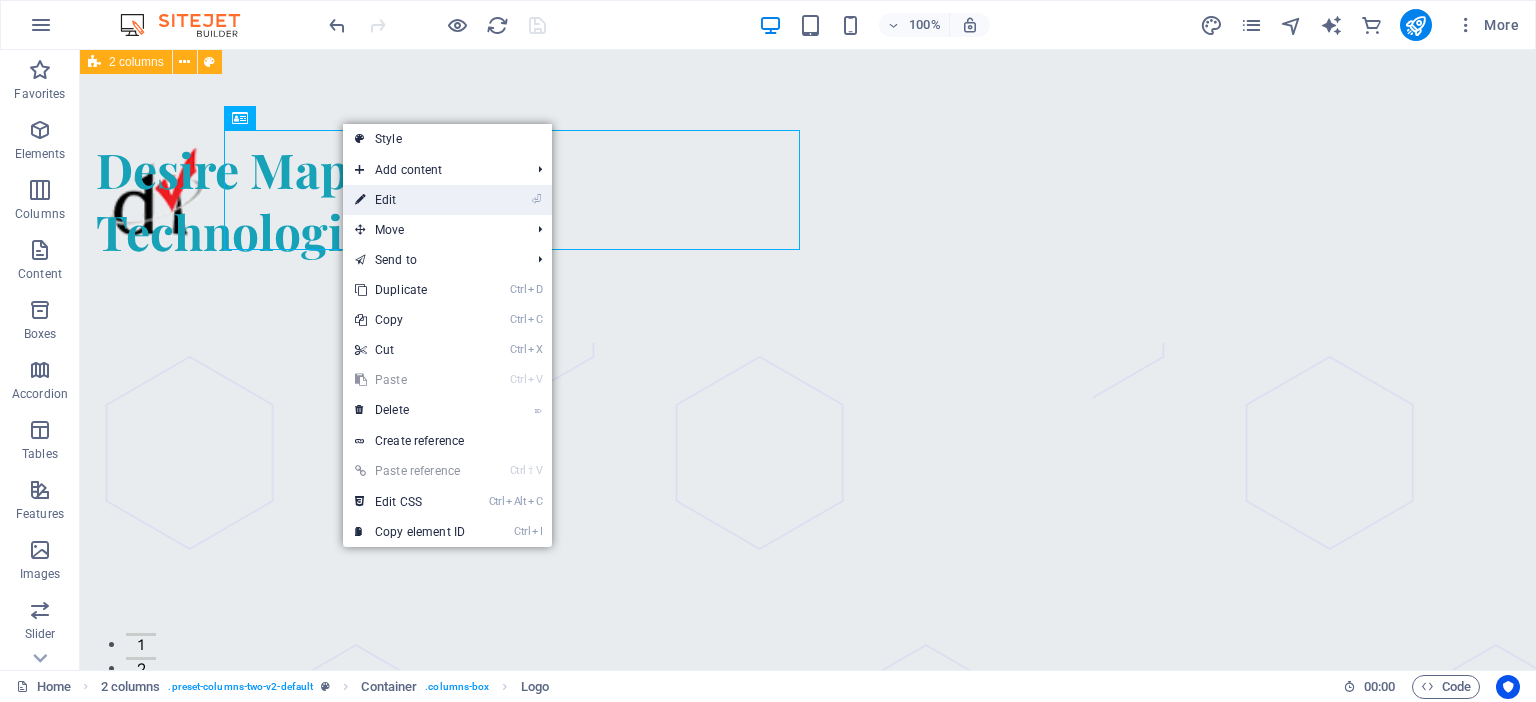 click on "⏎  Edit" at bounding box center [410, 200] 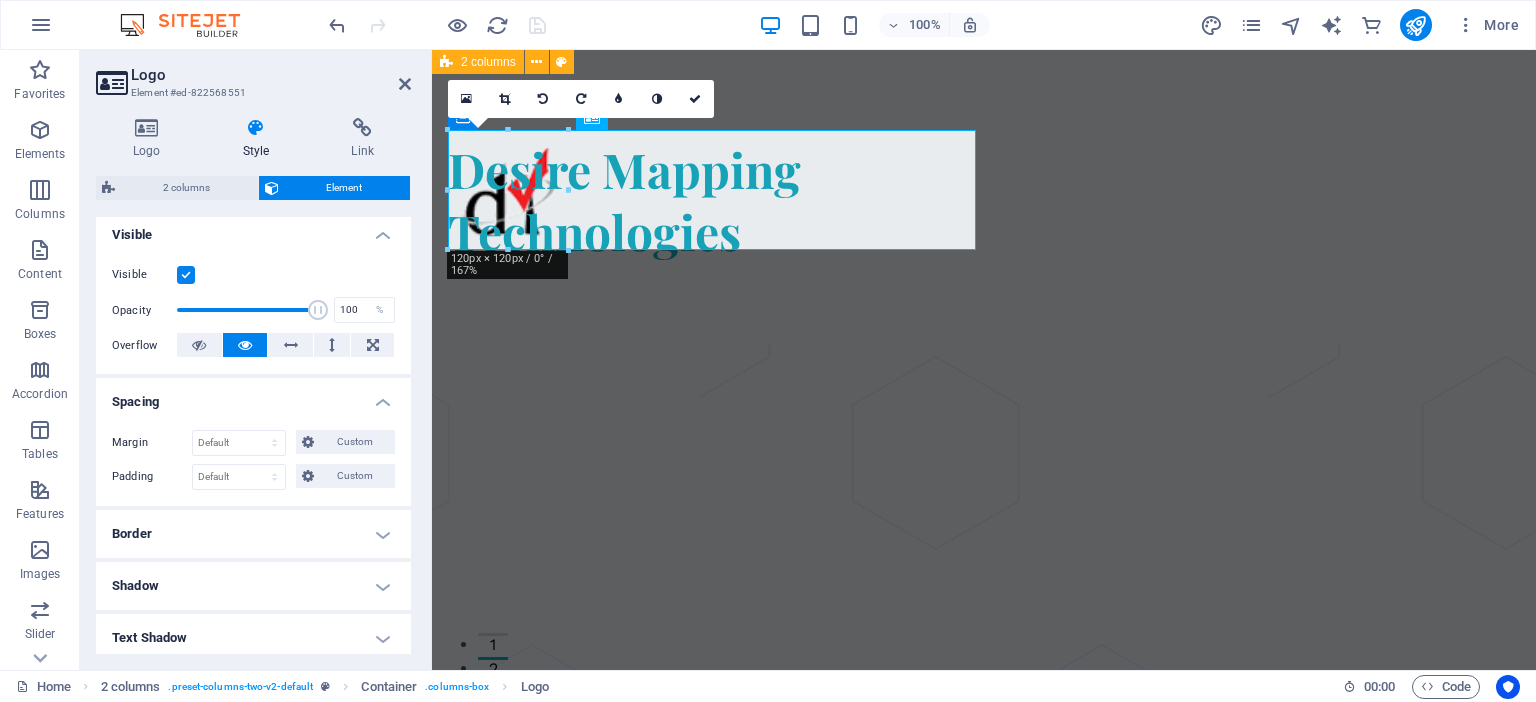 scroll, scrollTop: 352, scrollLeft: 0, axis: vertical 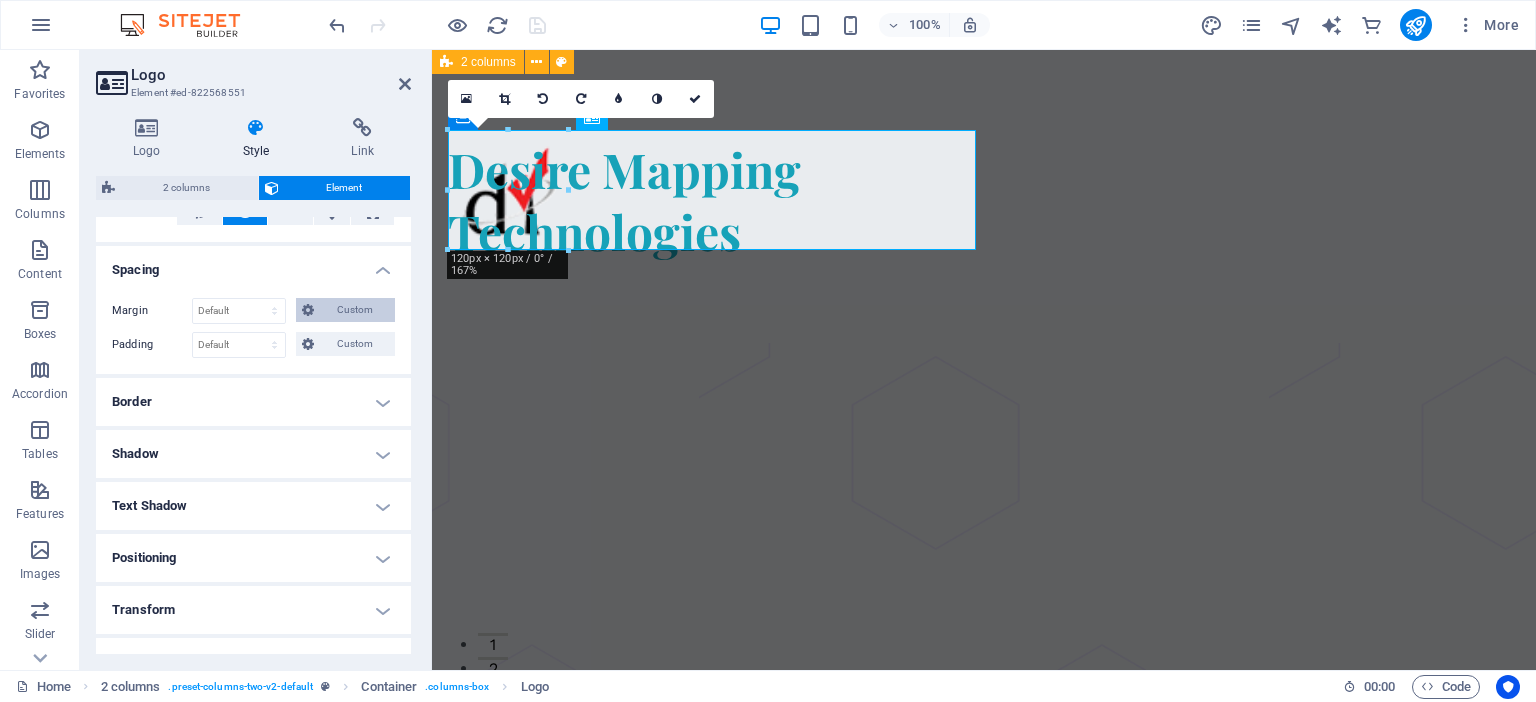 click at bounding box center [308, 310] 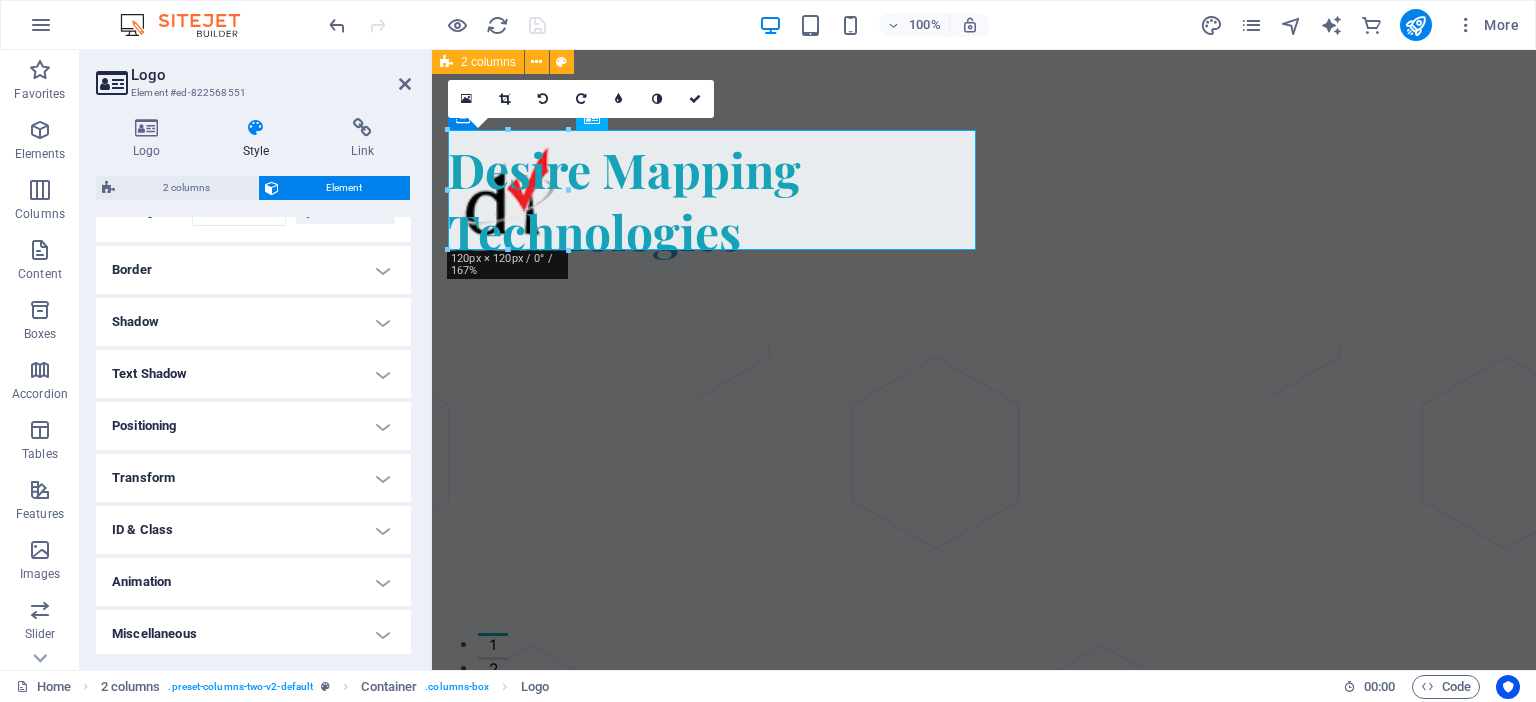 scroll, scrollTop: 559, scrollLeft: 0, axis: vertical 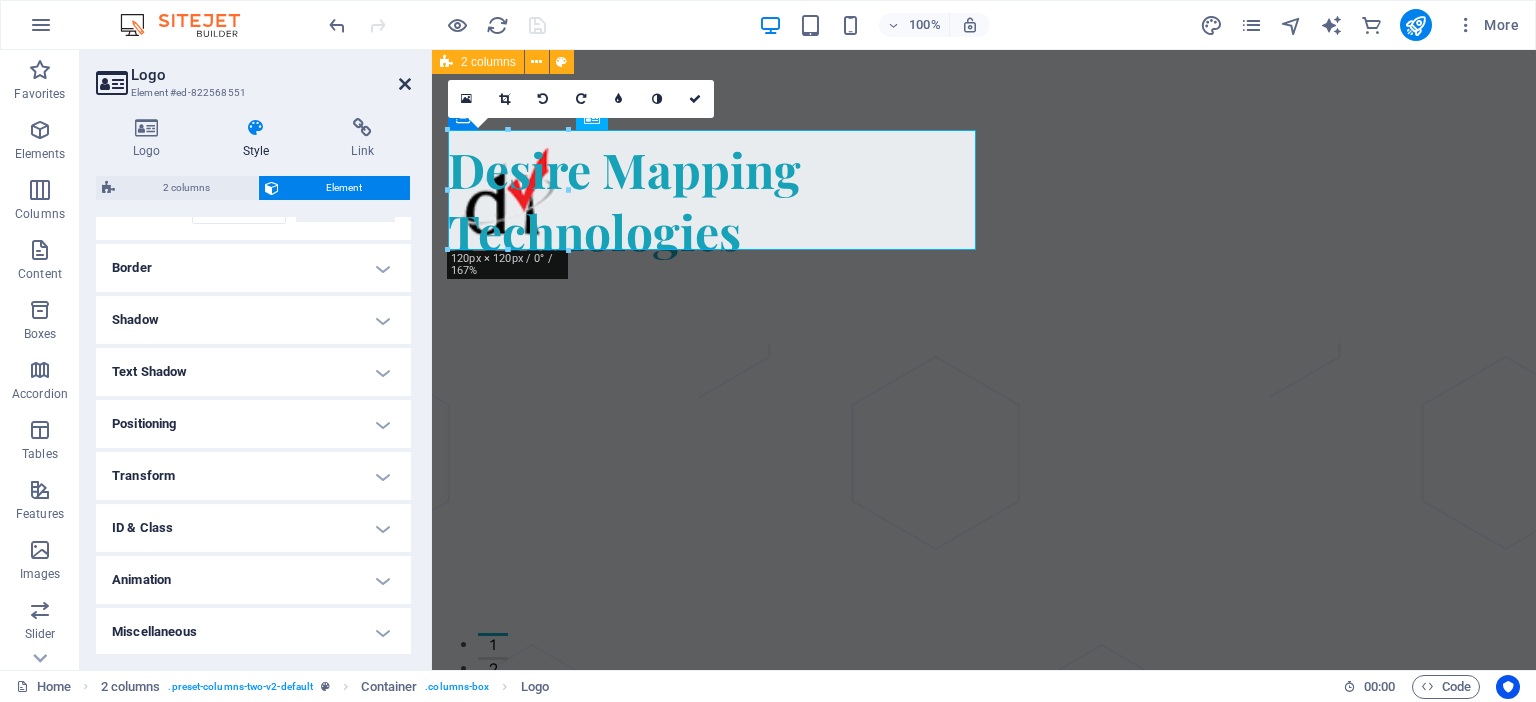 click at bounding box center [405, 84] 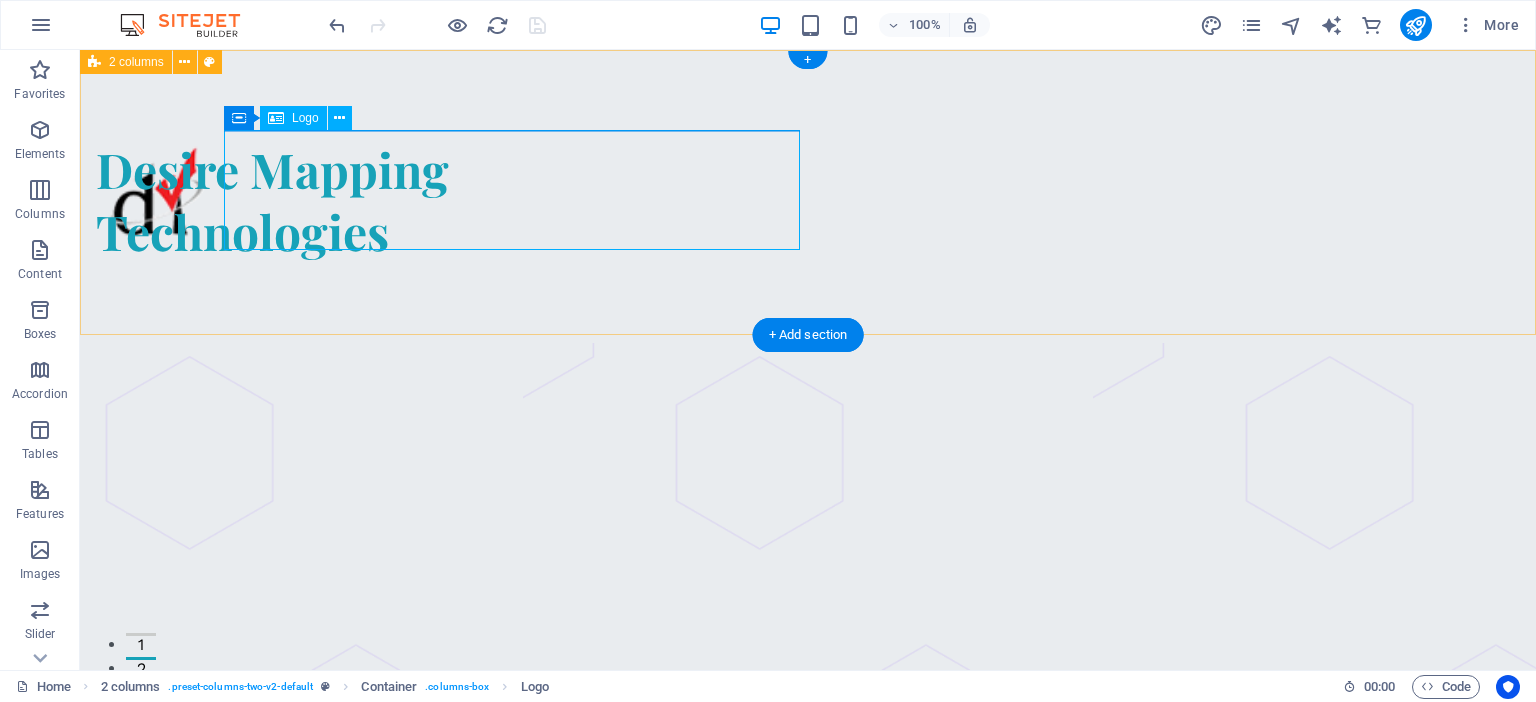 click at bounding box center [384, 190] 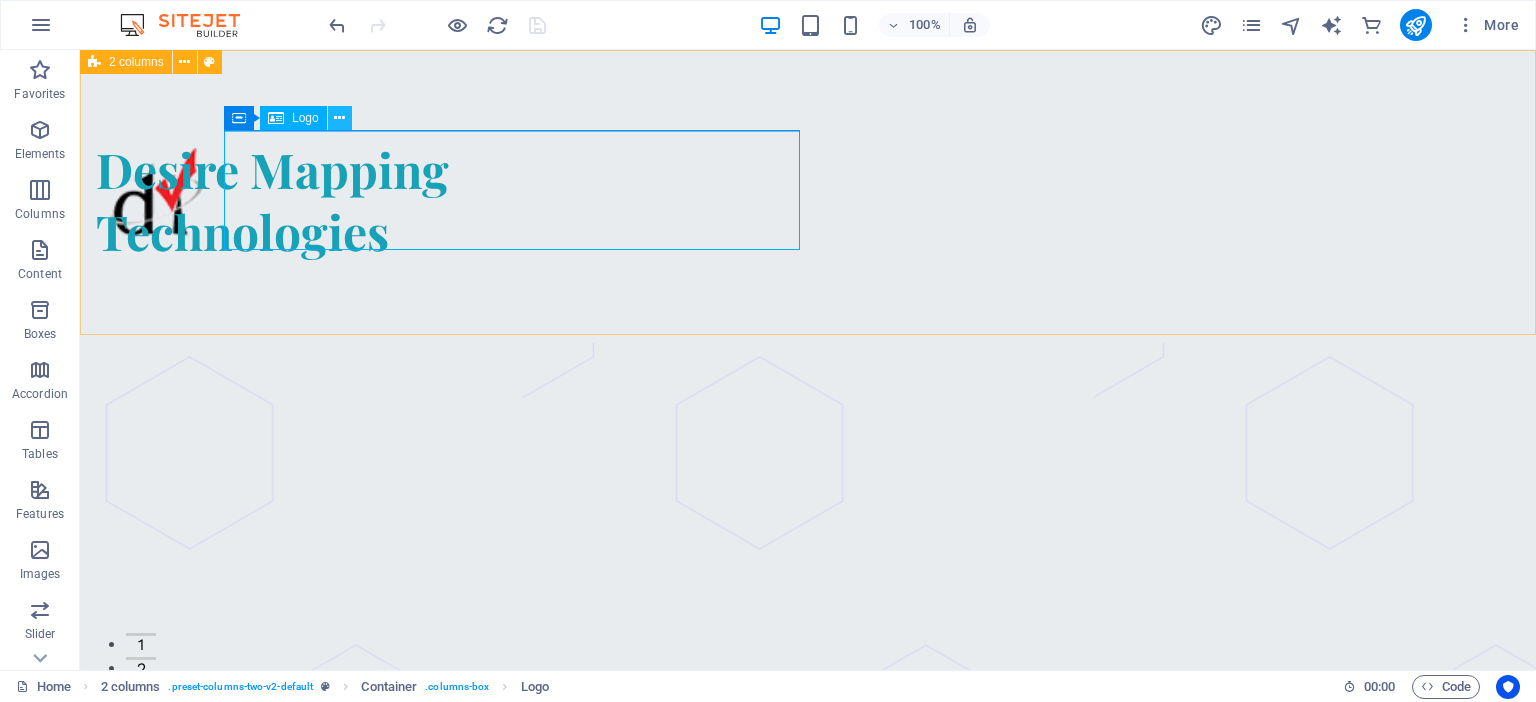 click at bounding box center (339, 118) 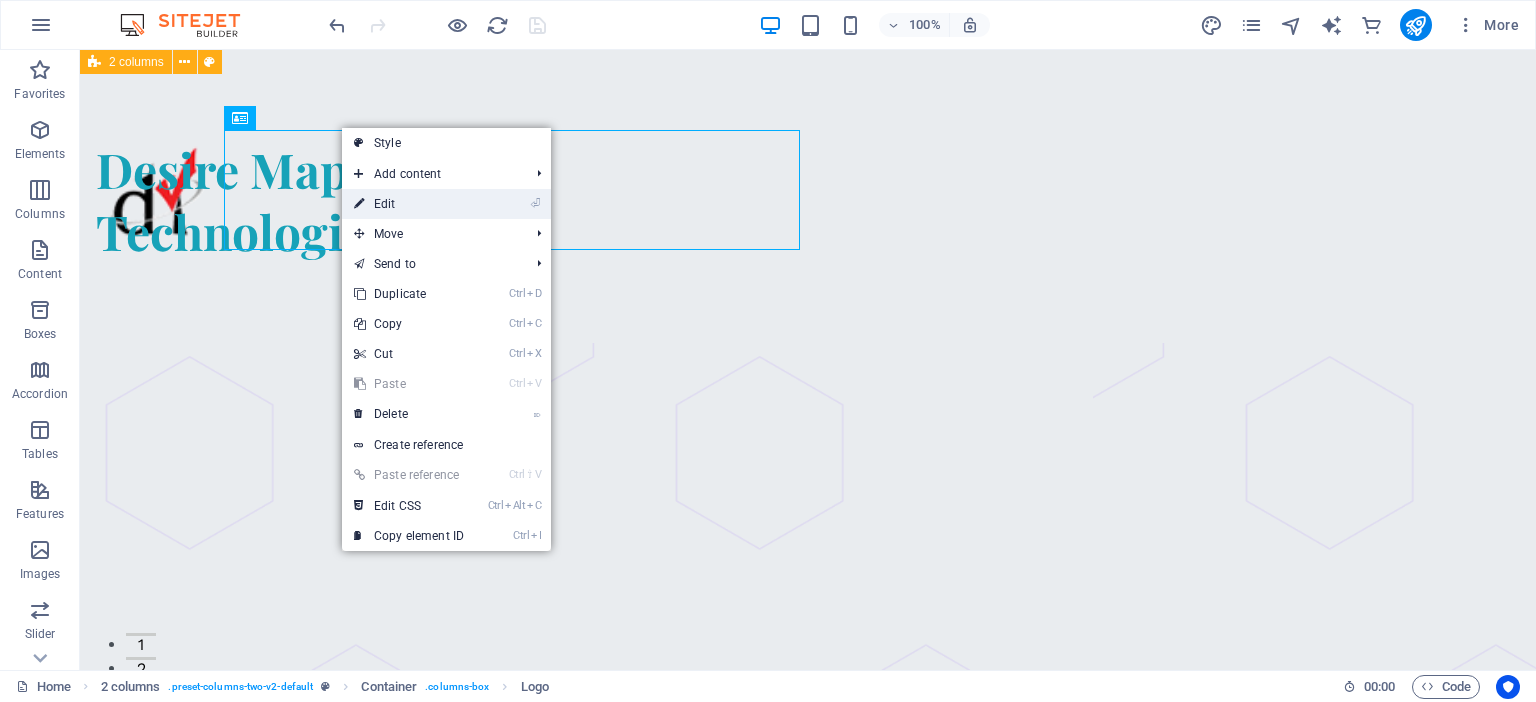 click on "⏎  Edit" at bounding box center (409, 204) 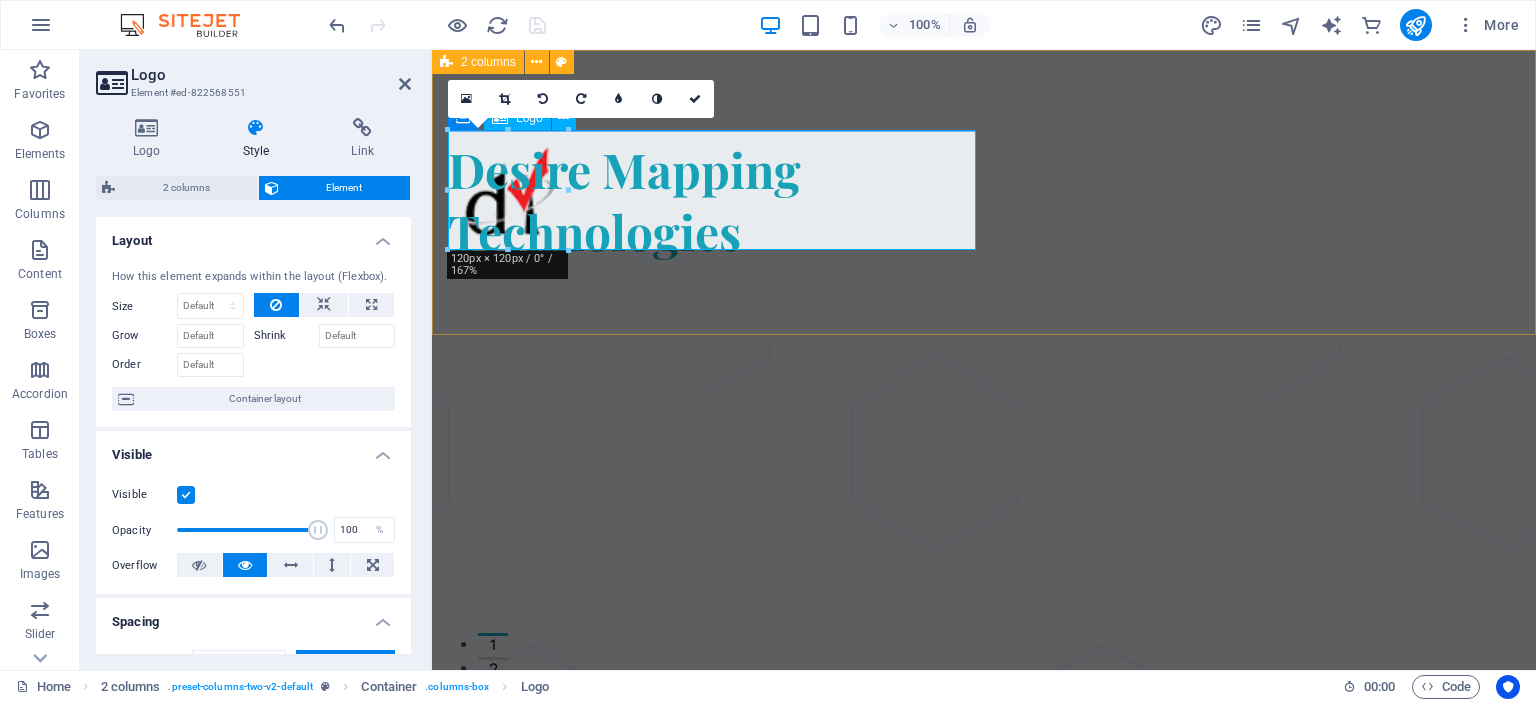 click at bounding box center (712, 190) 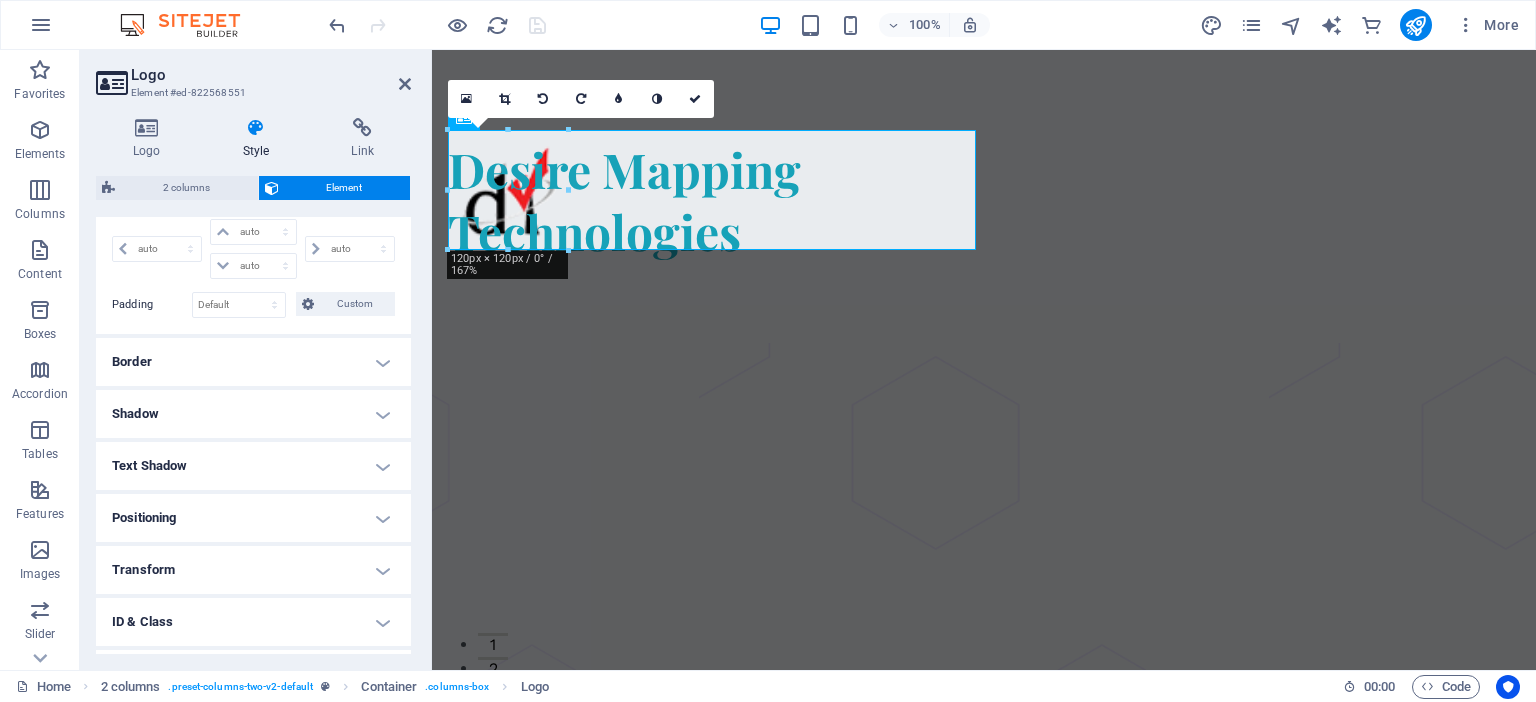 scroll, scrollTop: 559, scrollLeft: 0, axis: vertical 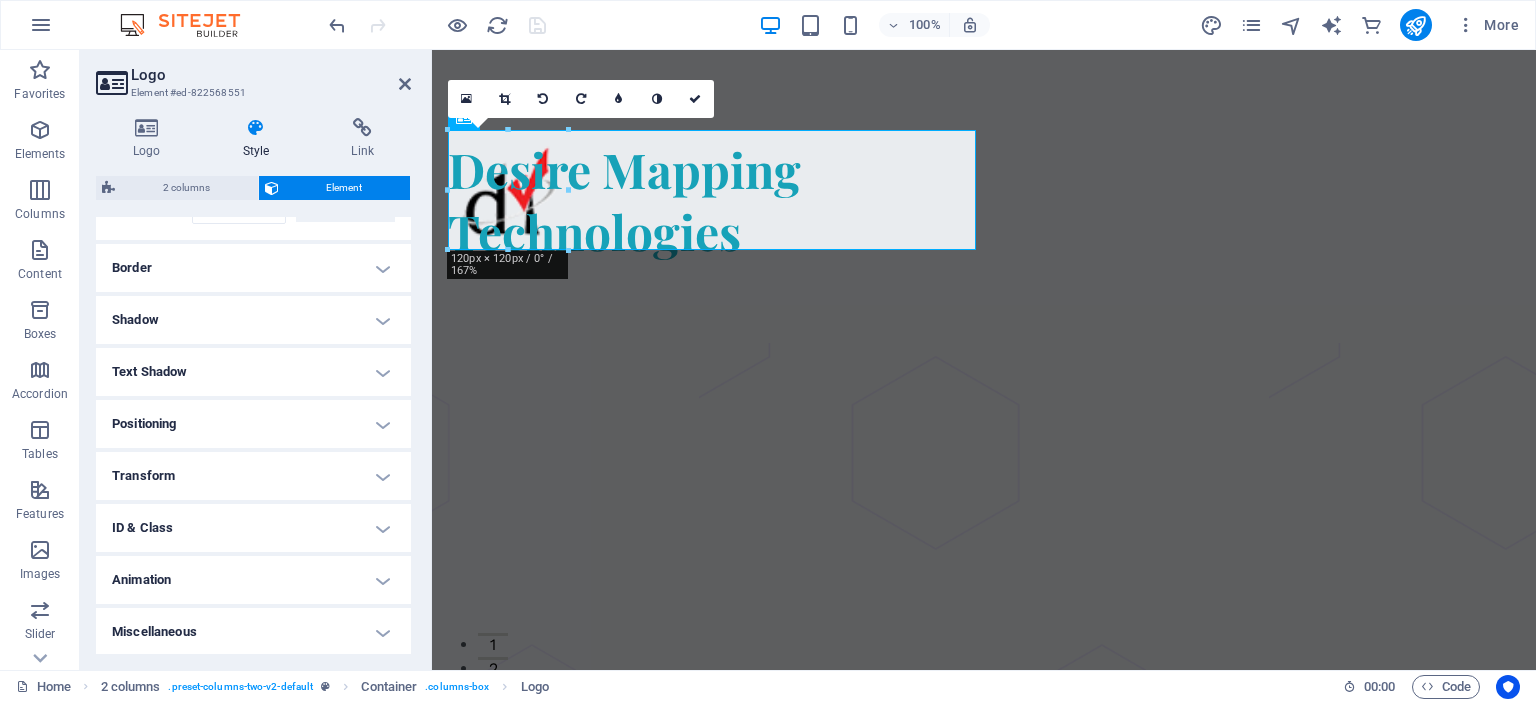 click on "Positioning" at bounding box center (253, 424) 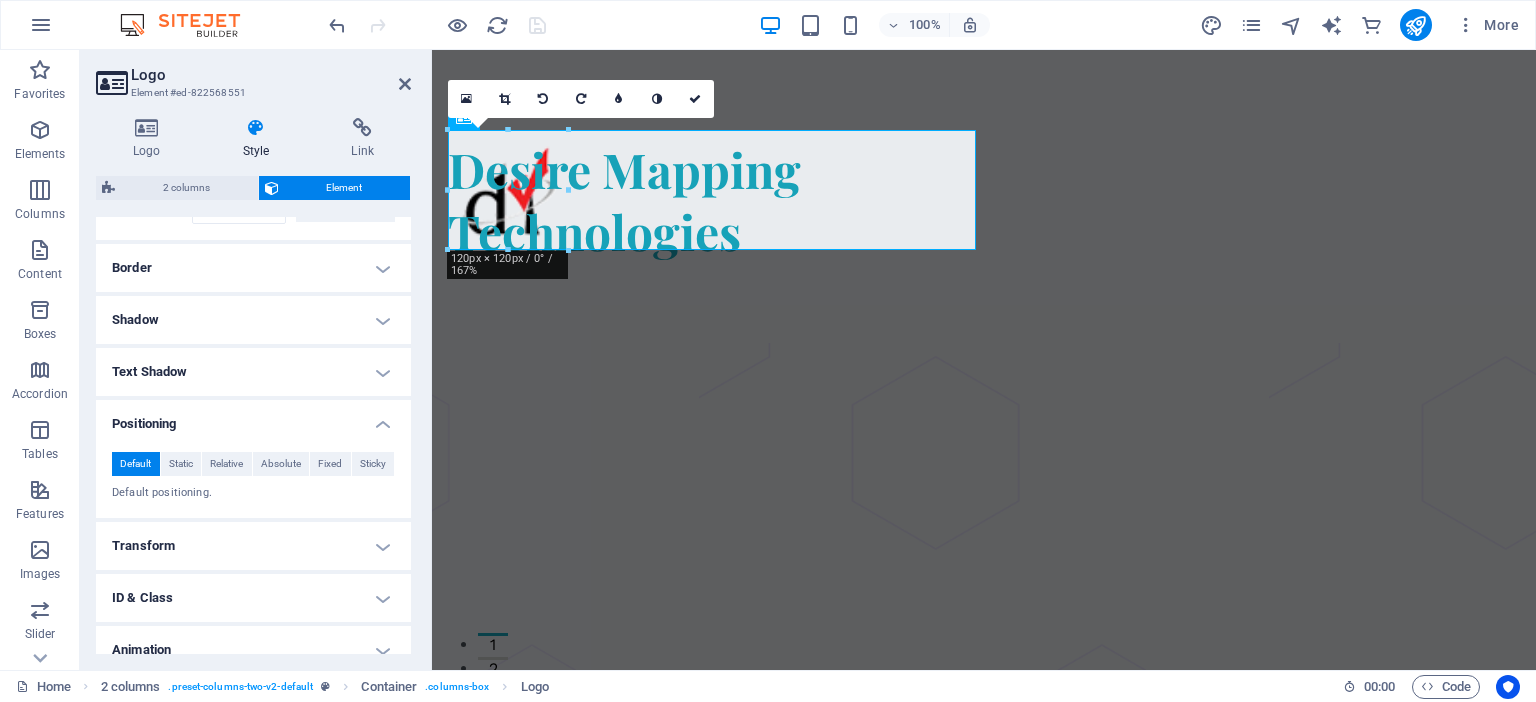 click on "Positioning" at bounding box center [253, 418] 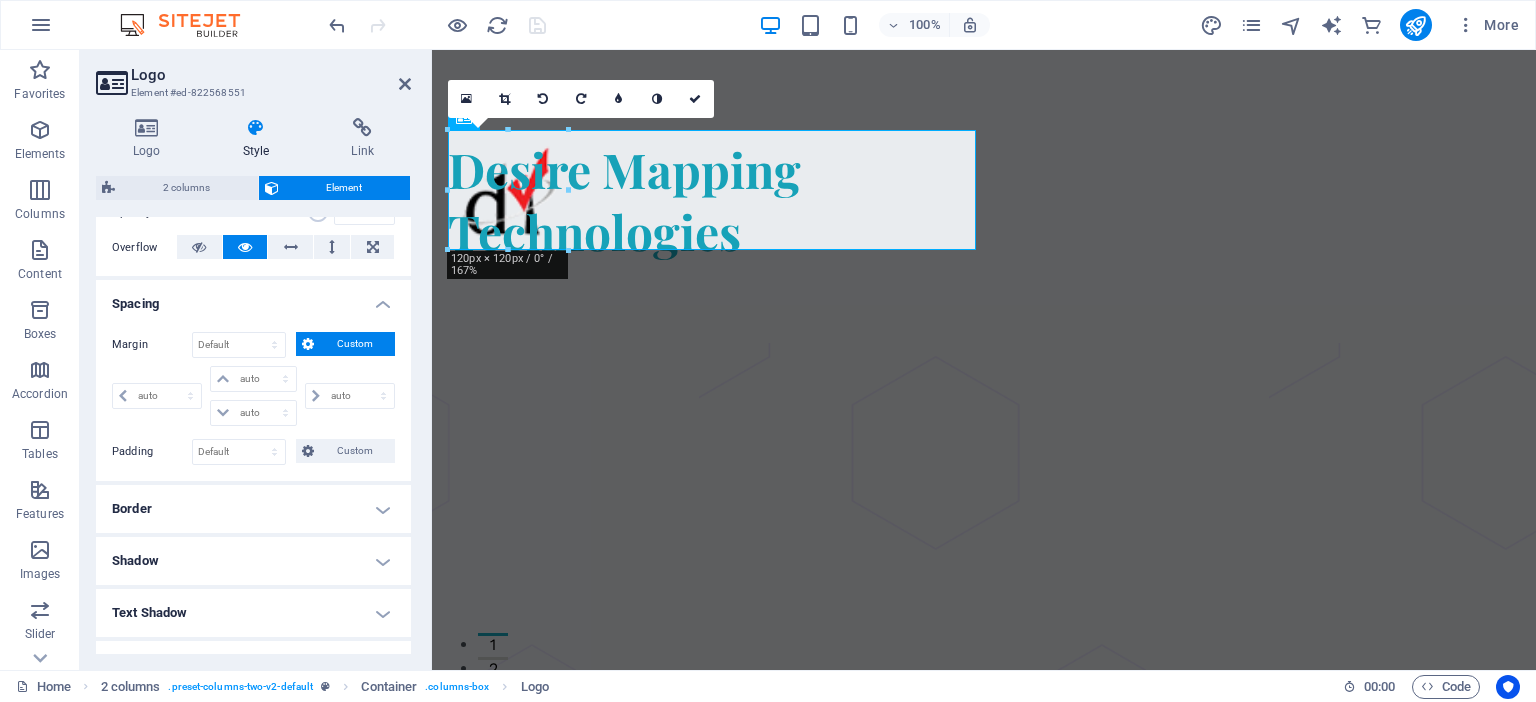 scroll, scrollTop: 310, scrollLeft: 0, axis: vertical 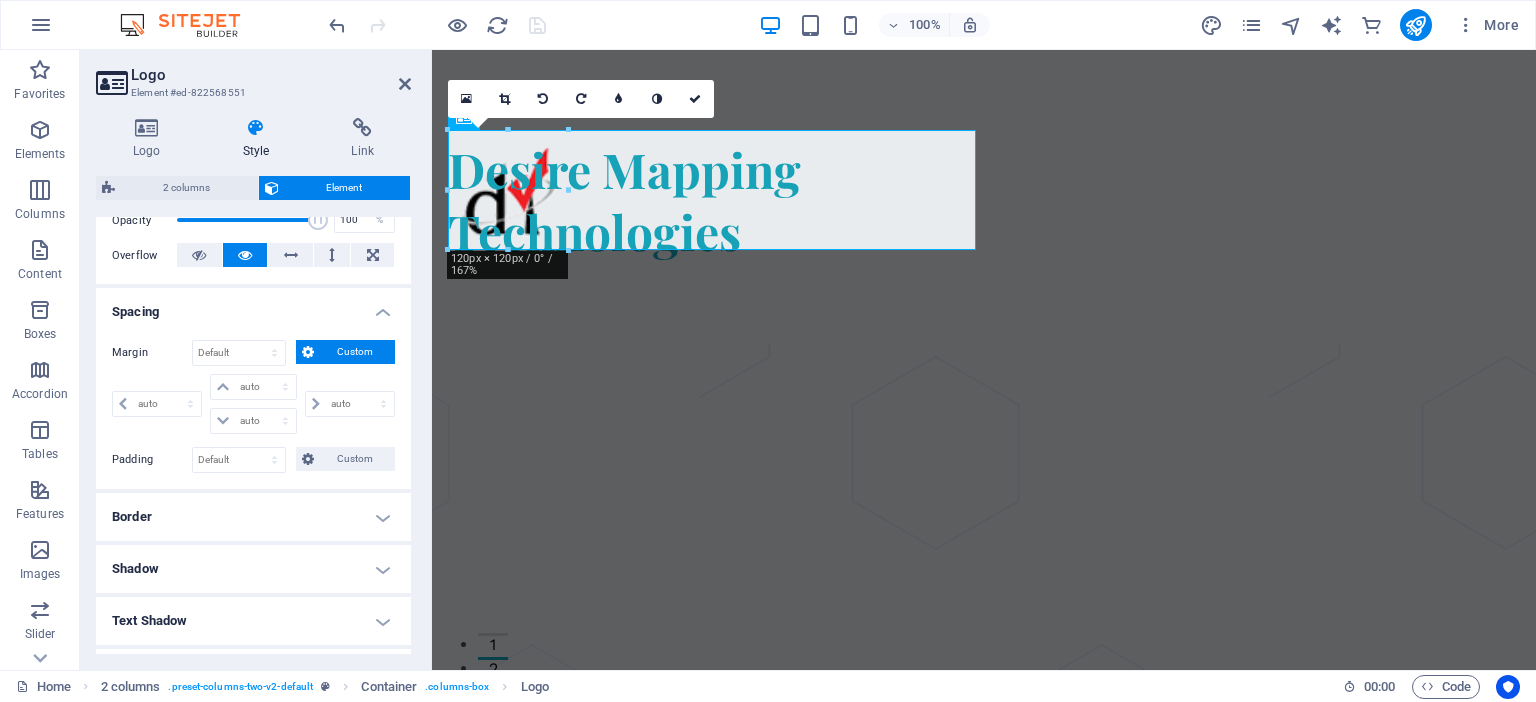click at bounding box center [308, 352] 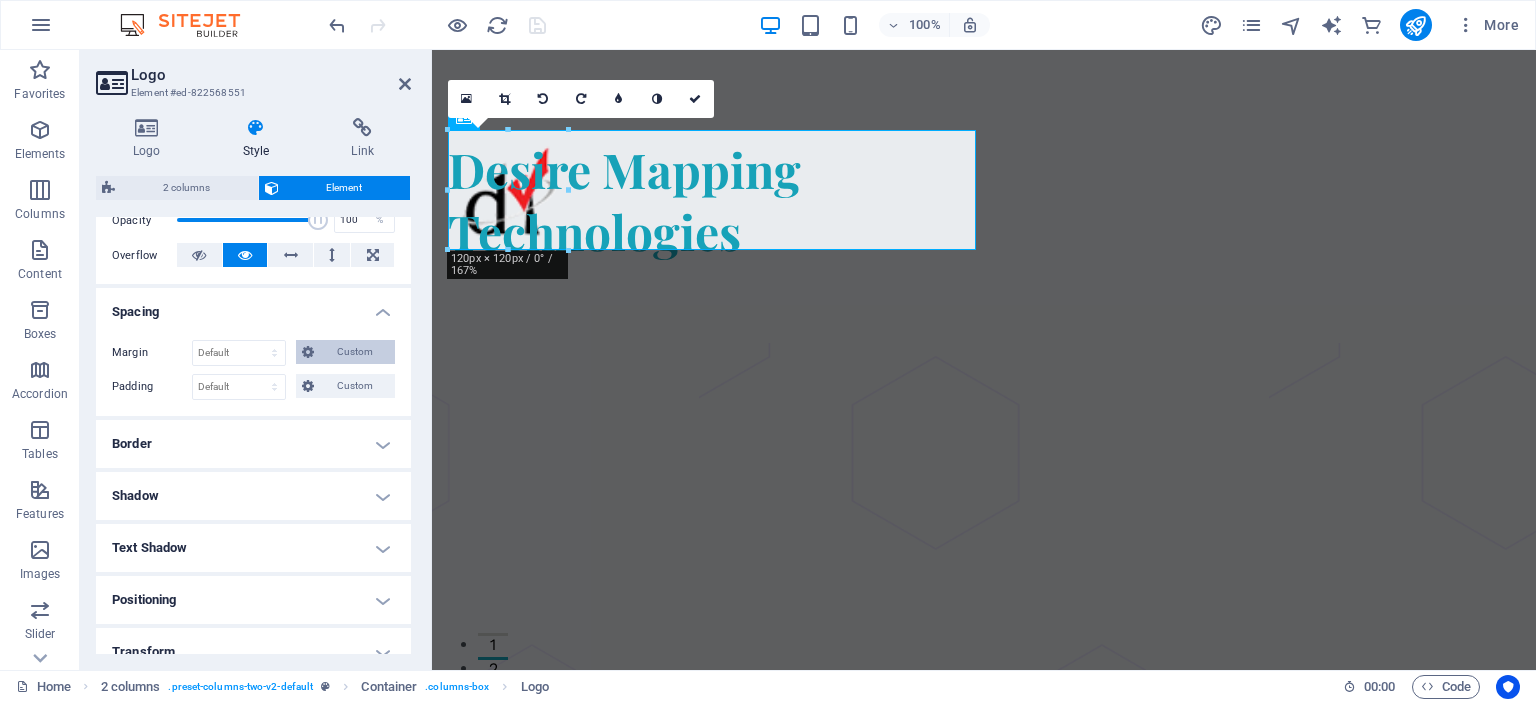 click at bounding box center (308, 352) 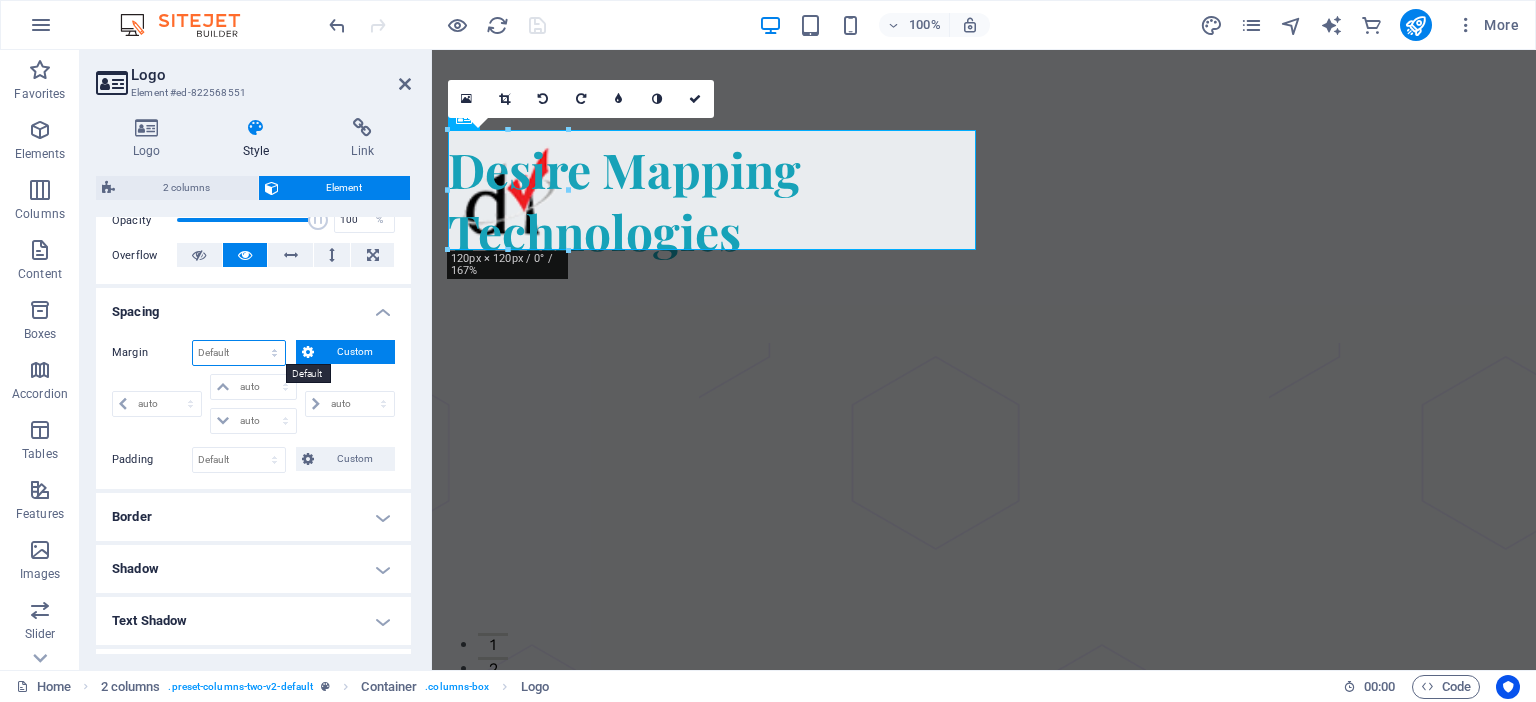 click on "Default auto px % rem vw vh Custom" at bounding box center [239, 353] 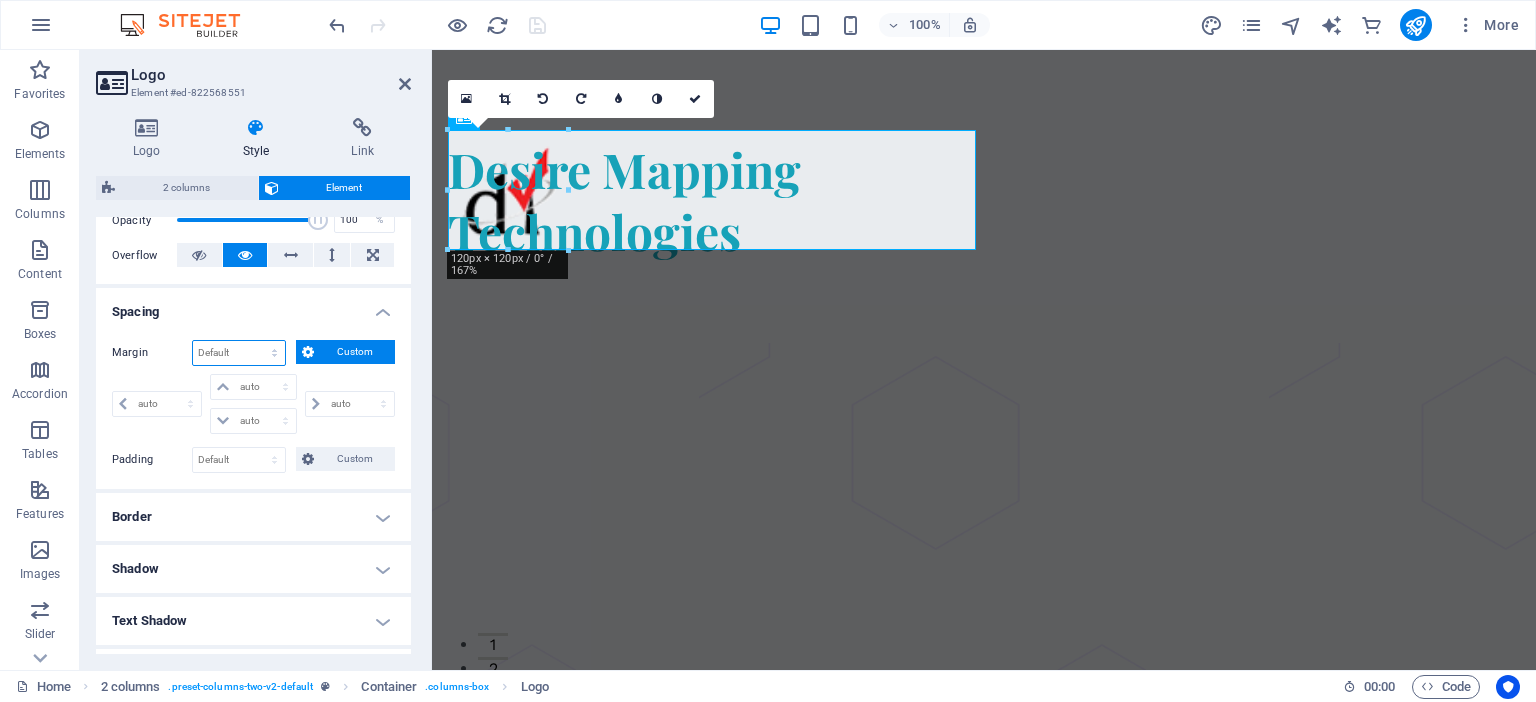 select on "px" 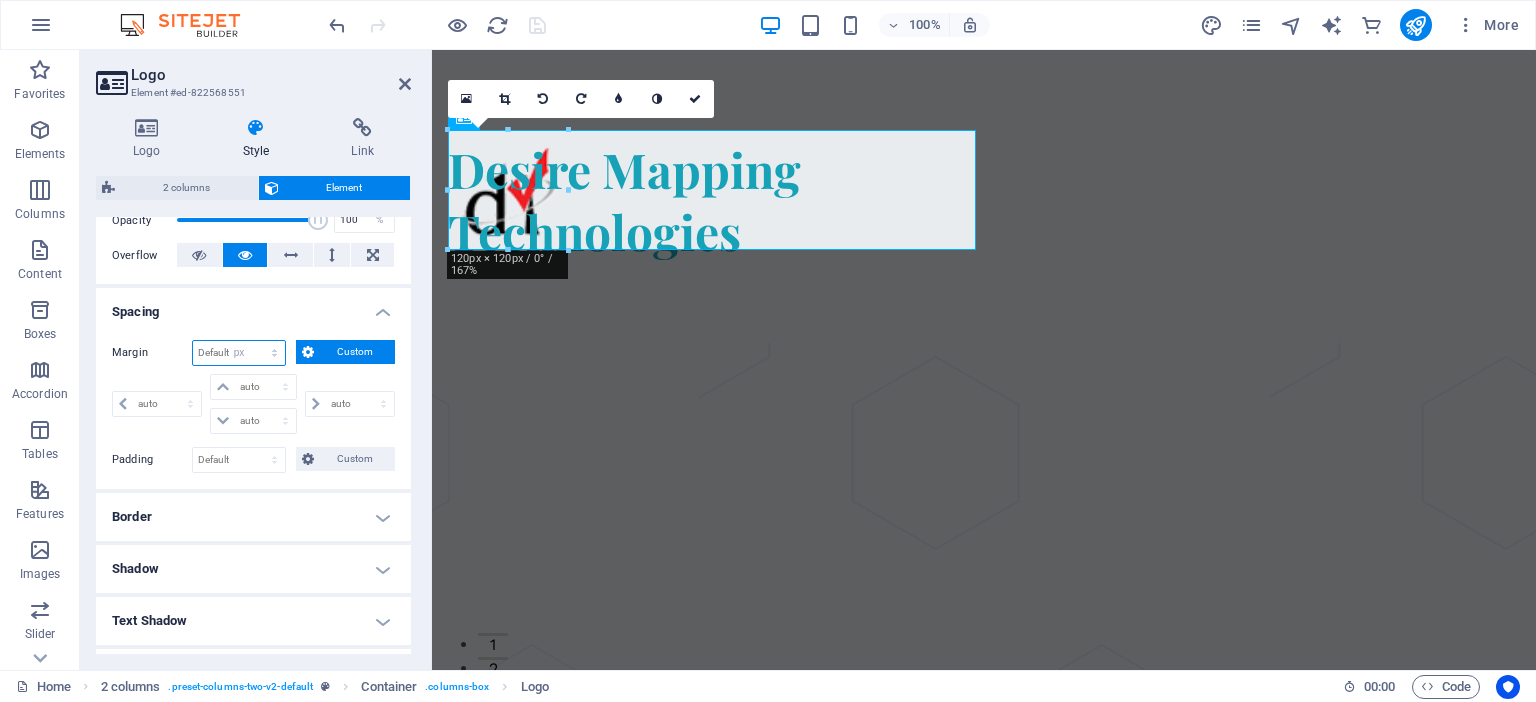 click on "px" at bounding box center (0, 0) 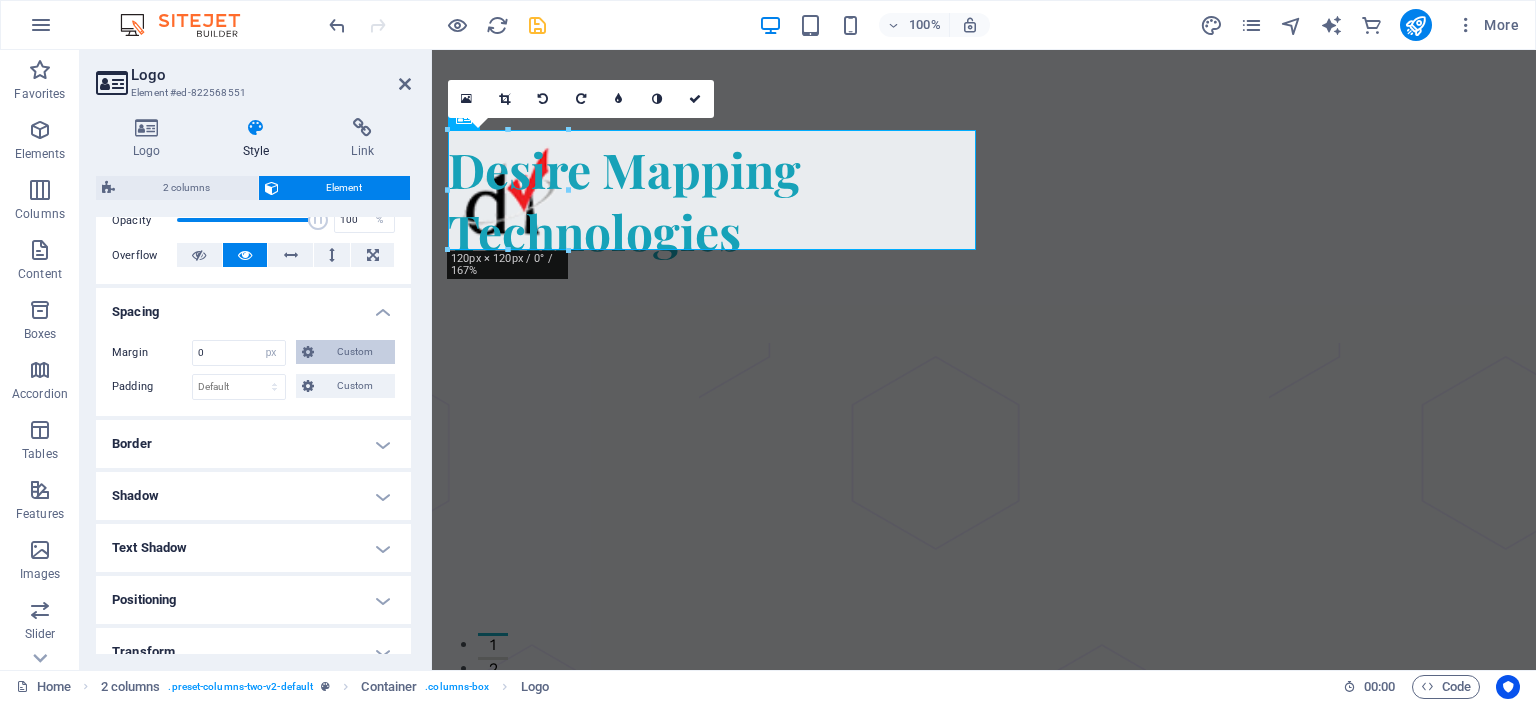 click at bounding box center [308, 352] 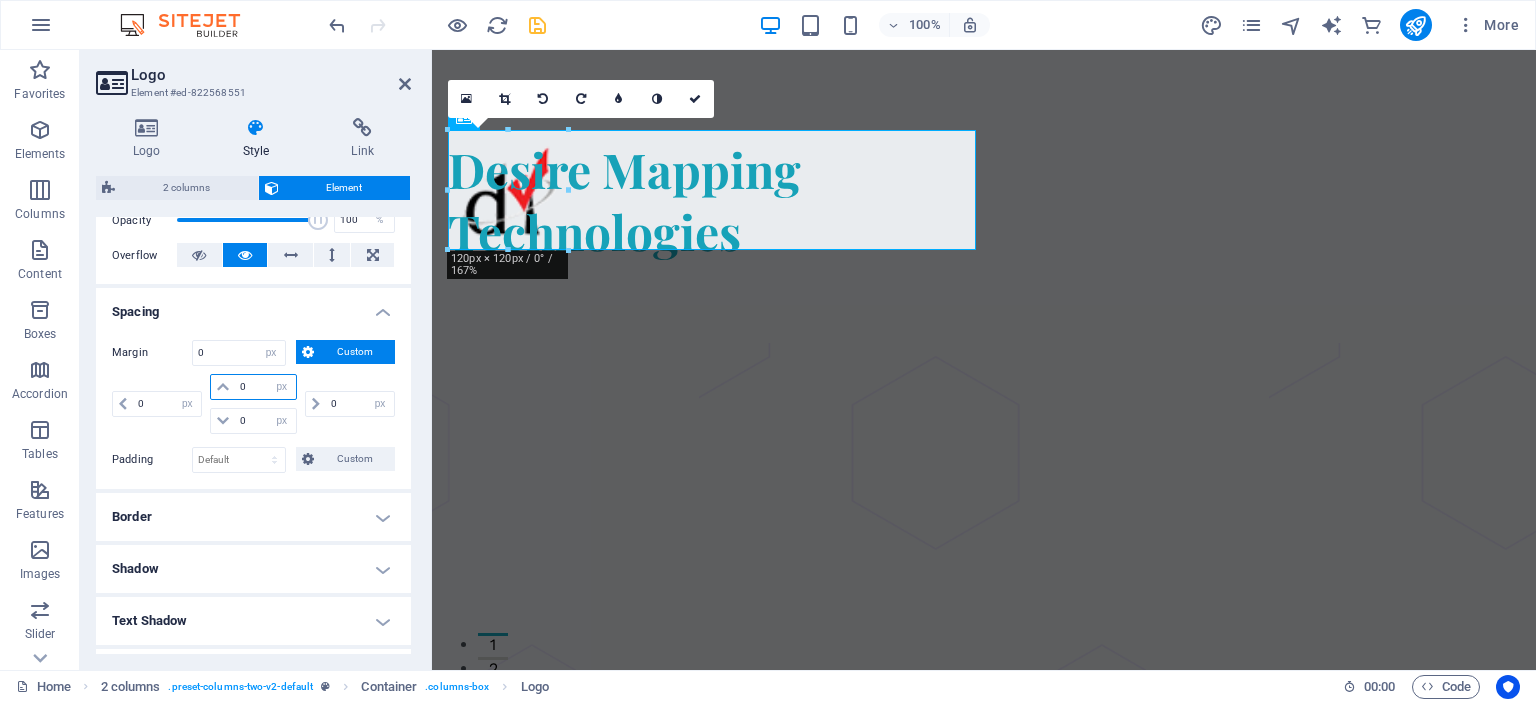 click on "0" at bounding box center [265, 387] 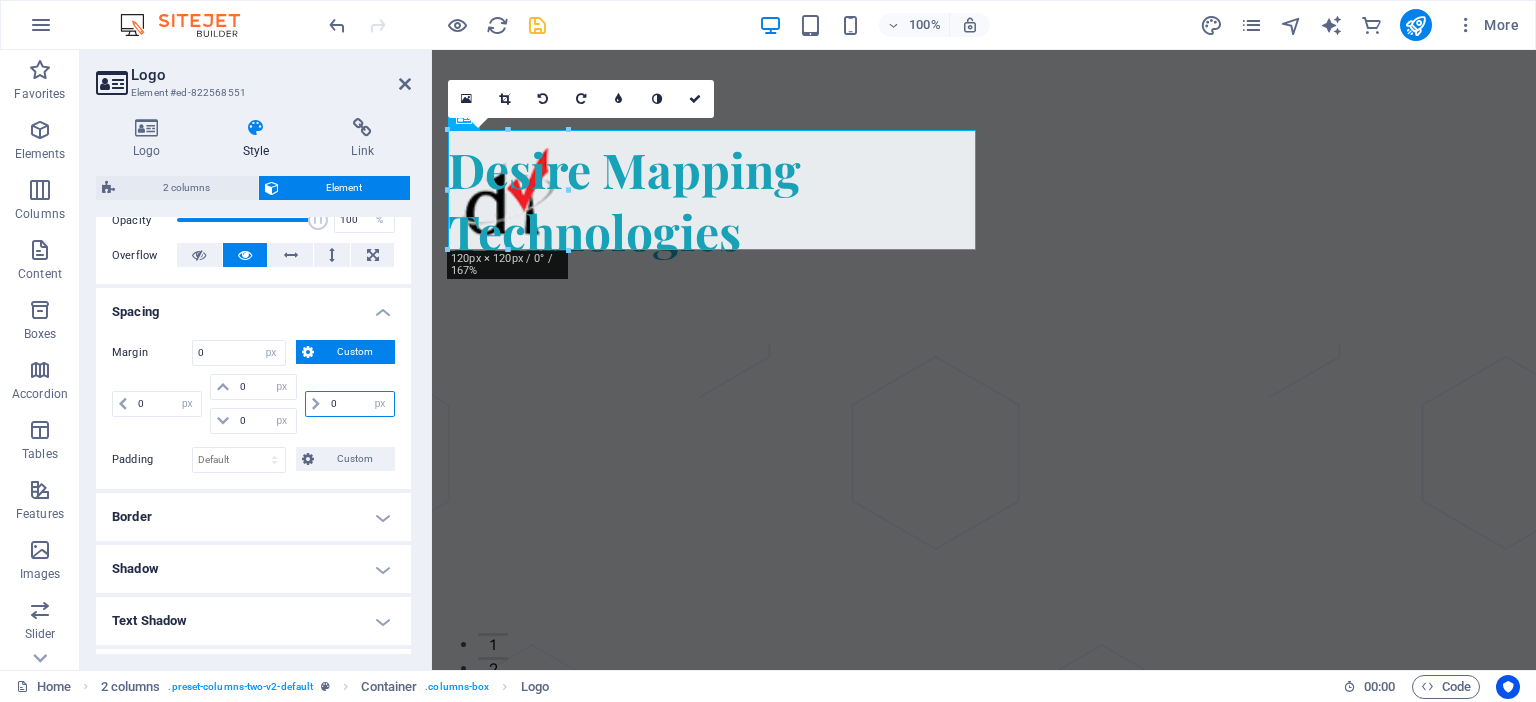 click on "0" at bounding box center [360, 404] 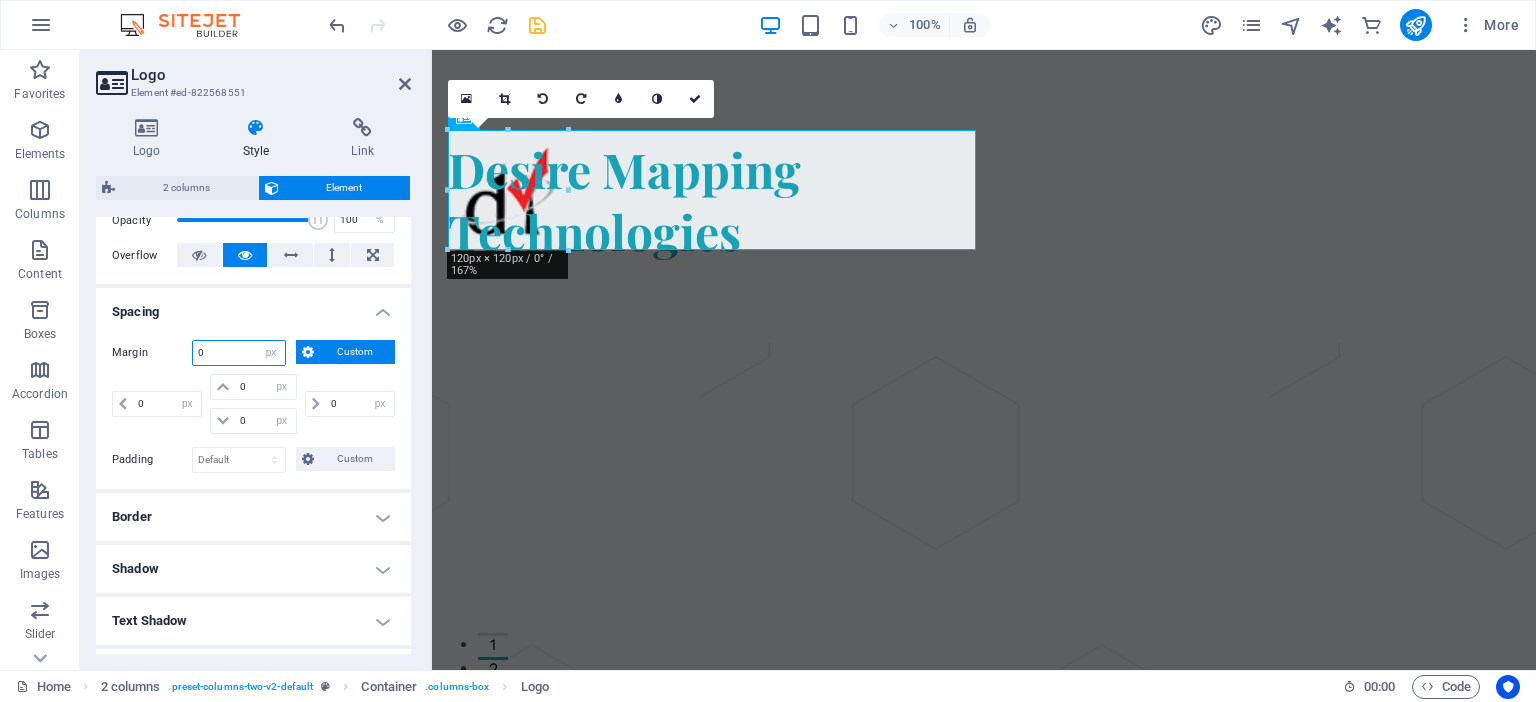 click on "0" at bounding box center (239, 353) 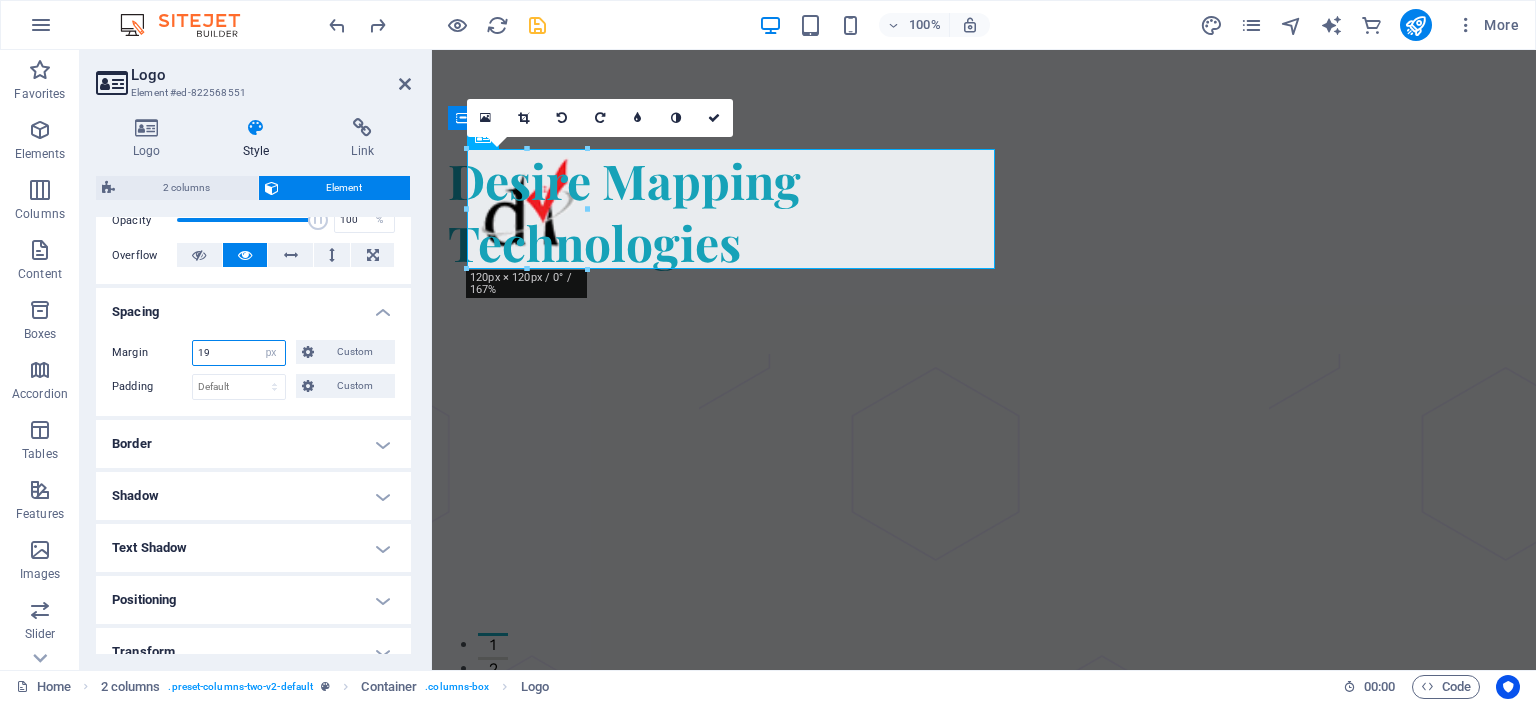 type on "19" 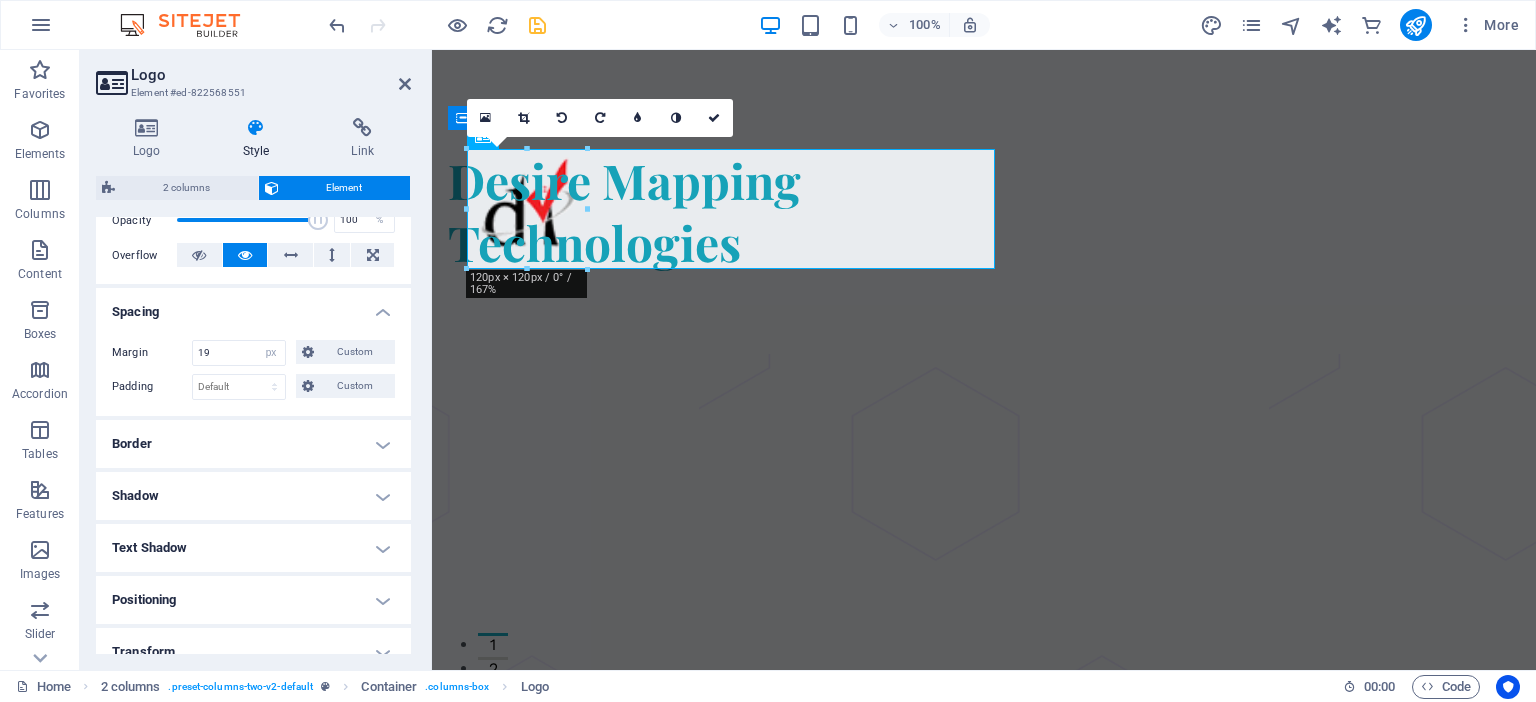 click at bounding box center (984, 1354) 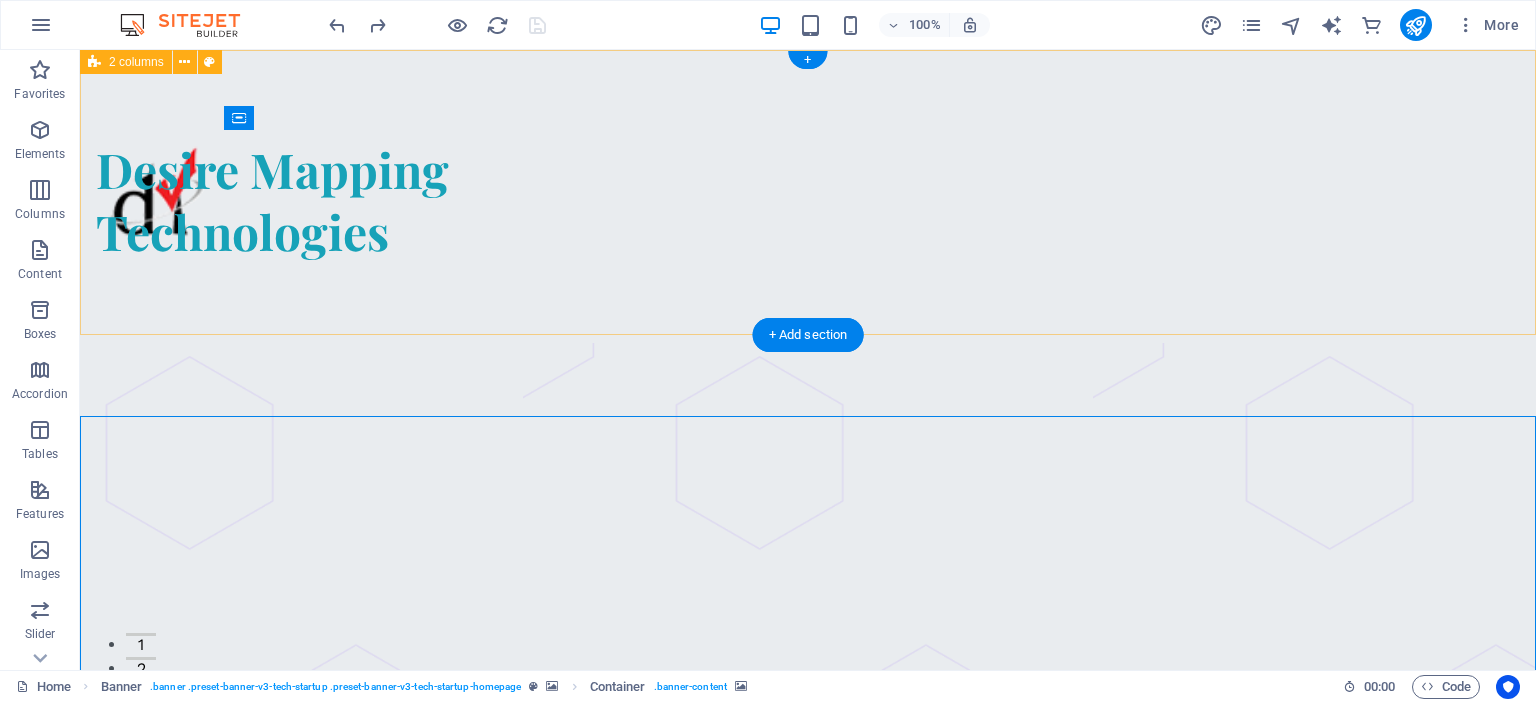click on "Desire Mapping Technologies" at bounding box center [808, 196] 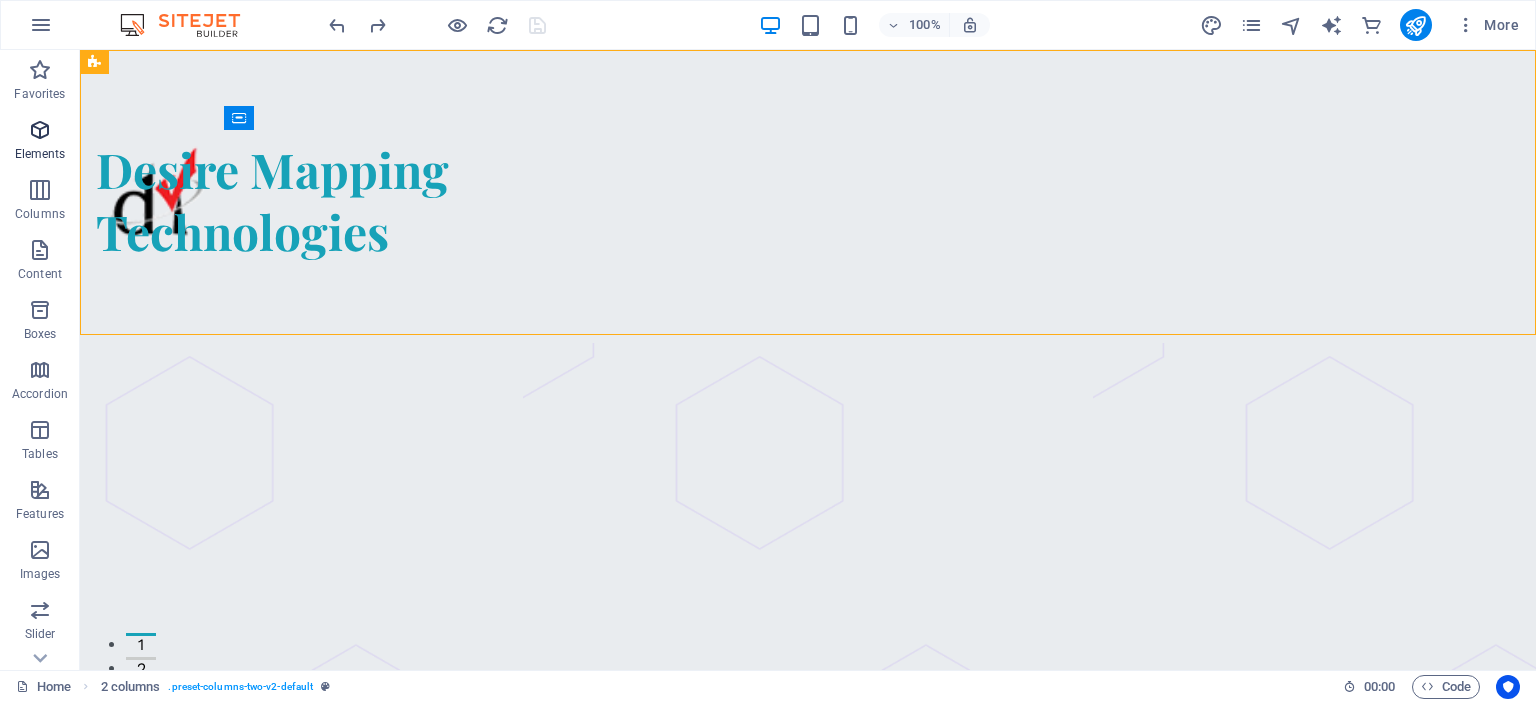 click at bounding box center (40, 130) 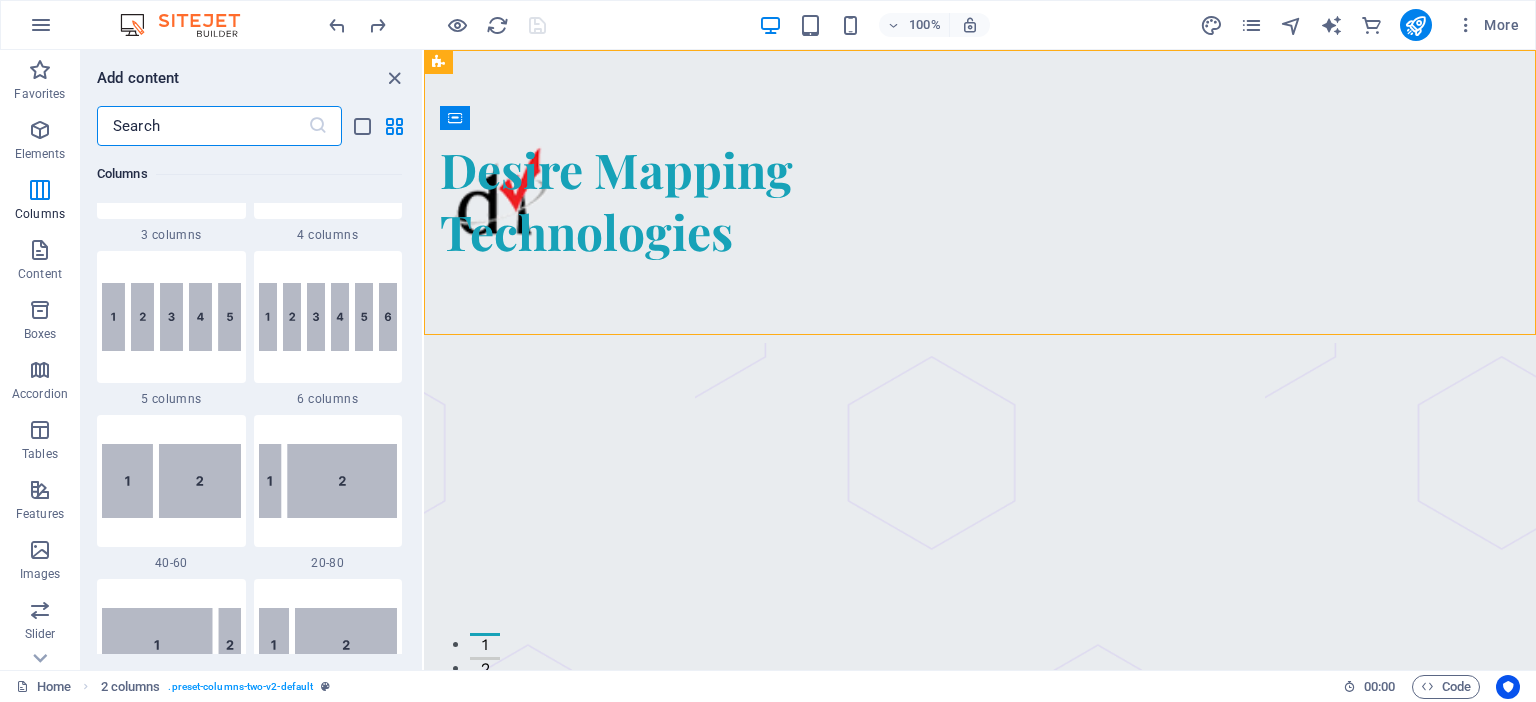 scroll, scrollTop: 1268, scrollLeft: 0, axis: vertical 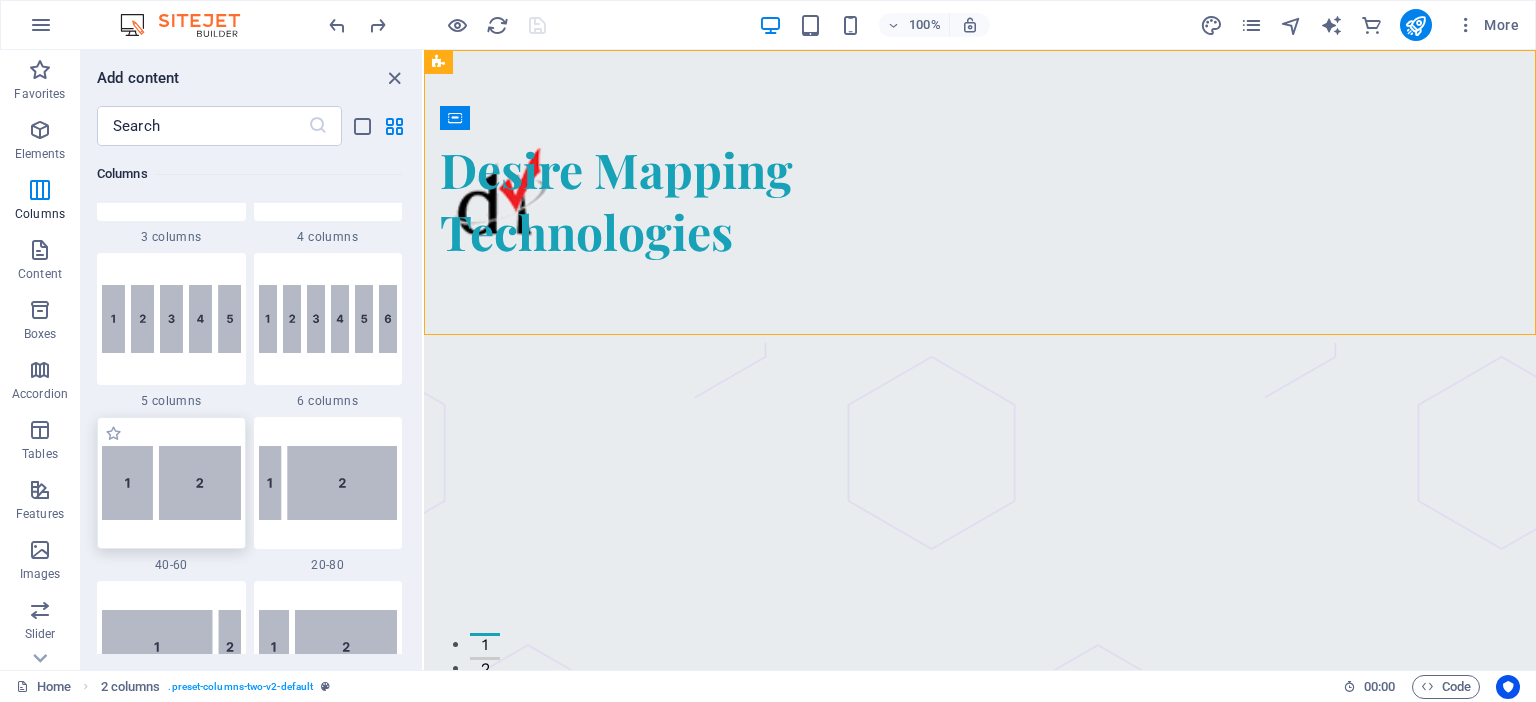 click at bounding box center [171, 483] 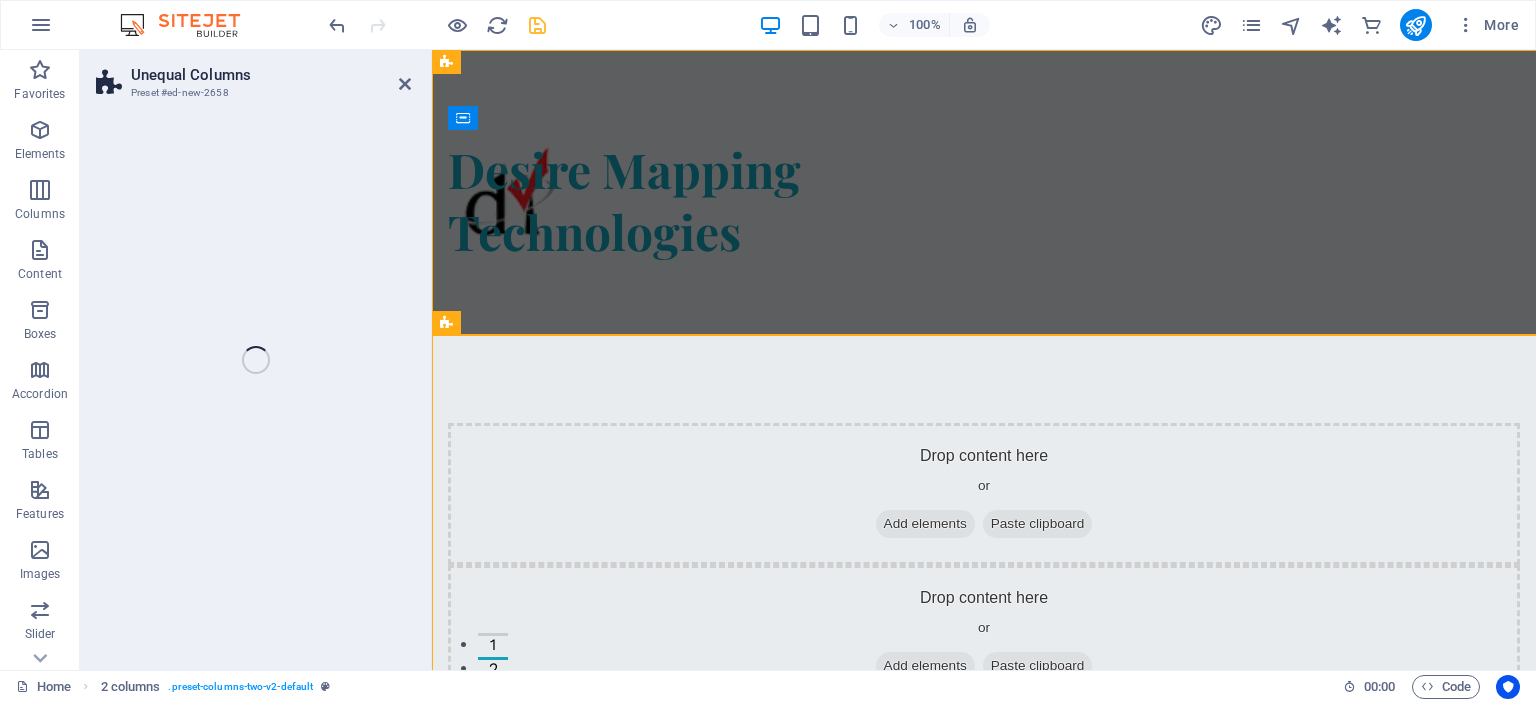 select on "%" 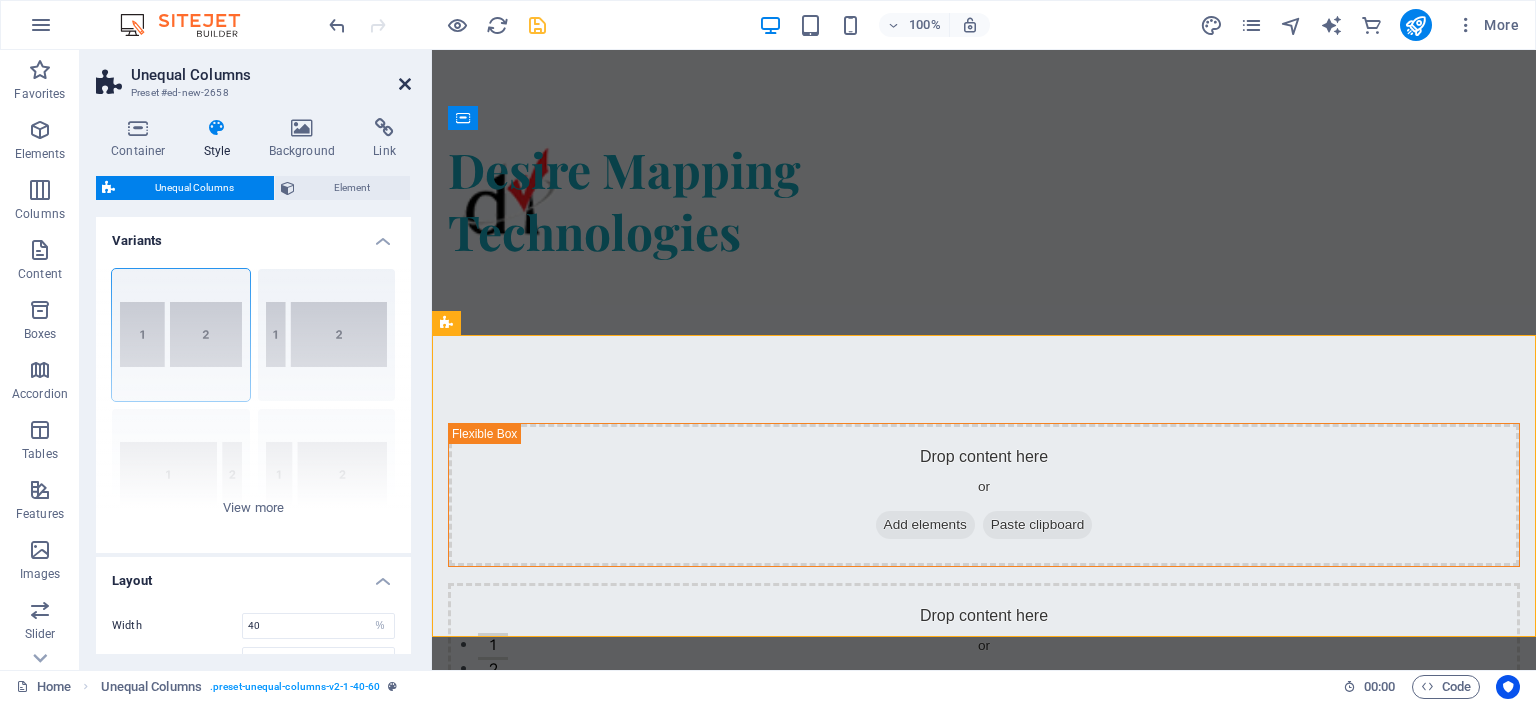 click at bounding box center [405, 84] 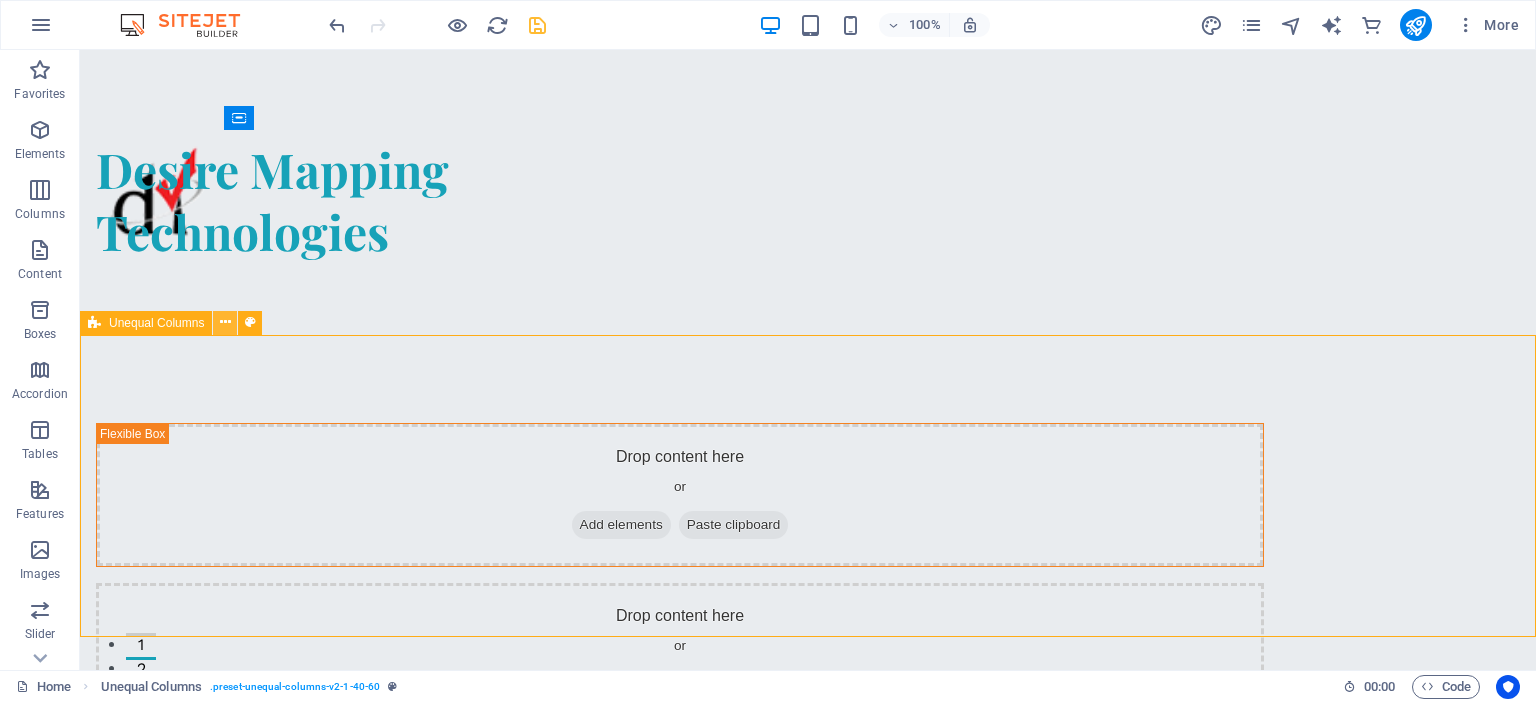 click at bounding box center (225, 322) 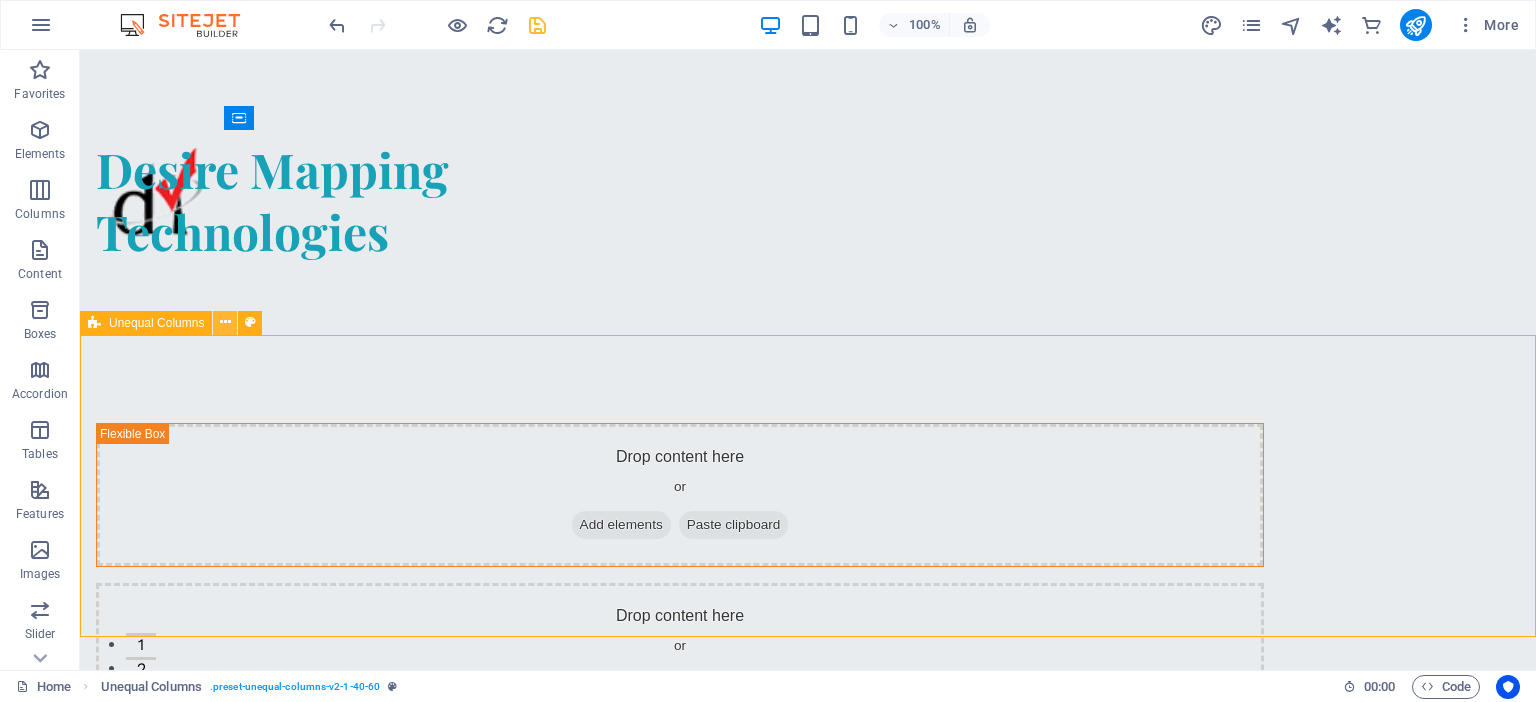 click at bounding box center (225, 322) 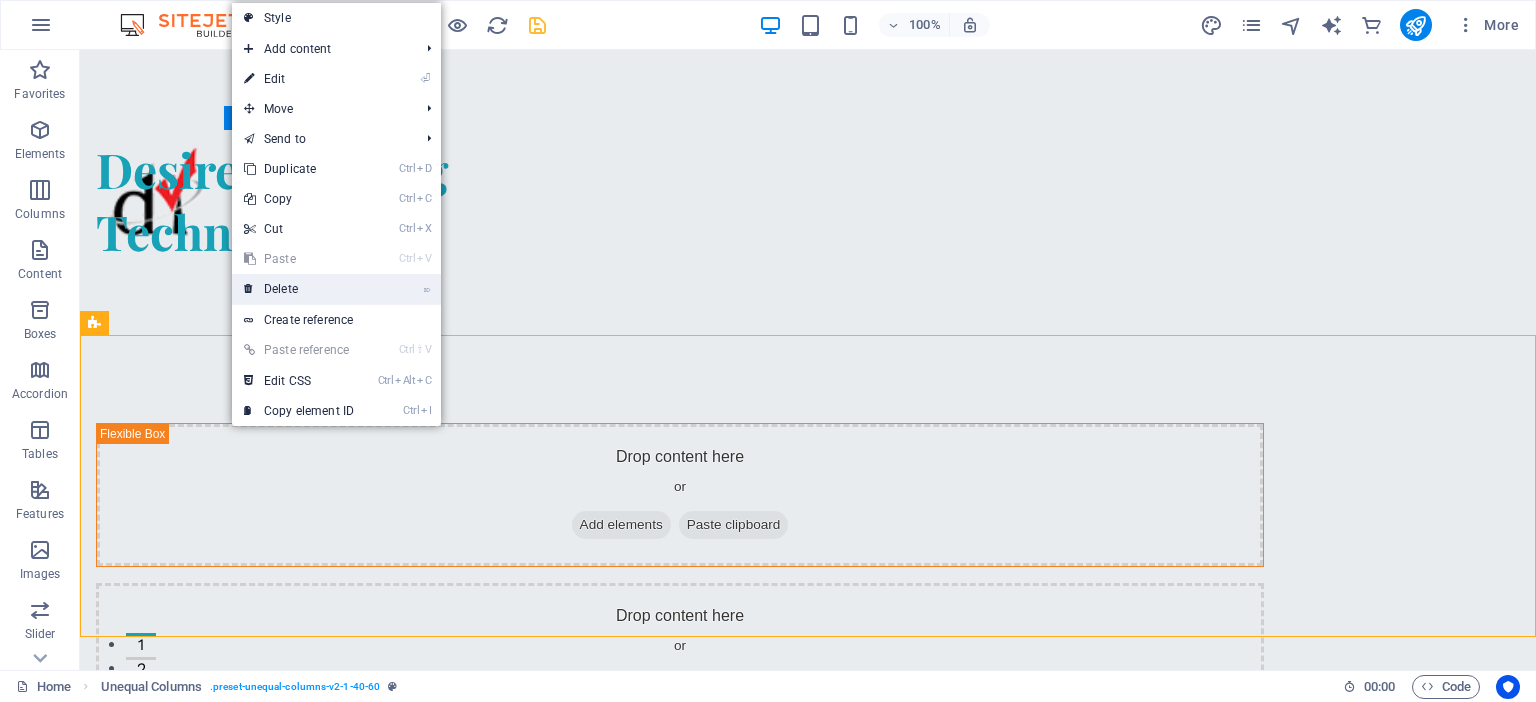 click on "⌦  Delete" at bounding box center [299, 289] 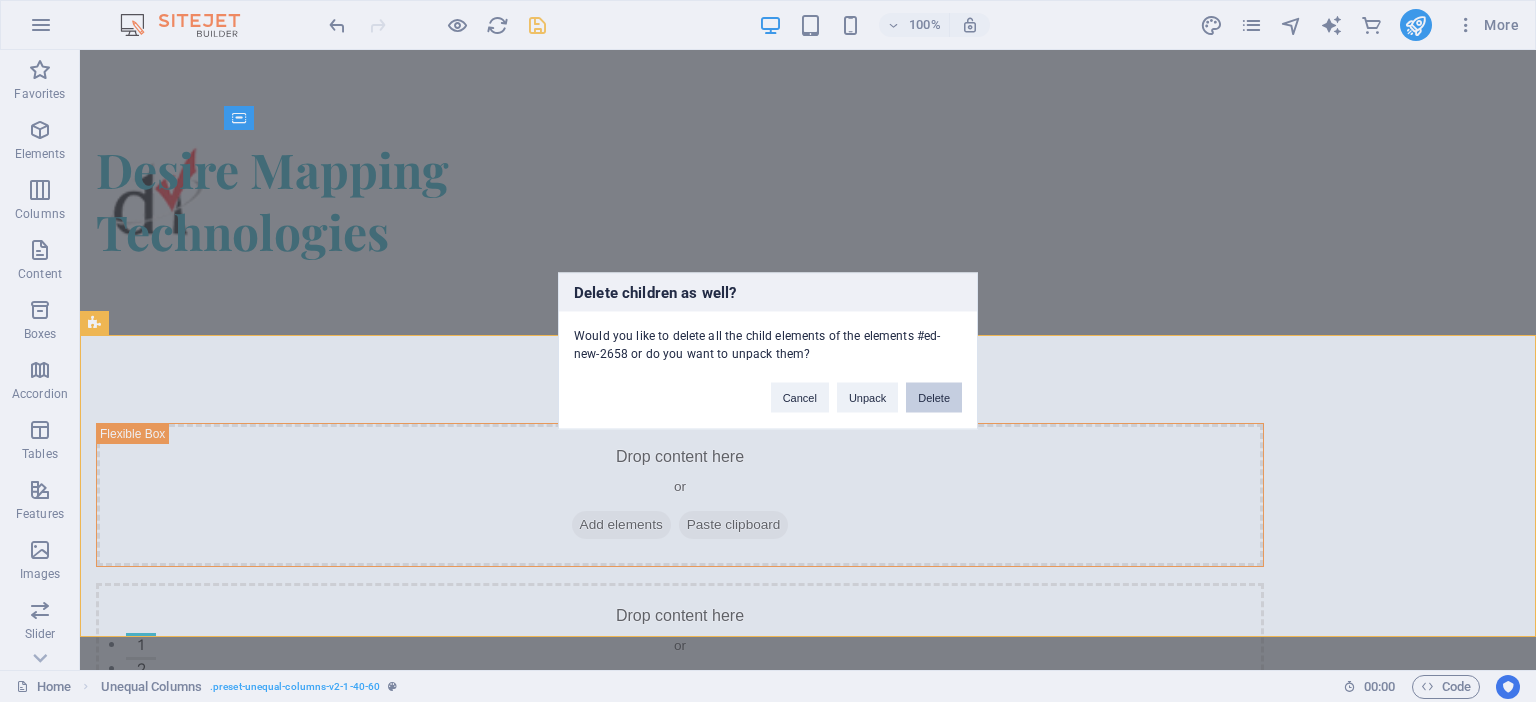 click on "Delete" at bounding box center (934, 398) 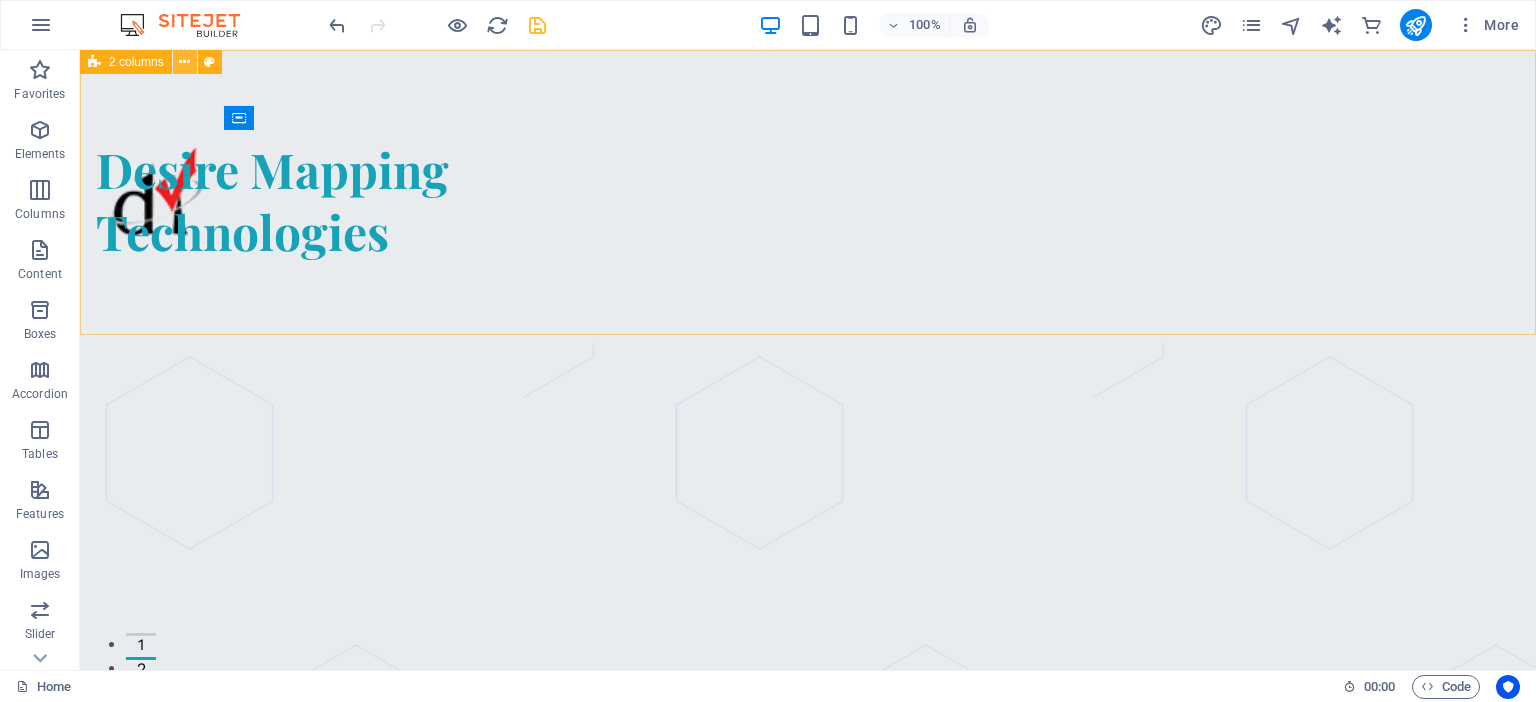 click at bounding box center [184, 62] 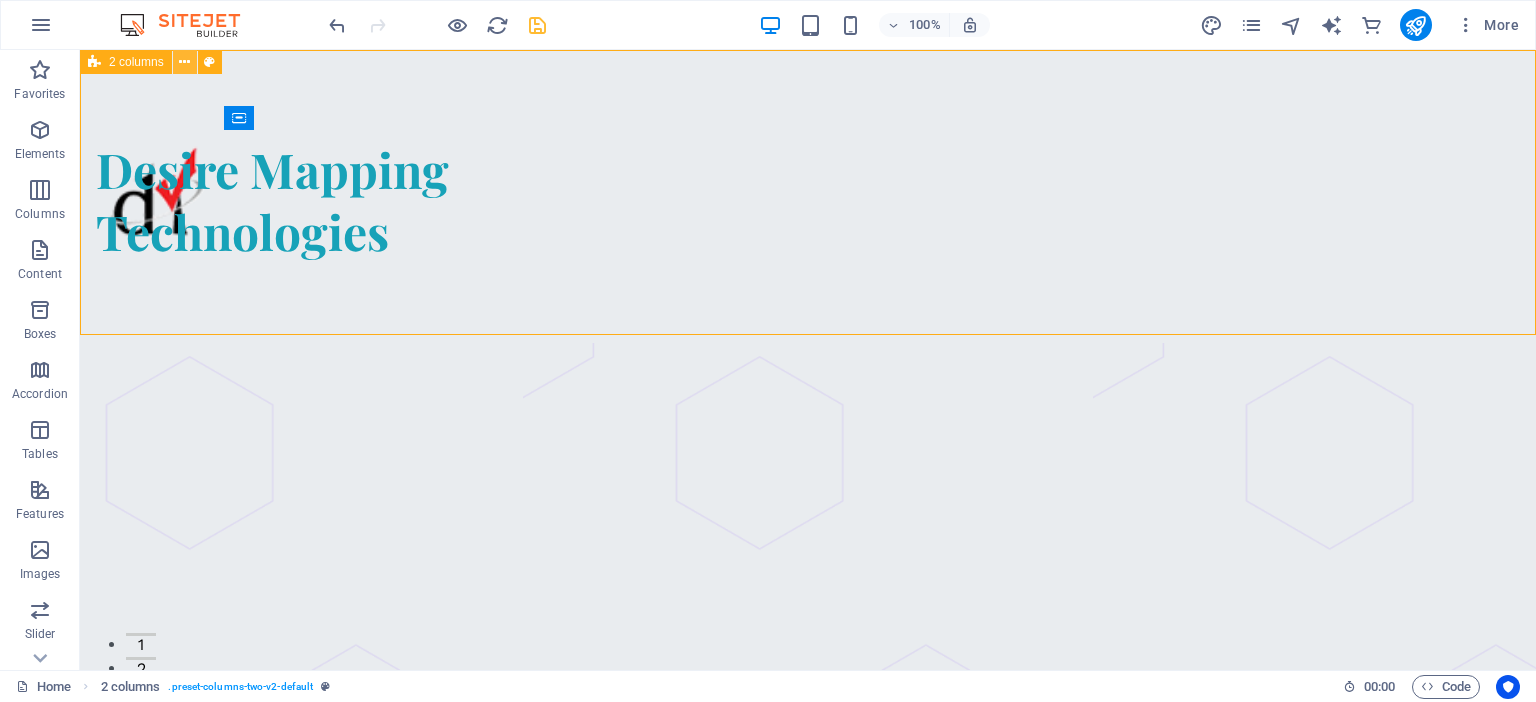 click at bounding box center [185, 62] 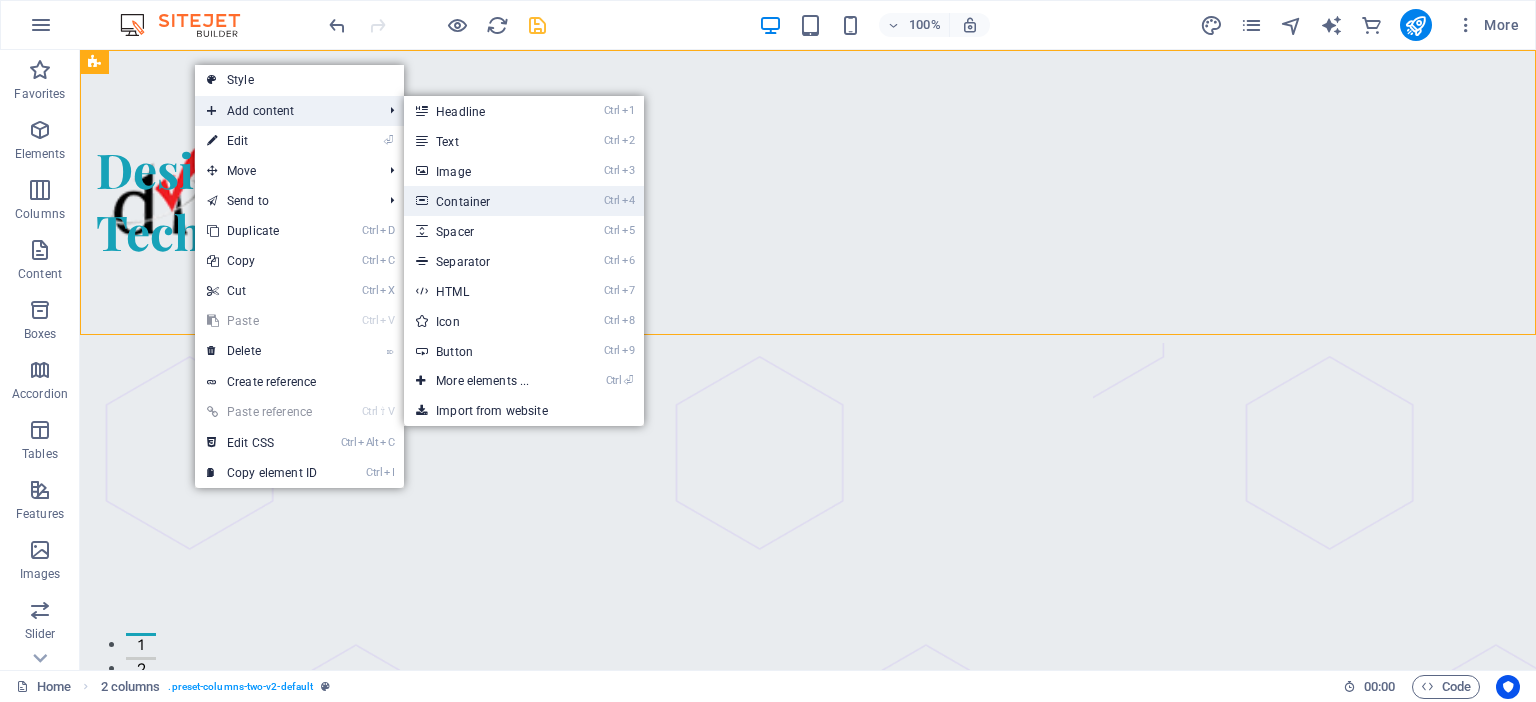 click on "Ctrl 4  Container" at bounding box center (486, 201) 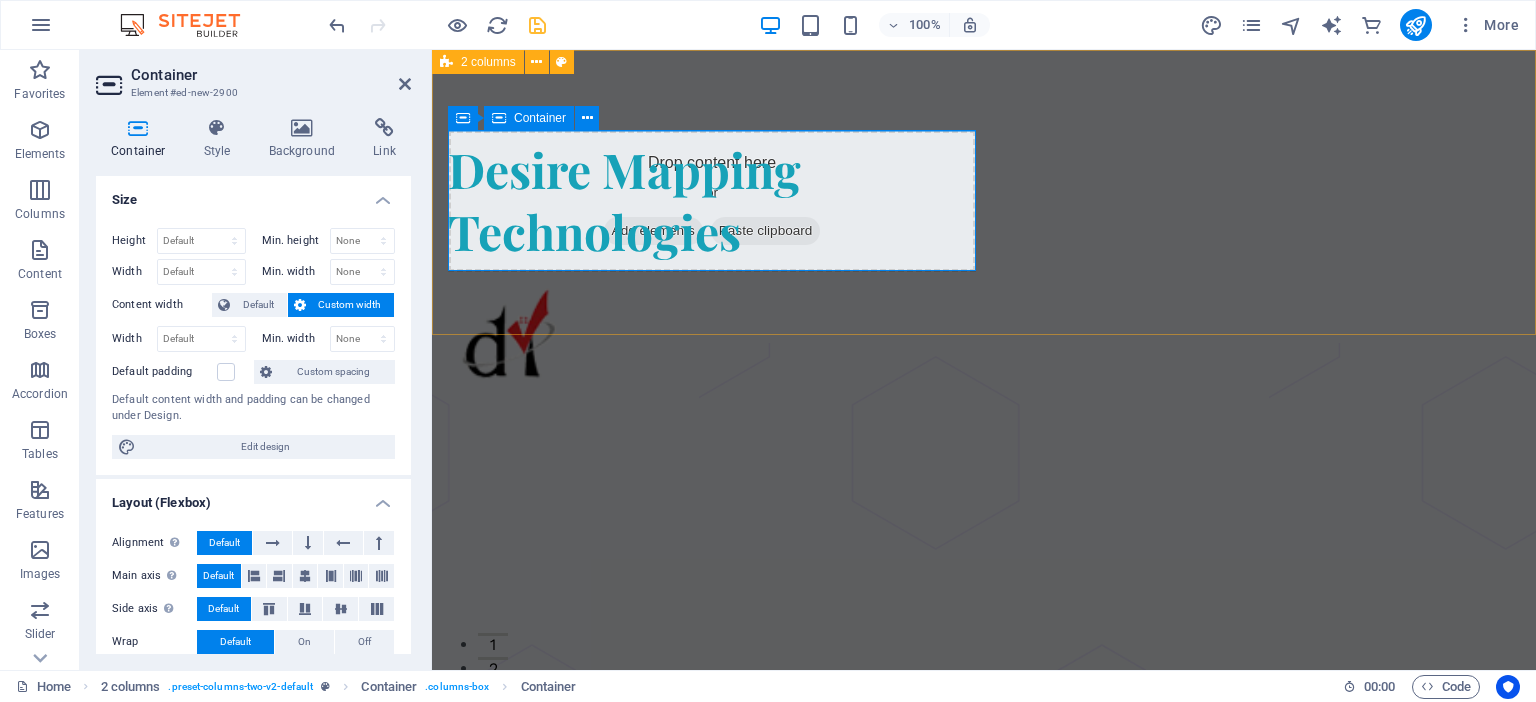 click on "Drop content here or  Add elements  Paste clipboard" at bounding box center (712, 201) 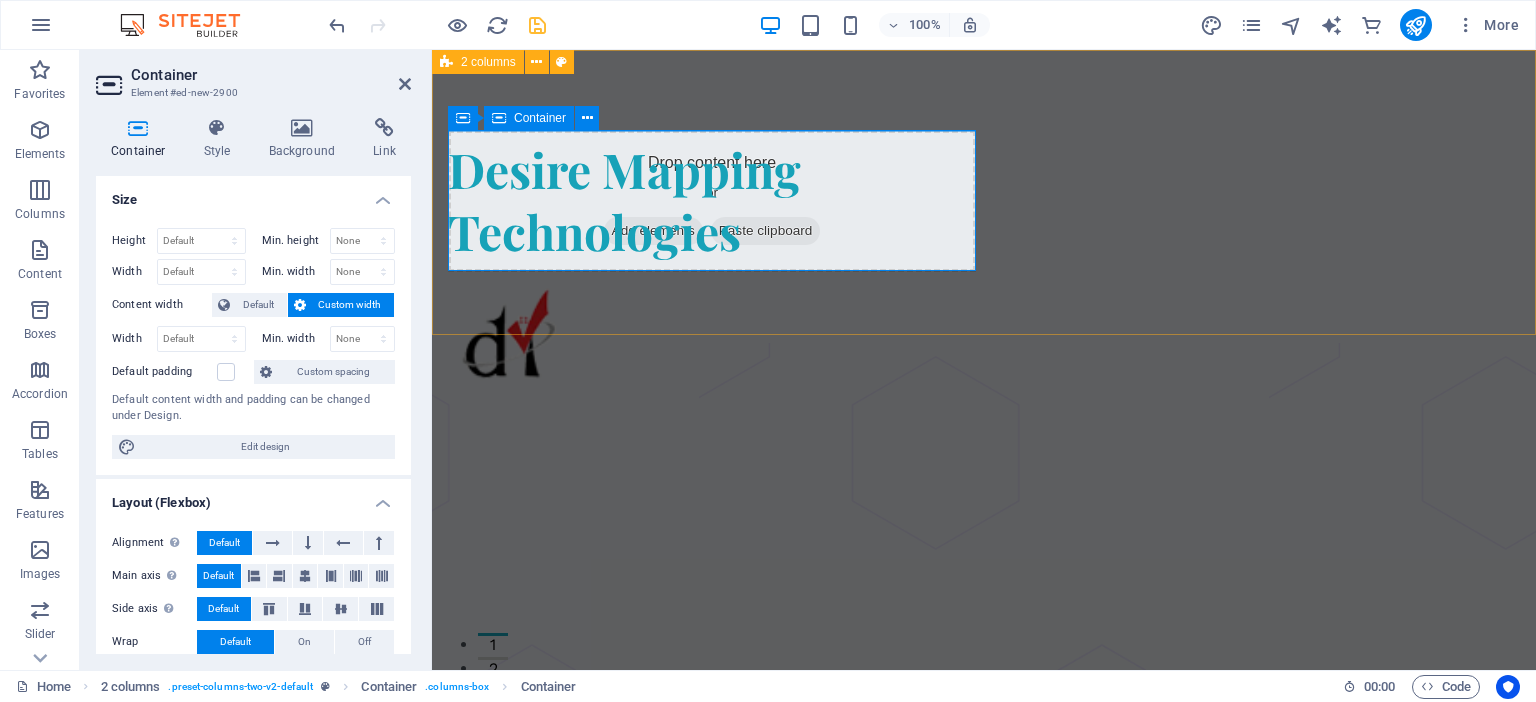 click on "Drop content here or  Add elements  Paste clipboard" at bounding box center [712, 201] 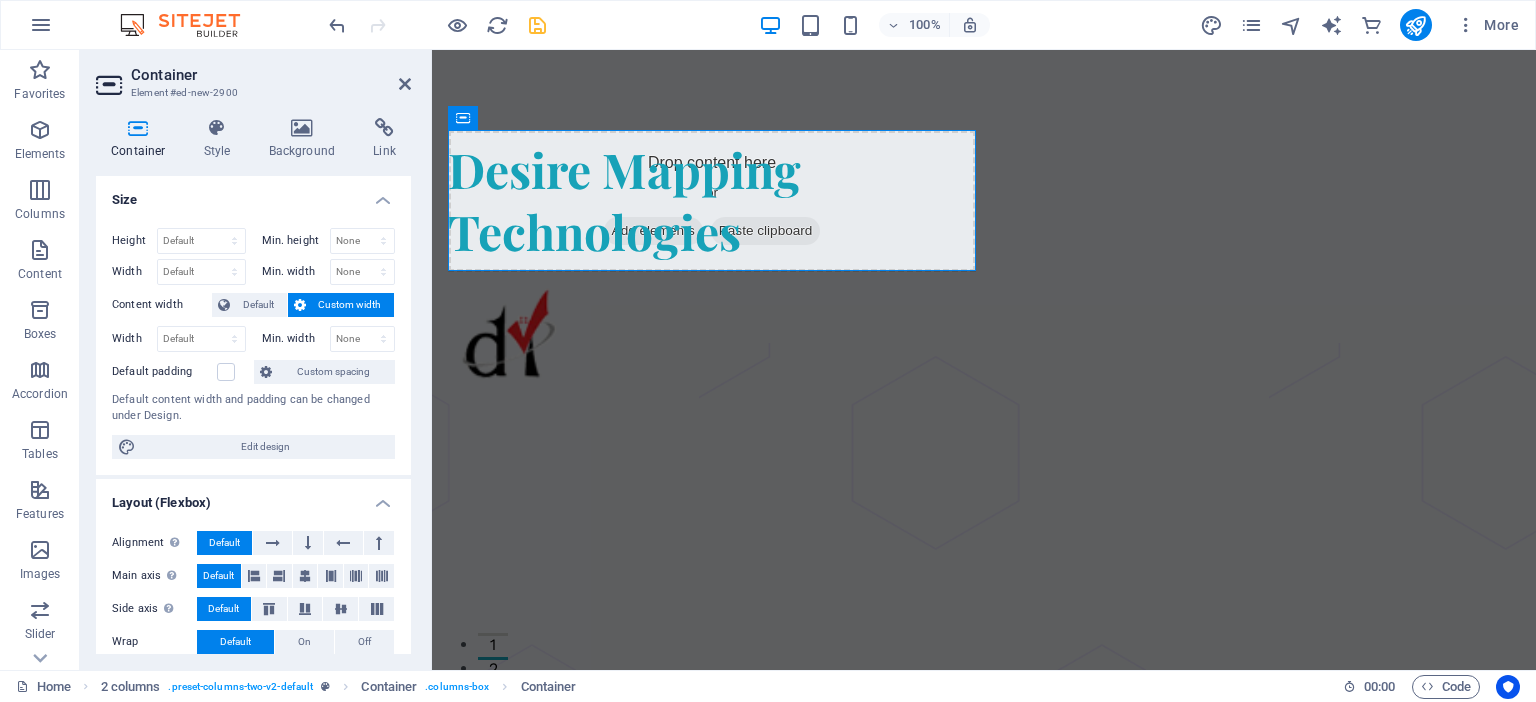 click on "Container" at bounding box center (271, 75) 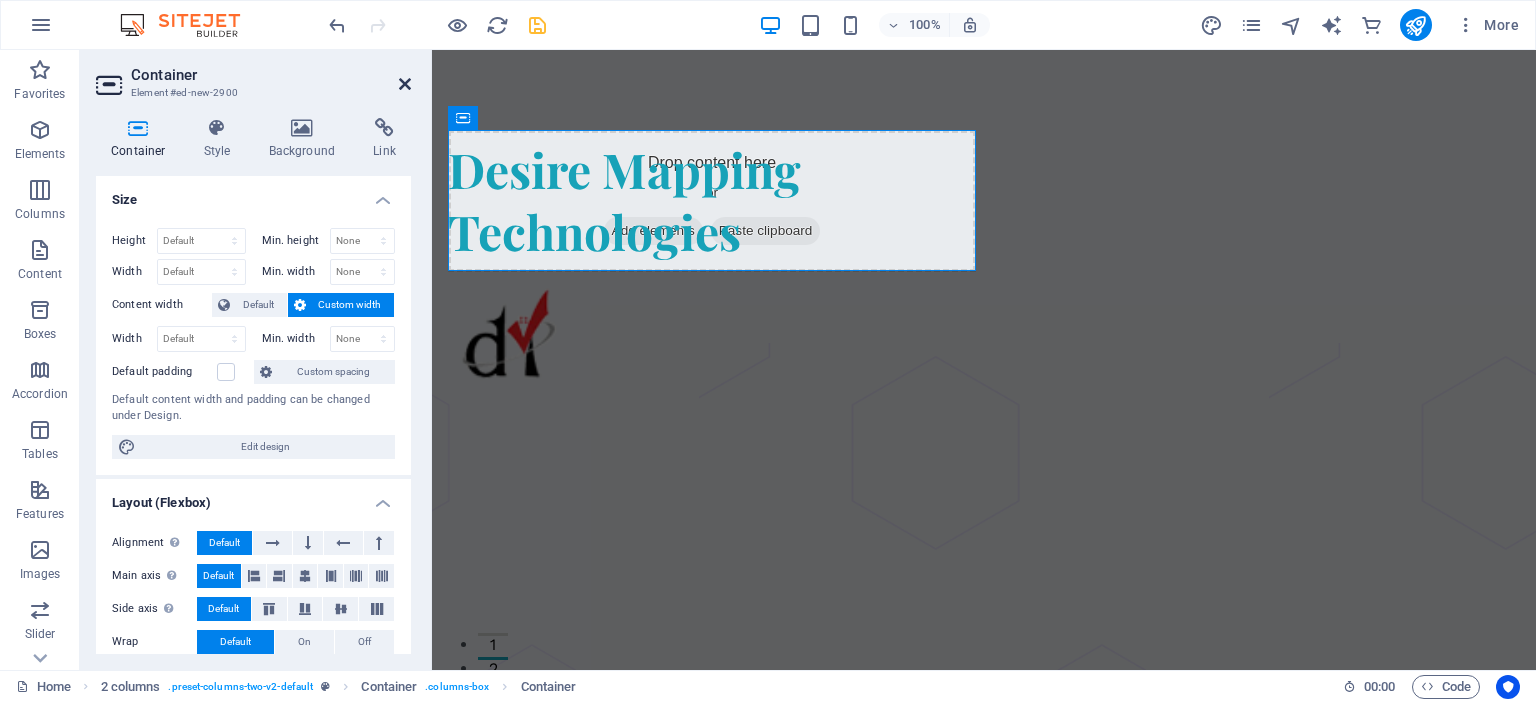 click at bounding box center [405, 84] 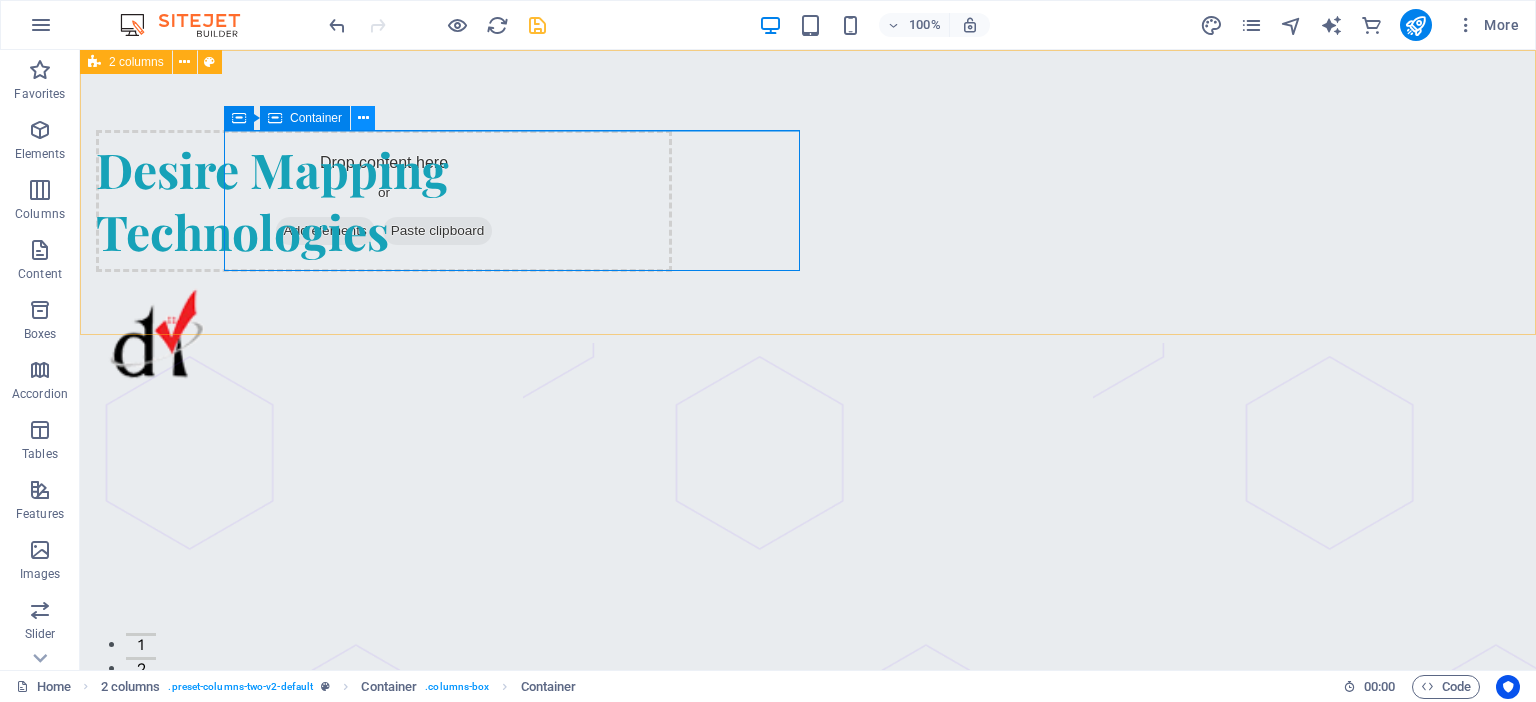 click at bounding box center (363, 118) 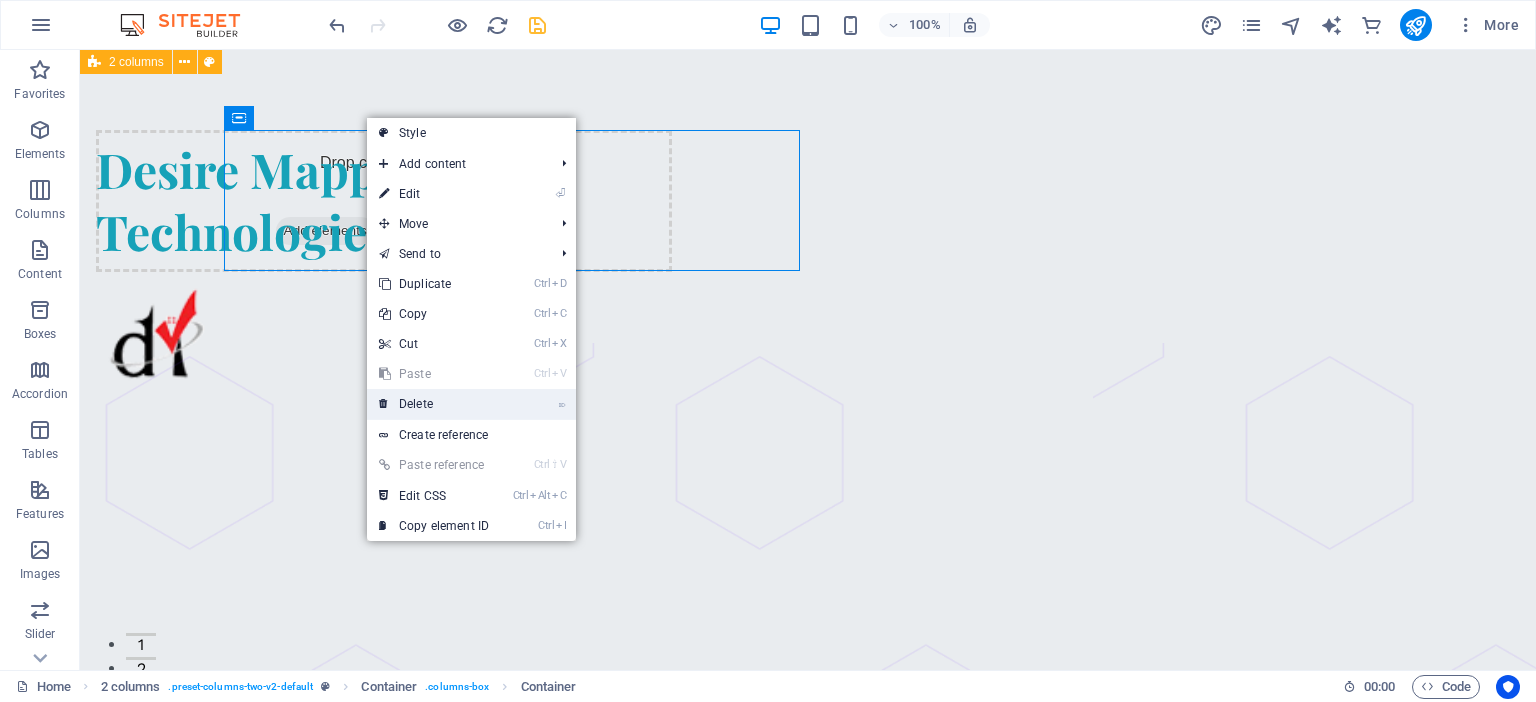click on "⌦  Delete" at bounding box center (434, 404) 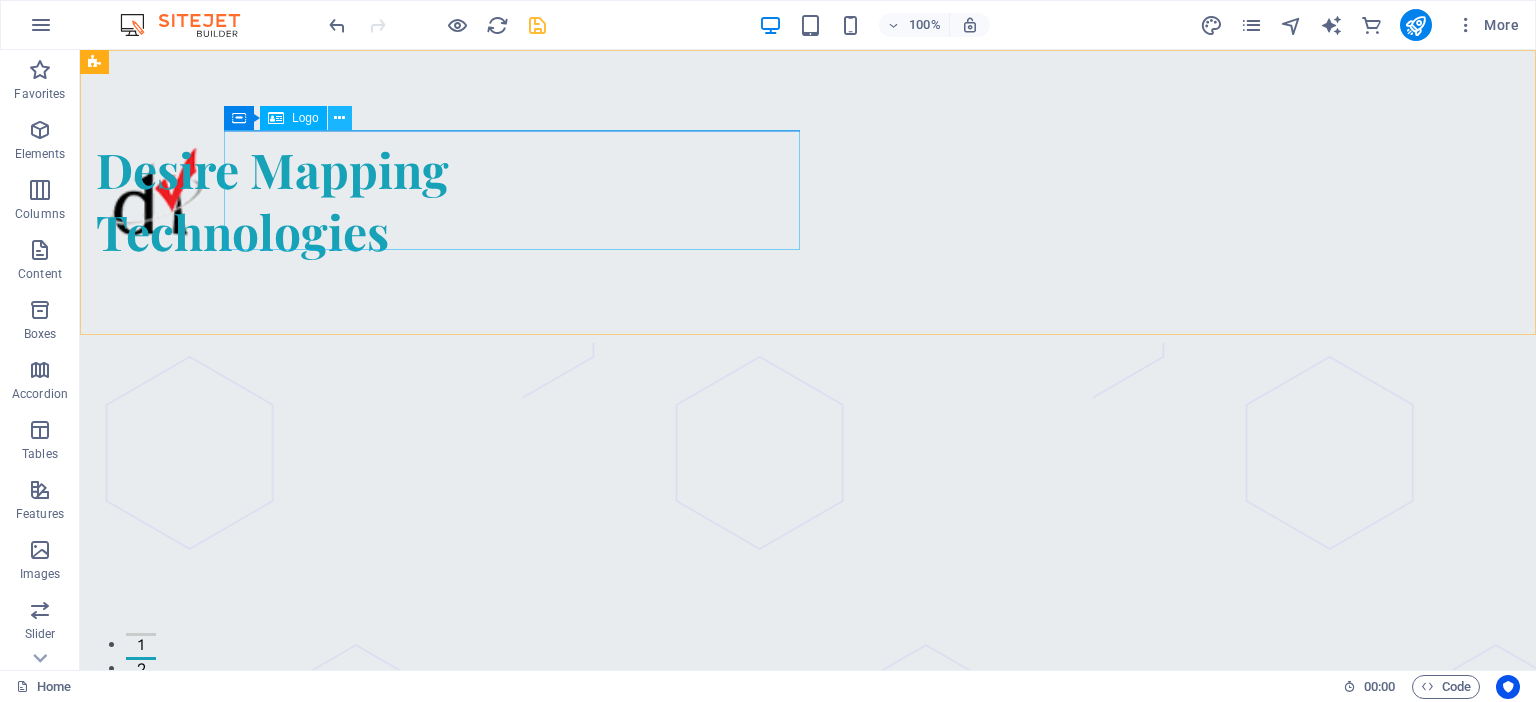 click at bounding box center [339, 118] 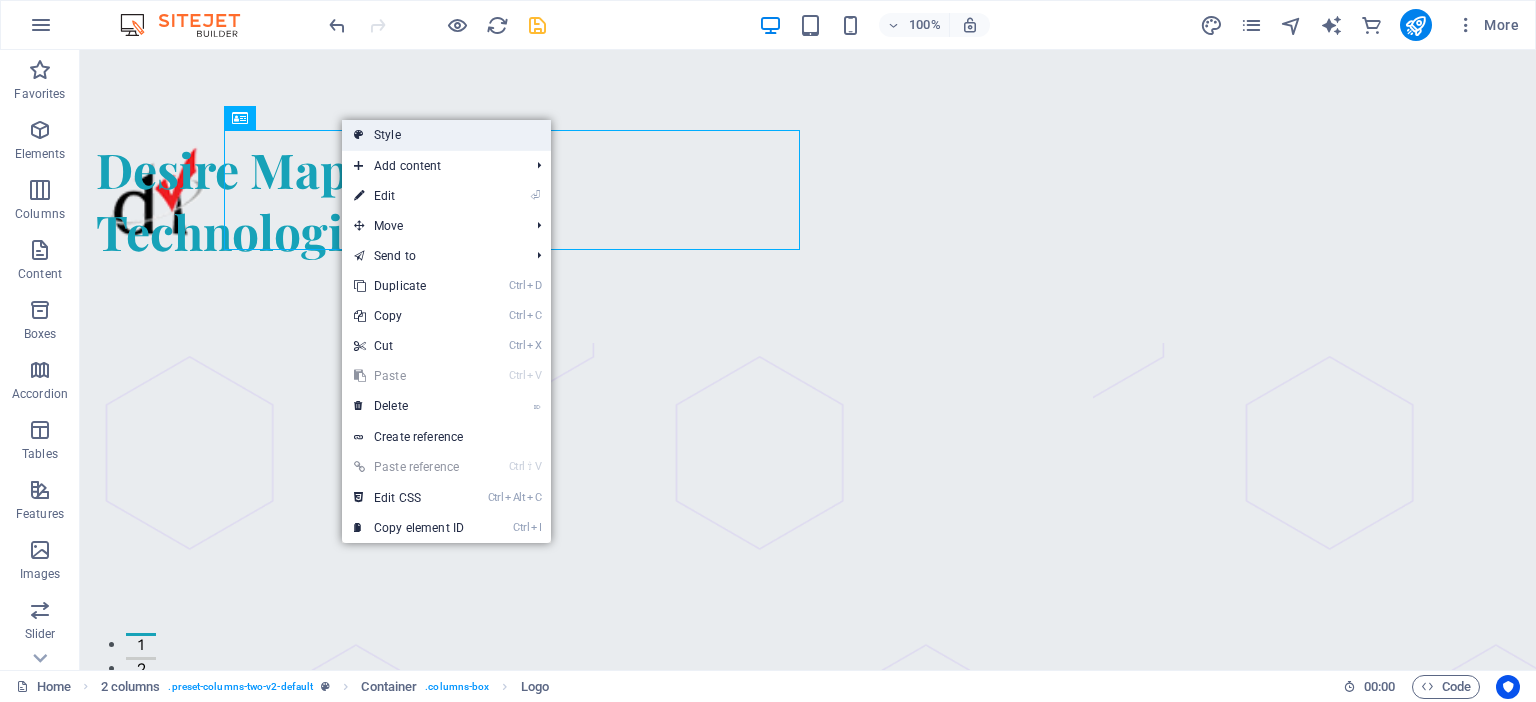 click on "Style" at bounding box center [446, 135] 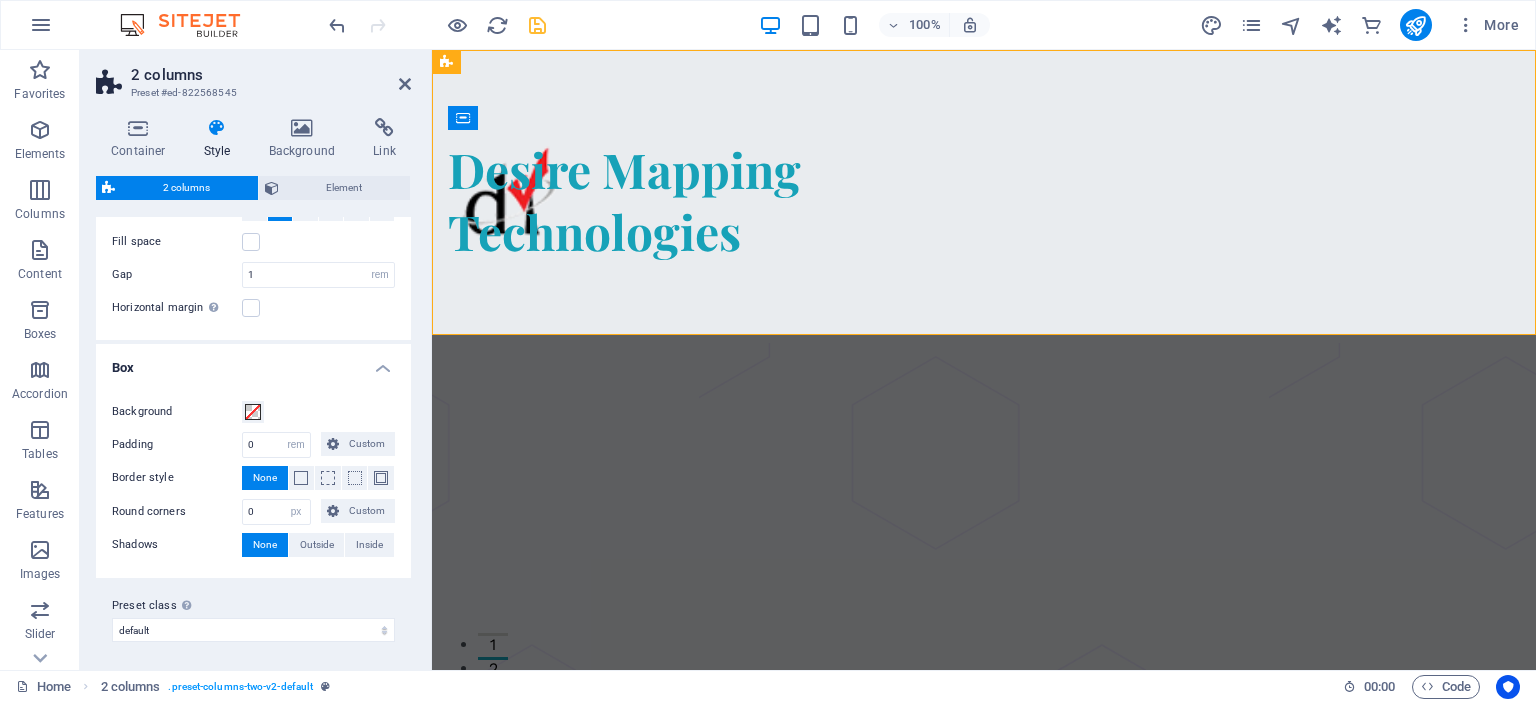 scroll, scrollTop: 72, scrollLeft: 0, axis: vertical 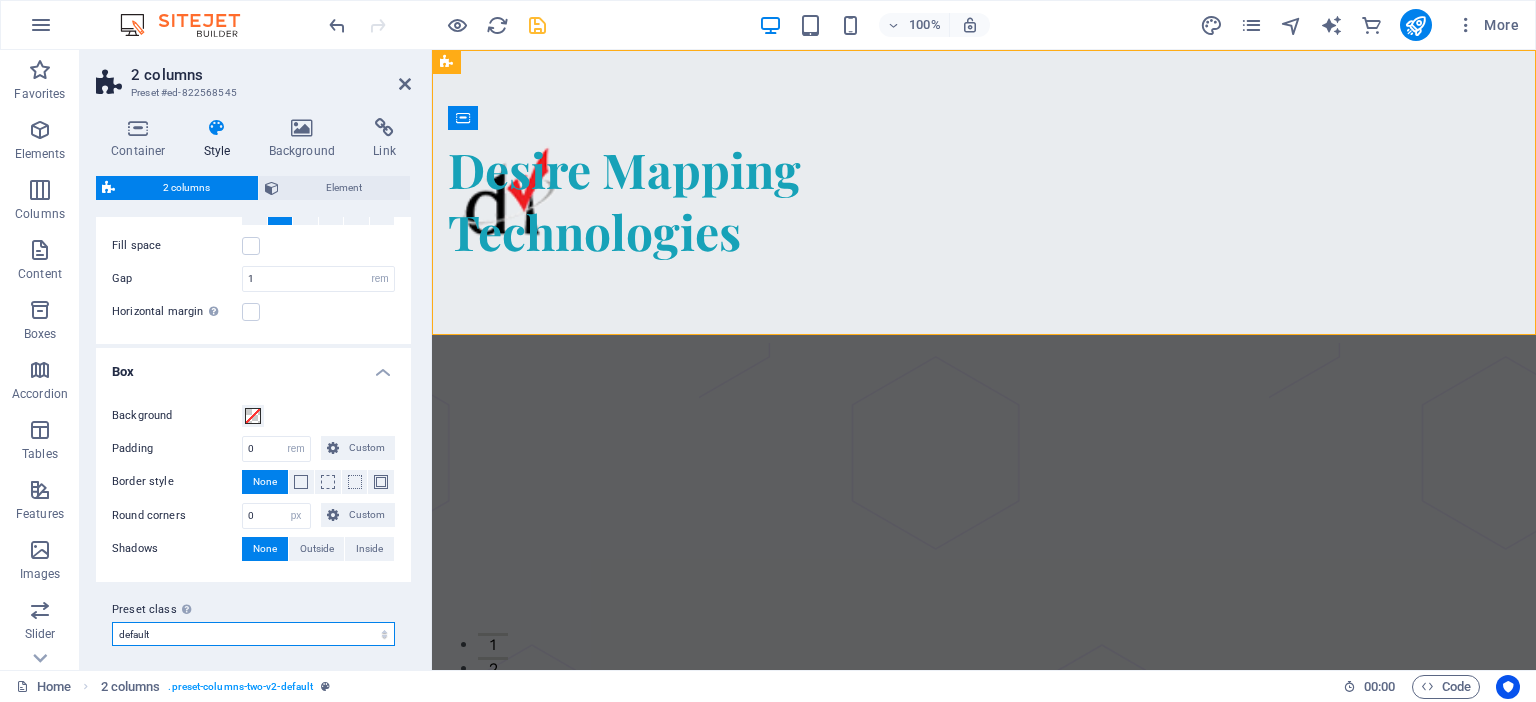 click on "tech-startup tech-startap-v2 tech-startup-cta-banner tech-startup-contact-page default Add preset class" at bounding box center [253, 634] 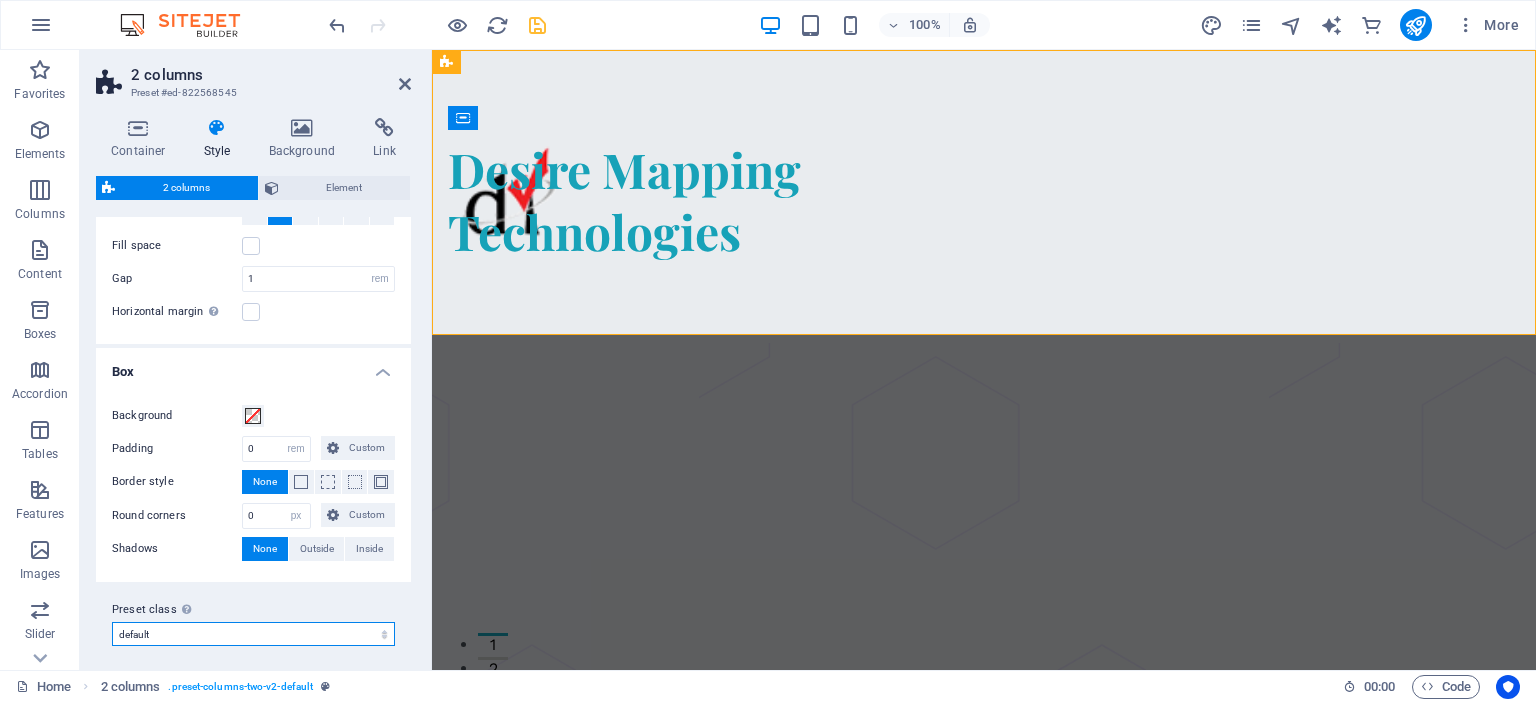 click on "tech-startup tech-startap-v2 tech-startup-cta-banner tech-startup-contact-page default Add preset class" at bounding box center [253, 634] 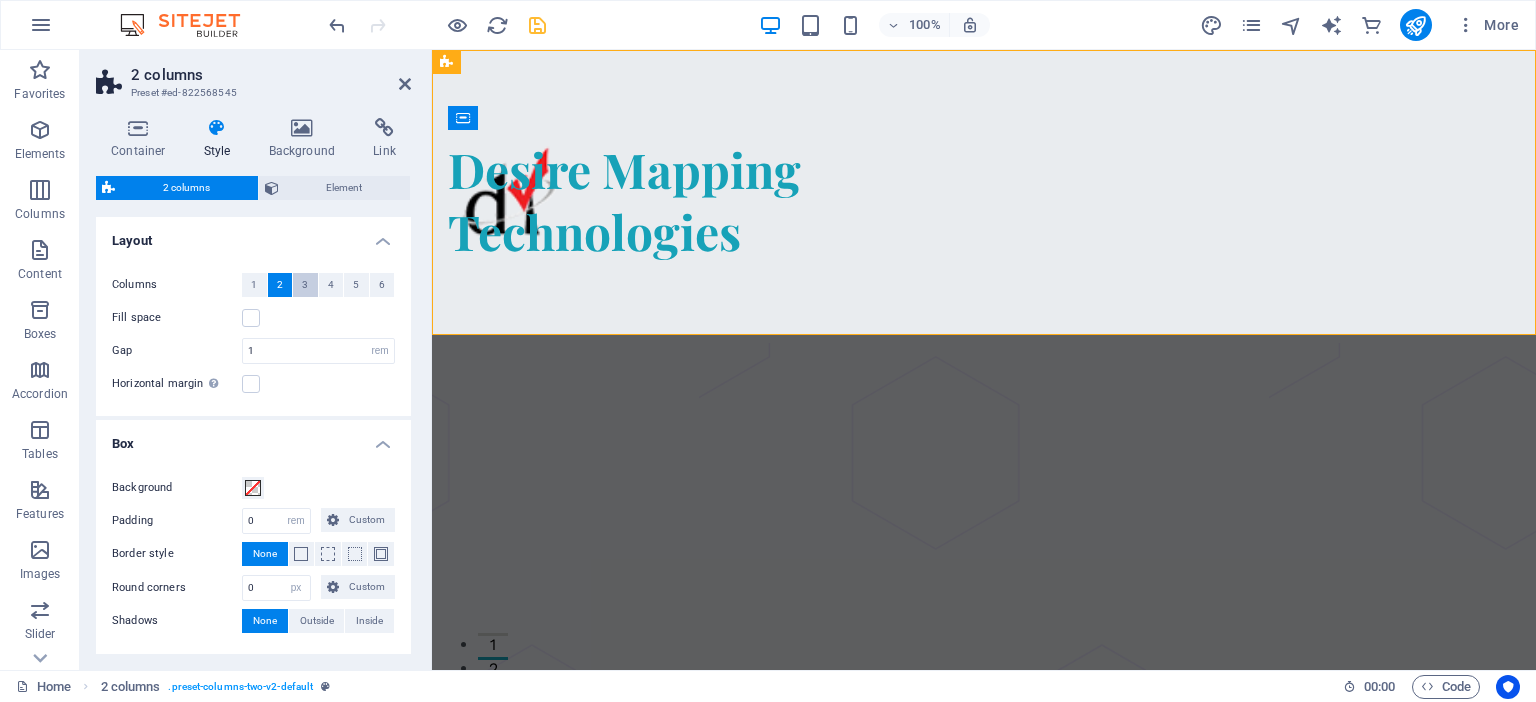 click on "3" at bounding box center [305, 285] 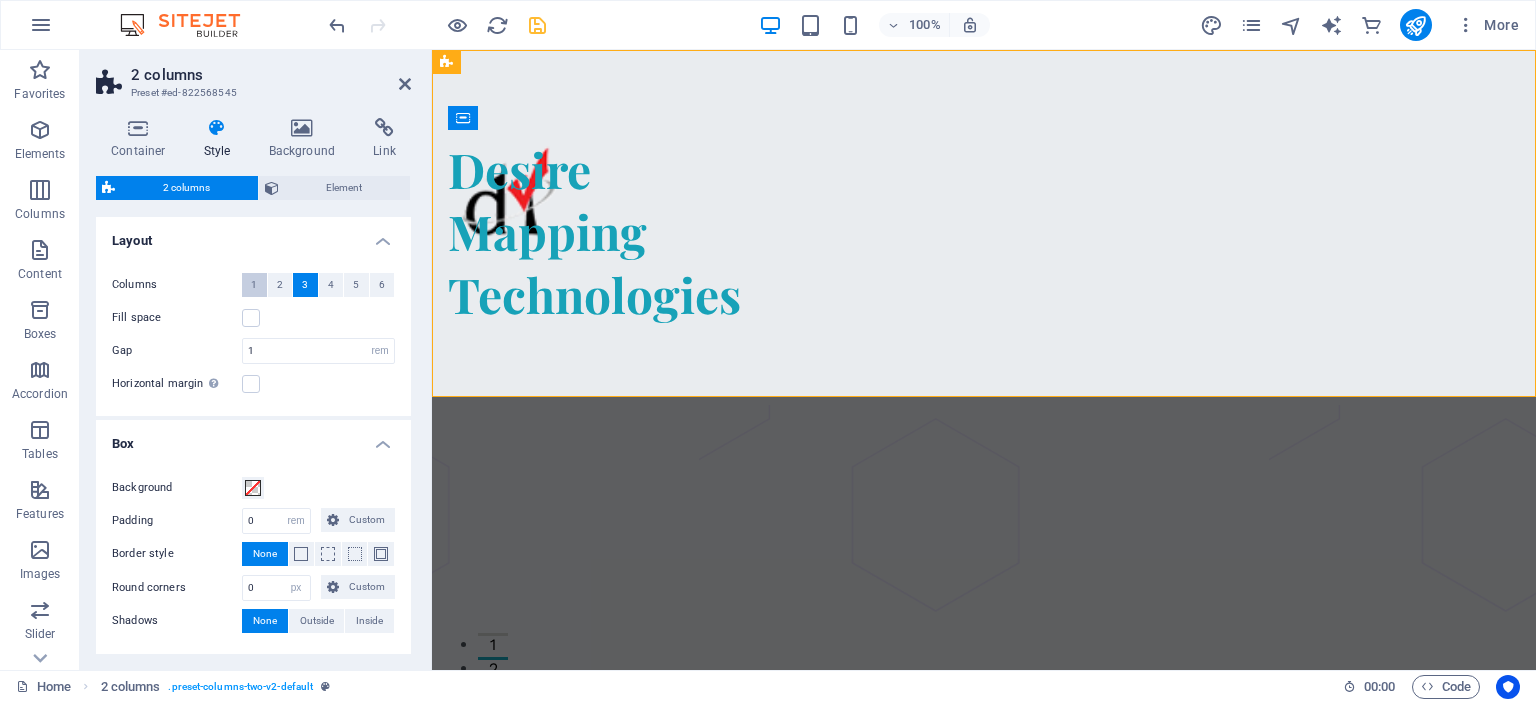 click on "1" at bounding box center [254, 285] 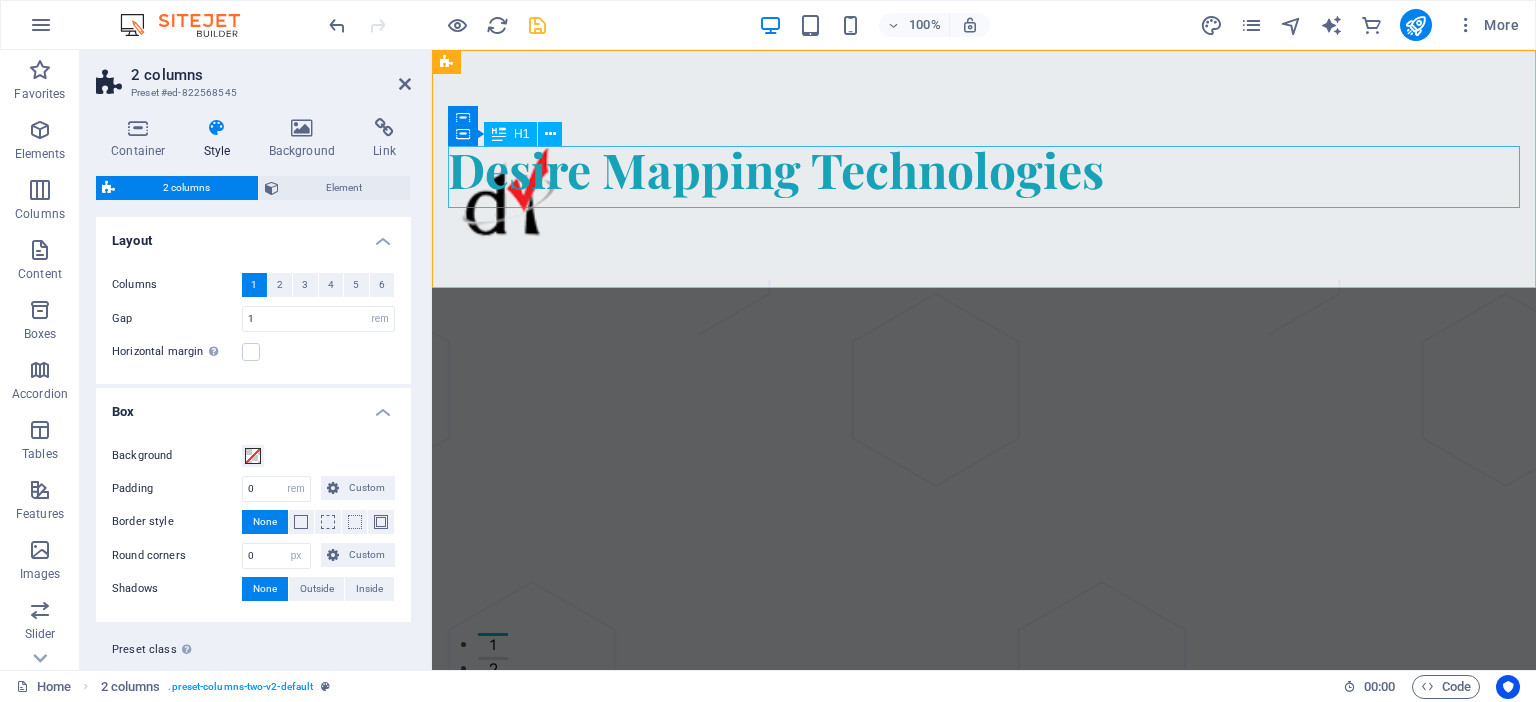 click on "Desire Mapping Technologies" at bounding box center (984, 169) 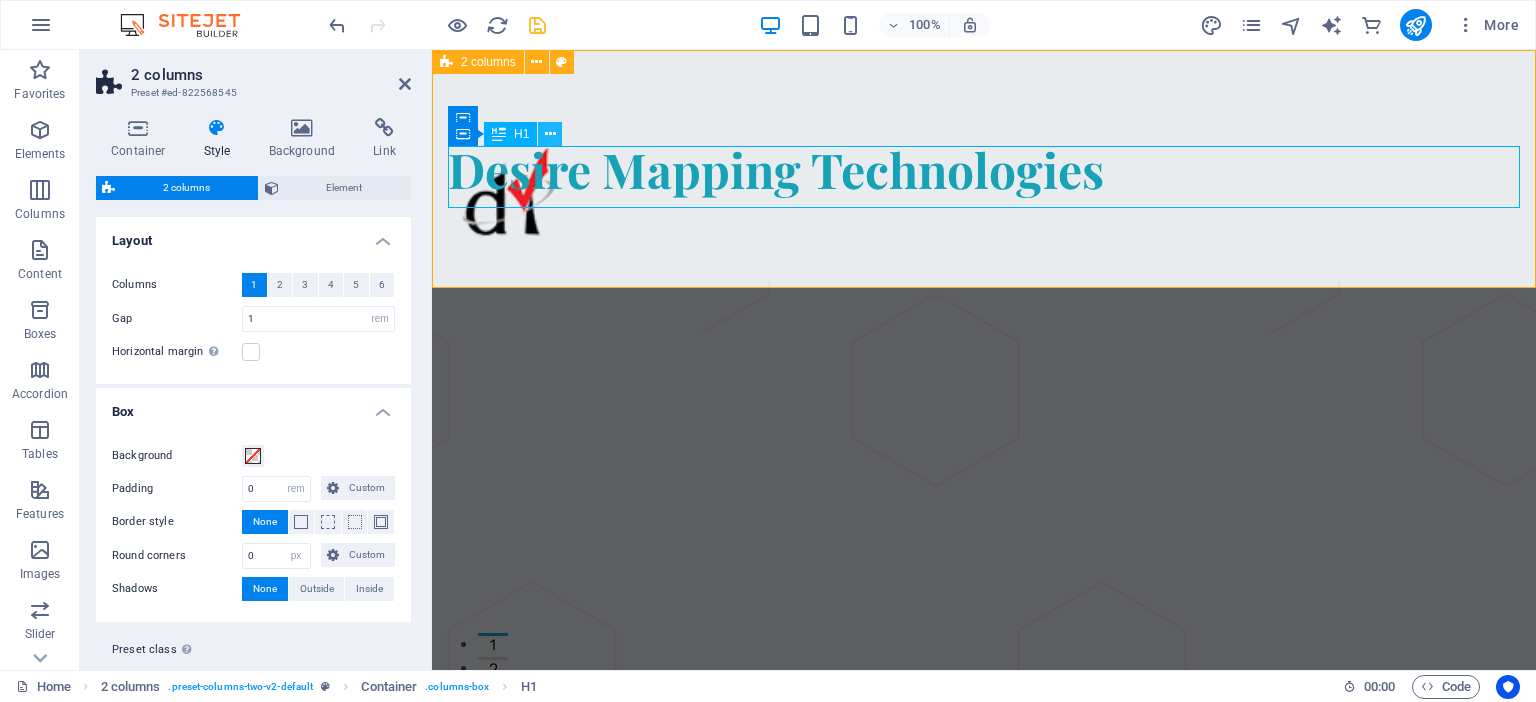 click at bounding box center (550, 134) 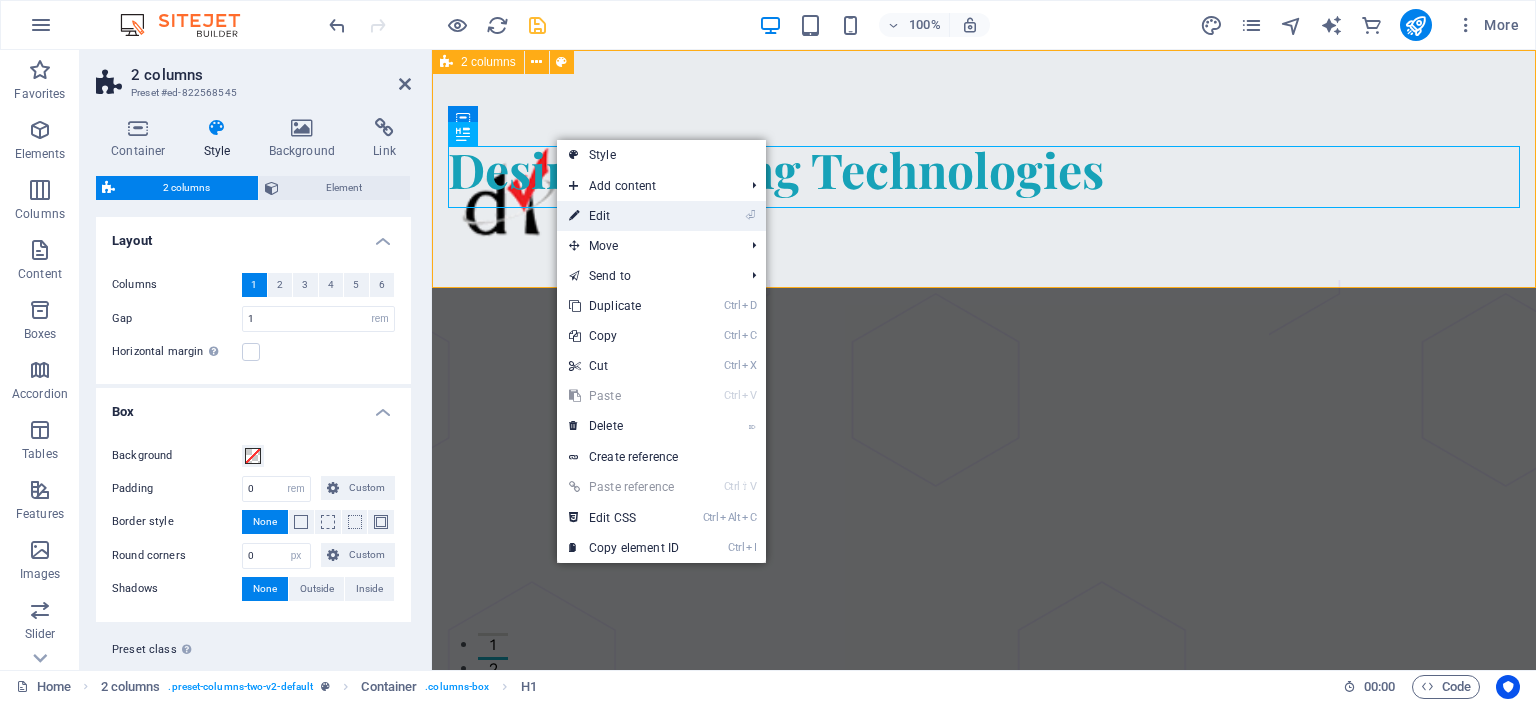 click on "⏎  Edit" at bounding box center [624, 216] 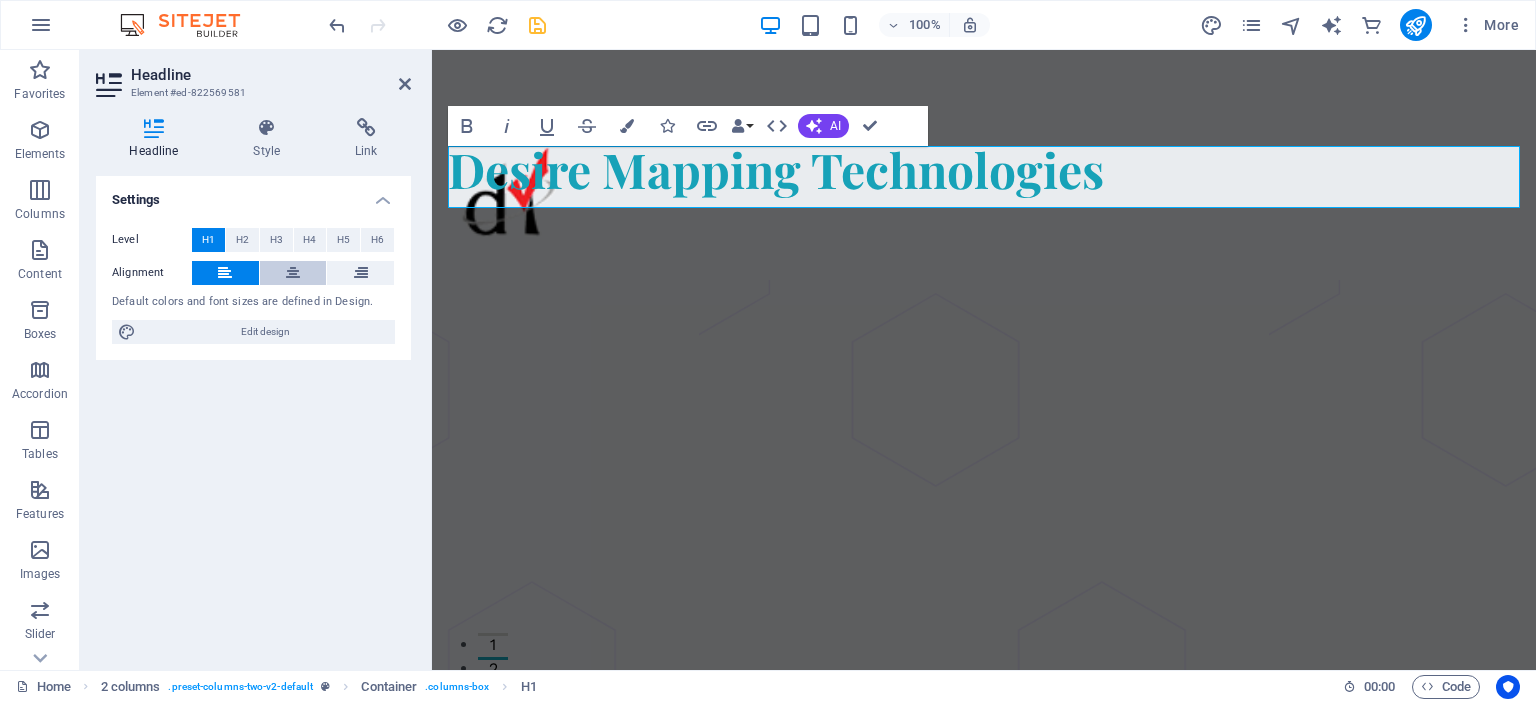 click at bounding box center [293, 273] 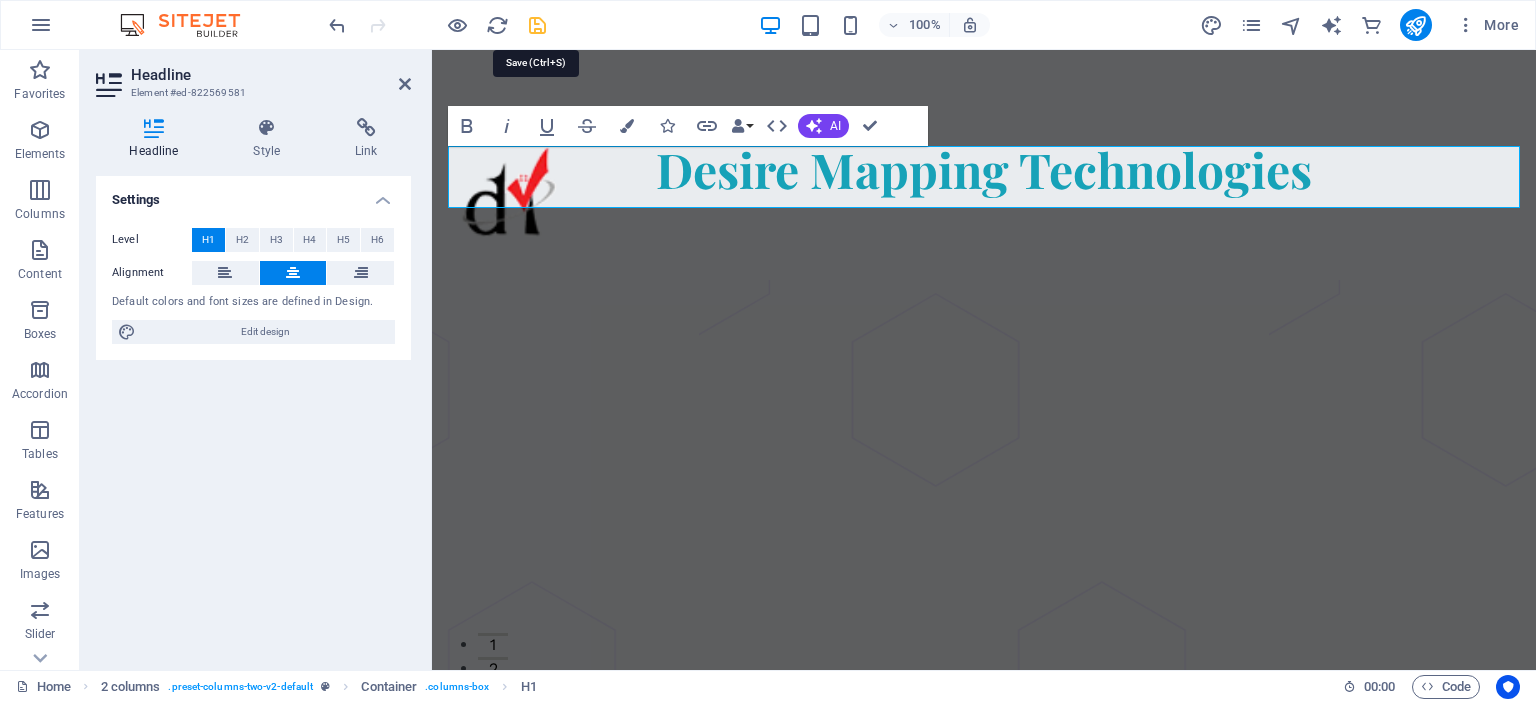 click at bounding box center [537, 25] 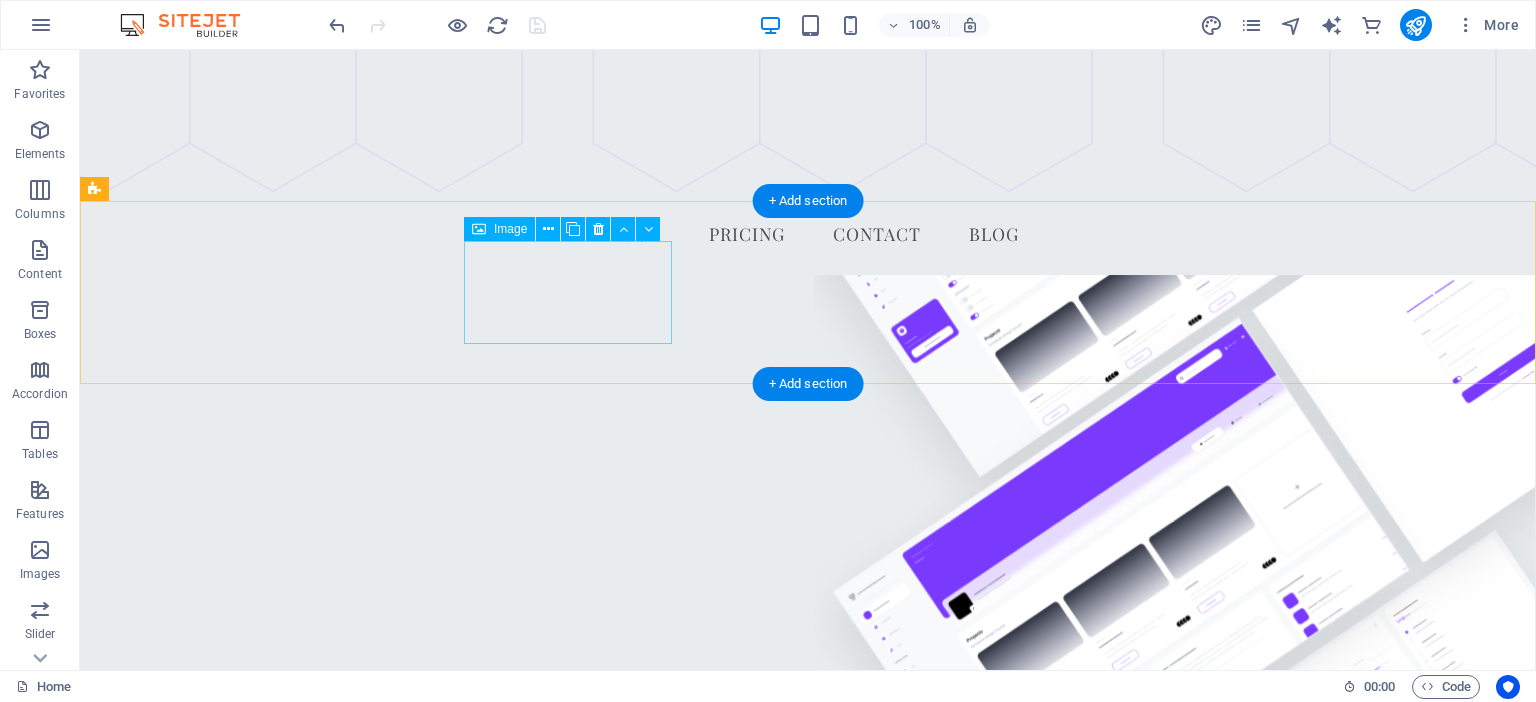 scroll, scrollTop: 728, scrollLeft: 0, axis: vertical 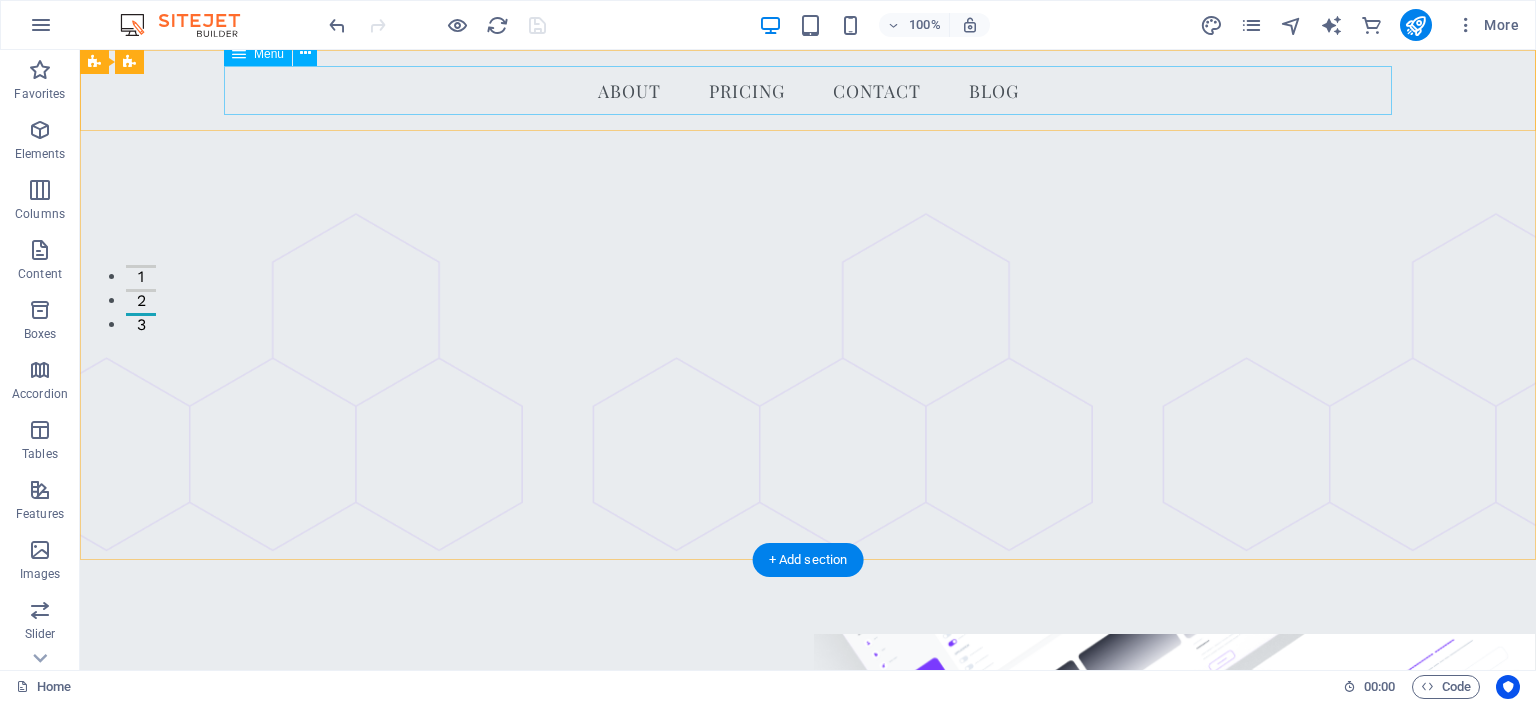 click on "About Pricing Contact Blog" at bounding box center [808, 91] 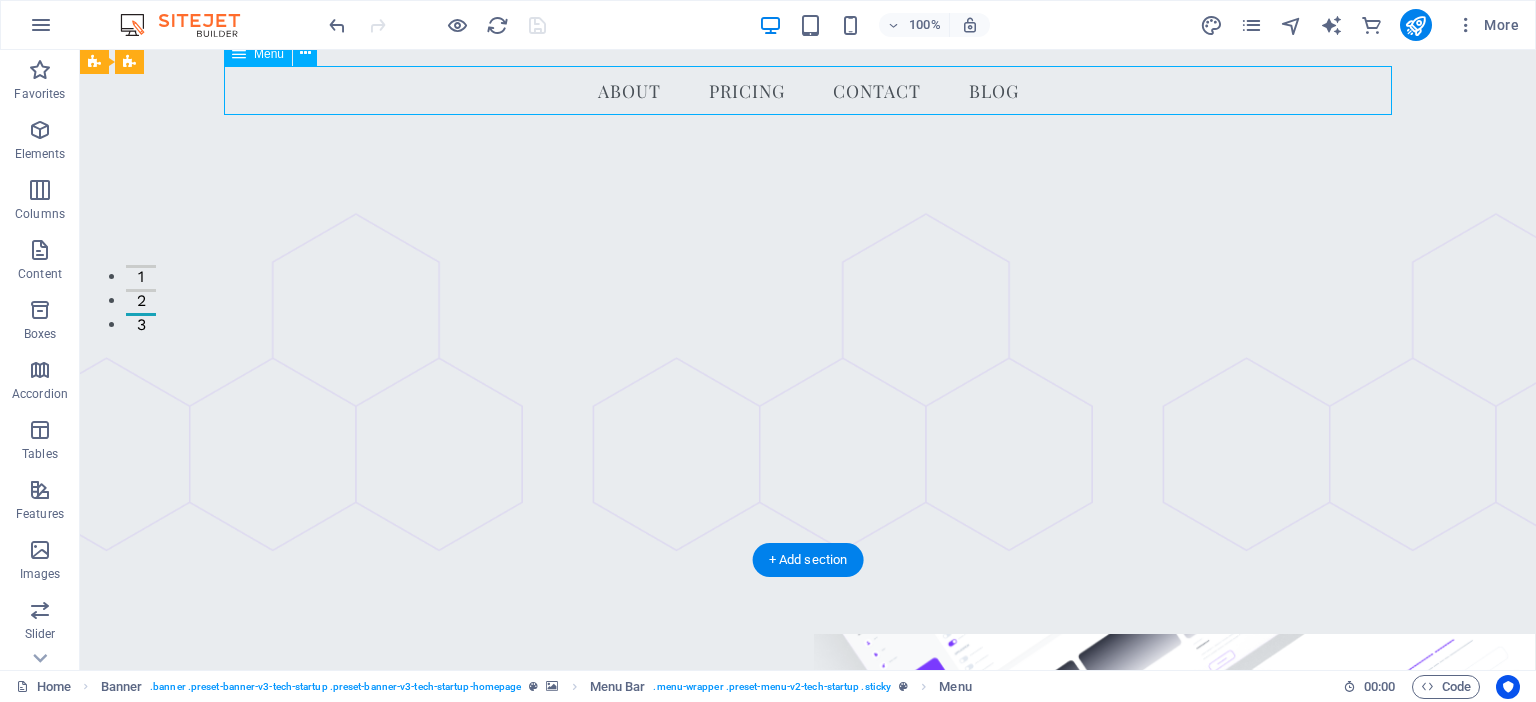 click on "About Pricing Contact Blog" at bounding box center (808, 91) 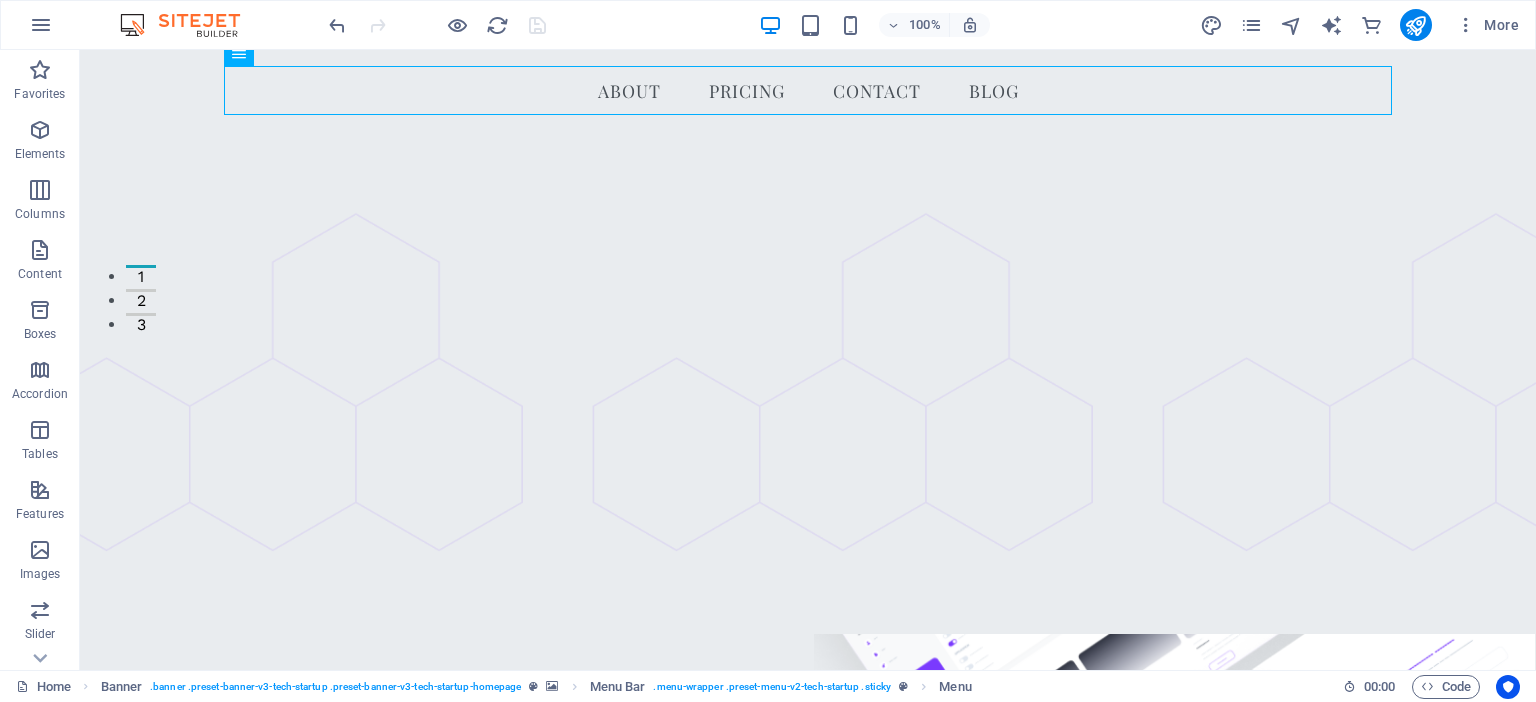 drag, startPoint x: 852, startPoint y: 58, endPoint x: 178, endPoint y: 276, distance: 708.3784 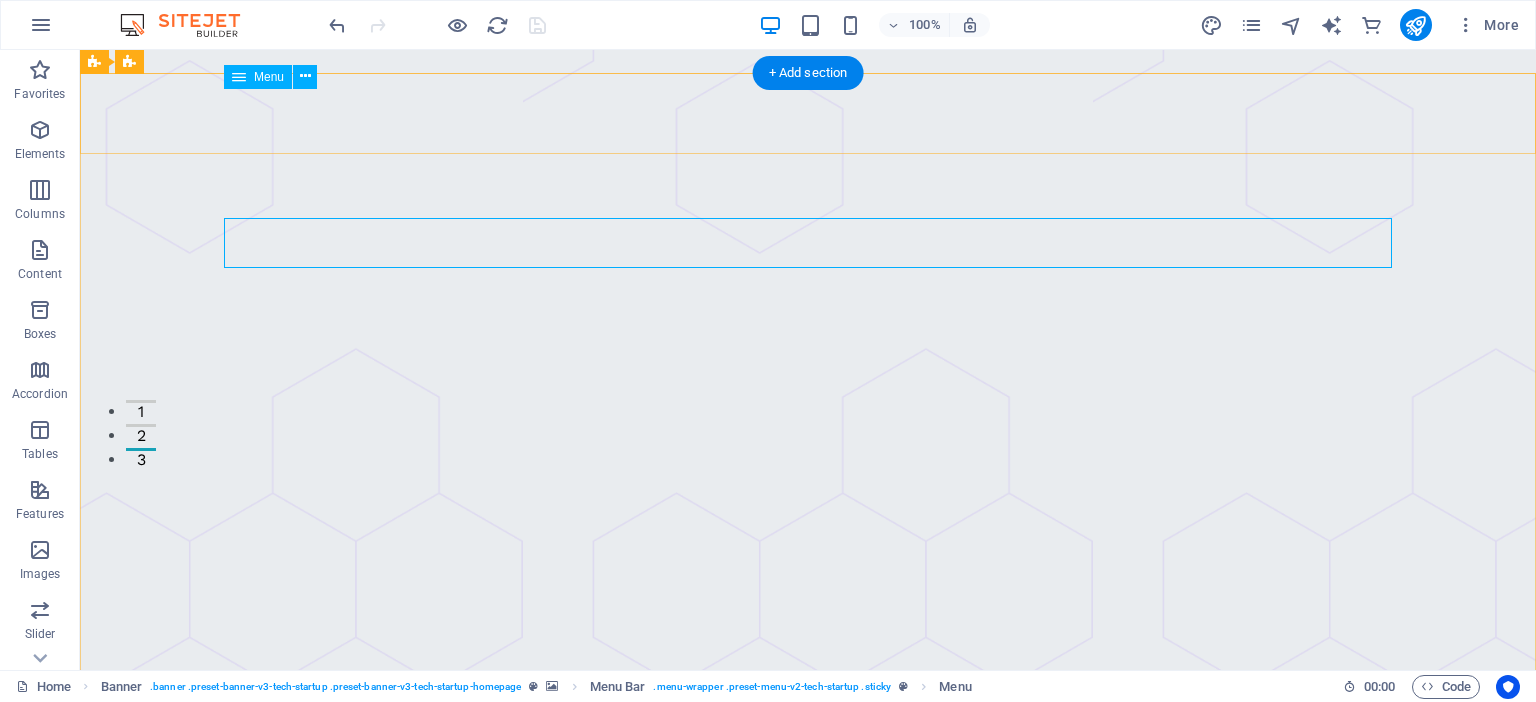 scroll, scrollTop: 208, scrollLeft: 0, axis: vertical 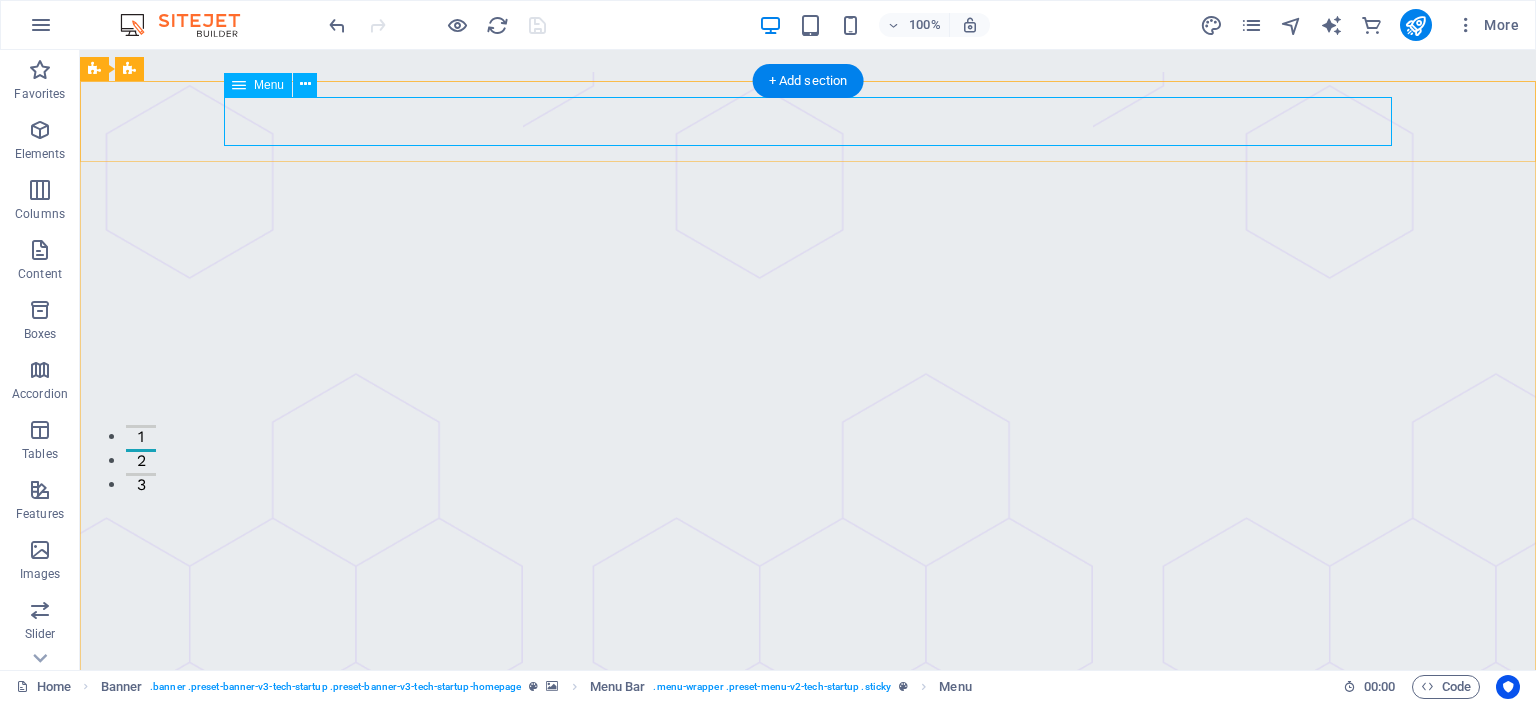 click on "About Pricing Contact Blog" at bounding box center [808, 753] 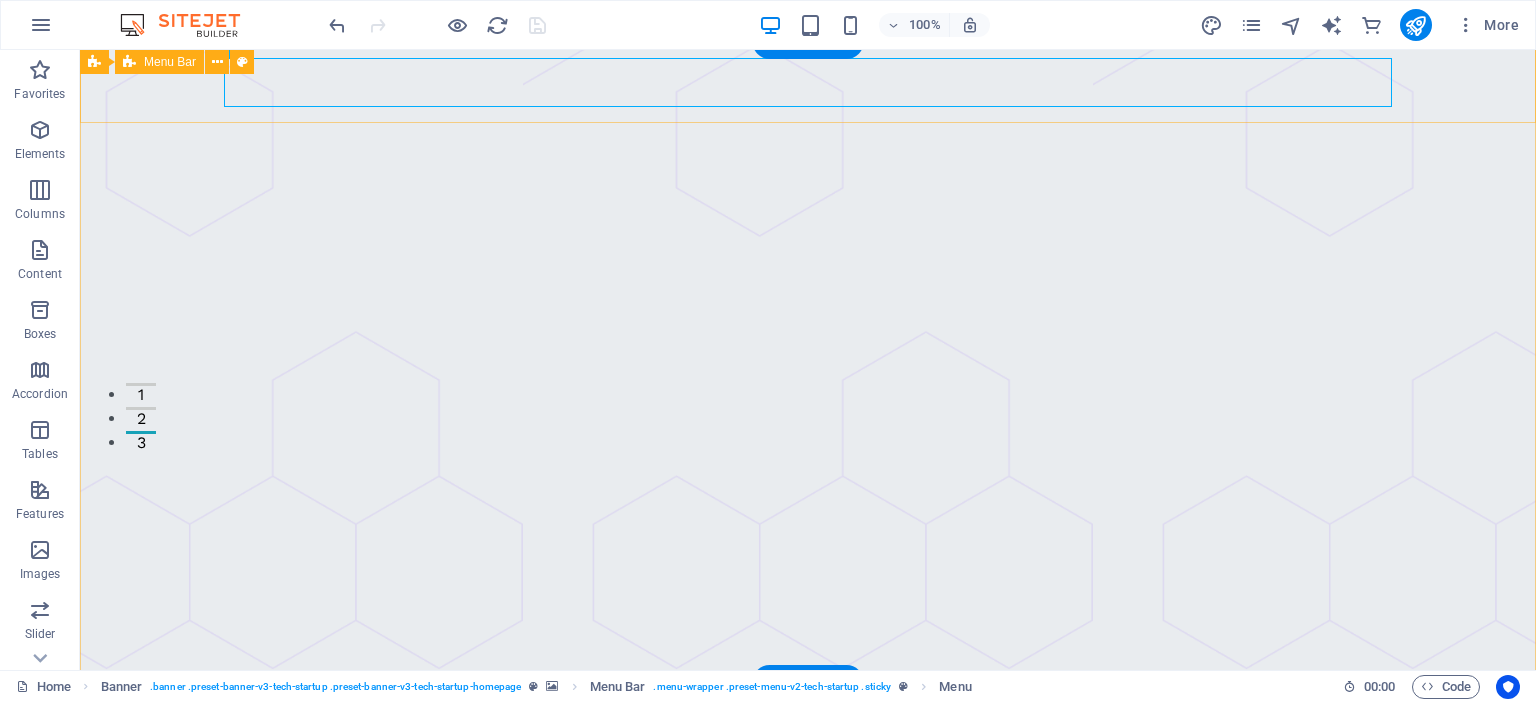 scroll, scrollTop: 246, scrollLeft: 0, axis: vertical 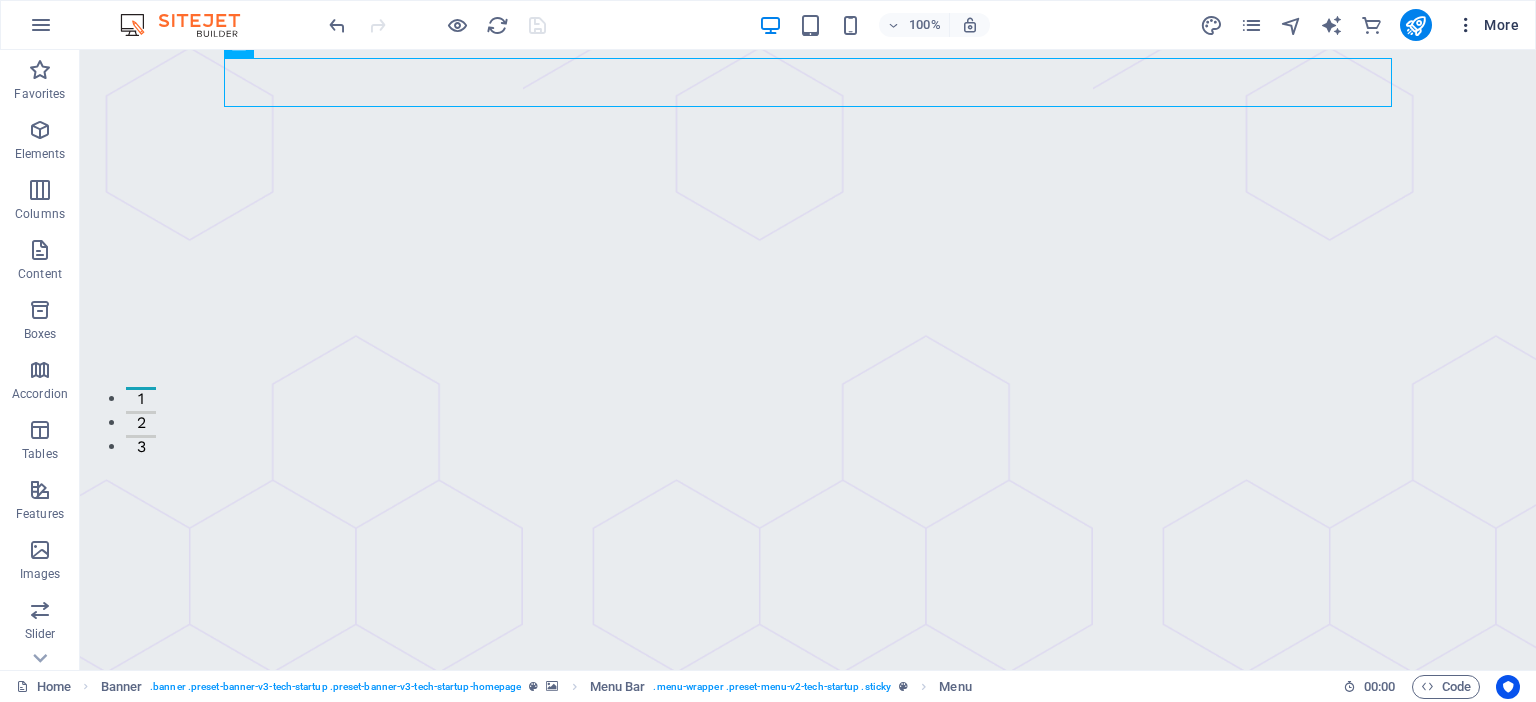 click on "More" at bounding box center (1487, 25) 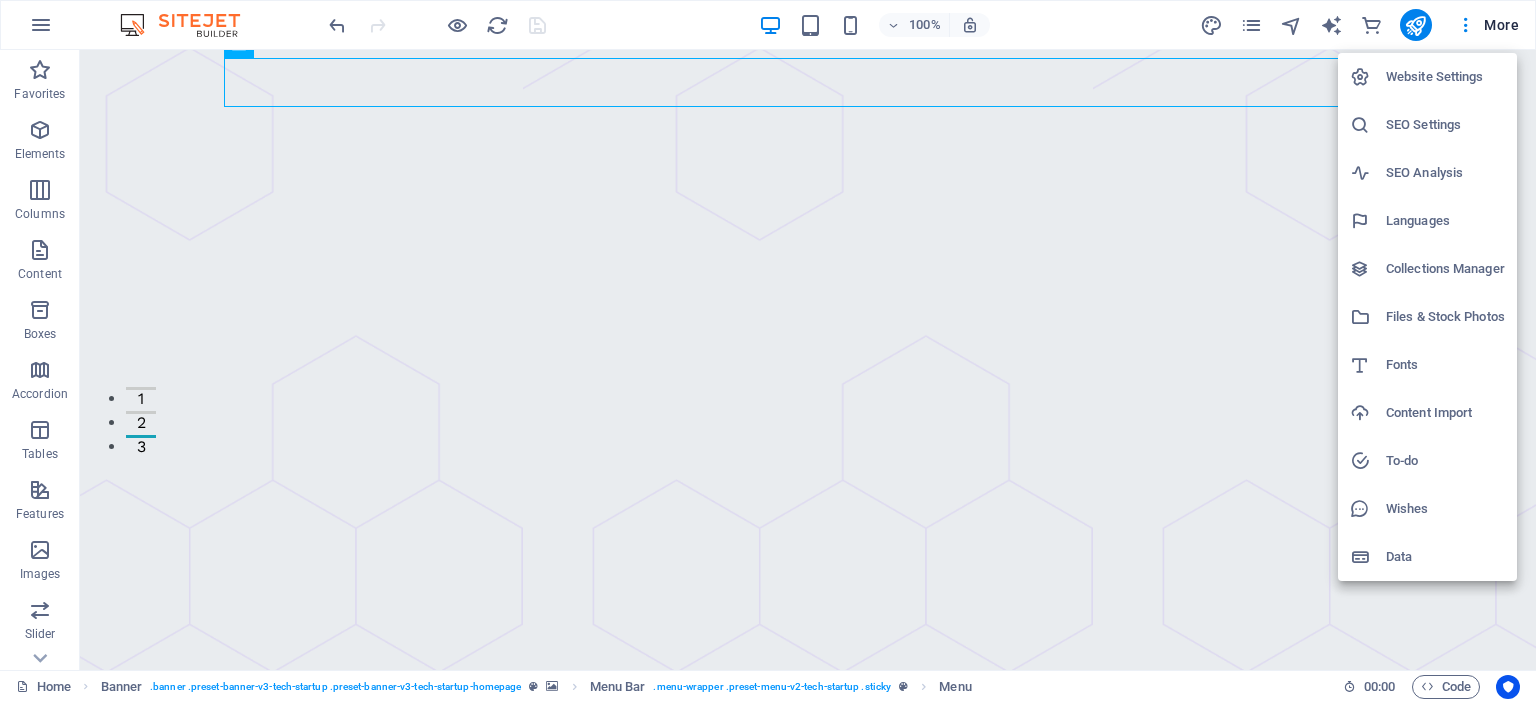 click at bounding box center (768, 351) 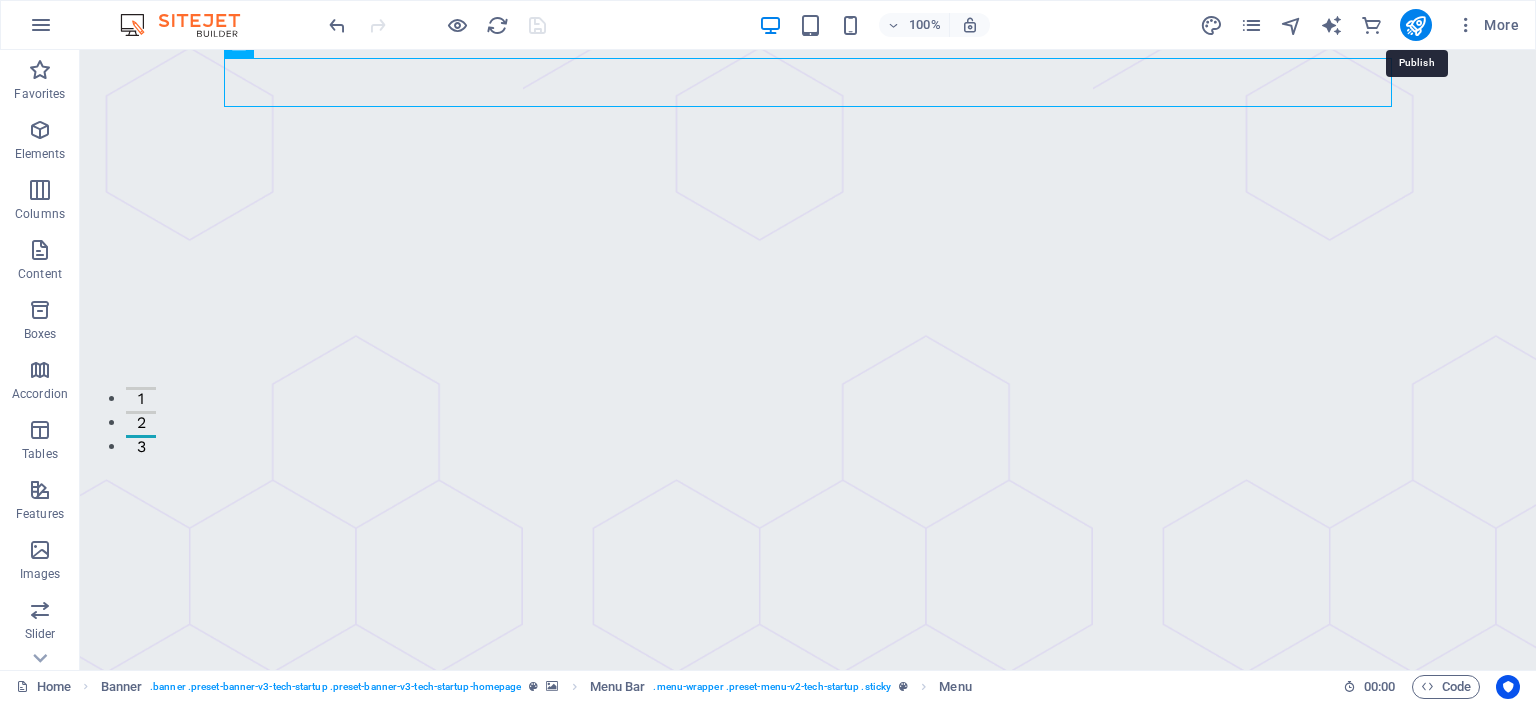 click at bounding box center (1415, 25) 